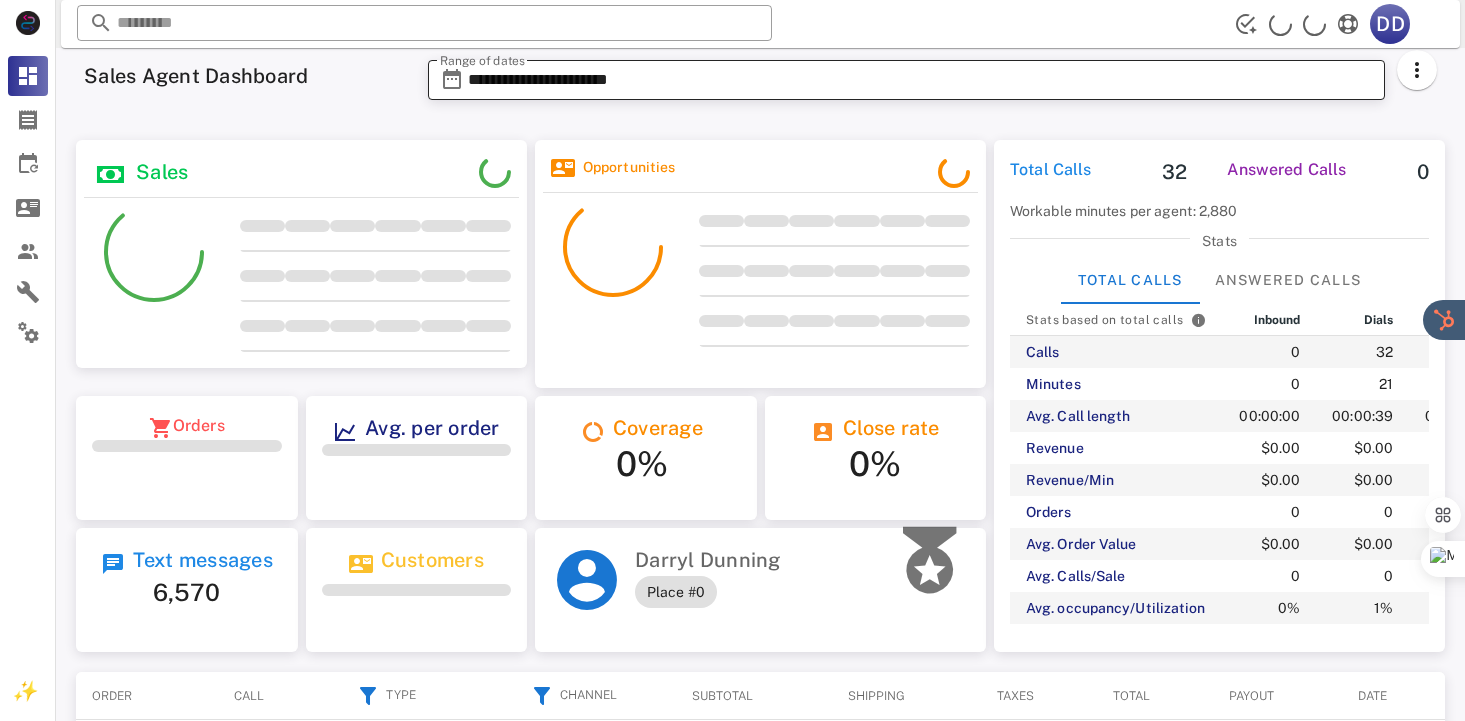 scroll, scrollTop: 0, scrollLeft: 0, axis: both 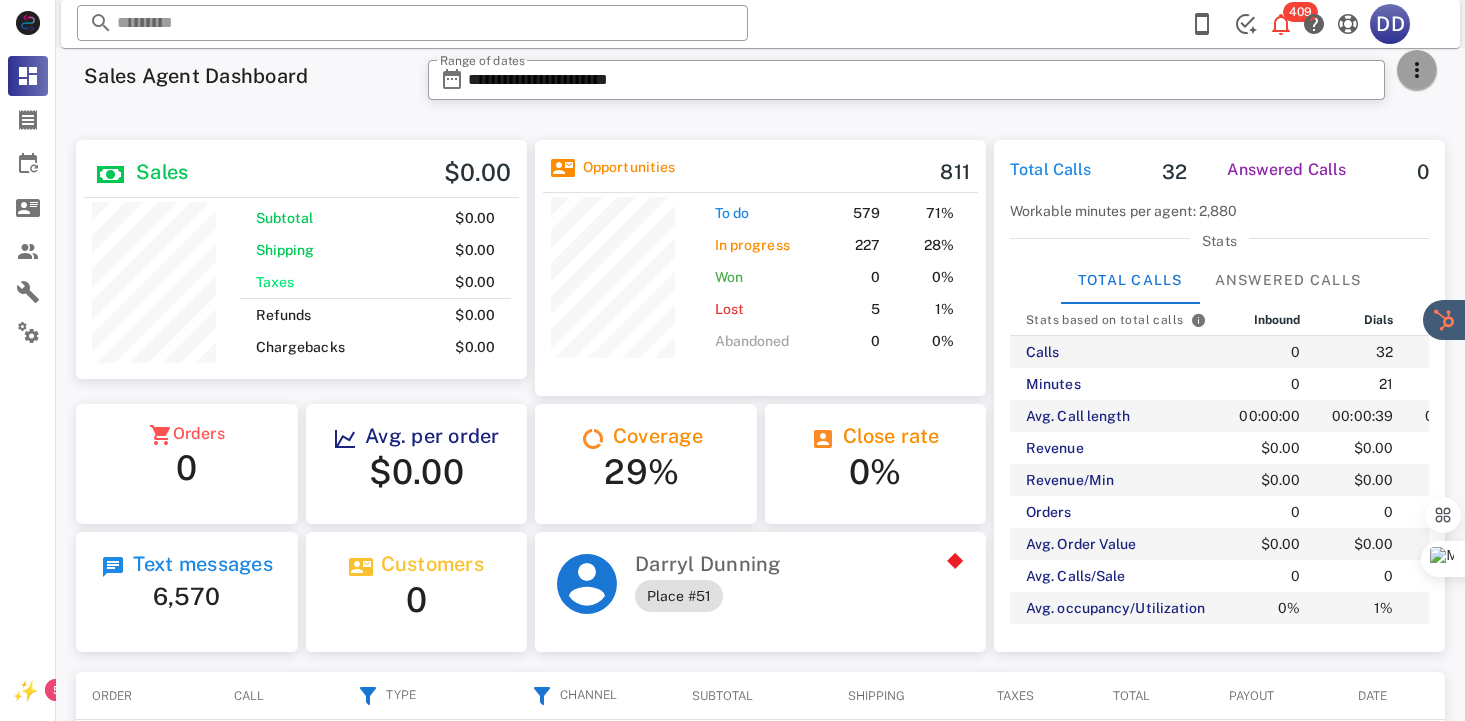 click at bounding box center (1417, 70) 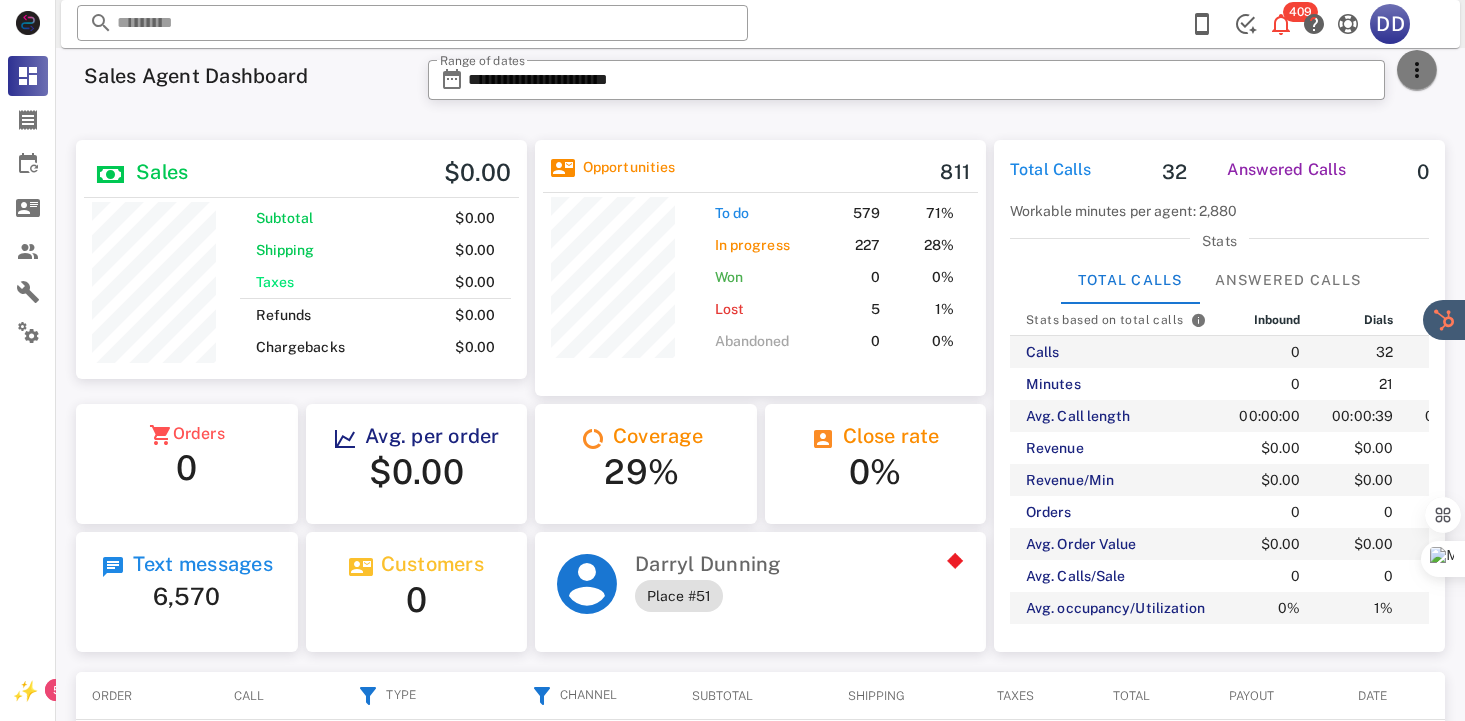 drag, startPoint x: 1416, startPoint y: 70, endPoint x: 1436, endPoint y: 126, distance: 59.464275 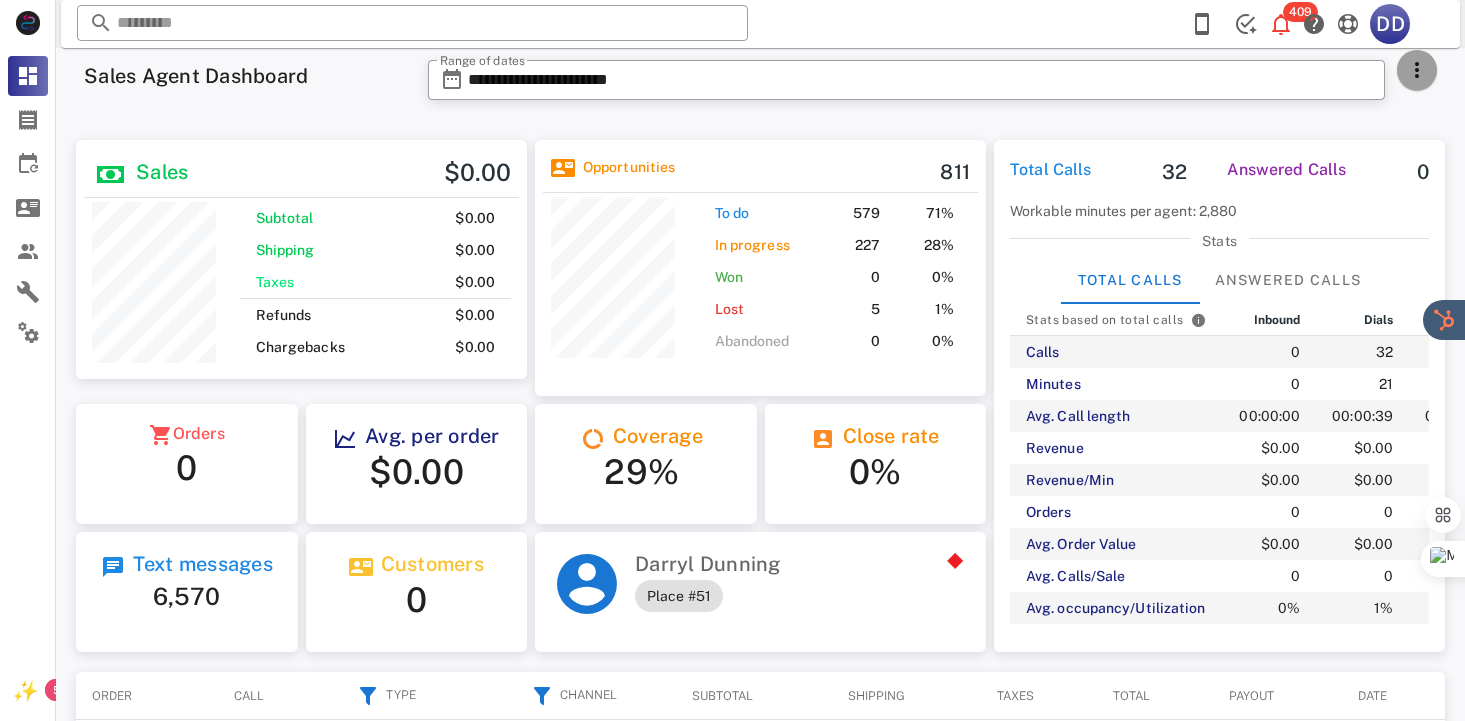 click at bounding box center (1417, 70) 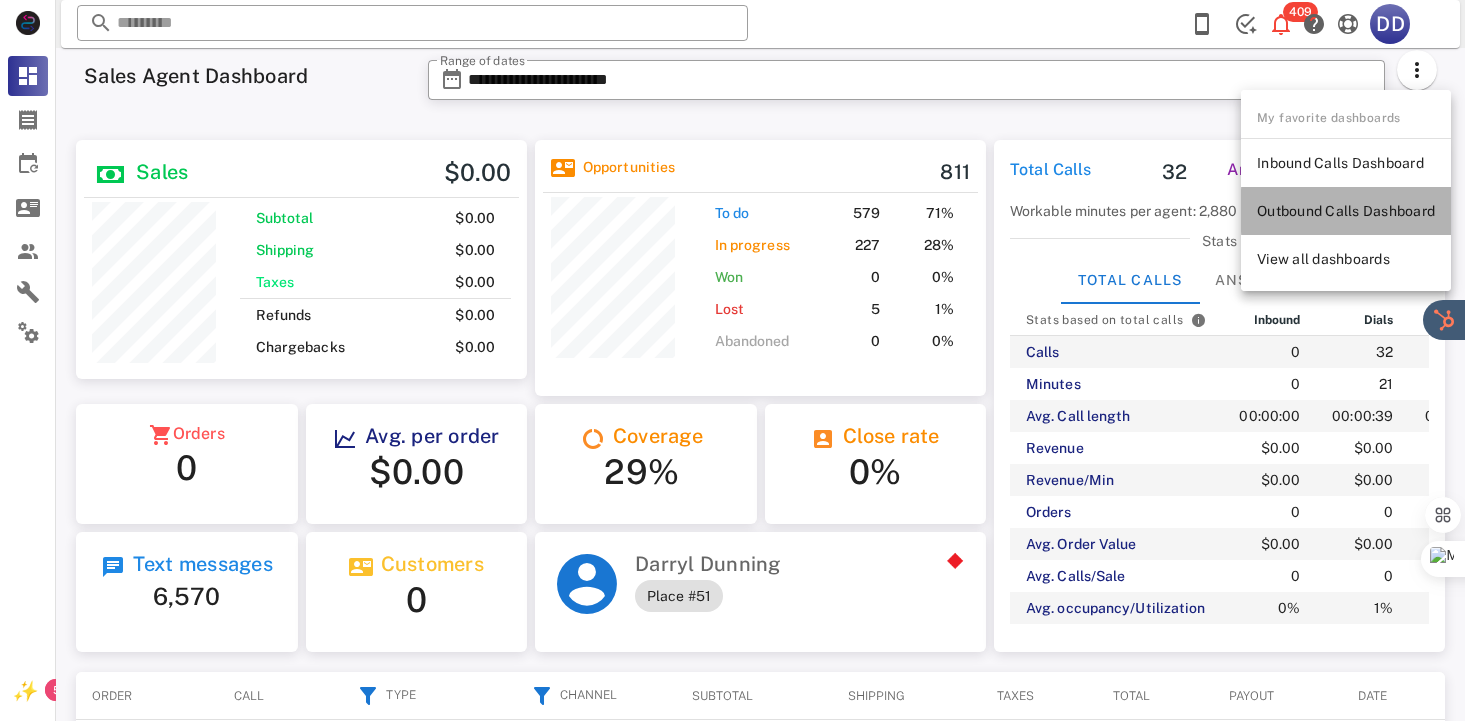 click on "Outbound Calls Dashboard" at bounding box center (1346, 211) 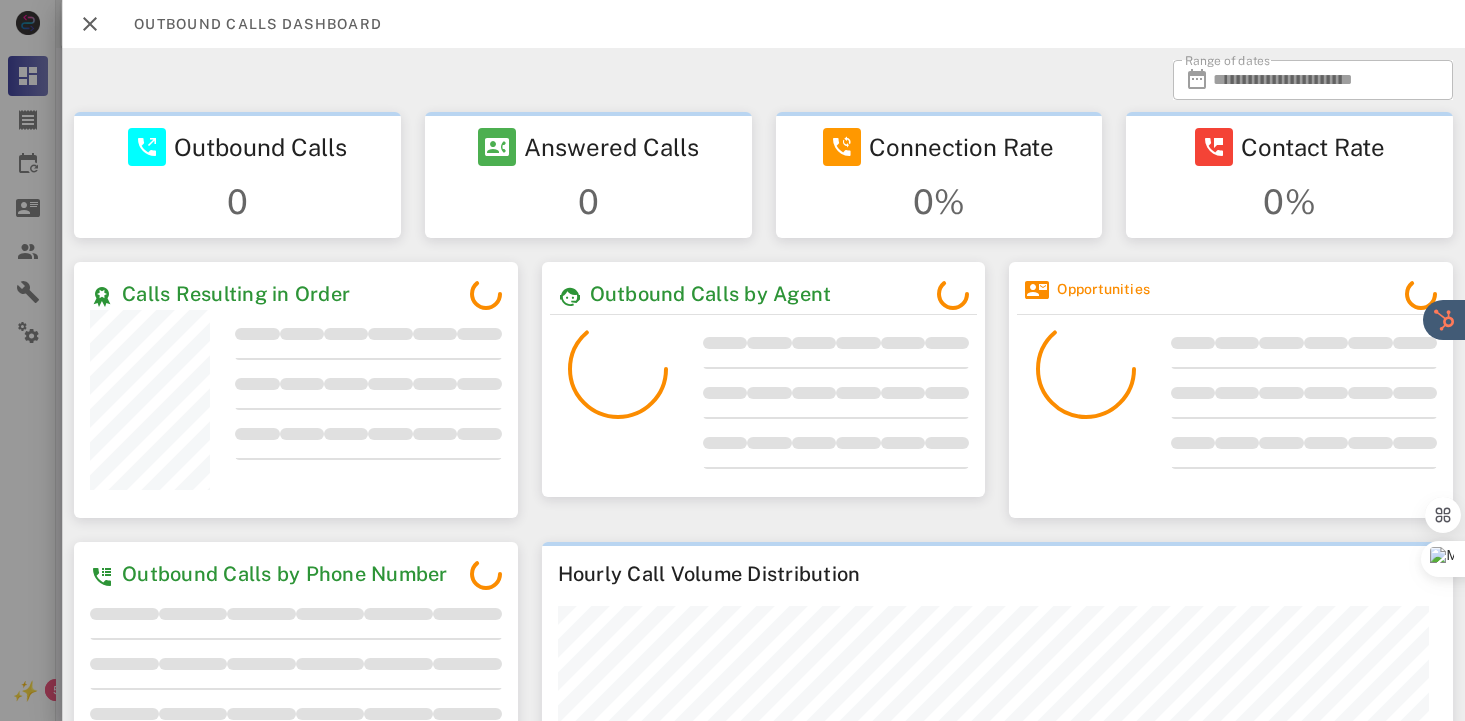 scroll, scrollTop: 999743, scrollLeft: 999560, axis: both 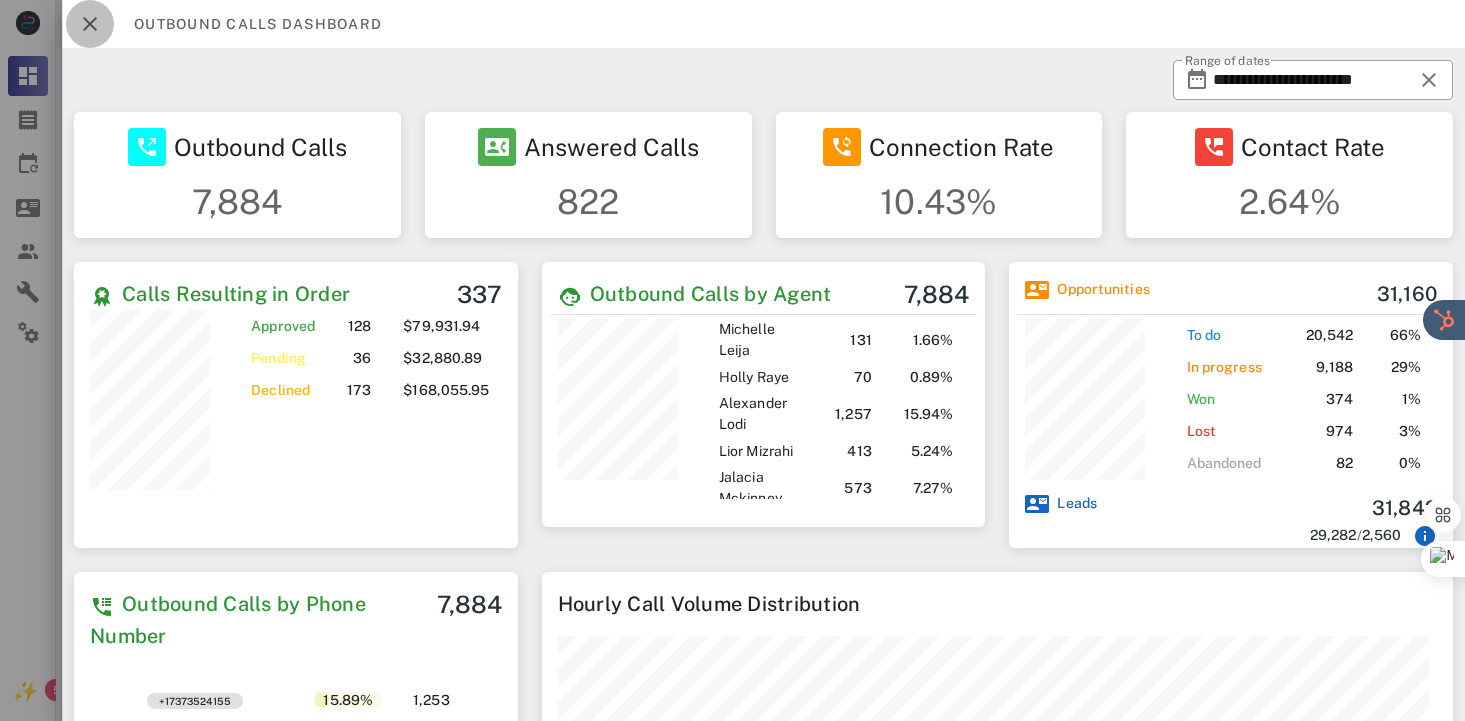 click at bounding box center (90, 24) 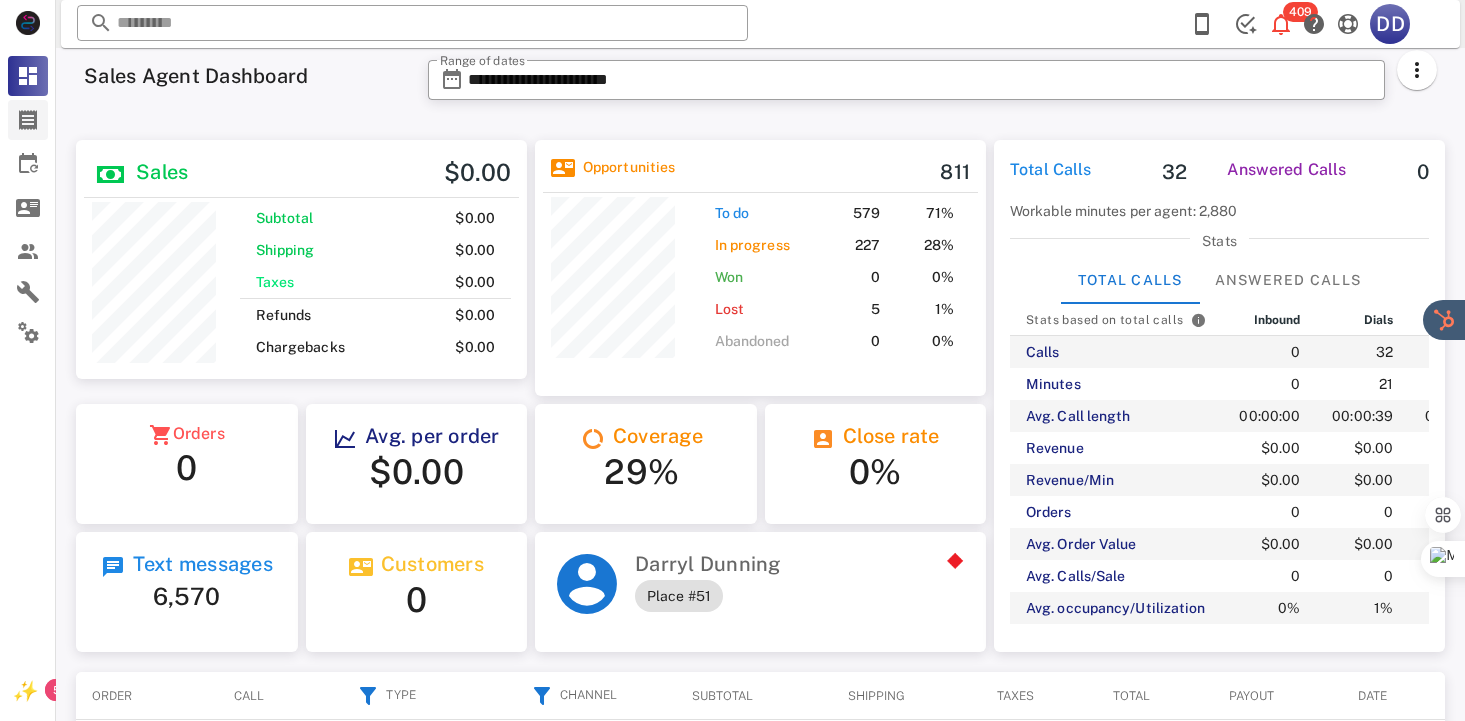 scroll, scrollTop: 240, scrollLeft: 386, axis: both 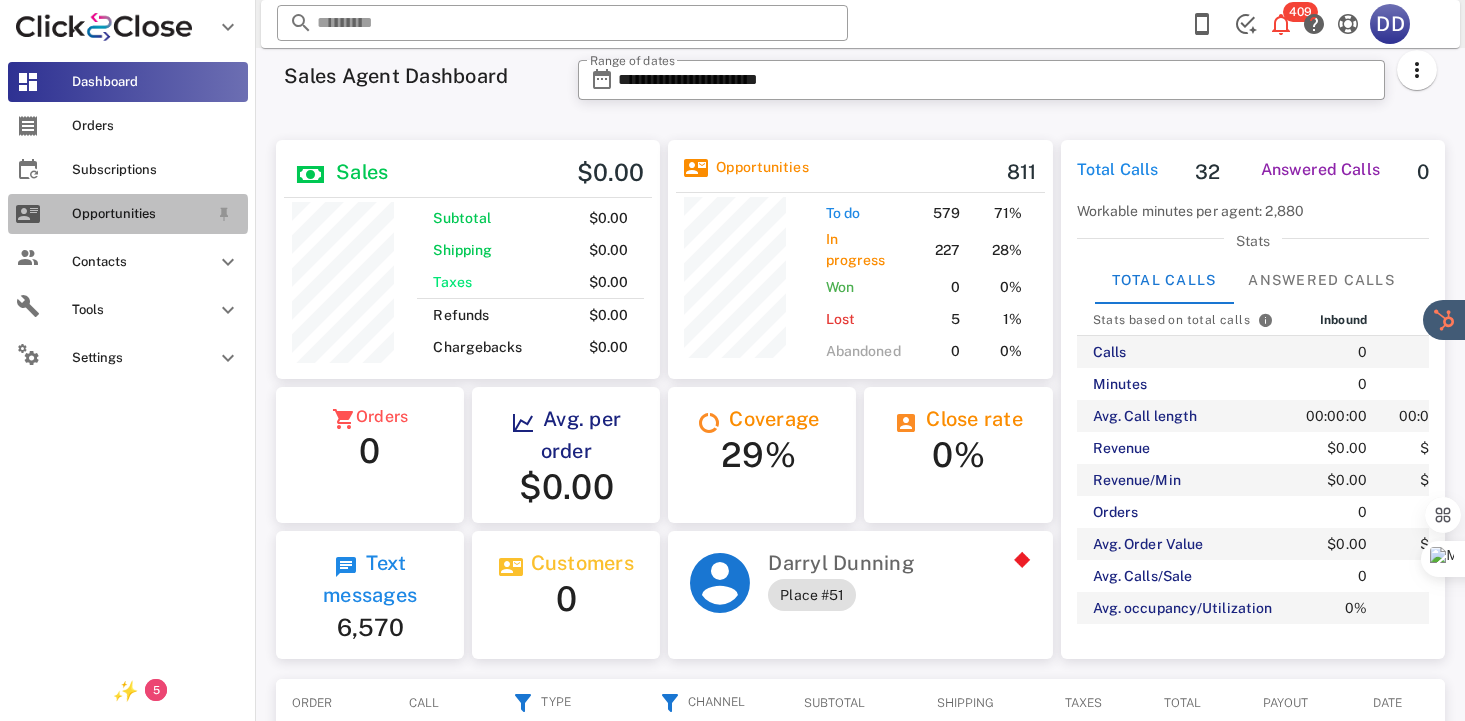 click on "Opportunities" at bounding box center (140, 214) 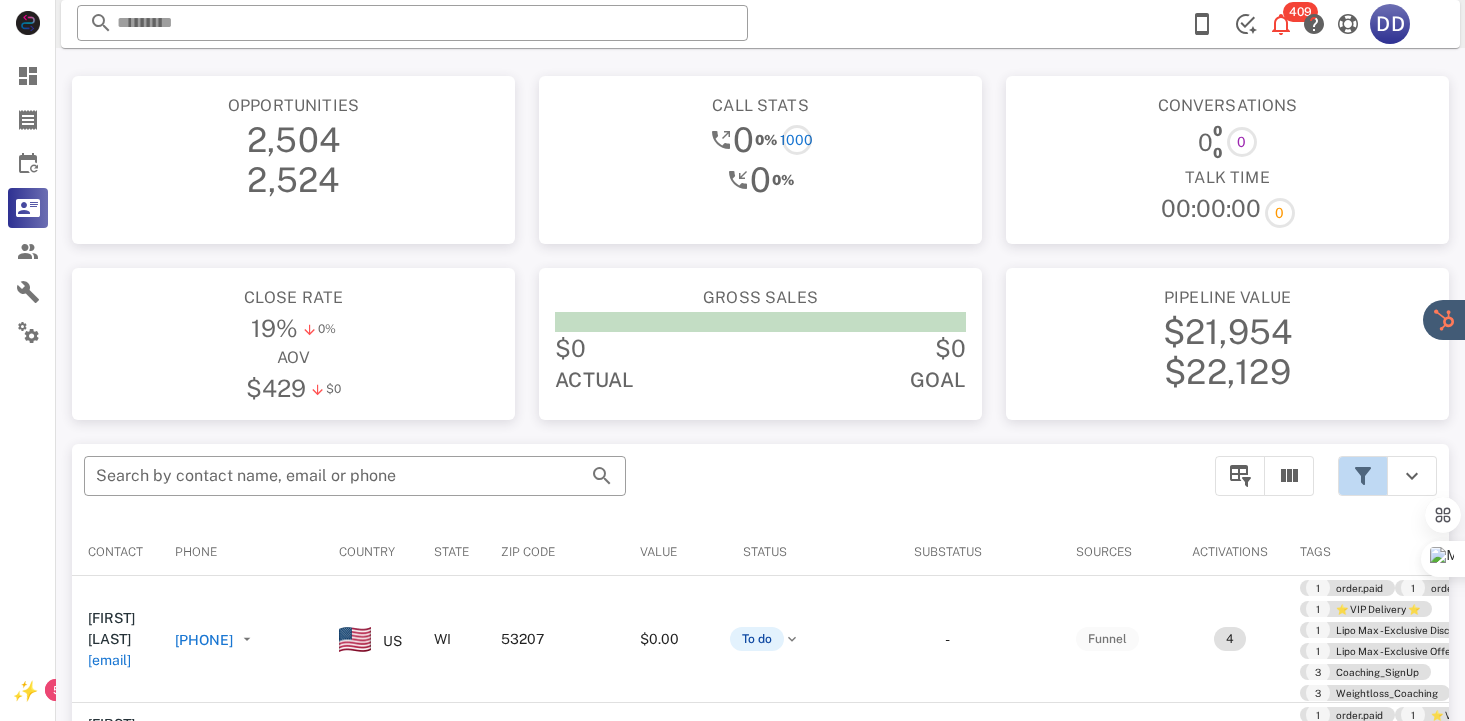 click at bounding box center [1363, 476] 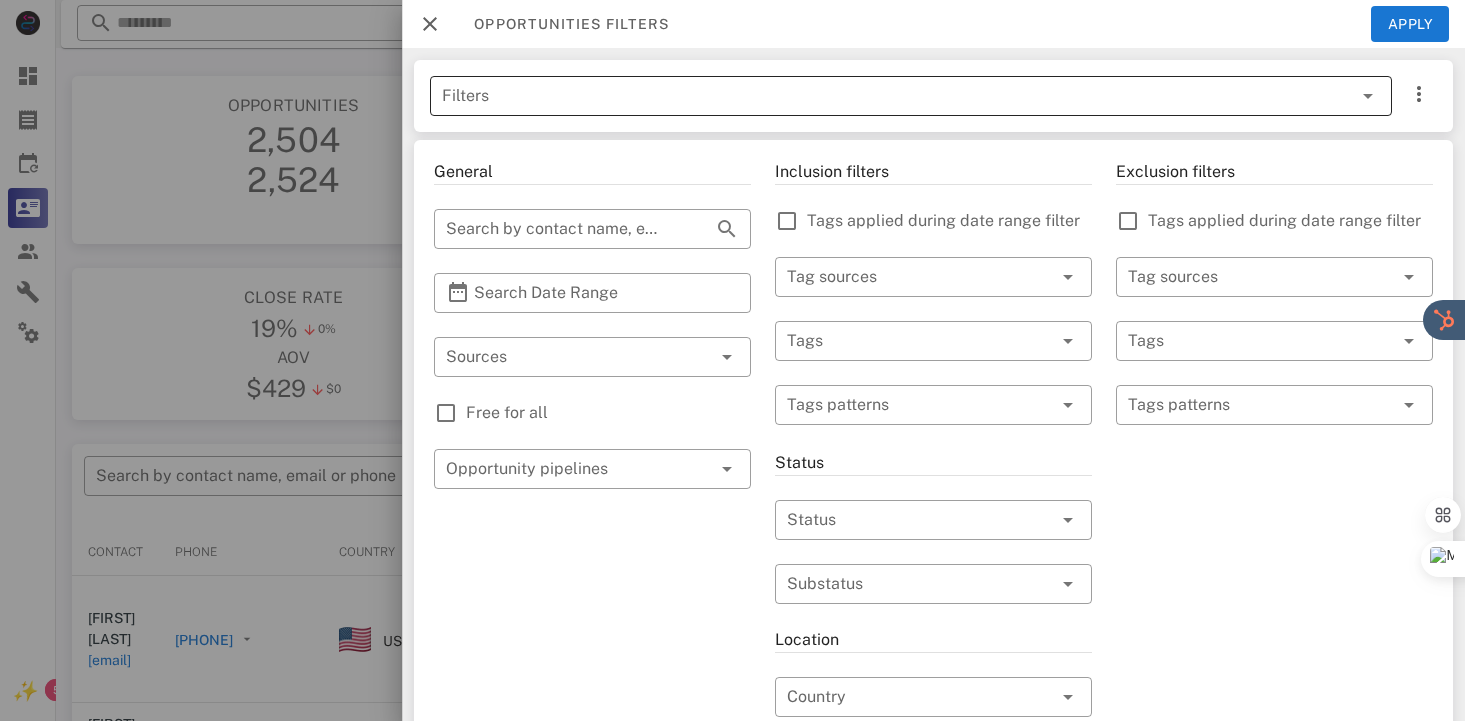 click at bounding box center [1368, 96] 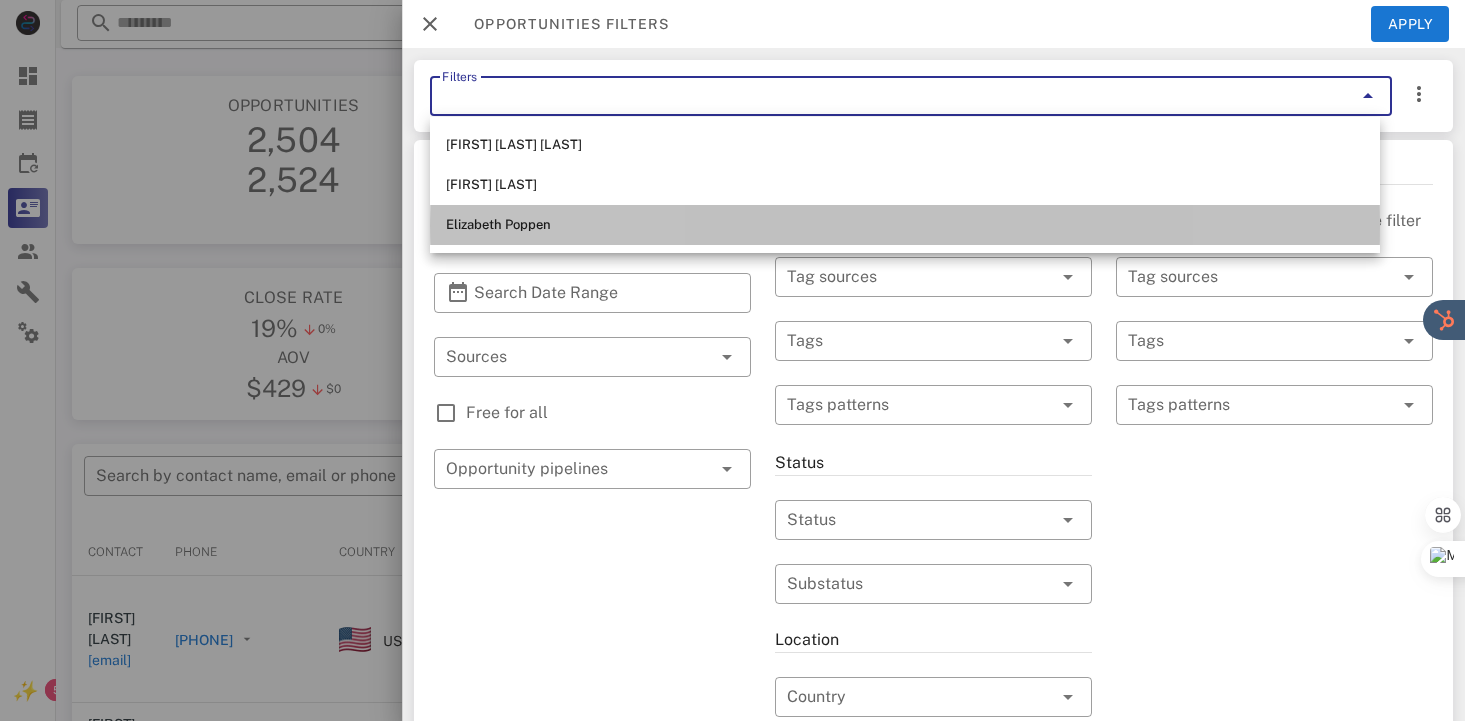 click on "Elizabeth Poppen" at bounding box center (905, 225) 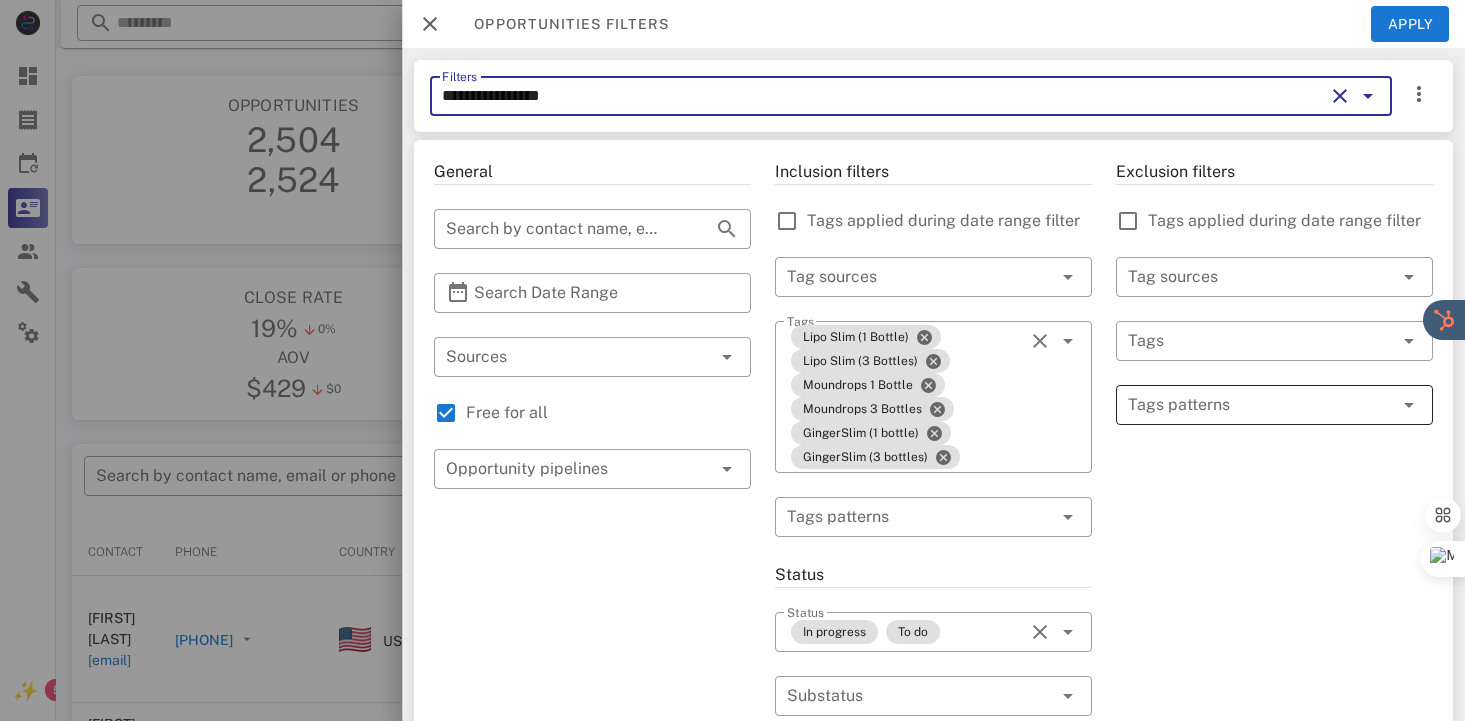 click at bounding box center (1260, 405) 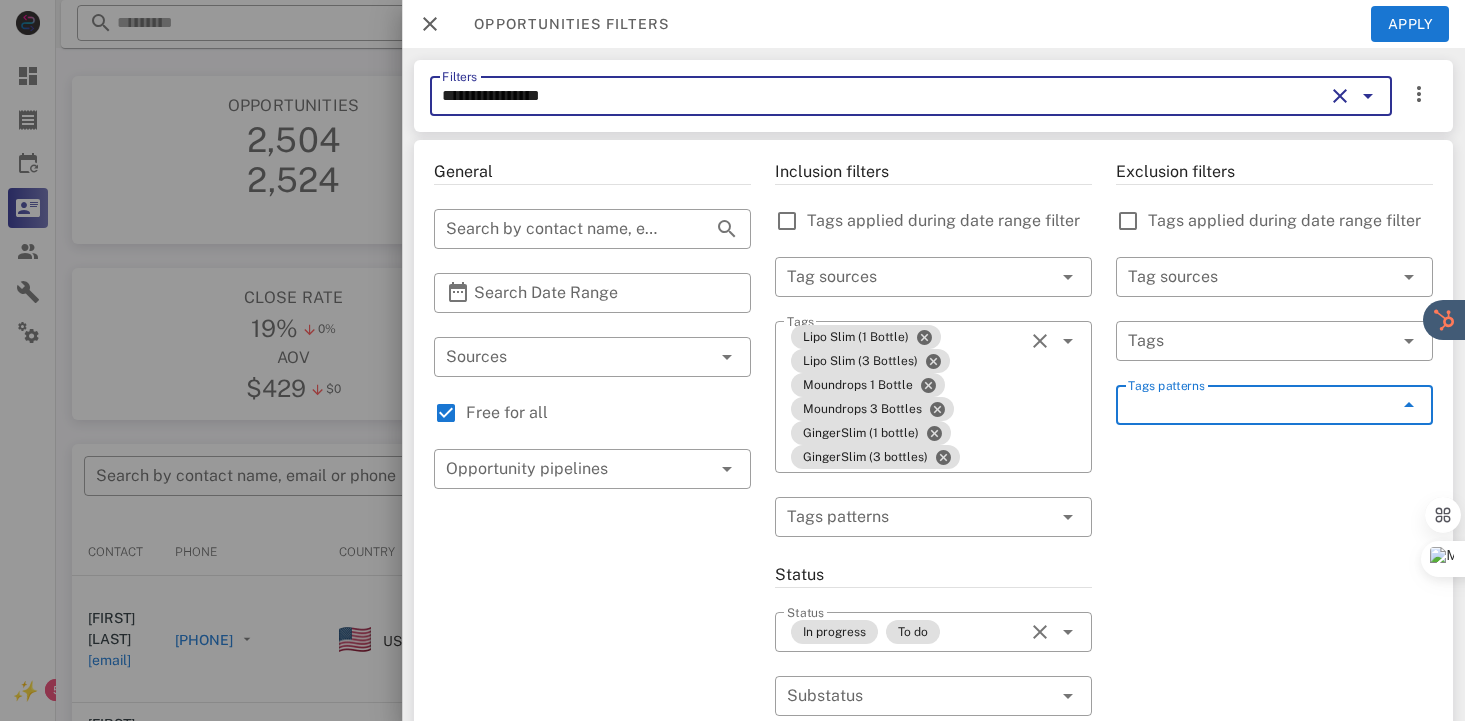 click on "Tags patterns" at bounding box center (1260, 405) 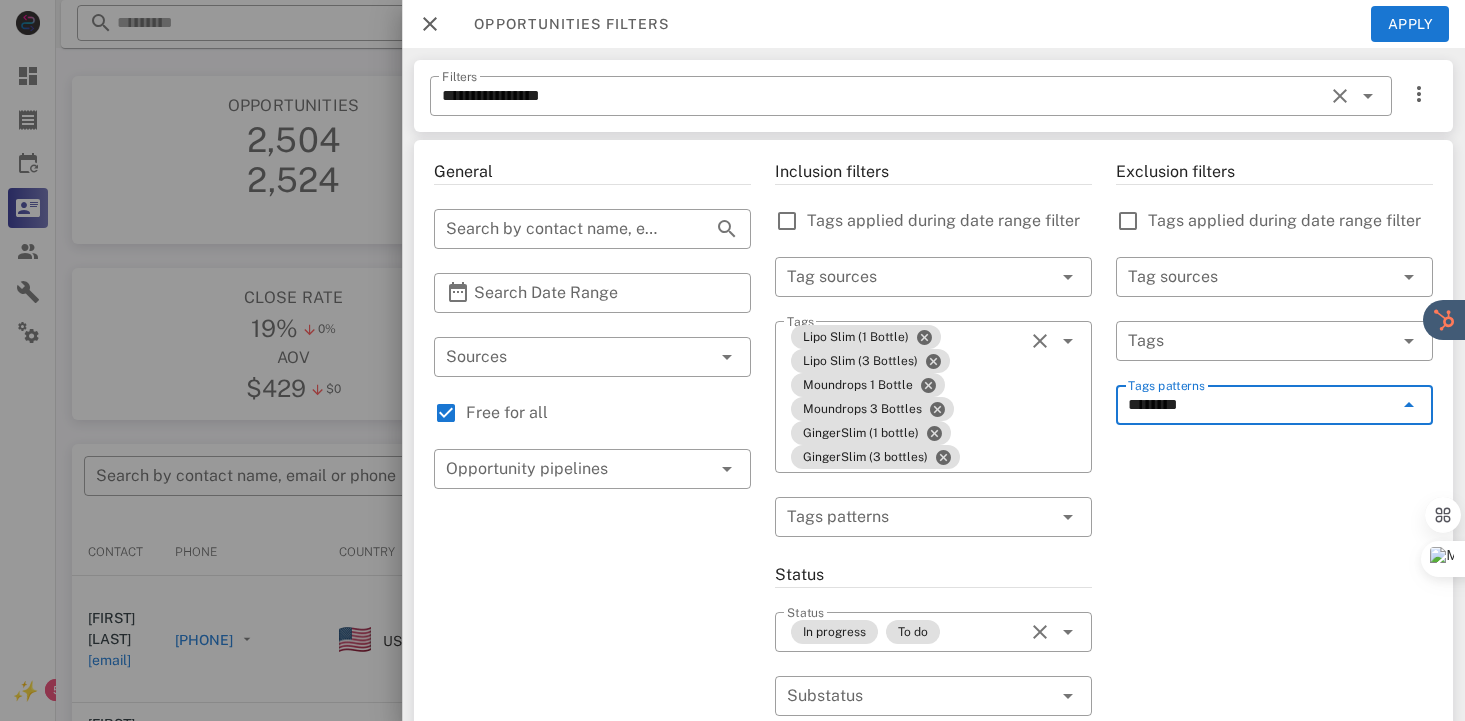 type on "*********" 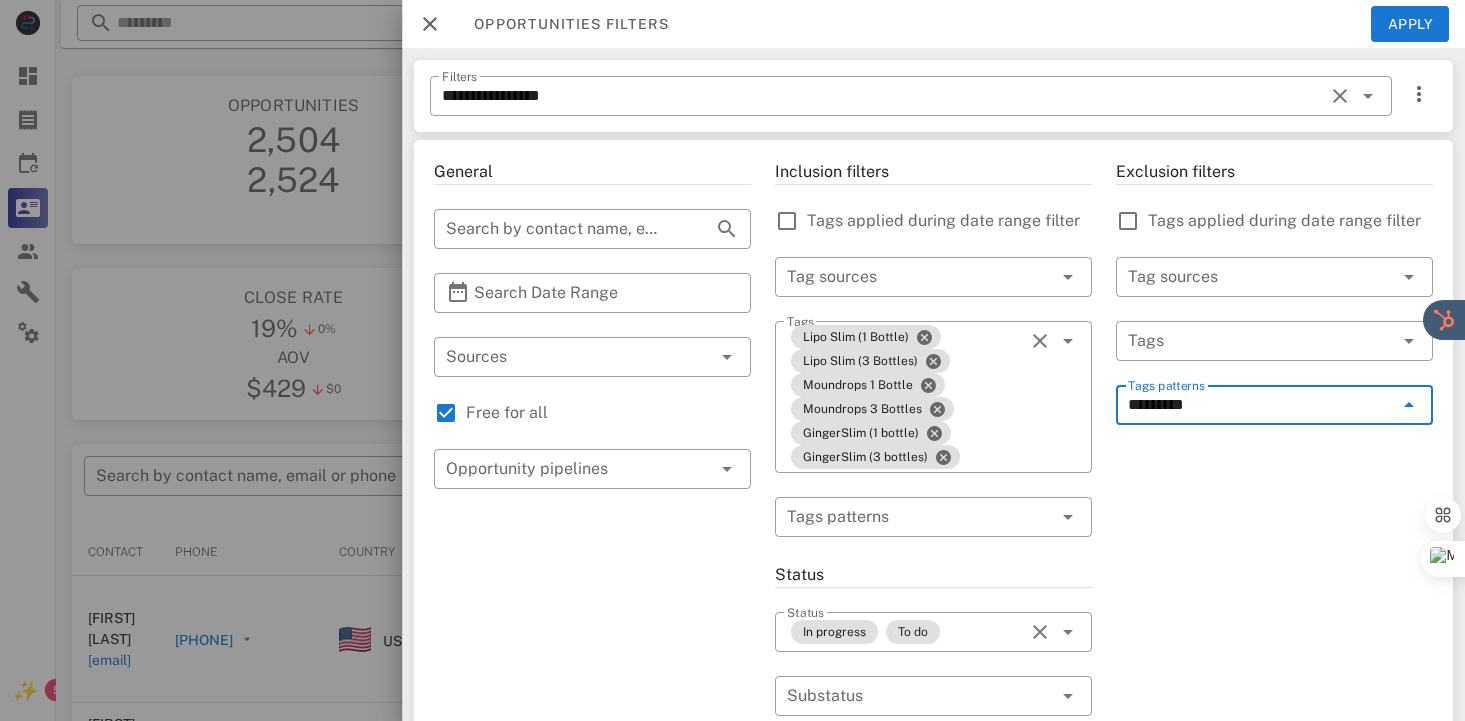 type 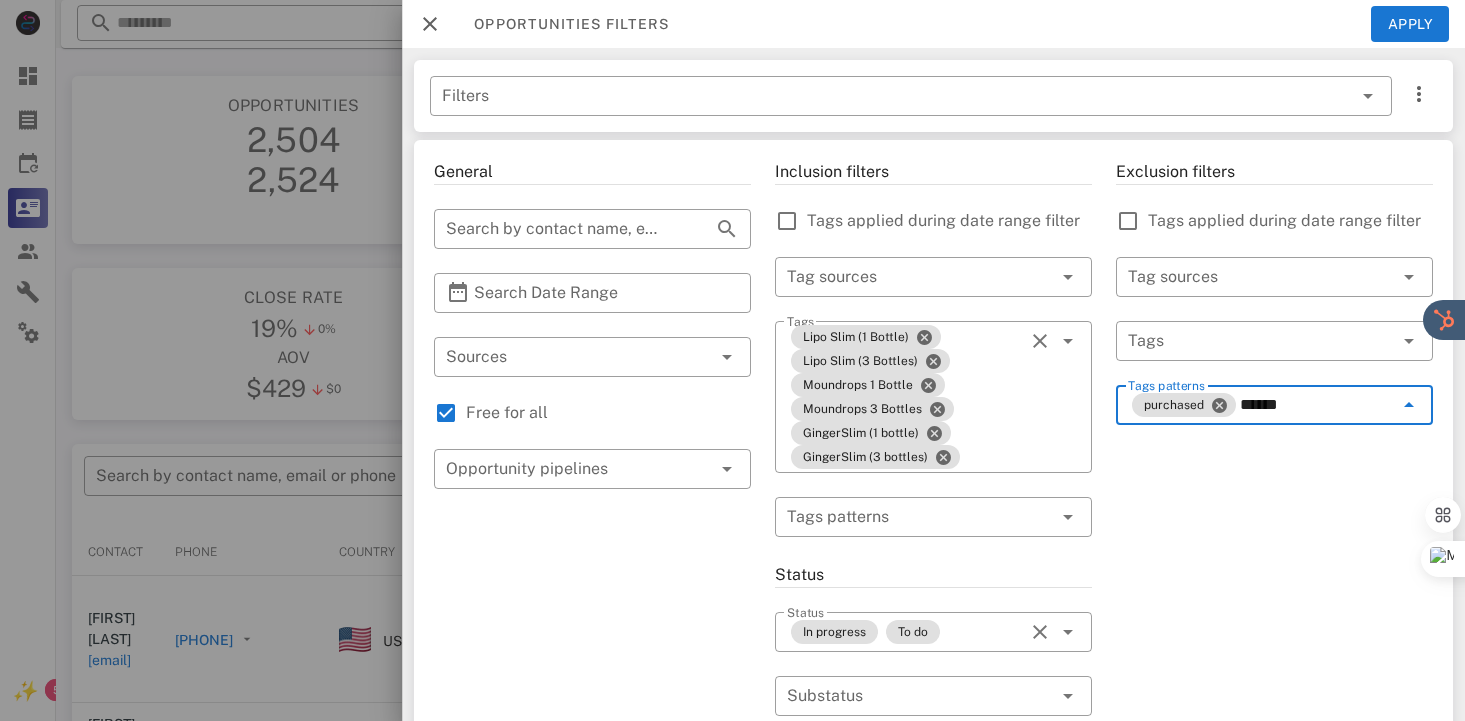 type on "*******" 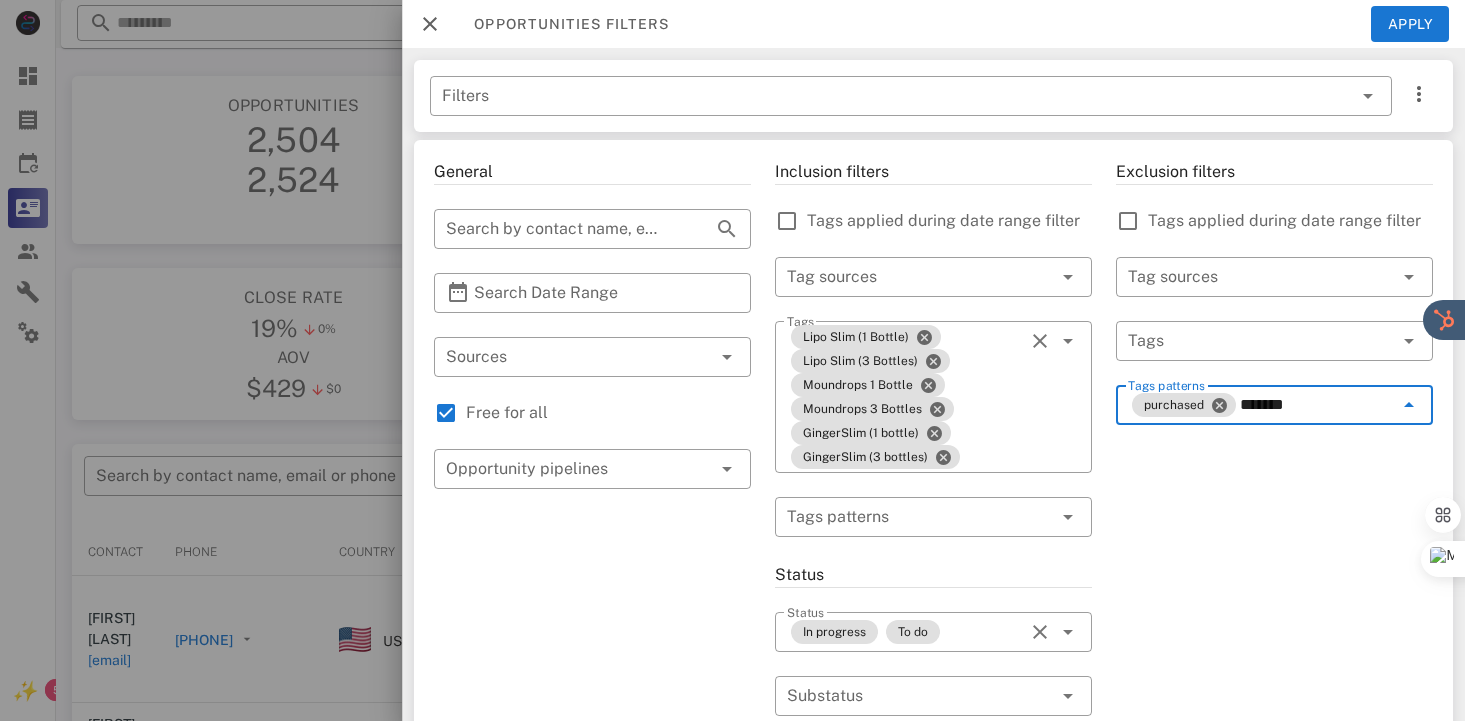type 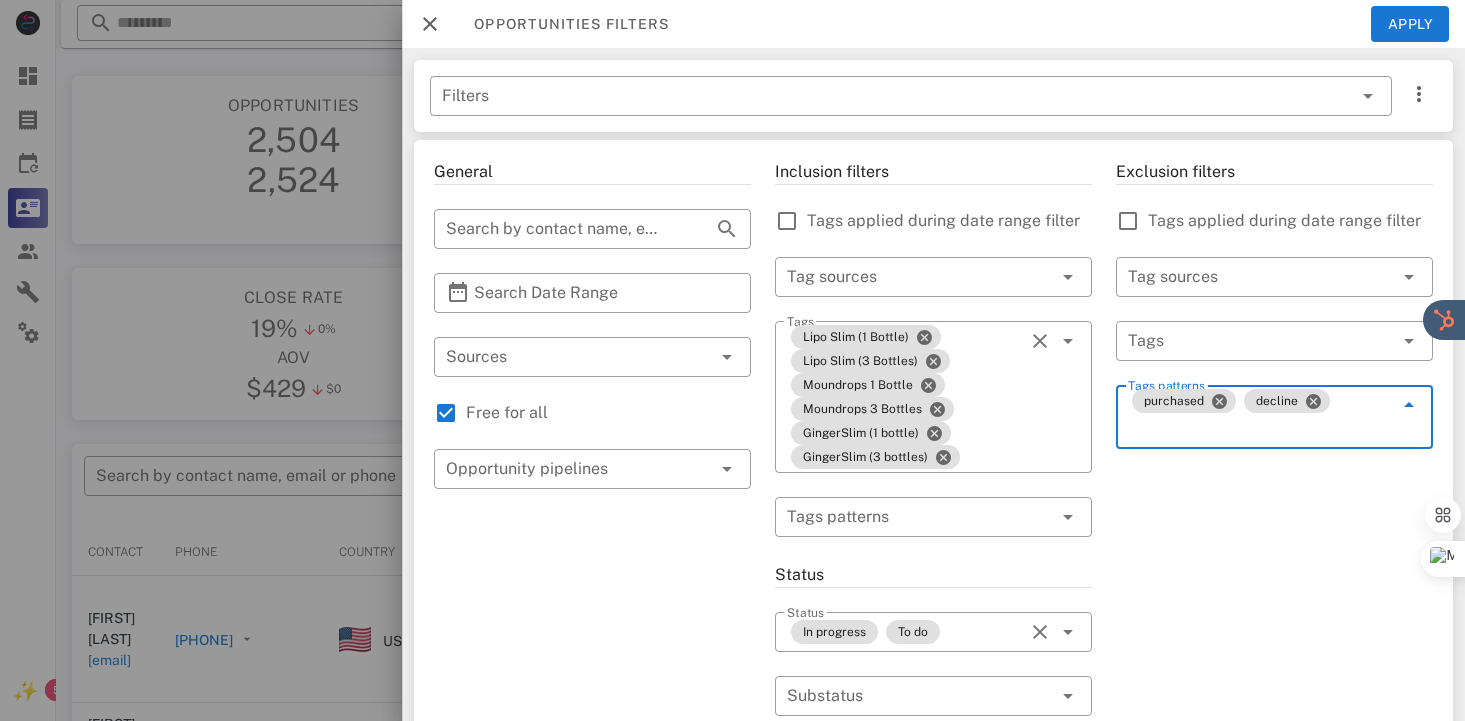 click on "Exclusion filters Tags applied during date range filter ​ Tag sources ​ Tags ​ Tags patterns purchased decline" at bounding box center [1274, 765] 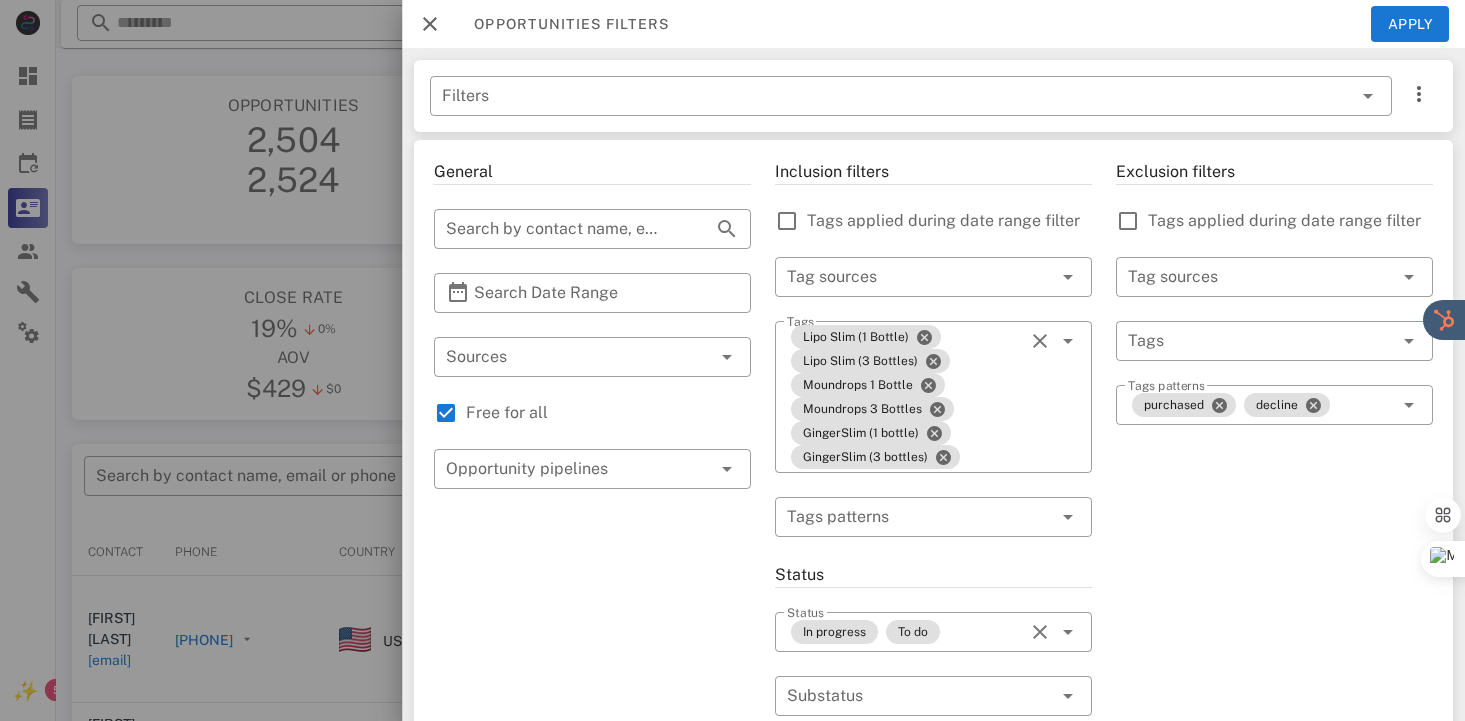 scroll, scrollTop: 590, scrollLeft: 0, axis: vertical 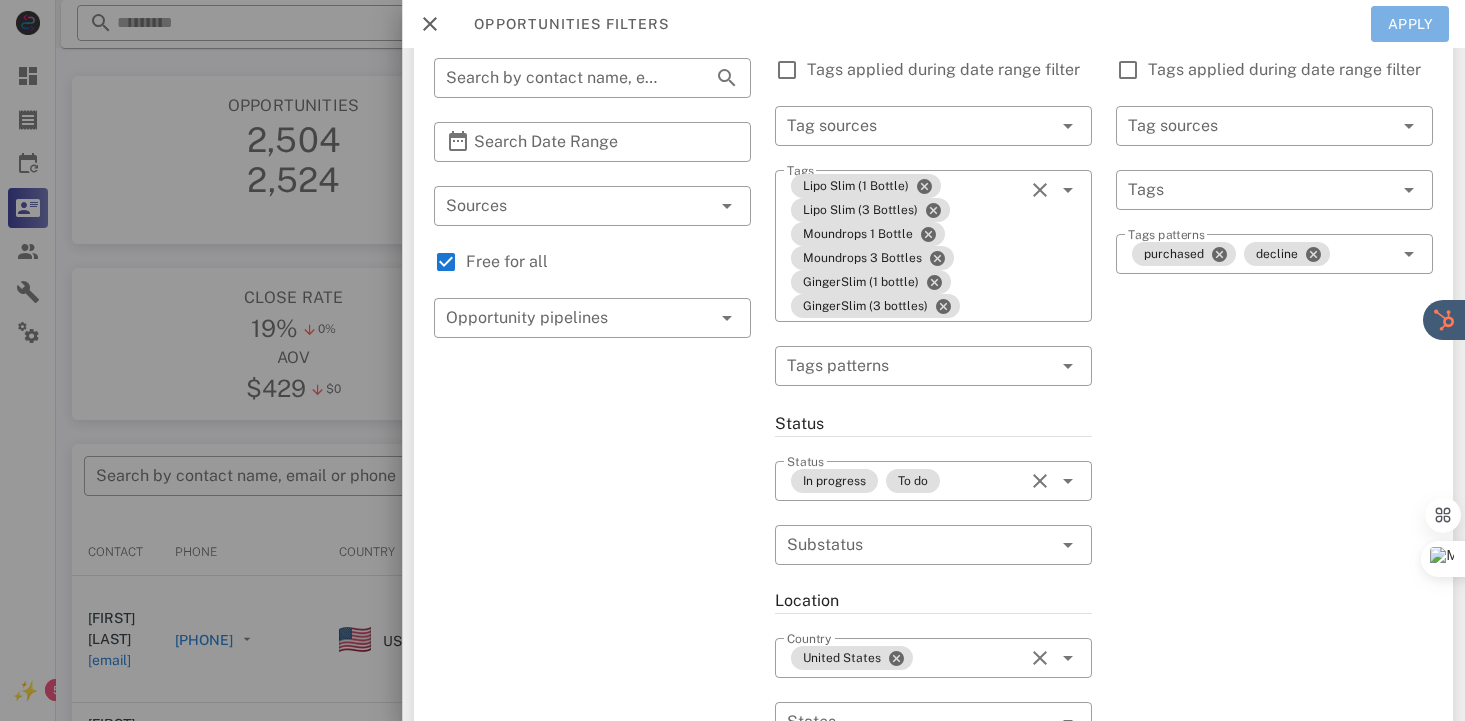click on "Apply" at bounding box center [1410, 24] 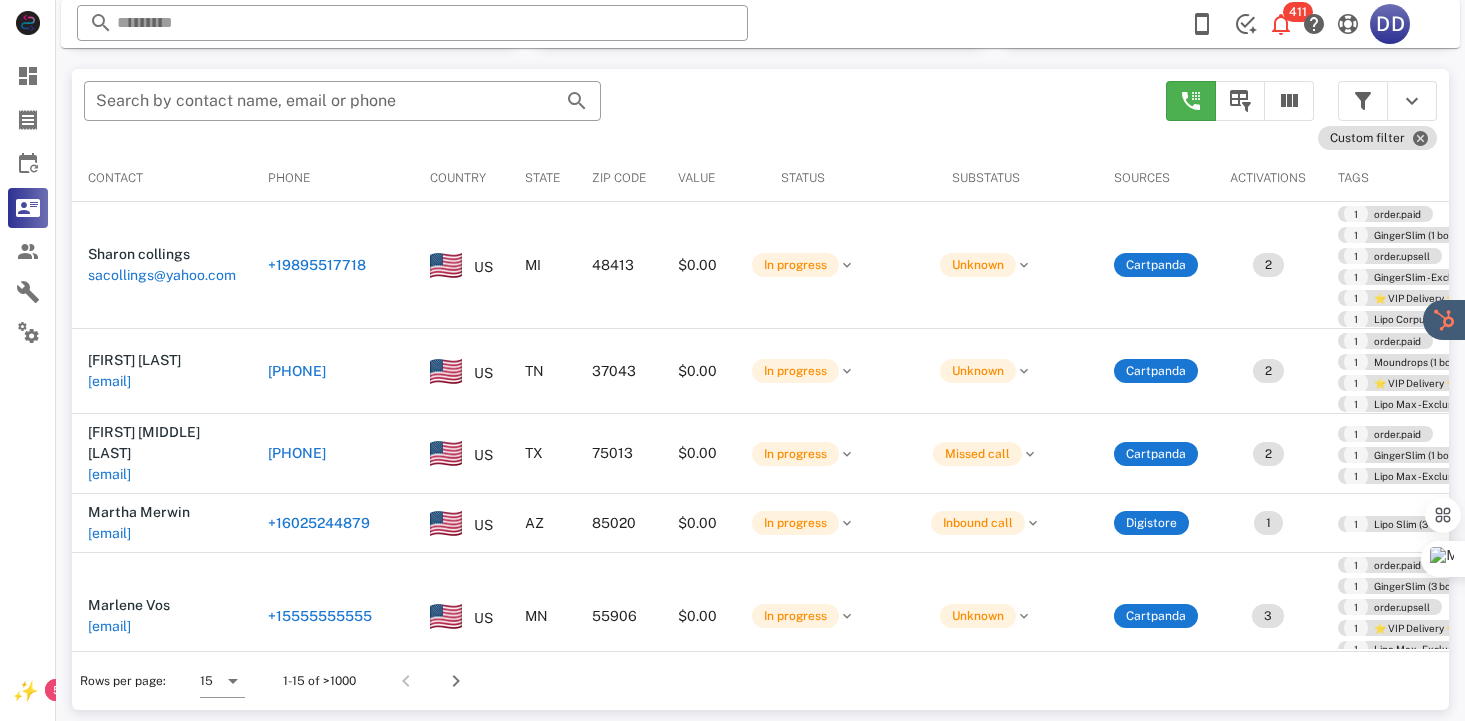 scroll, scrollTop: 378, scrollLeft: 0, axis: vertical 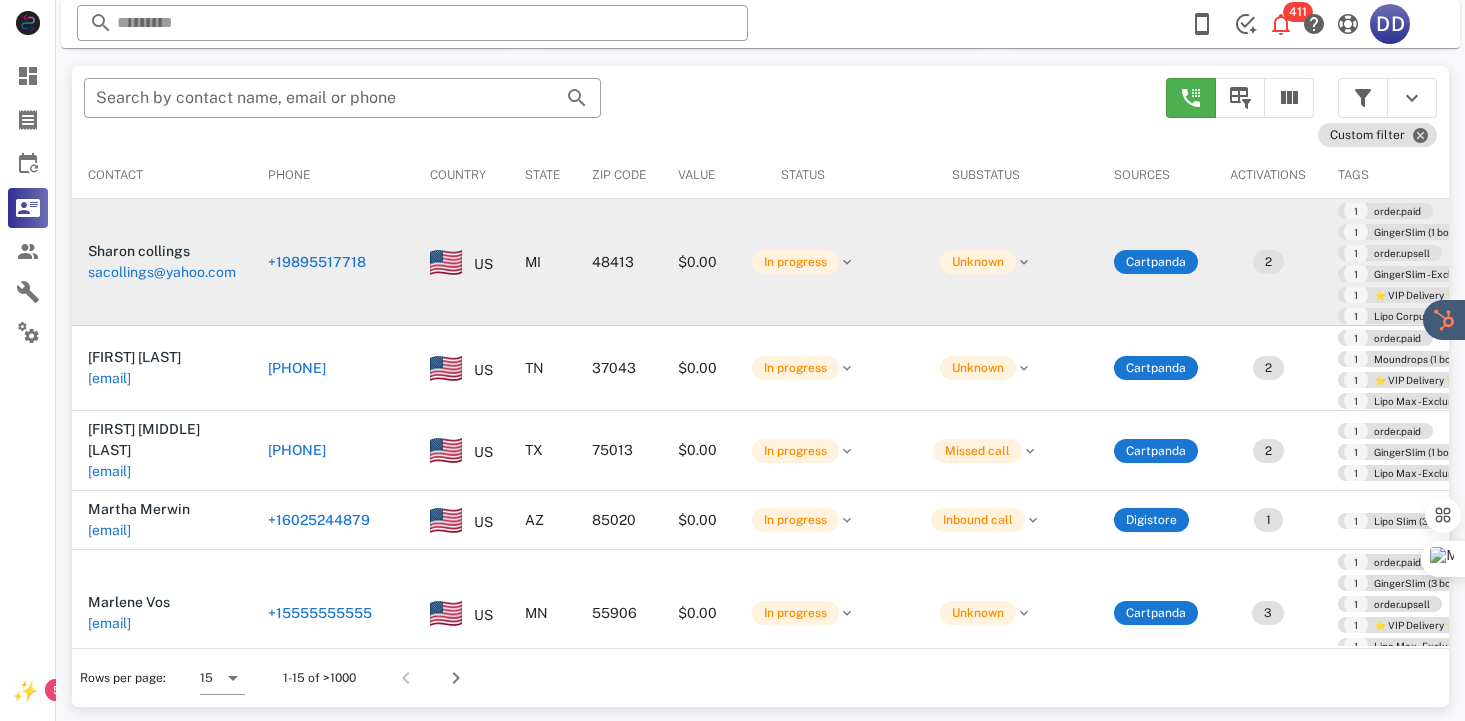 click on "[PHONE]" at bounding box center [356, 262] 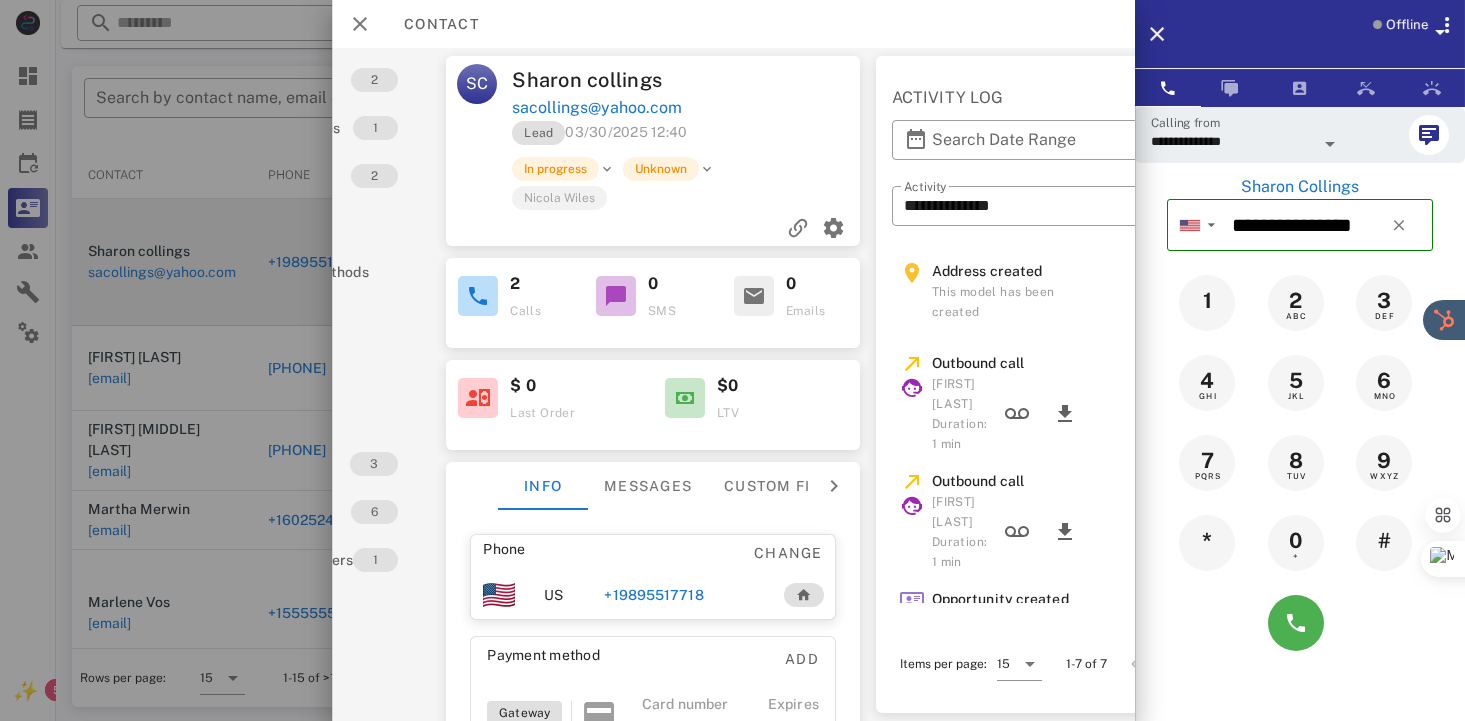 scroll, scrollTop: 0, scrollLeft: 0, axis: both 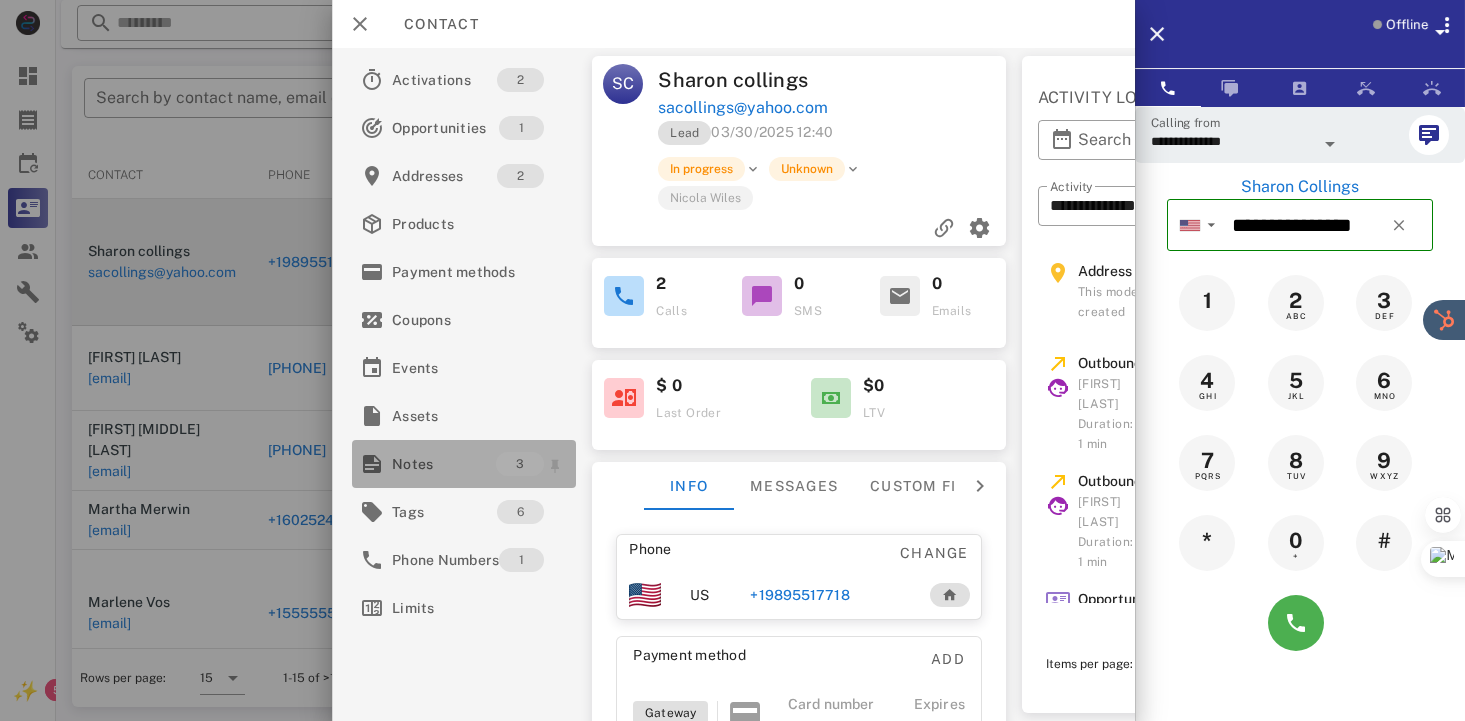 click on "Notes" at bounding box center (444, 464) 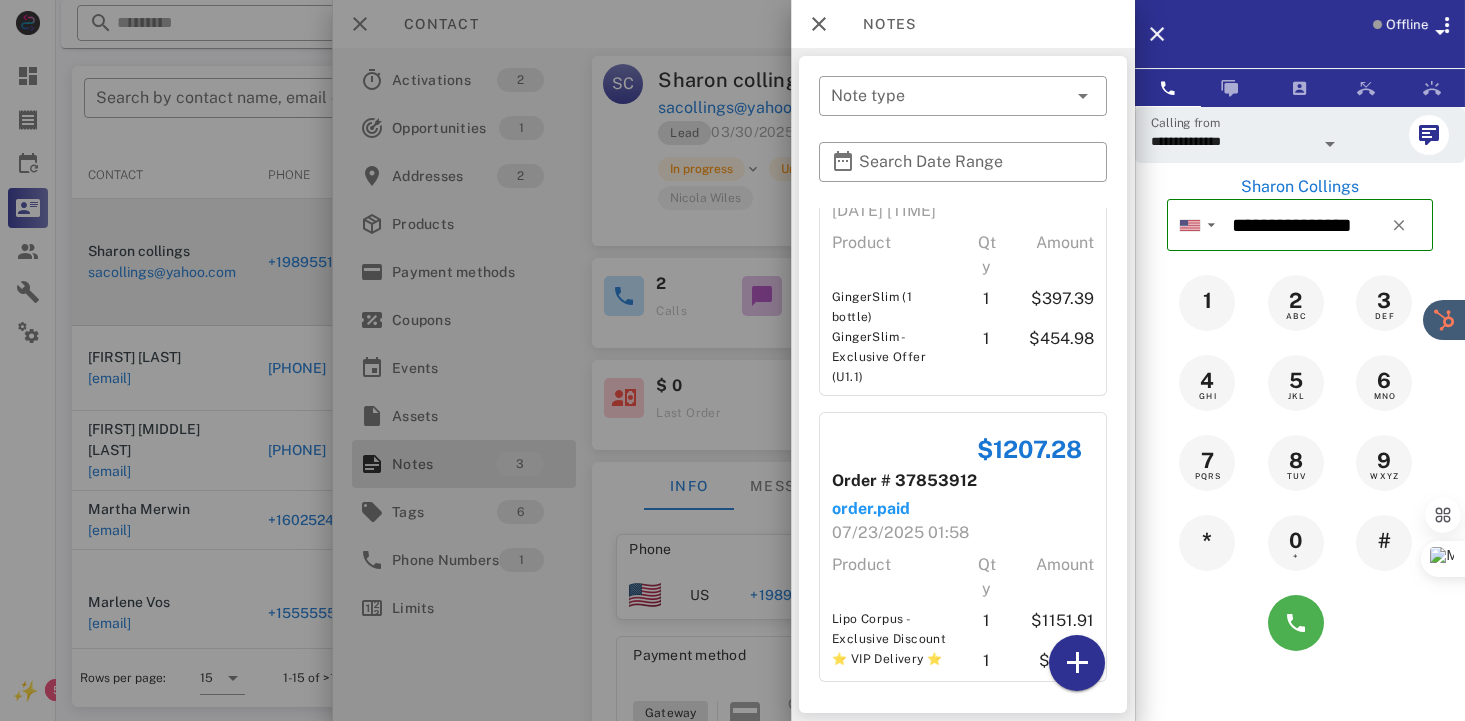 scroll, scrollTop: 386, scrollLeft: 0, axis: vertical 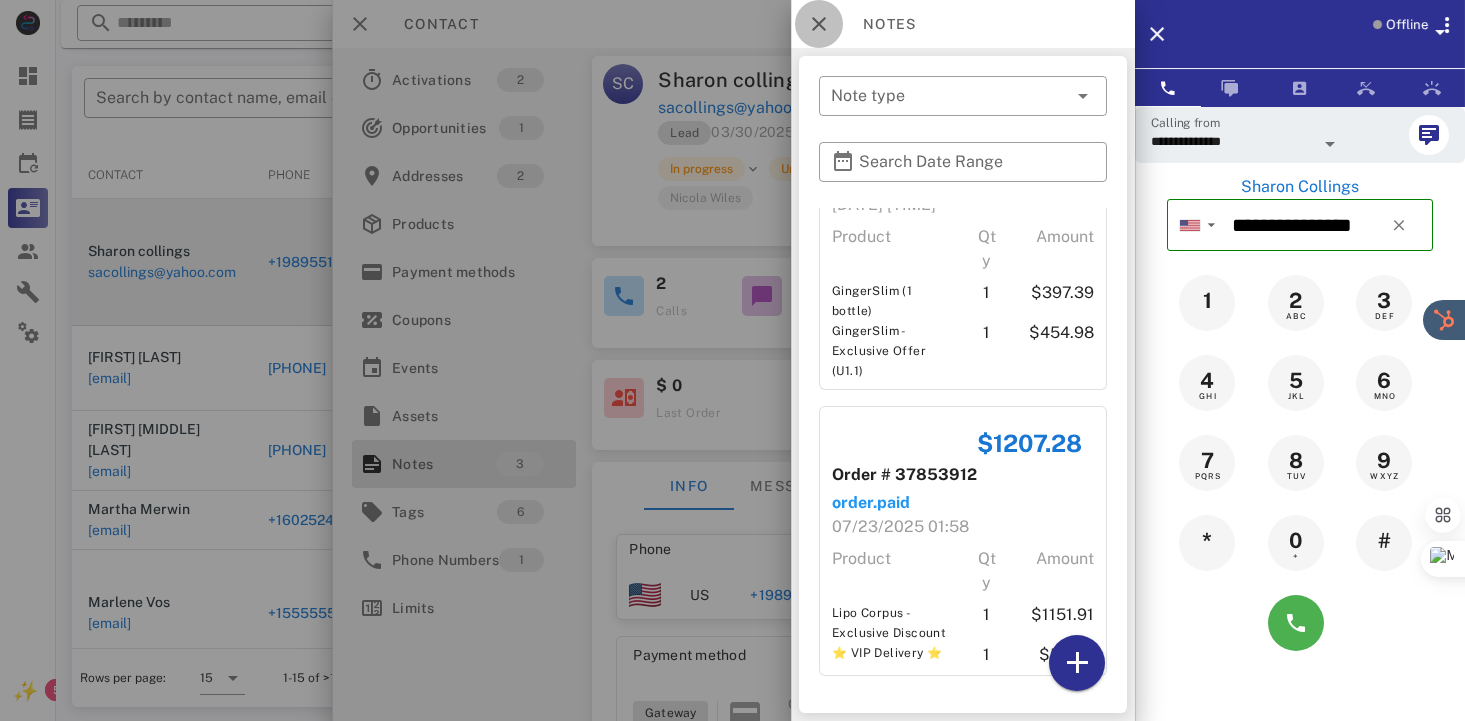 click at bounding box center [819, 24] 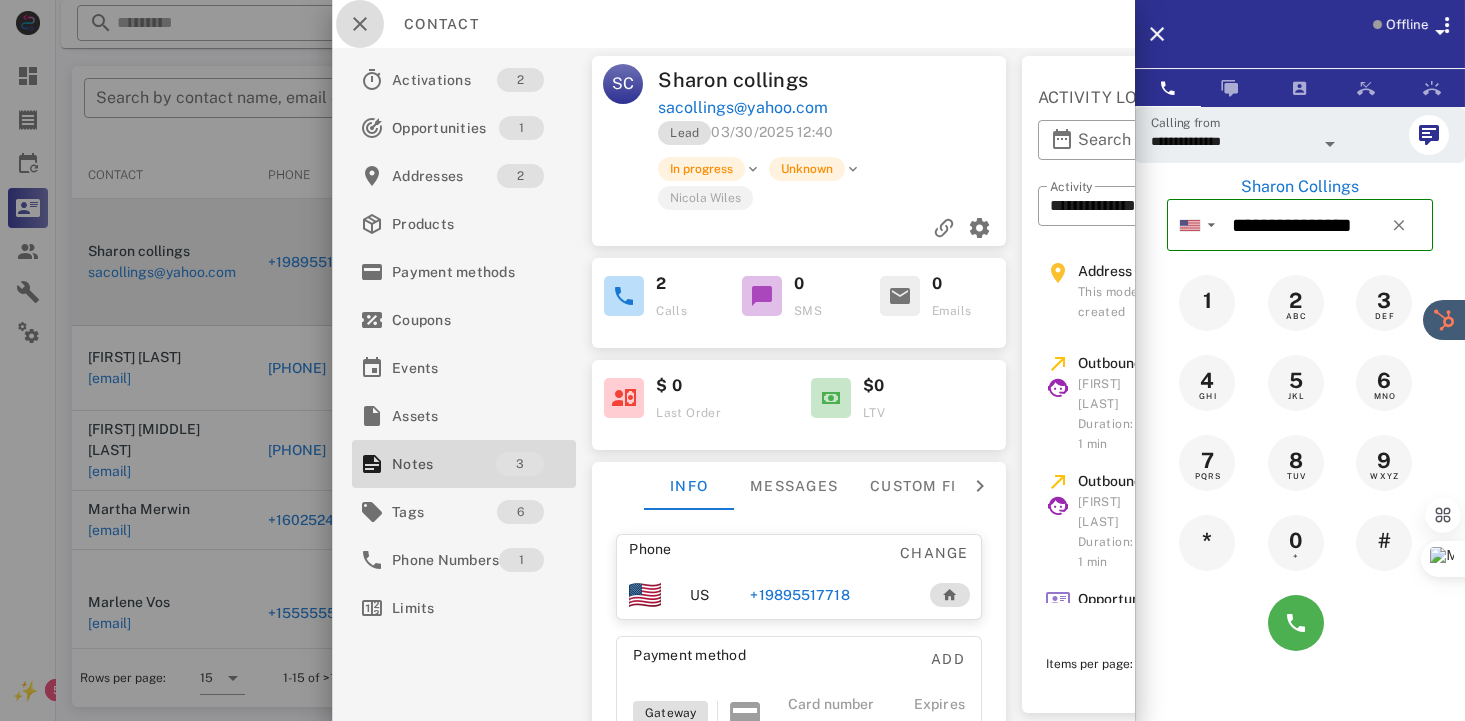 click at bounding box center (360, 24) 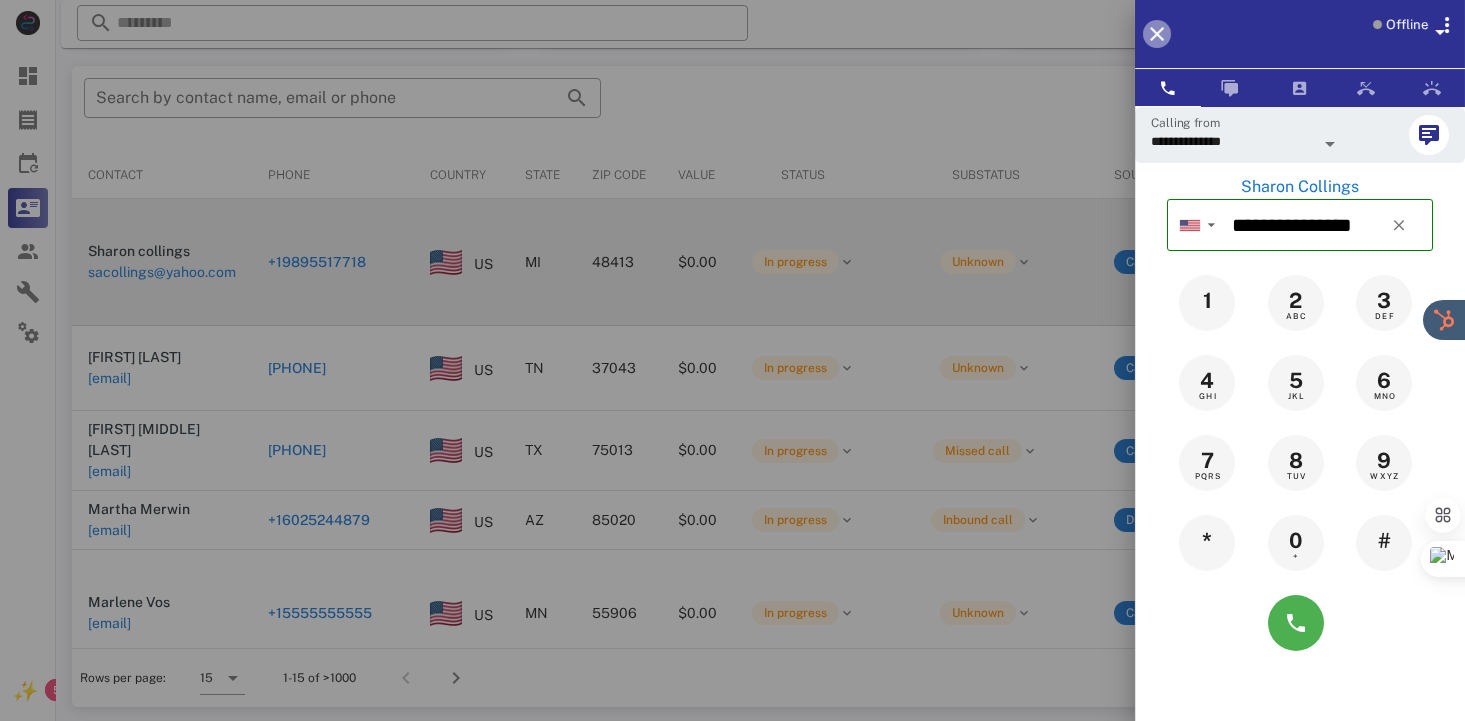 click at bounding box center [1157, 34] 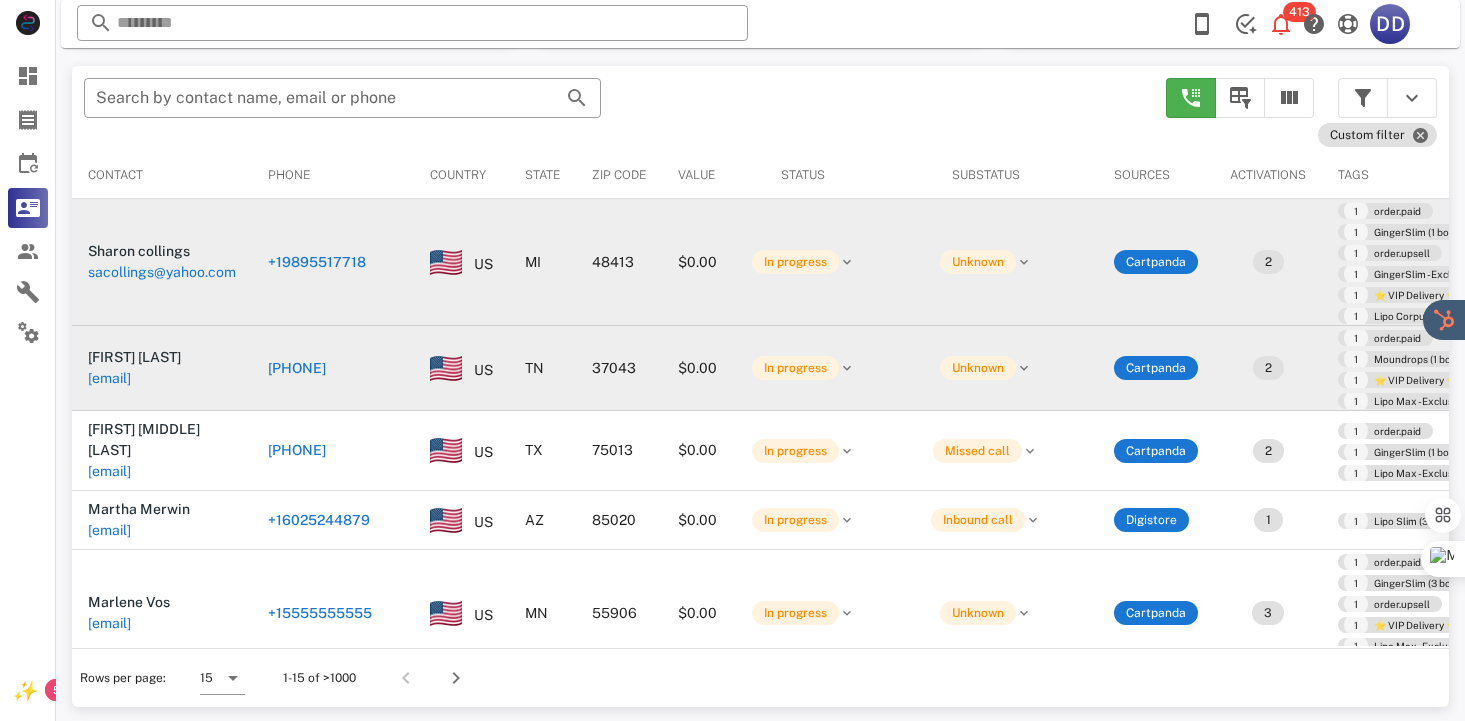 click on "+1[PHONE]" at bounding box center [363, 368] 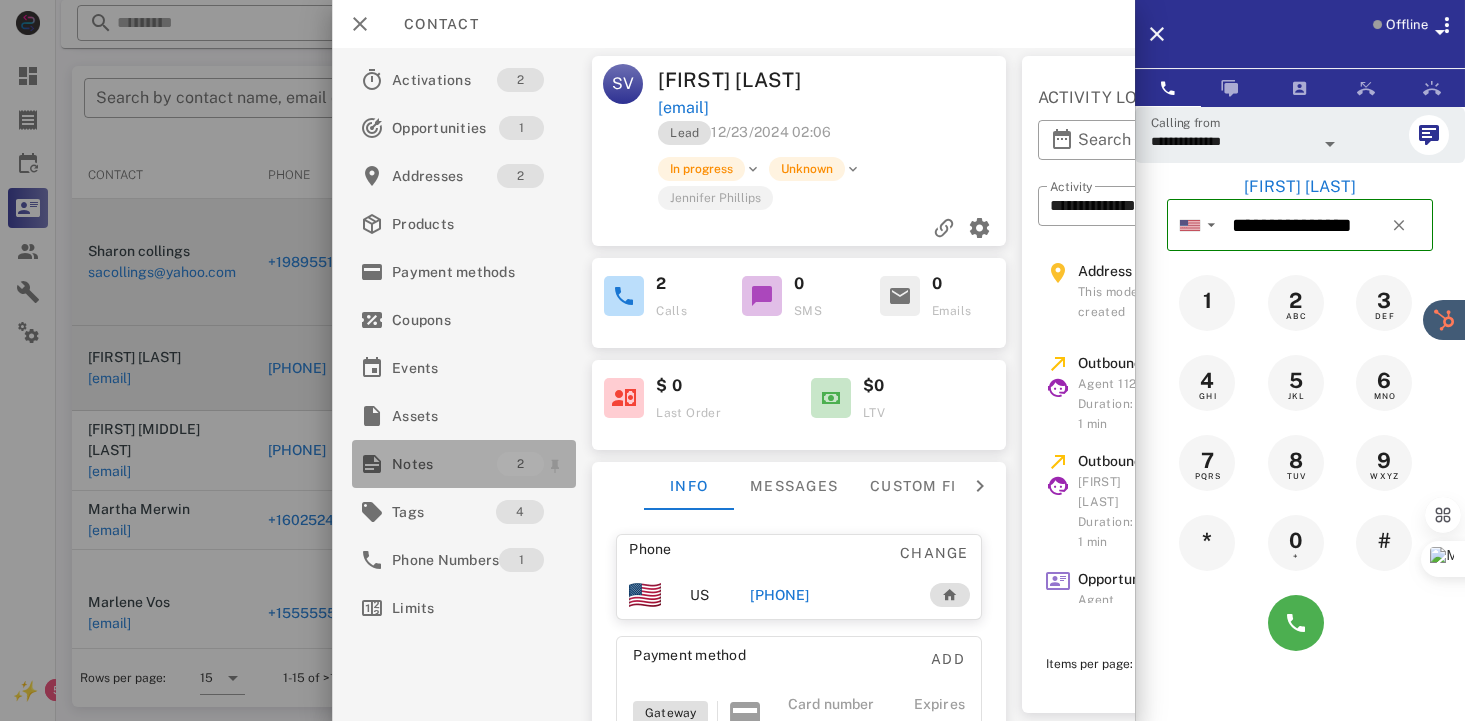 click on "Notes" at bounding box center (444, 464) 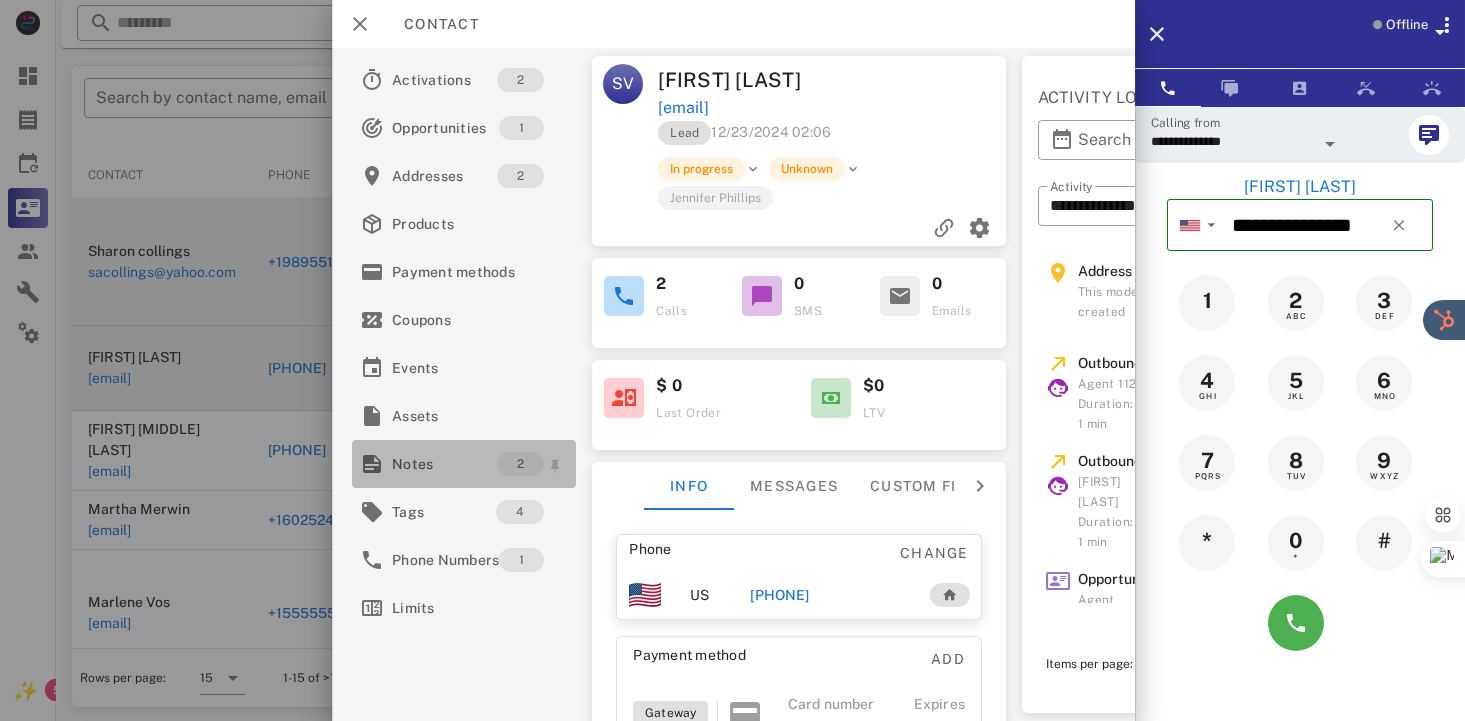 click at bounding box center [732, 360] 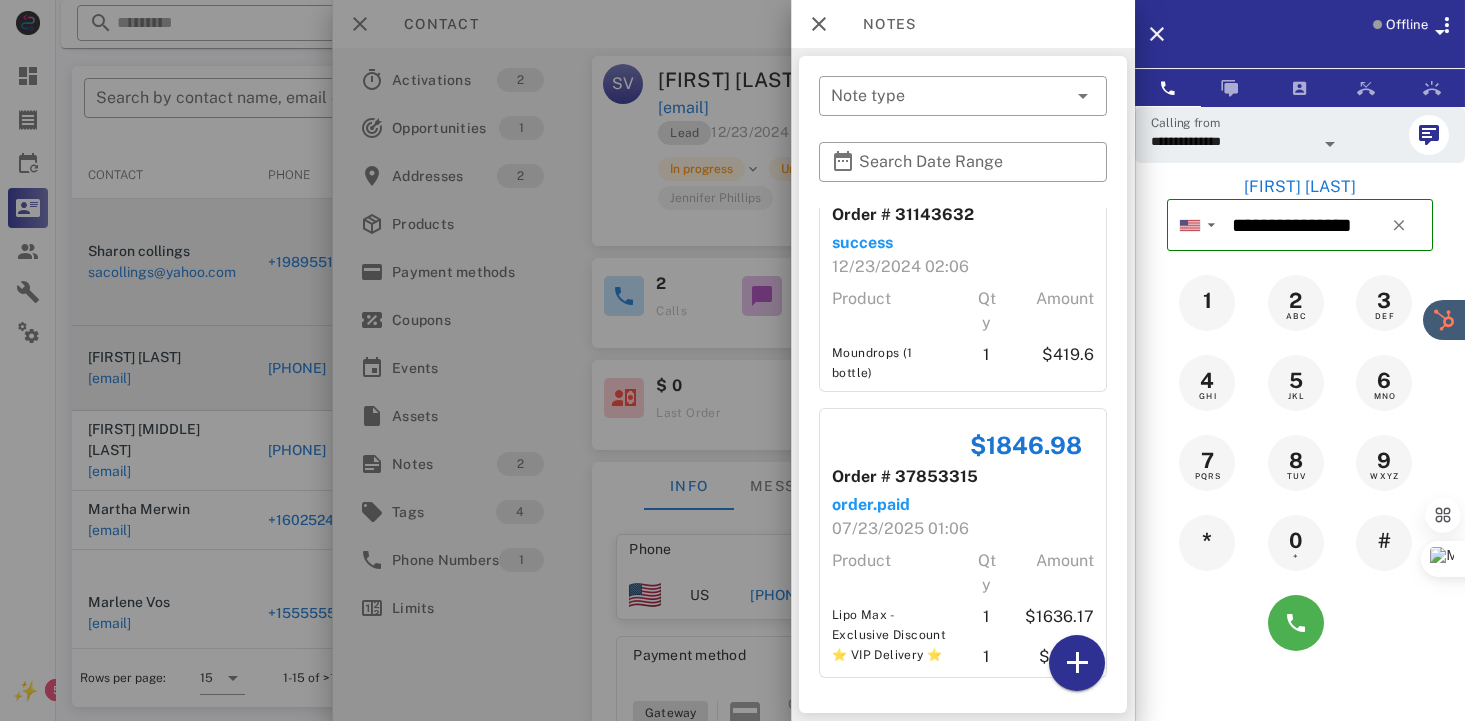 scroll, scrollTop: 65, scrollLeft: 0, axis: vertical 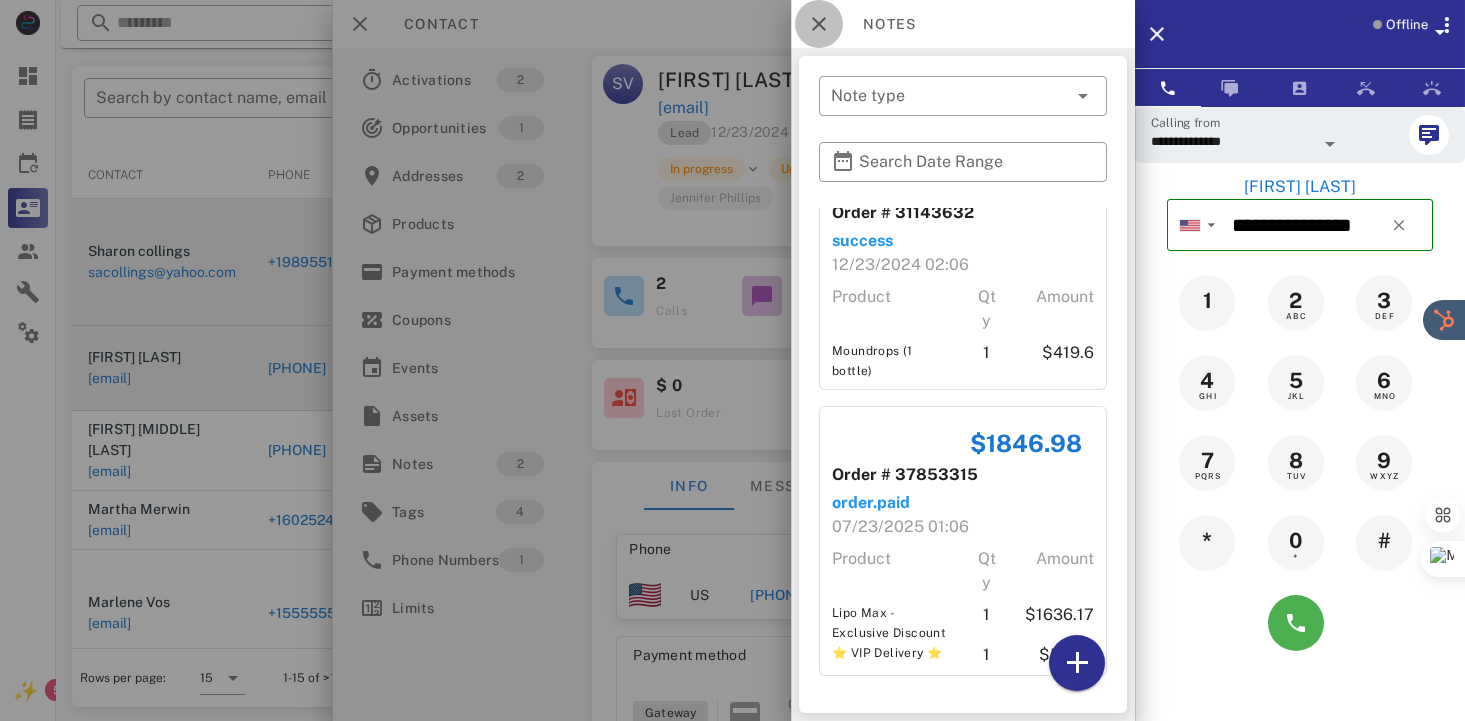 click at bounding box center (819, 24) 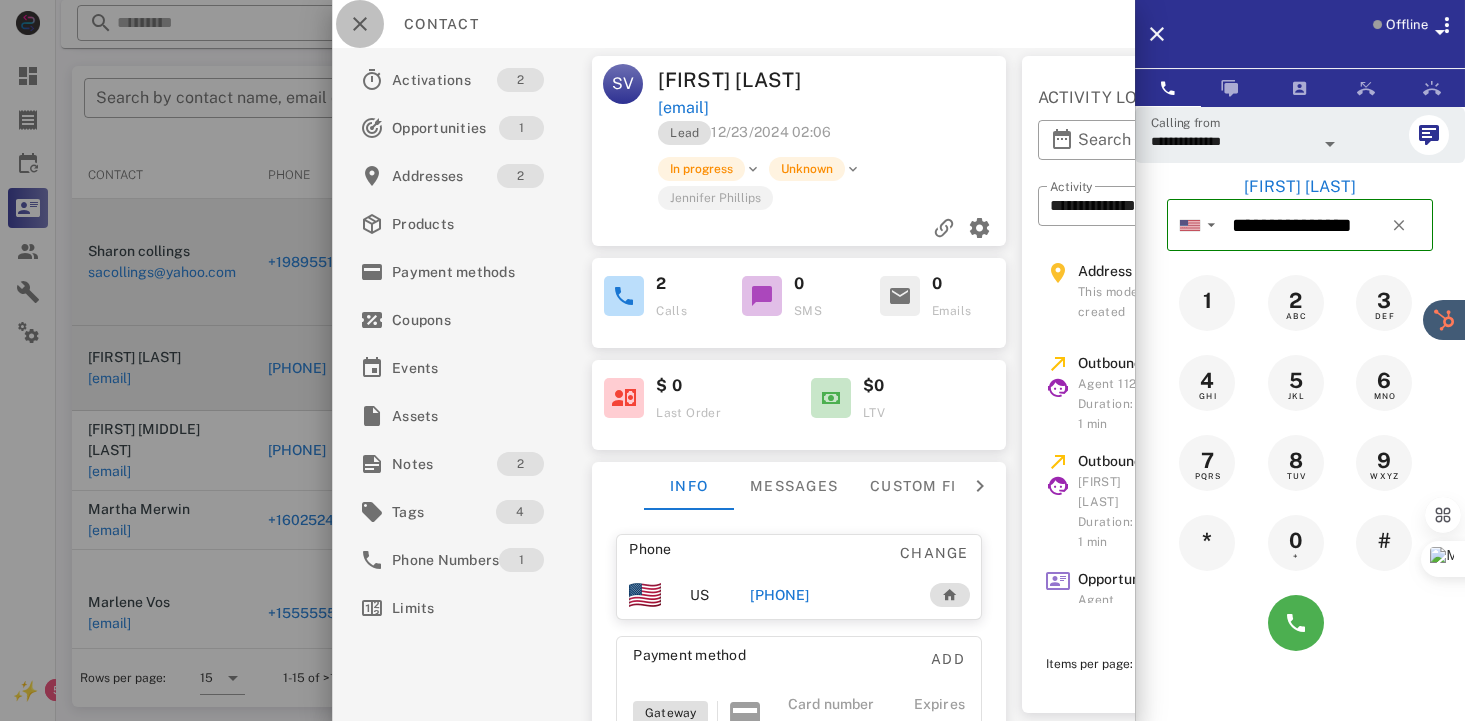 click at bounding box center [360, 24] 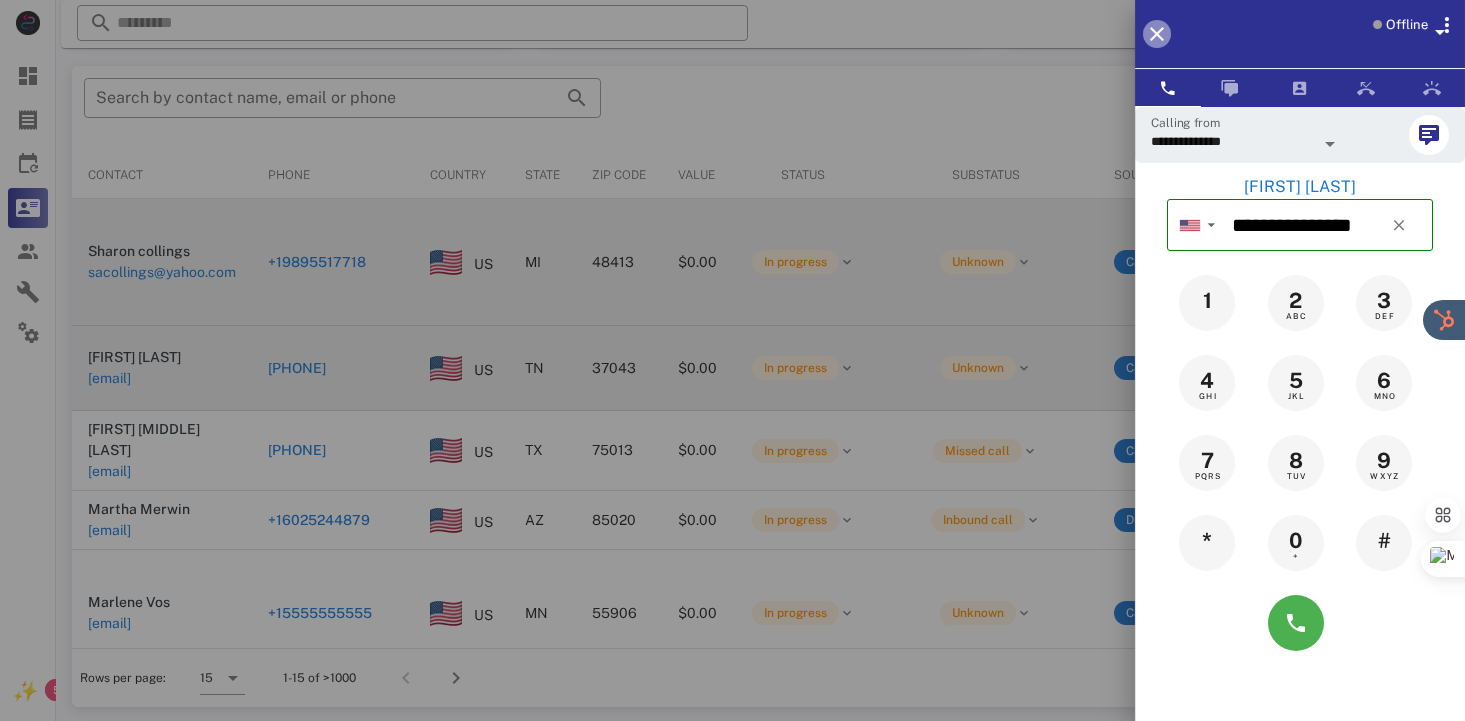 click at bounding box center (1157, 34) 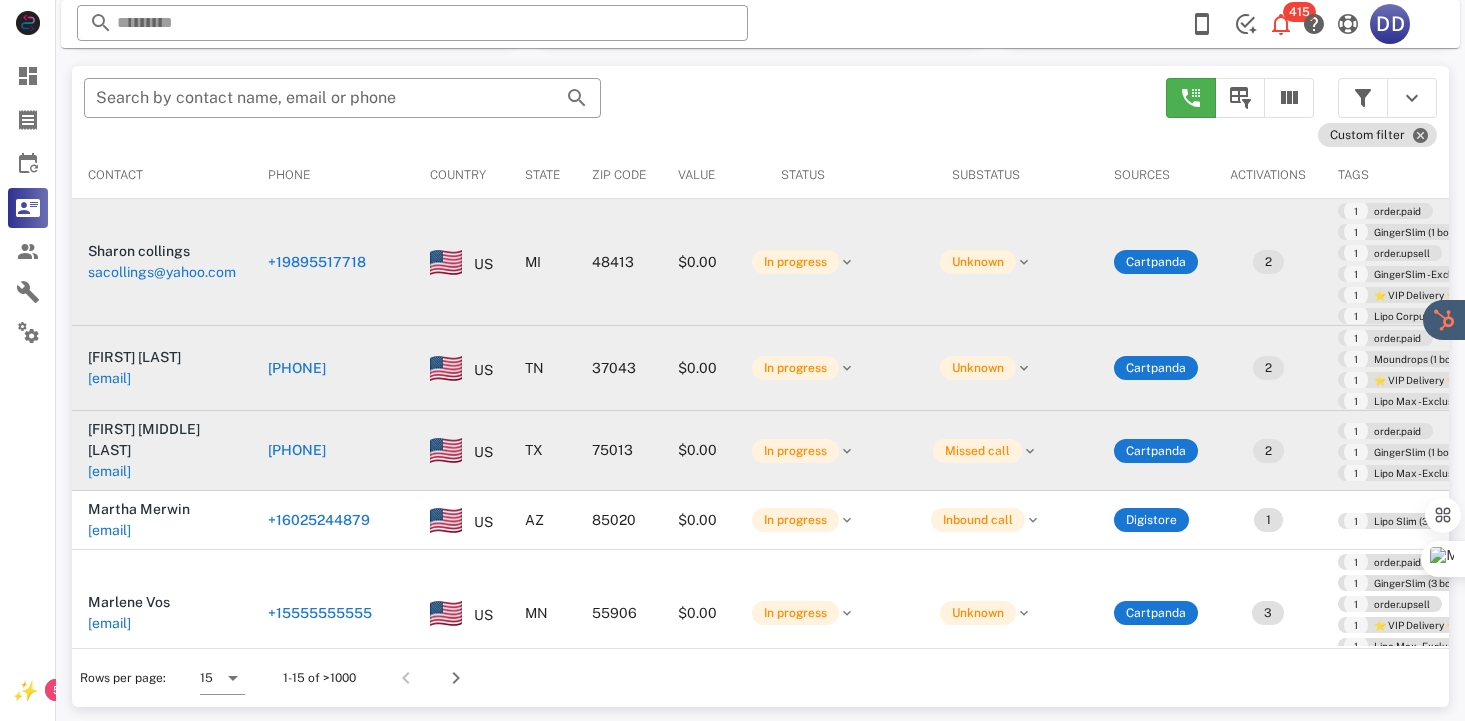 click on "[PHONE]" at bounding box center (356, 442) 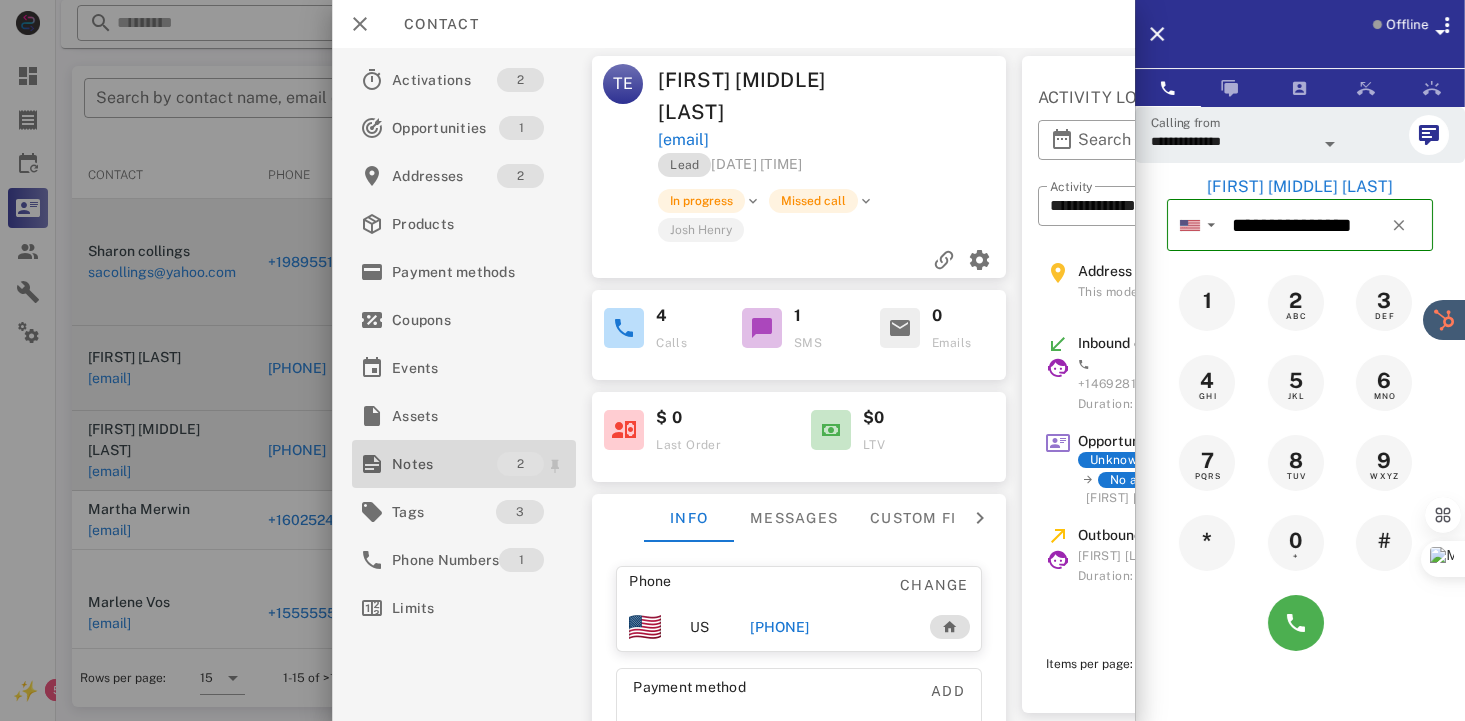 click on "Notes" at bounding box center (444, 464) 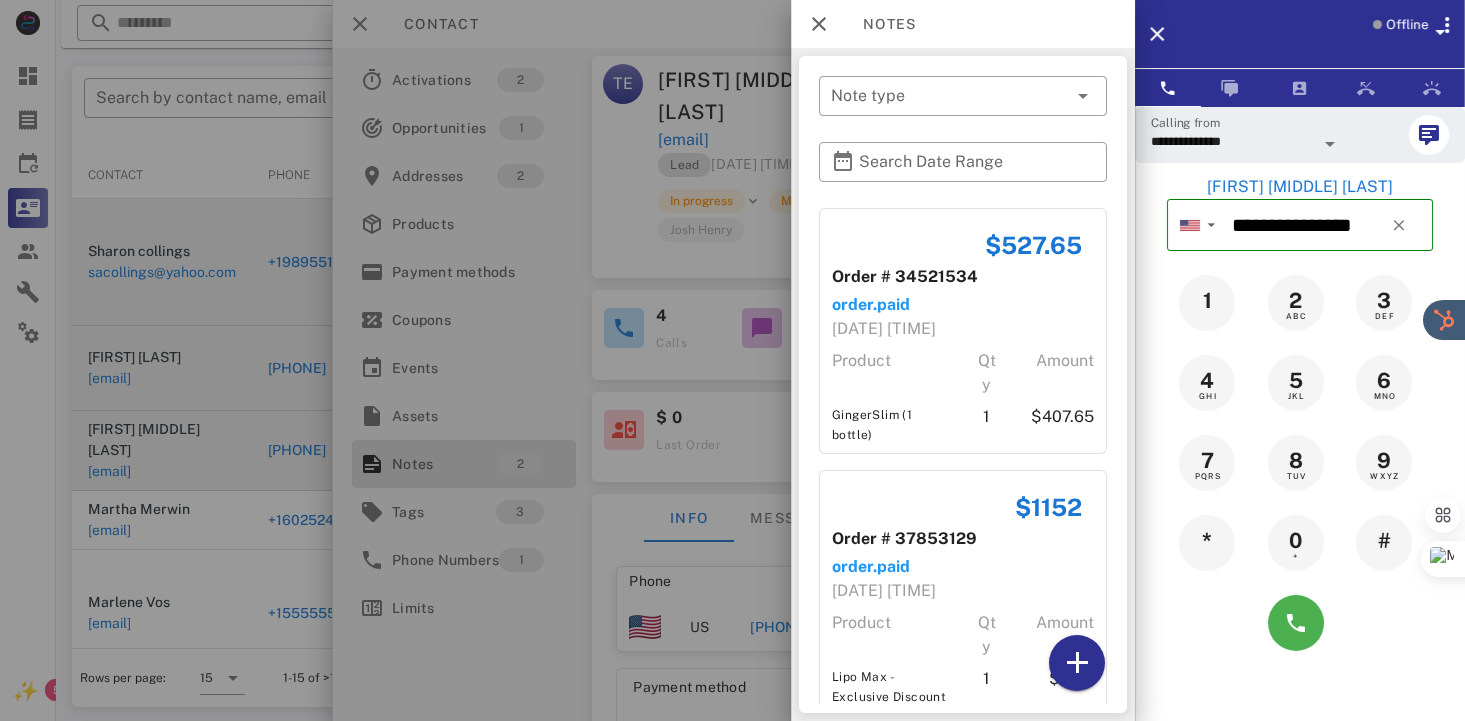 scroll, scrollTop: 40, scrollLeft: 0, axis: vertical 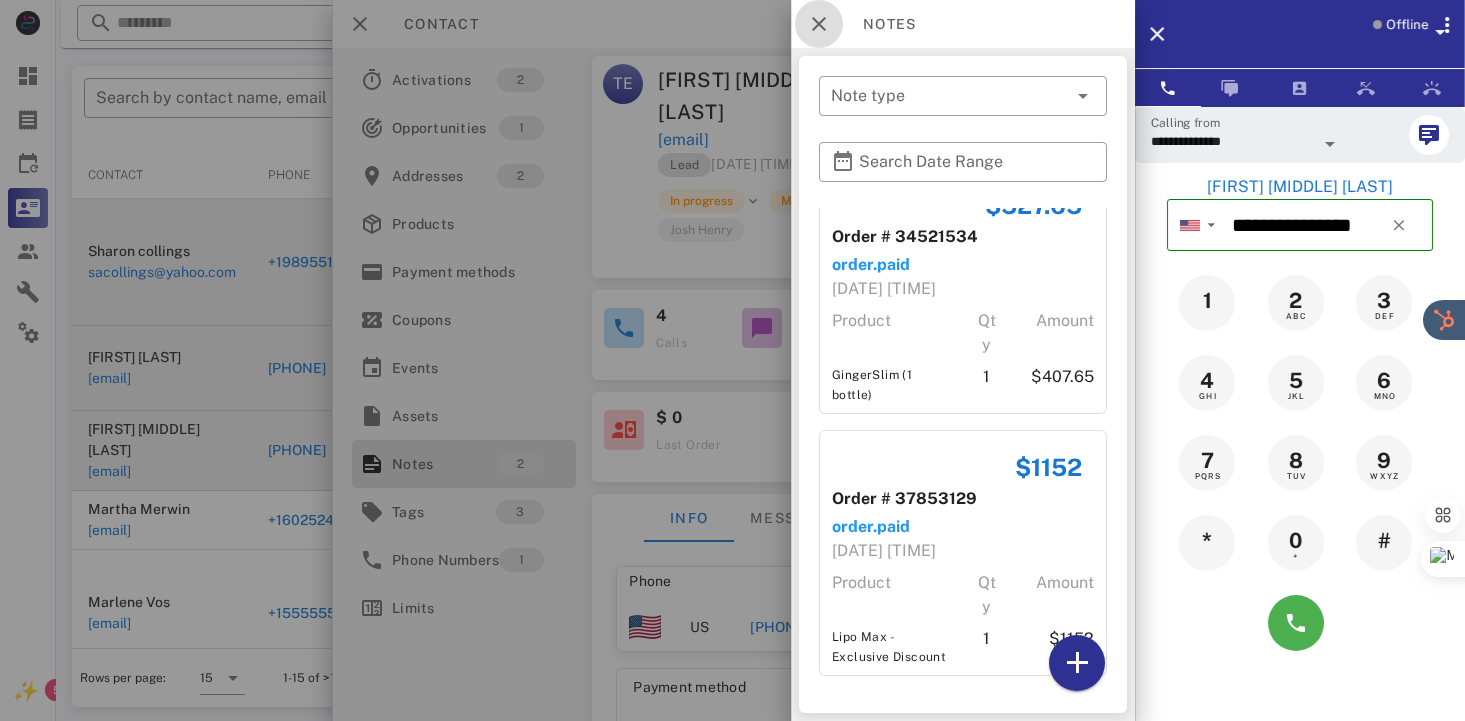 click at bounding box center (819, 24) 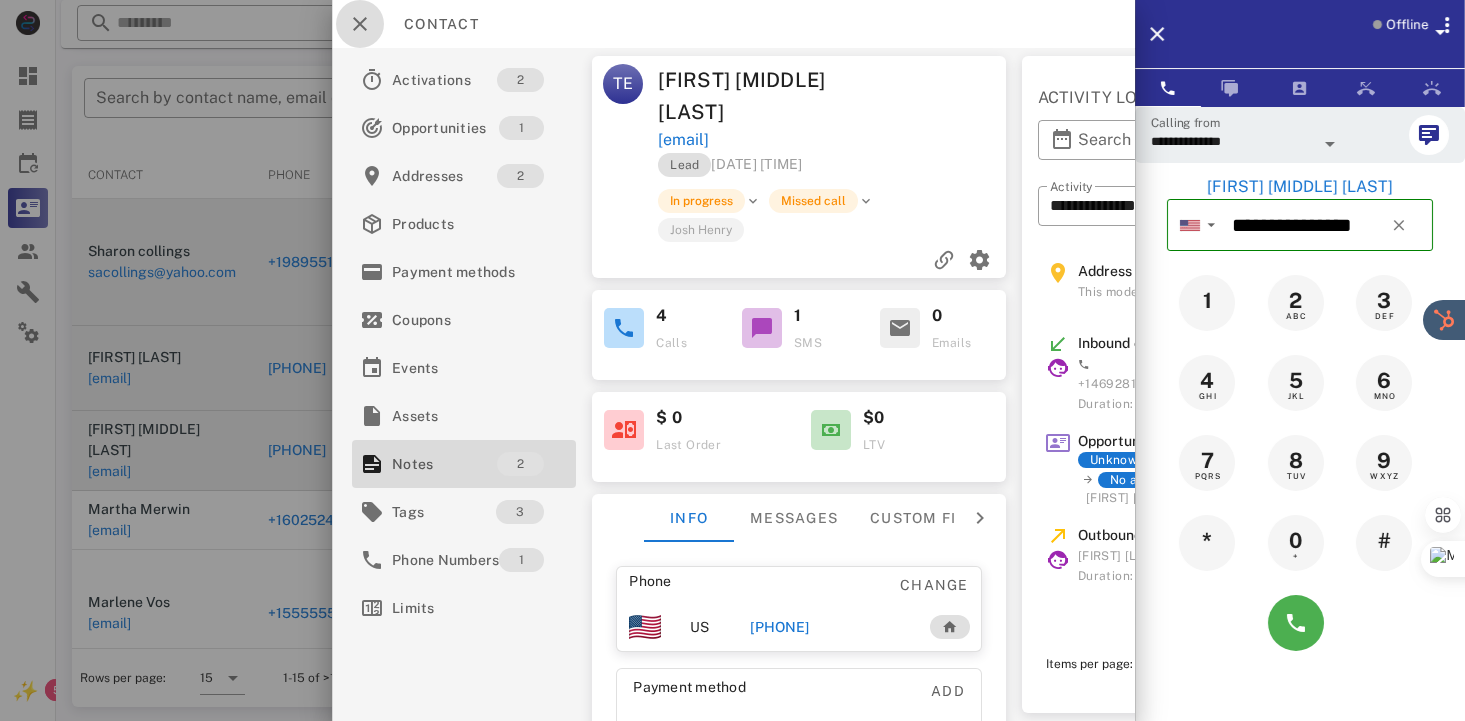 click at bounding box center [360, 24] 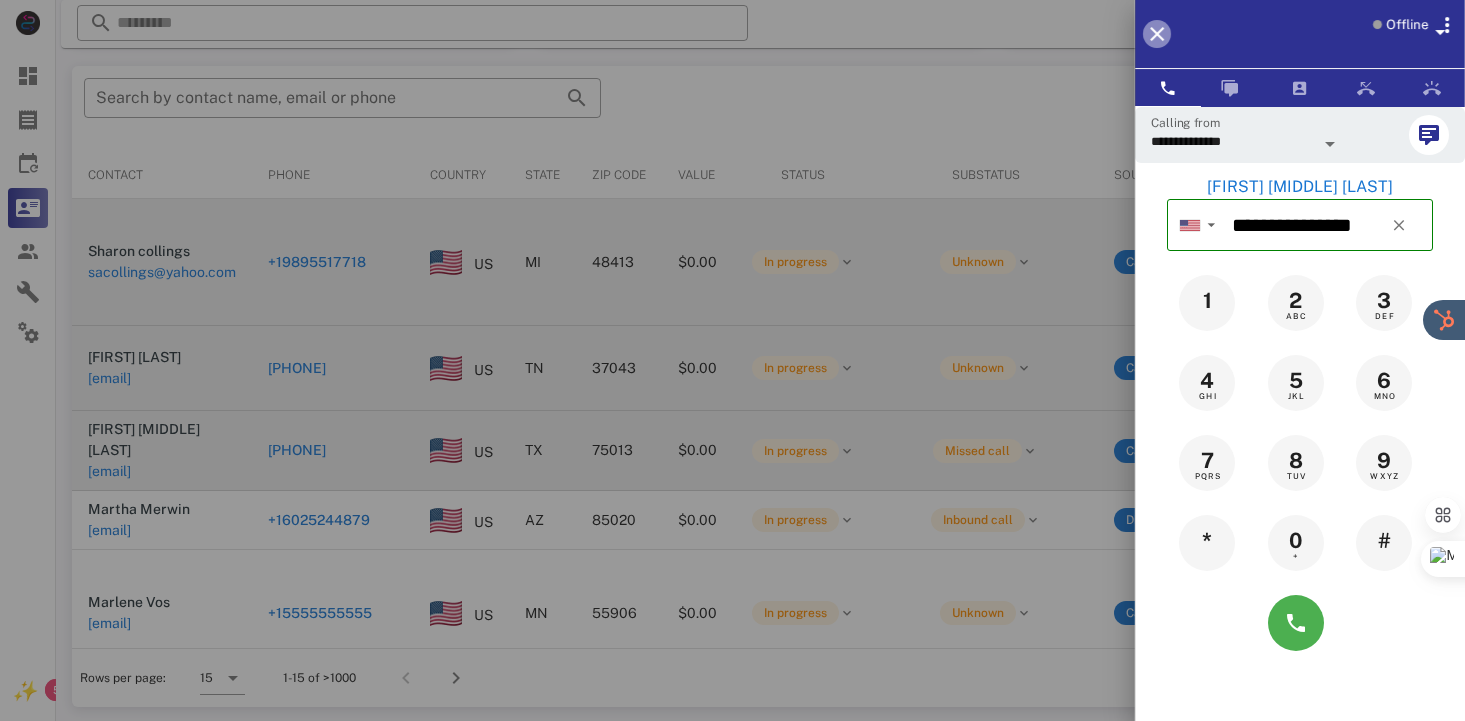 click at bounding box center (1157, 34) 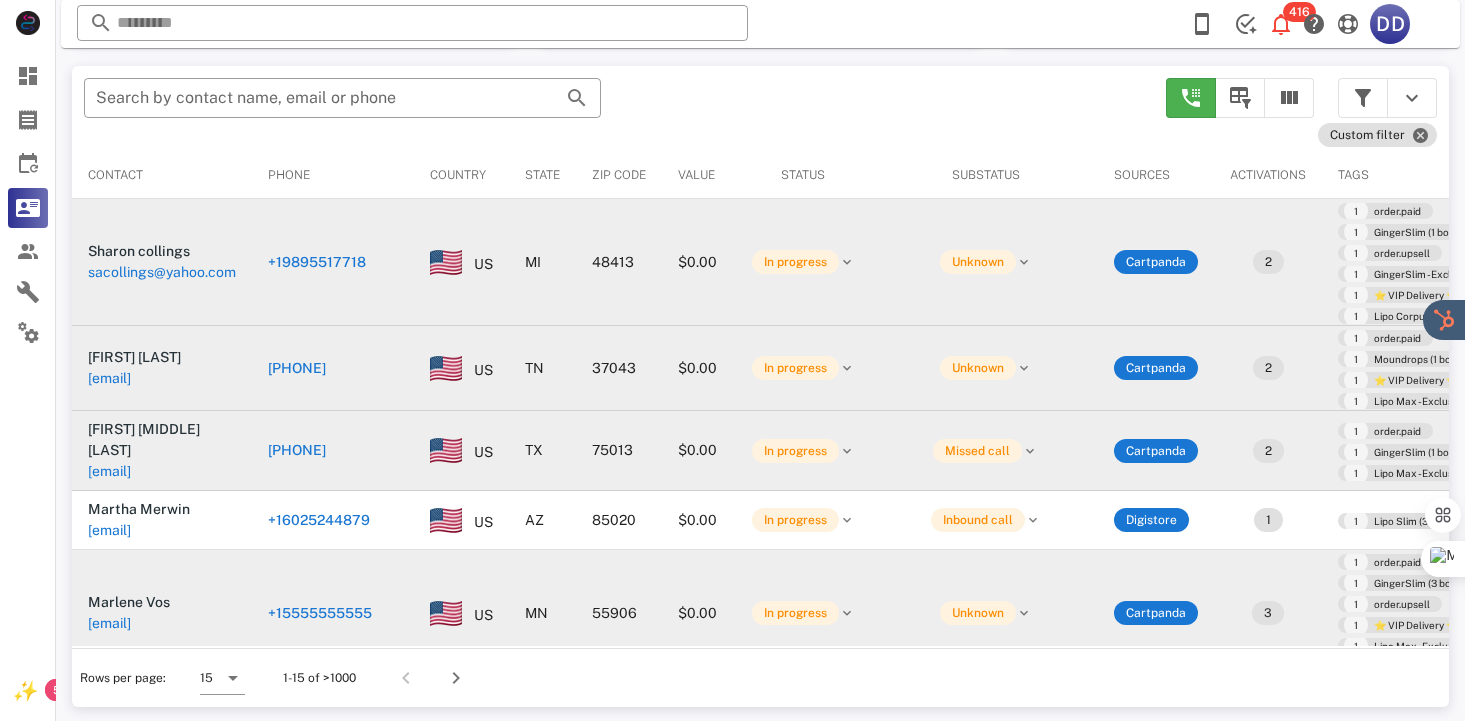 click on "+1[PHONE]" at bounding box center [363, 597] 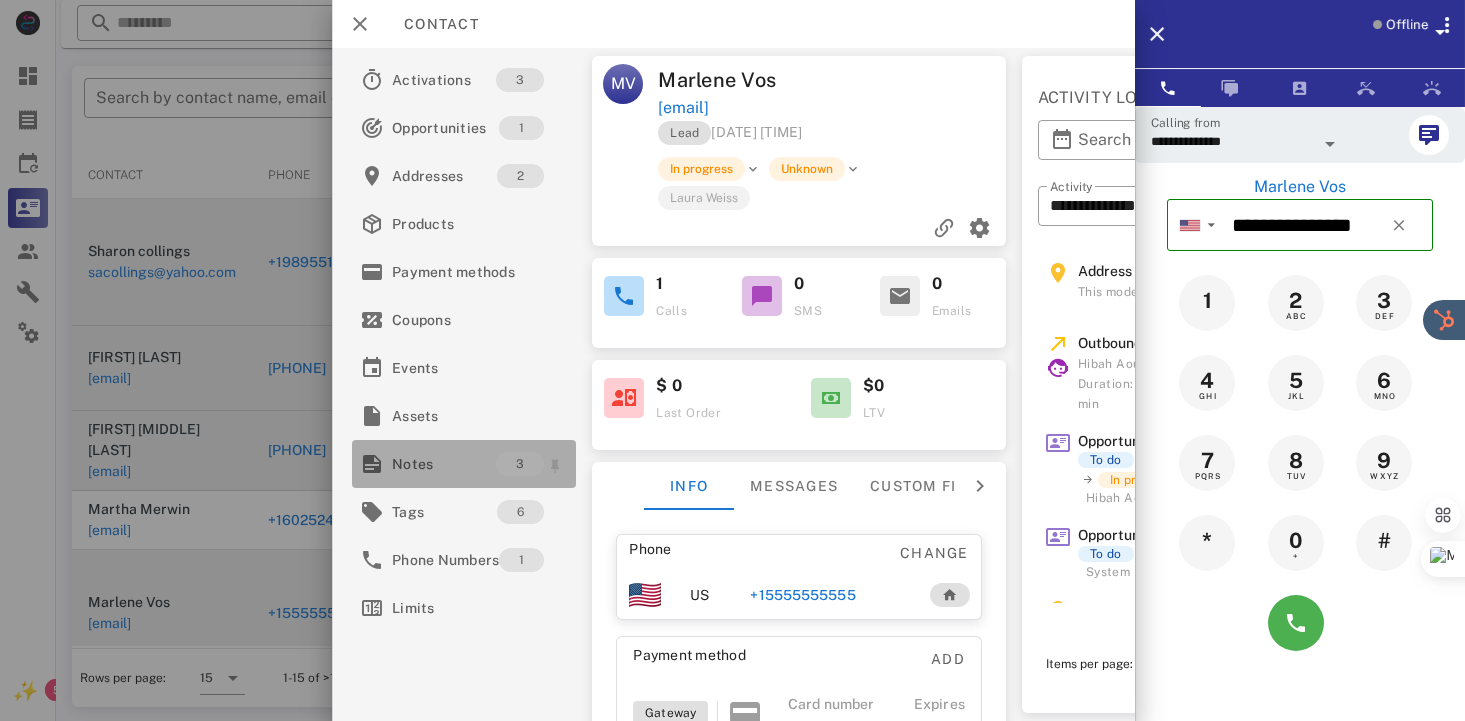 click on "Notes" at bounding box center (444, 464) 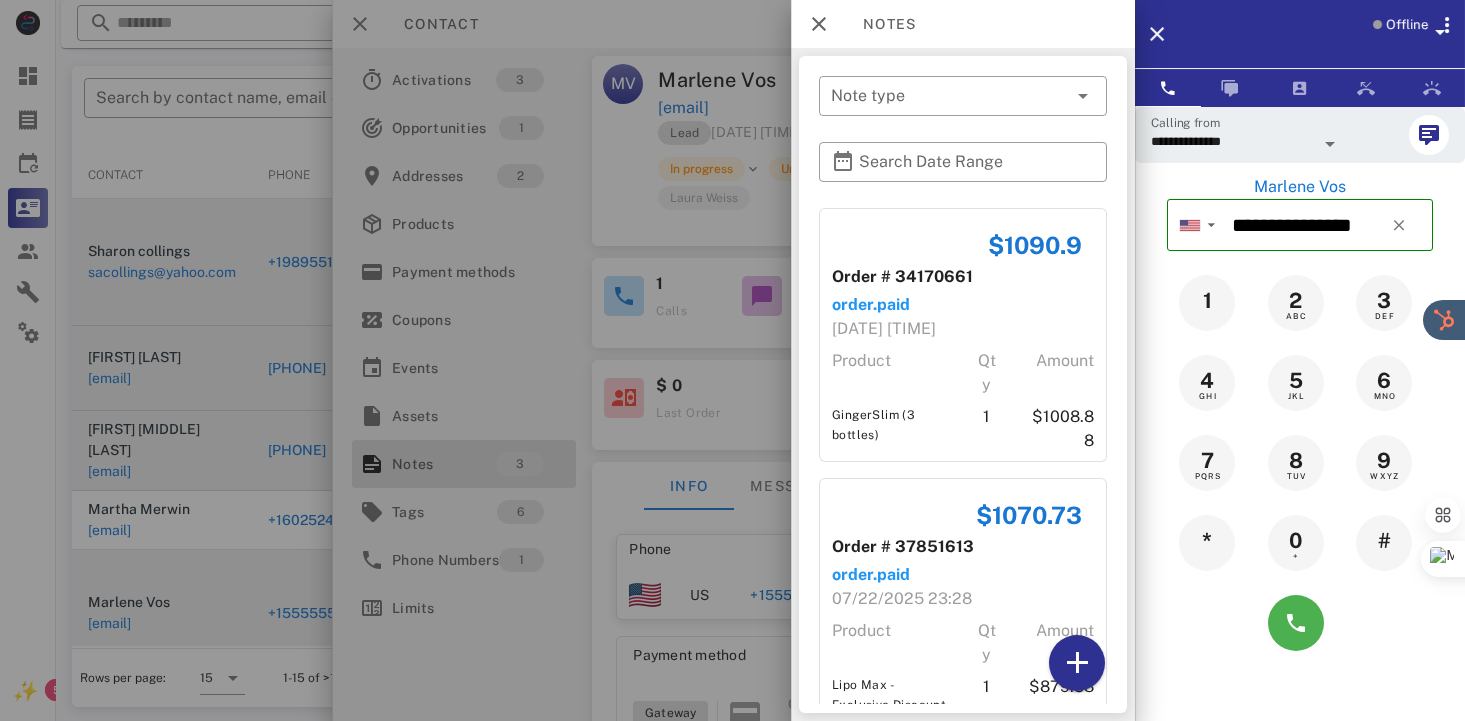 click at bounding box center (904, 235) 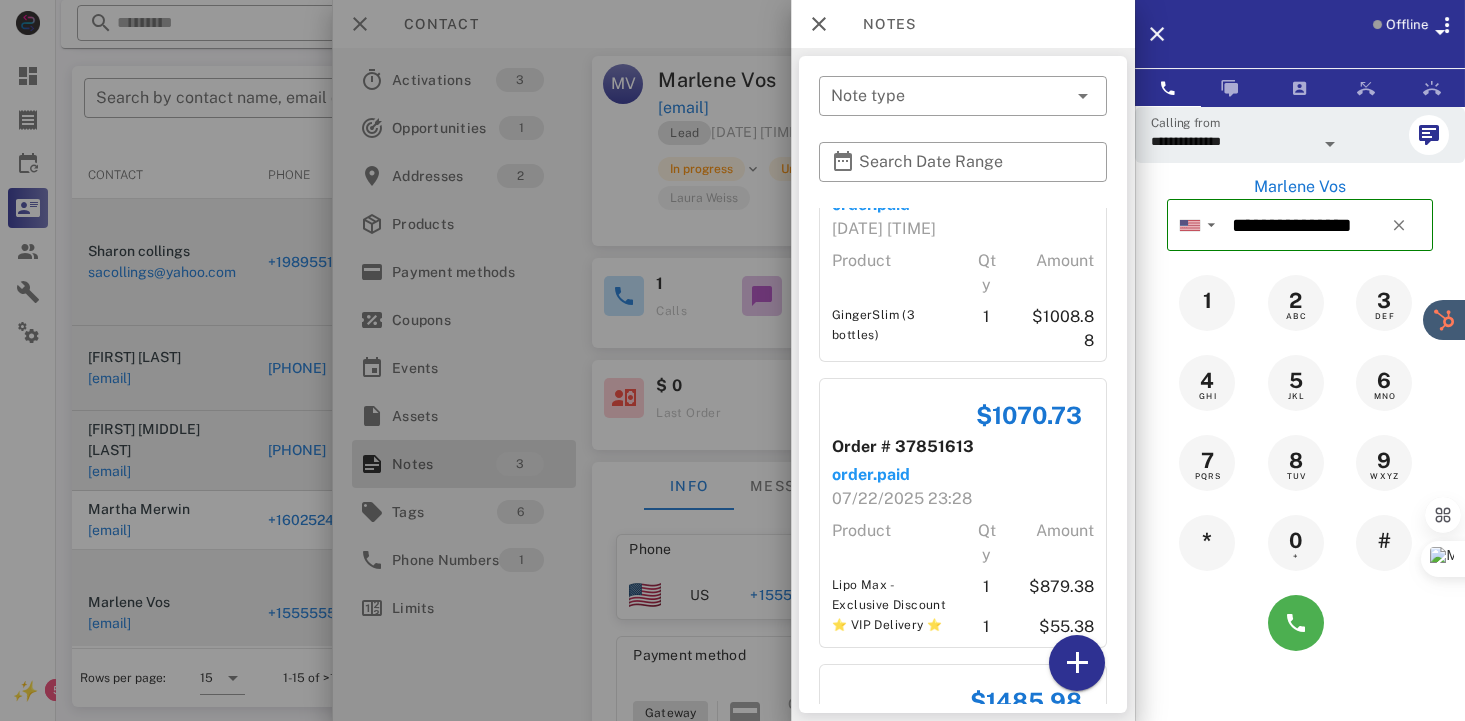 scroll, scrollTop: 150, scrollLeft: 0, axis: vertical 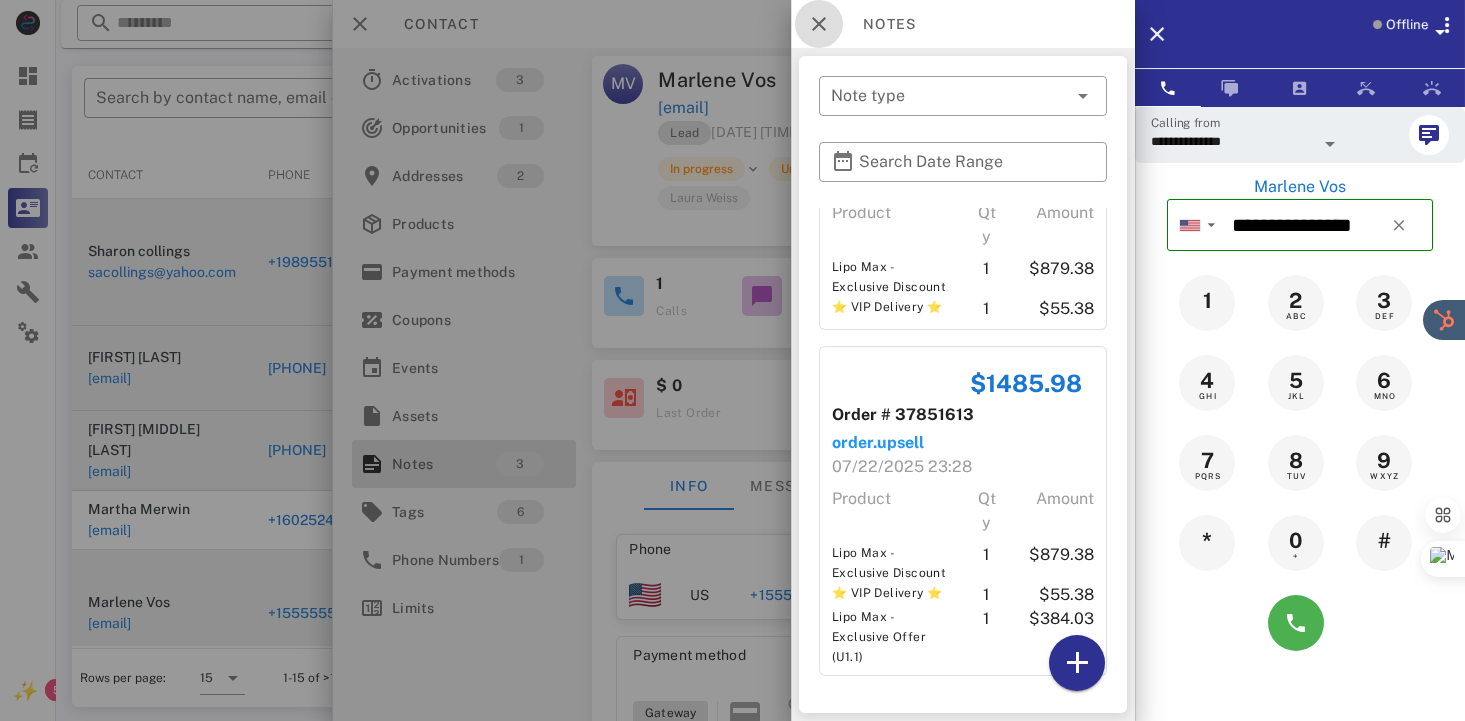 click at bounding box center (819, 24) 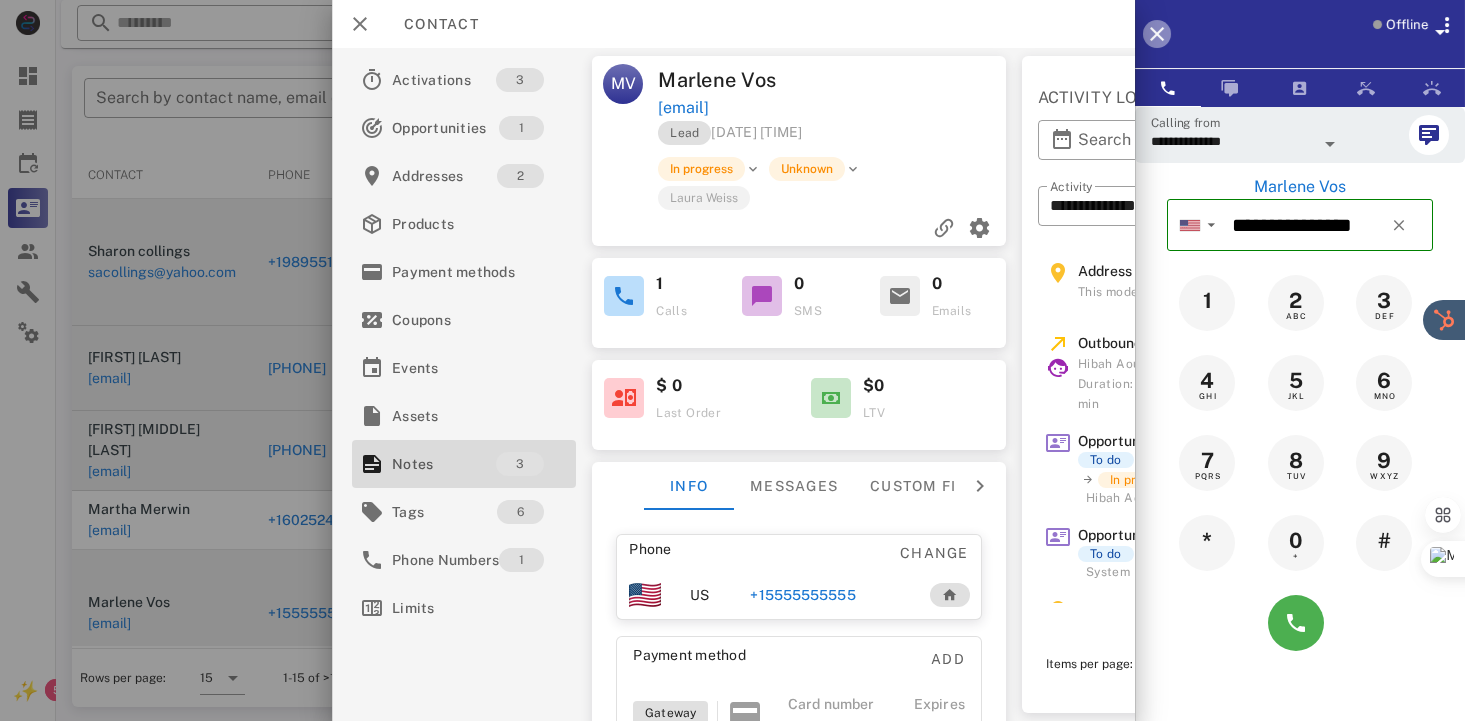 click at bounding box center (1157, 34) 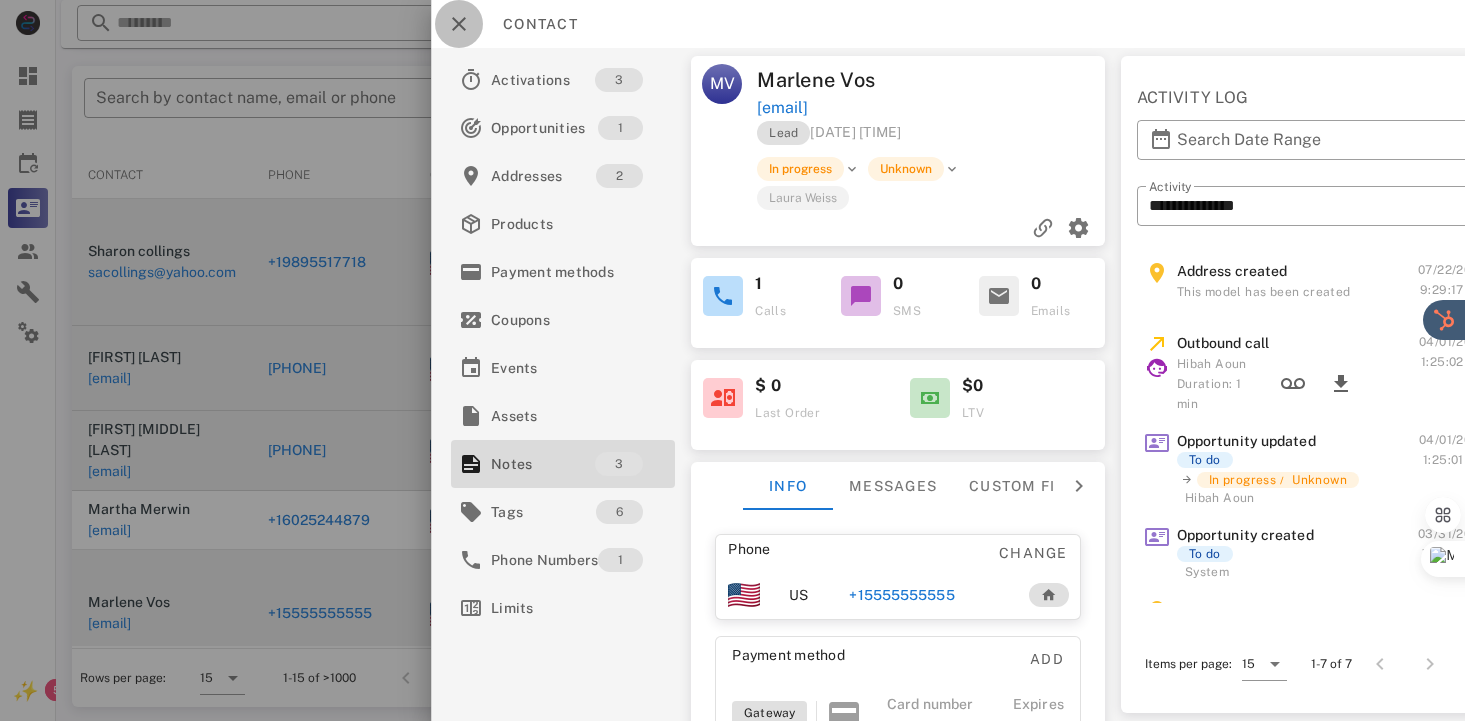 click at bounding box center [459, 24] 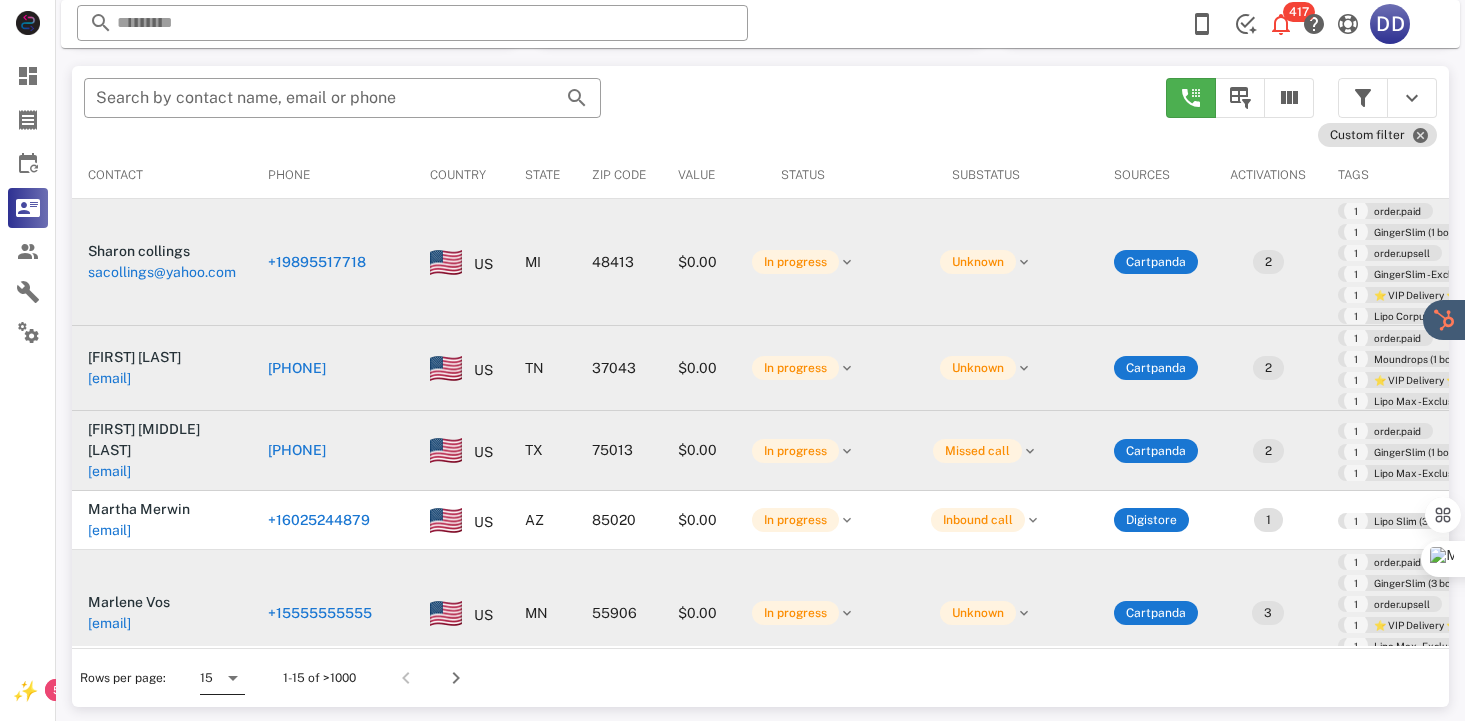 click at bounding box center [233, 678] 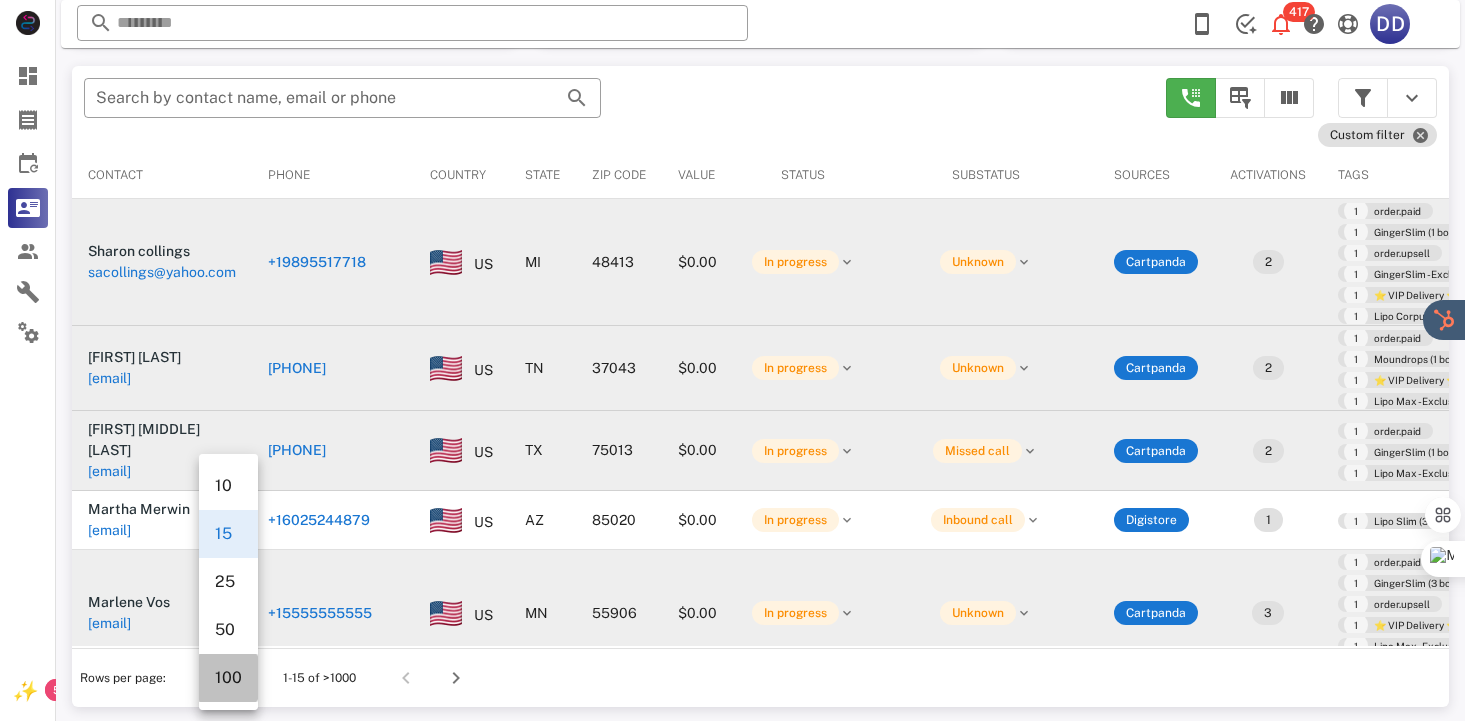 click on "100" at bounding box center (228, 677) 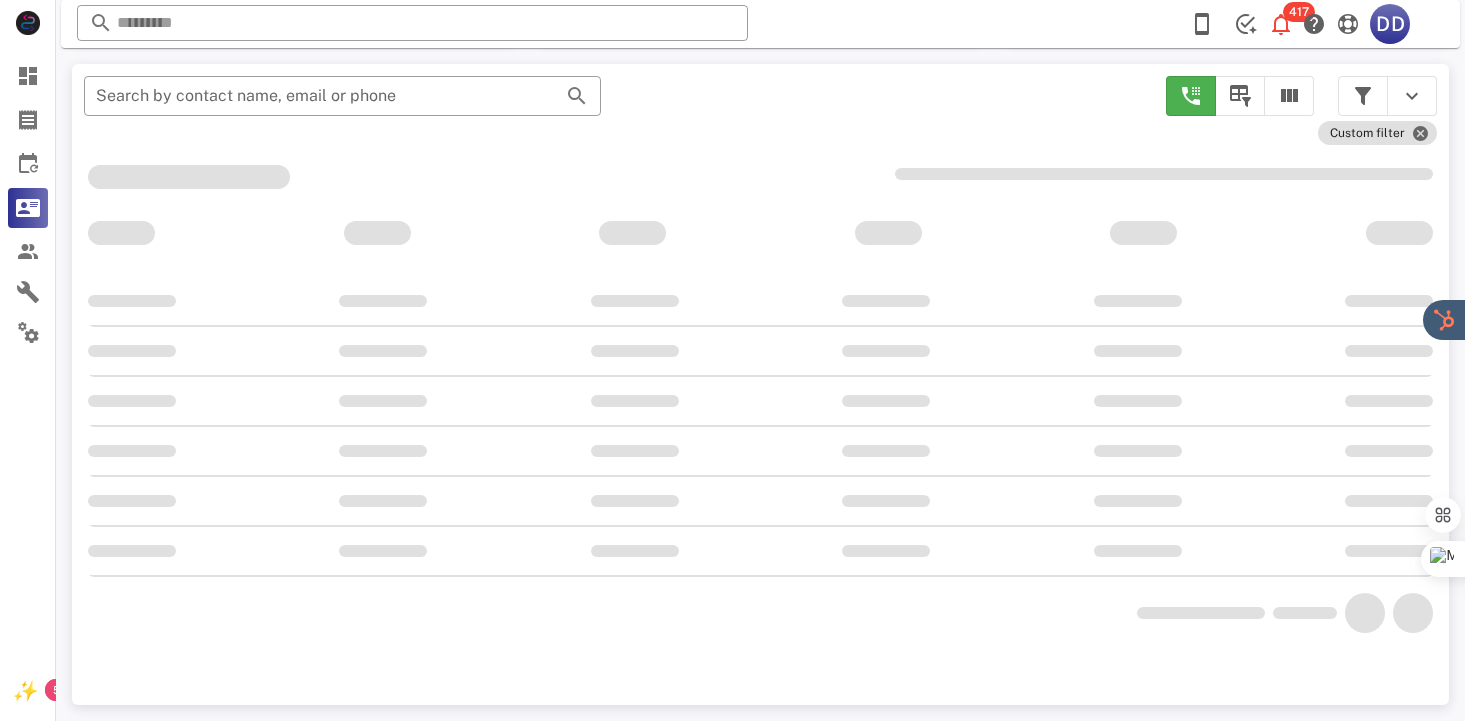 scroll, scrollTop: 378, scrollLeft: 0, axis: vertical 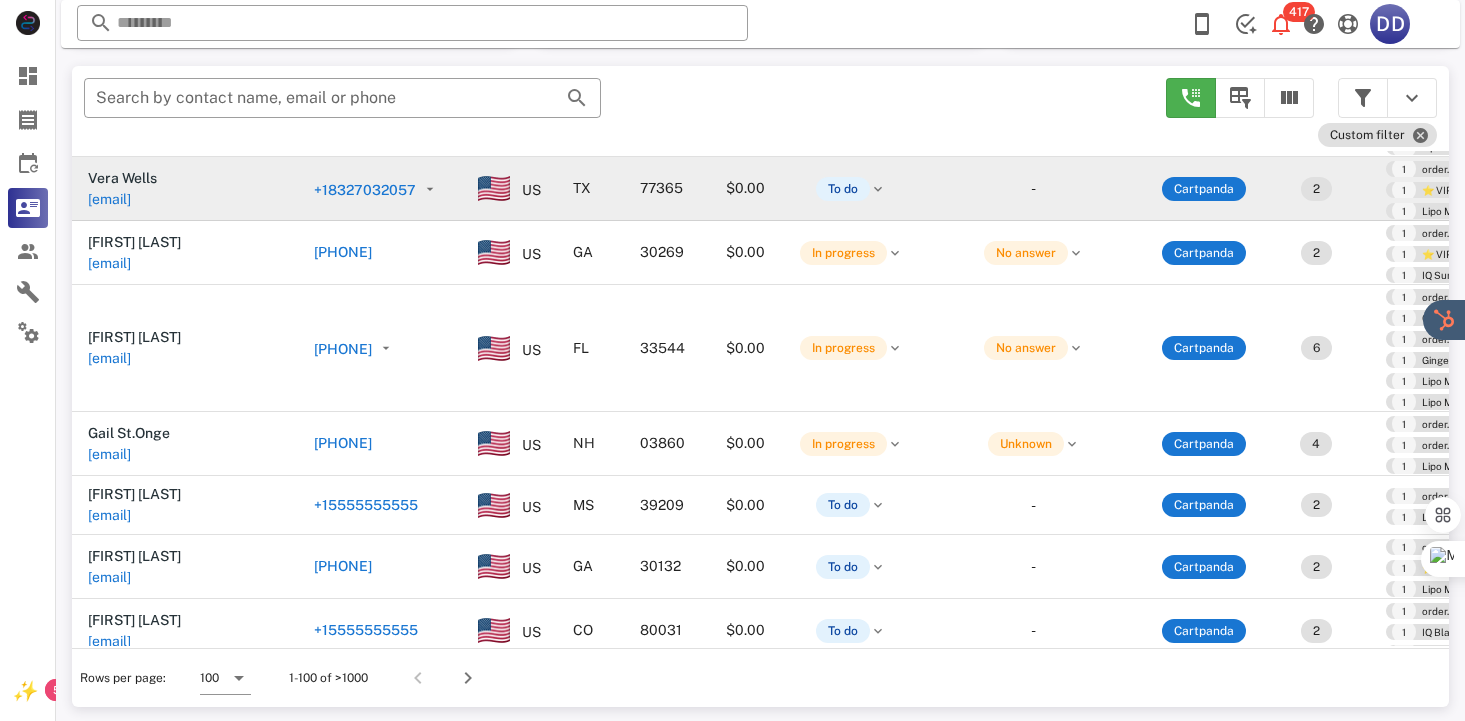 click on "[PHONE]" at bounding box center [377, 190] 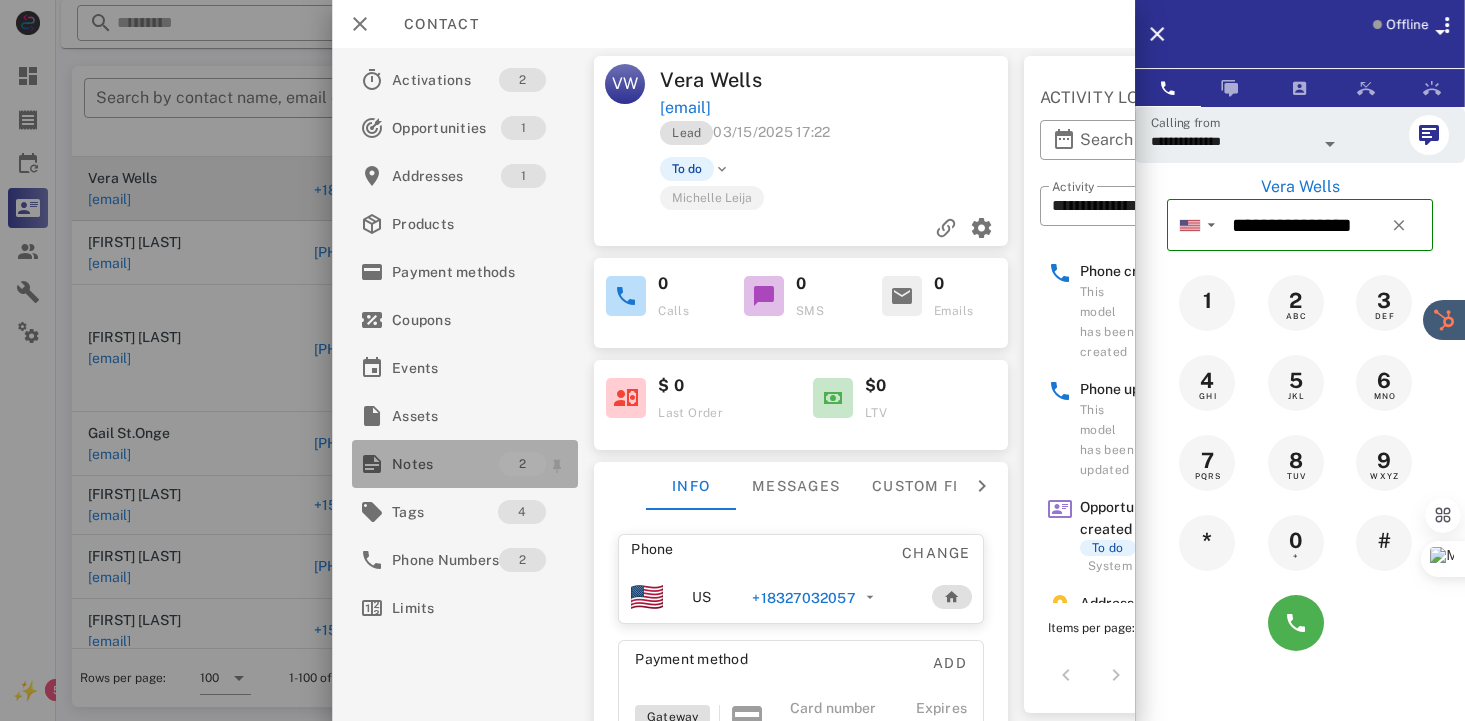 click on "Notes" at bounding box center (445, 464) 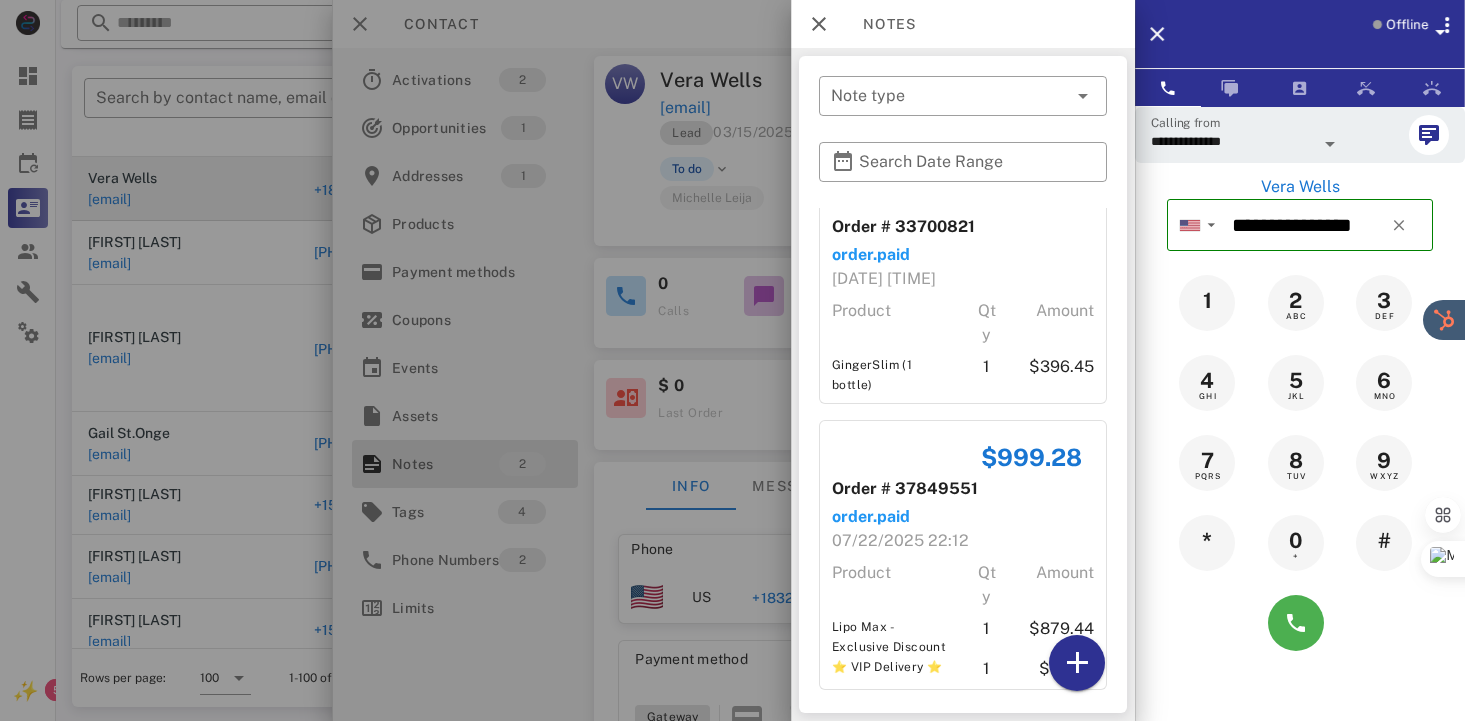 scroll, scrollTop: 65, scrollLeft: 0, axis: vertical 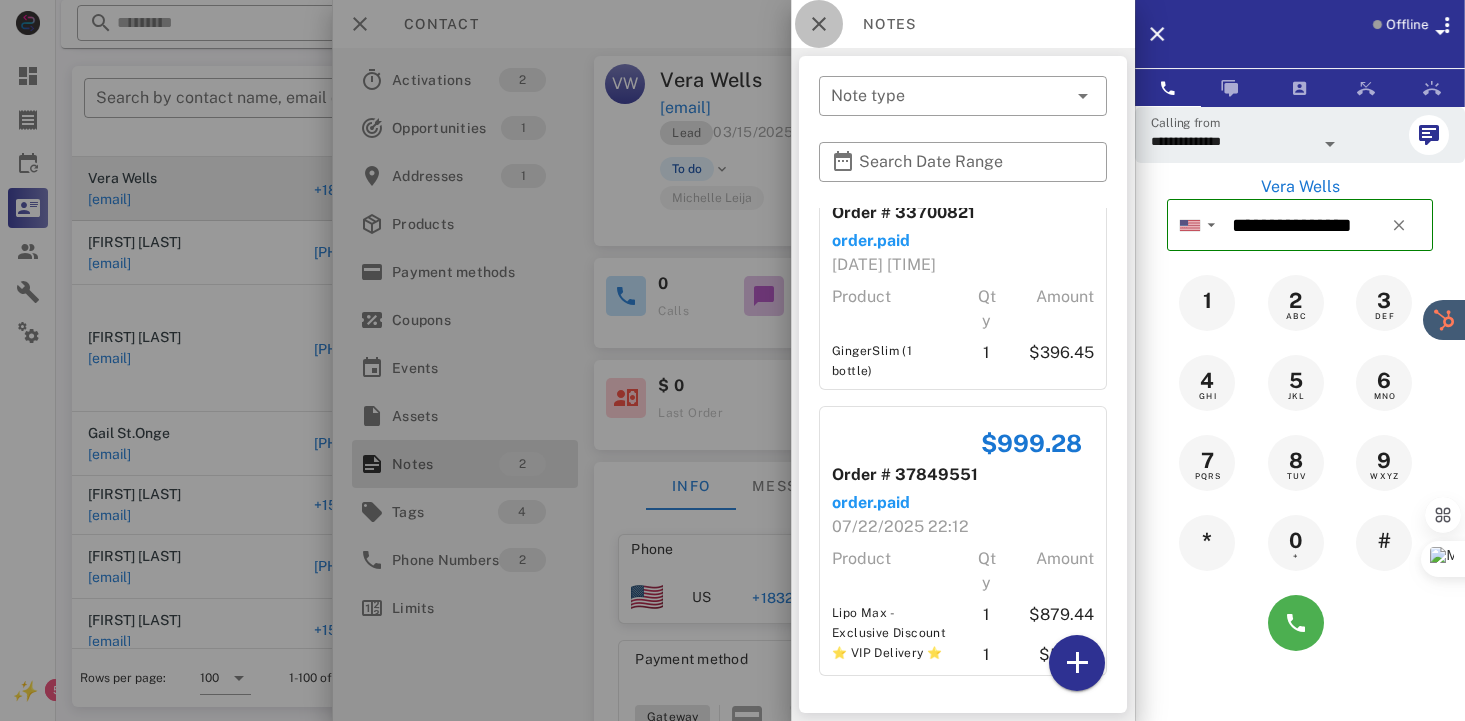 click at bounding box center [819, 24] 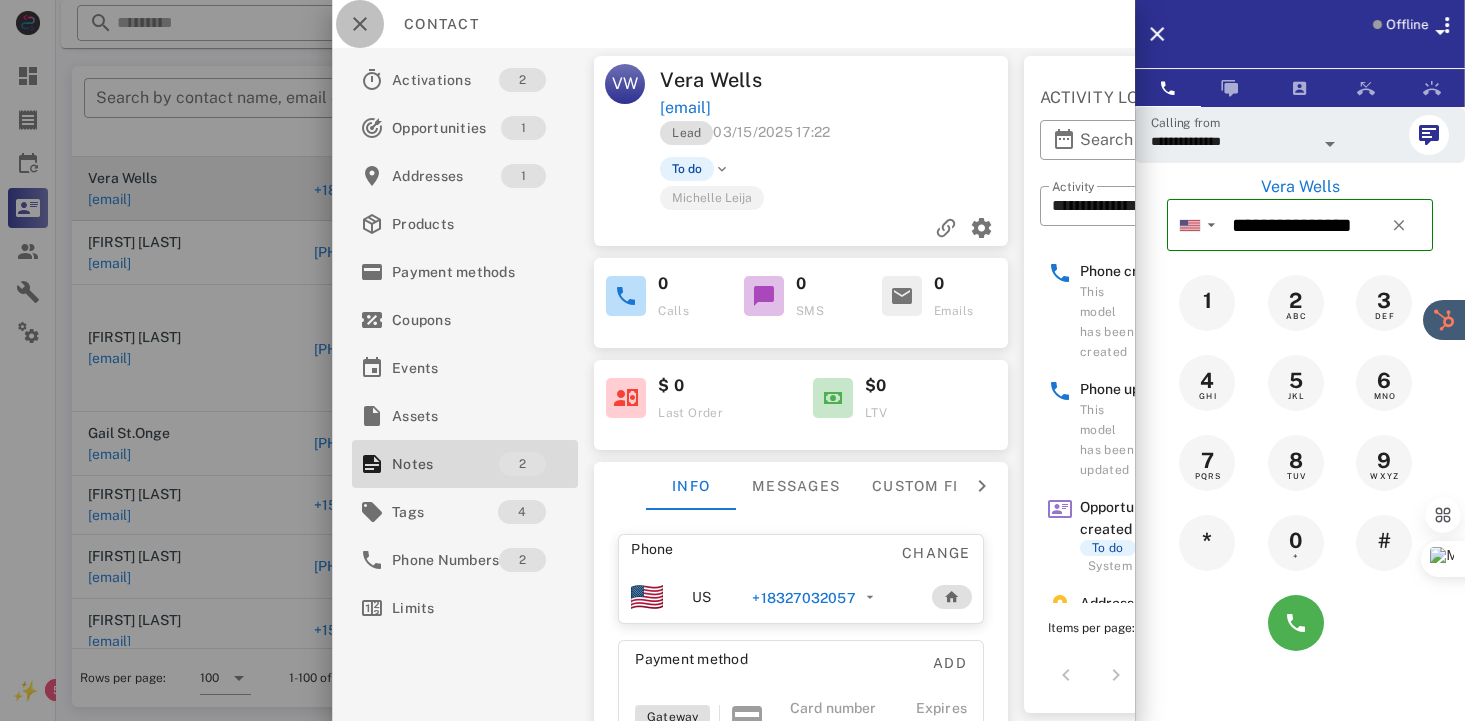 click at bounding box center (360, 24) 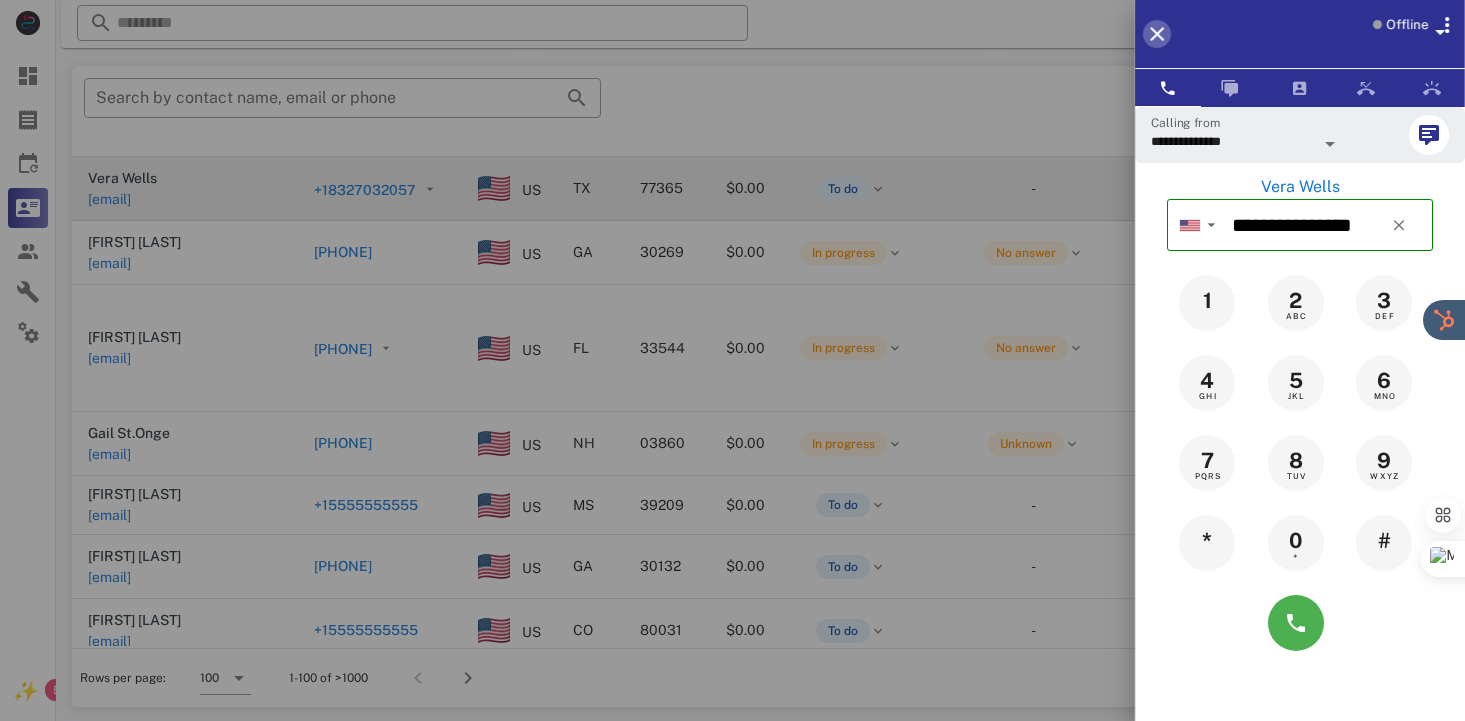 click at bounding box center [1157, 34] 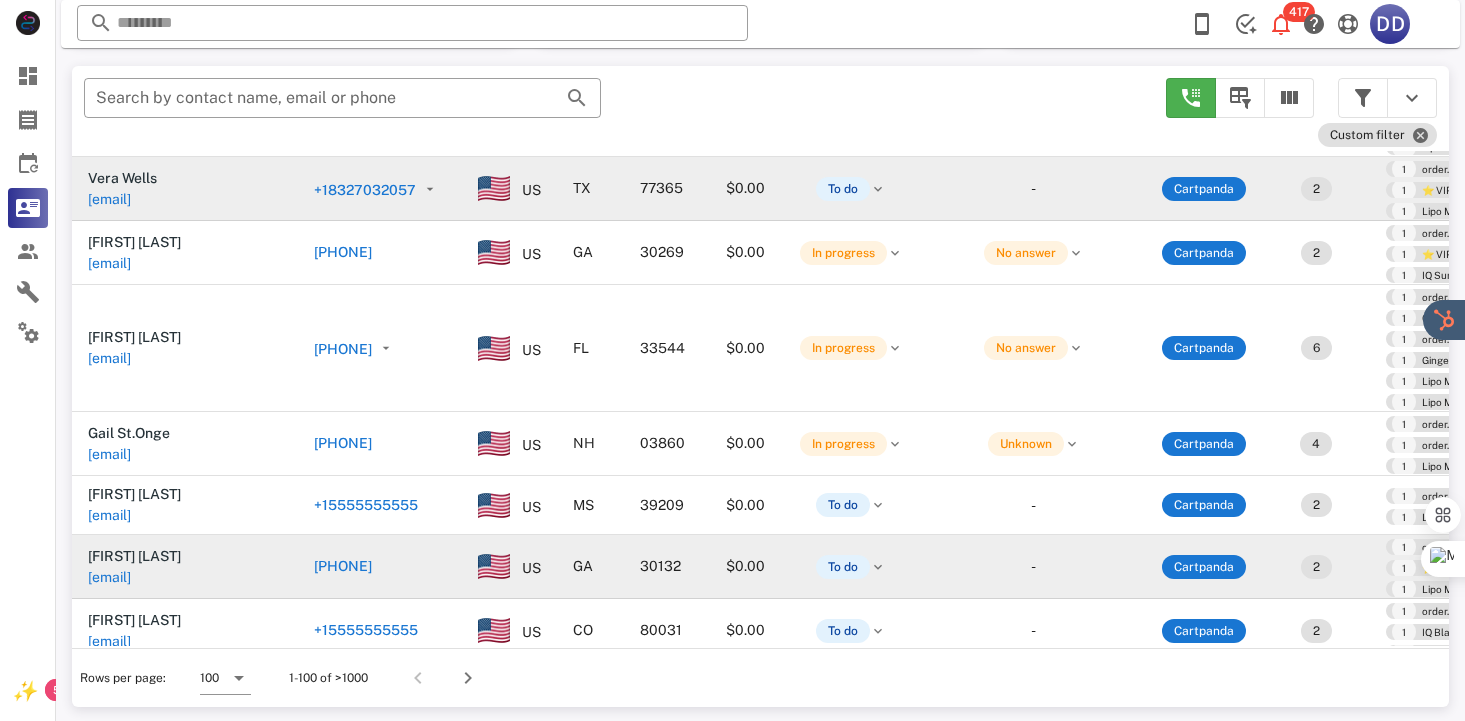 click on "+1[PHONE]" at bounding box center [384, 566] 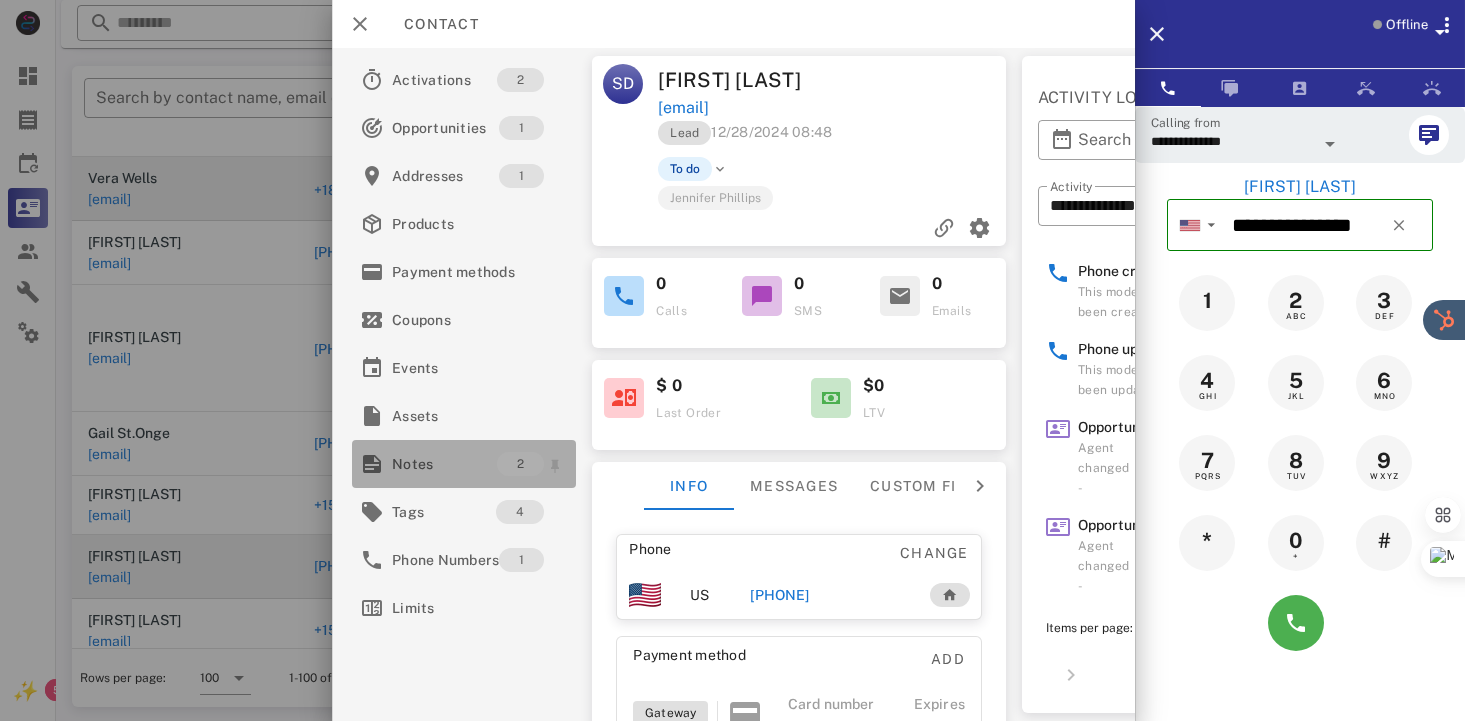 click on "Notes" at bounding box center (444, 464) 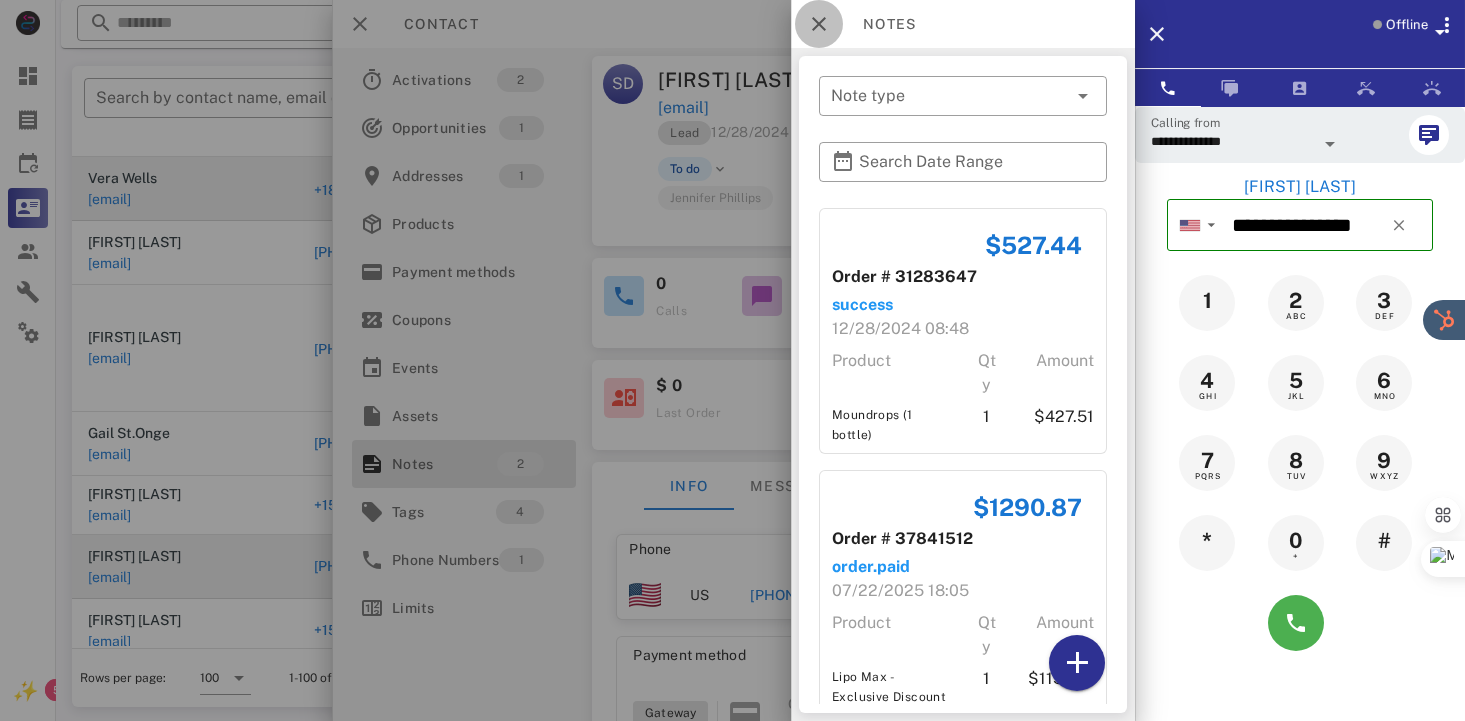 click at bounding box center (819, 24) 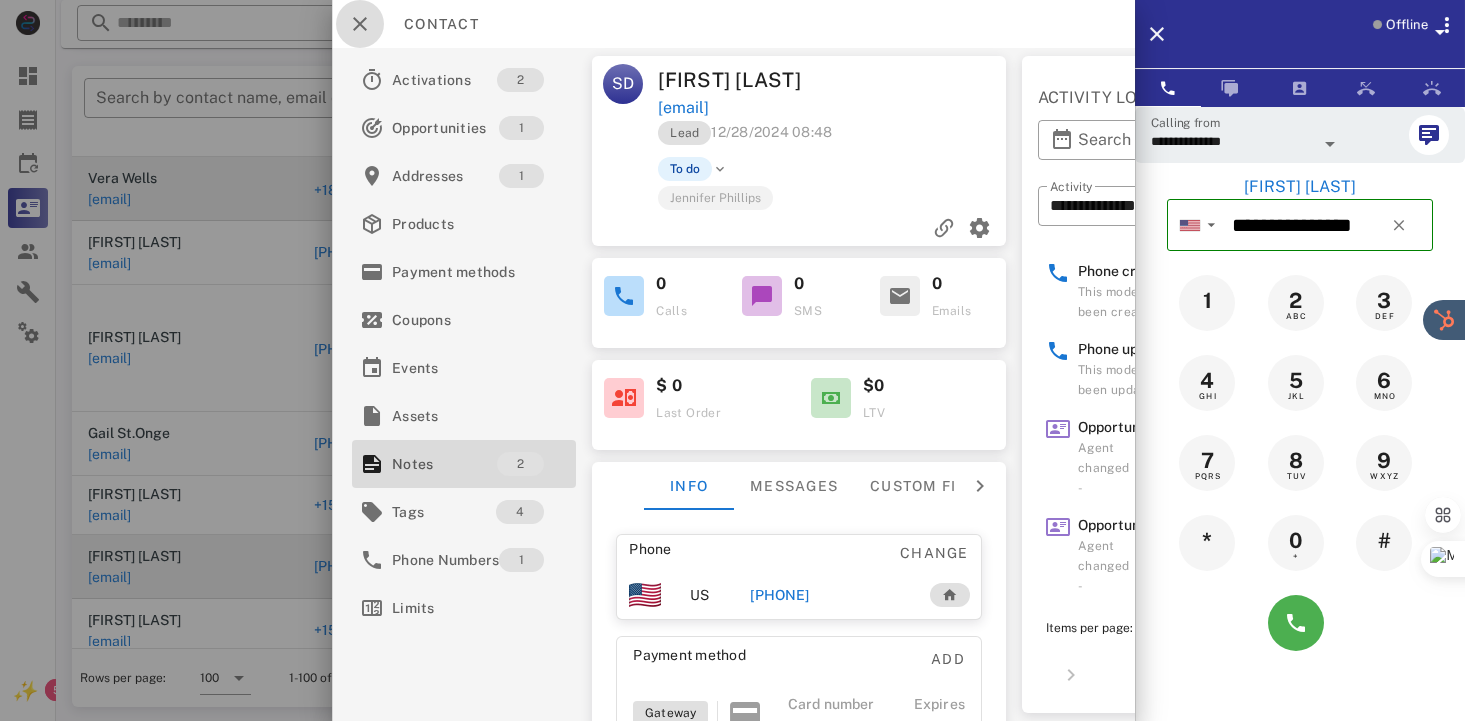 click at bounding box center [360, 24] 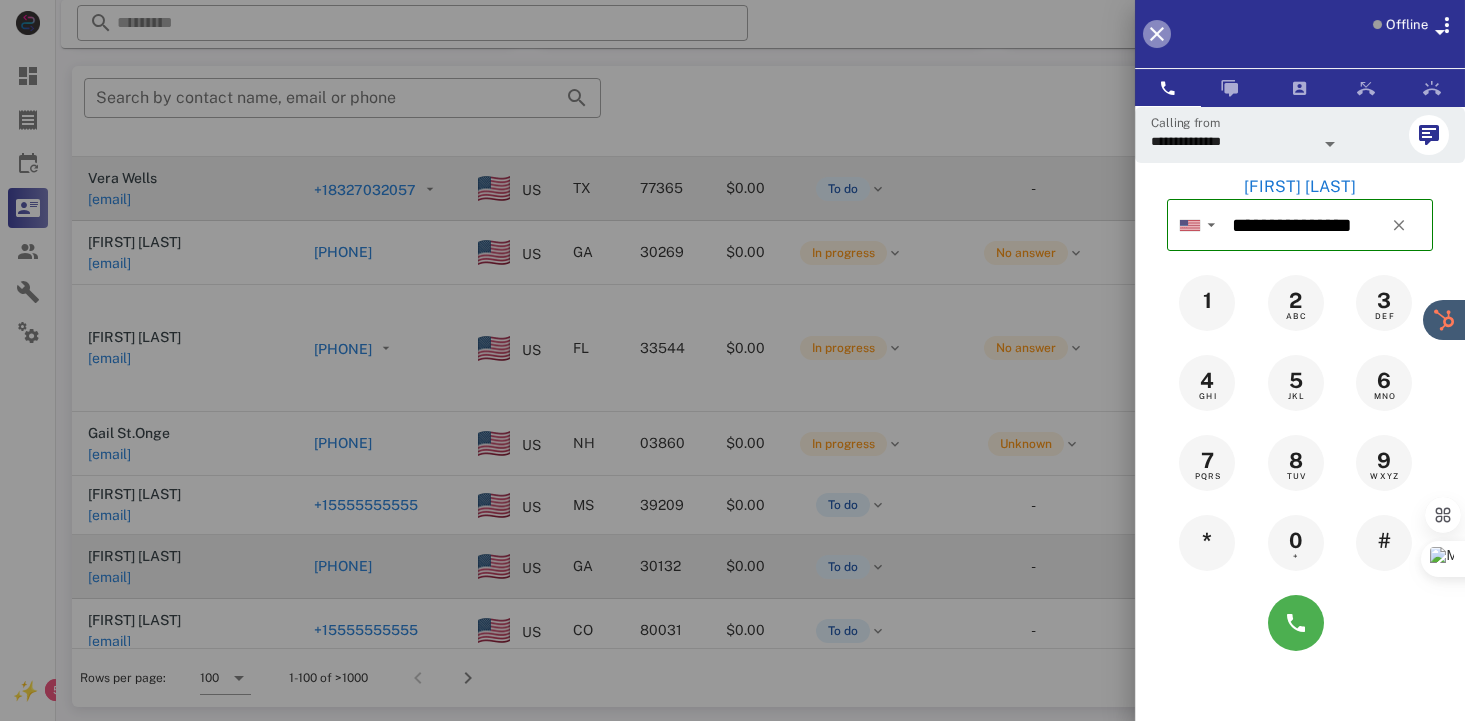 click at bounding box center [1157, 34] 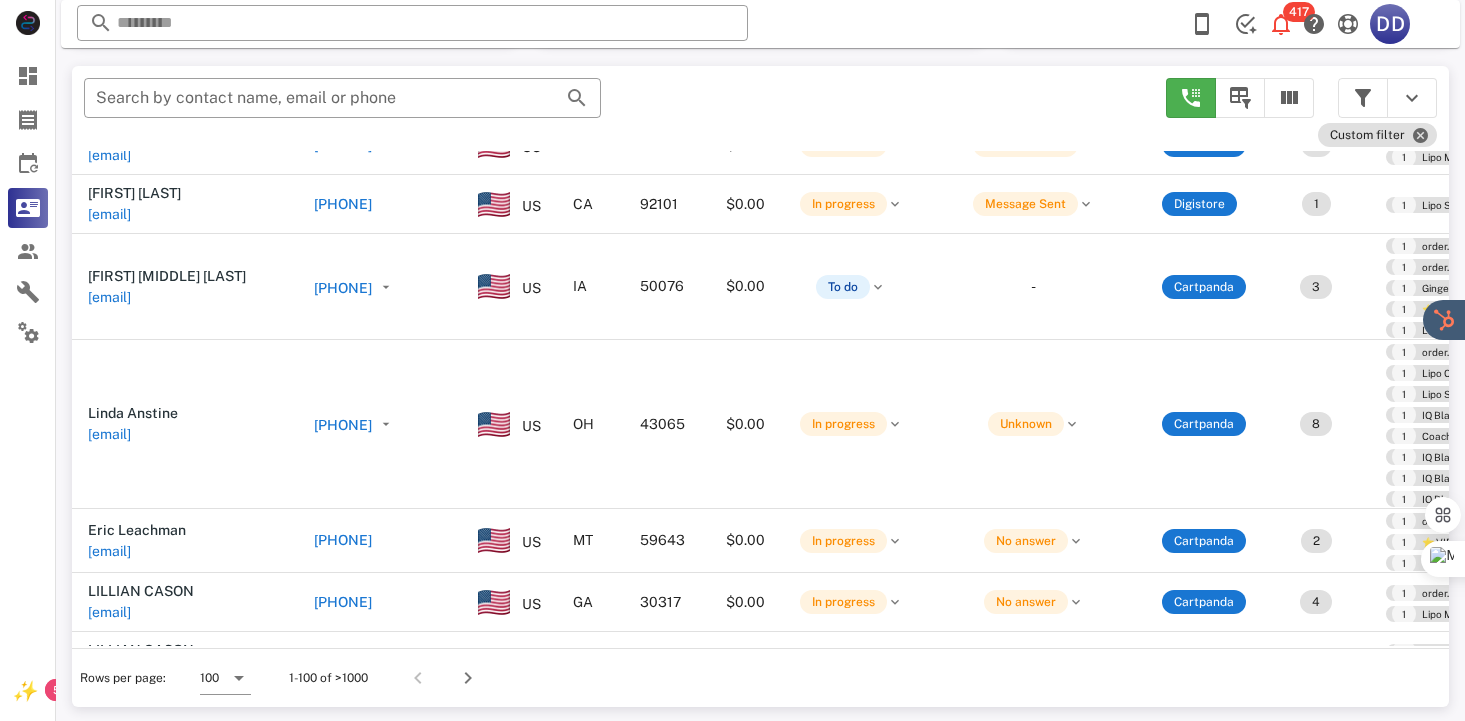 scroll, scrollTop: 1050, scrollLeft: 0, axis: vertical 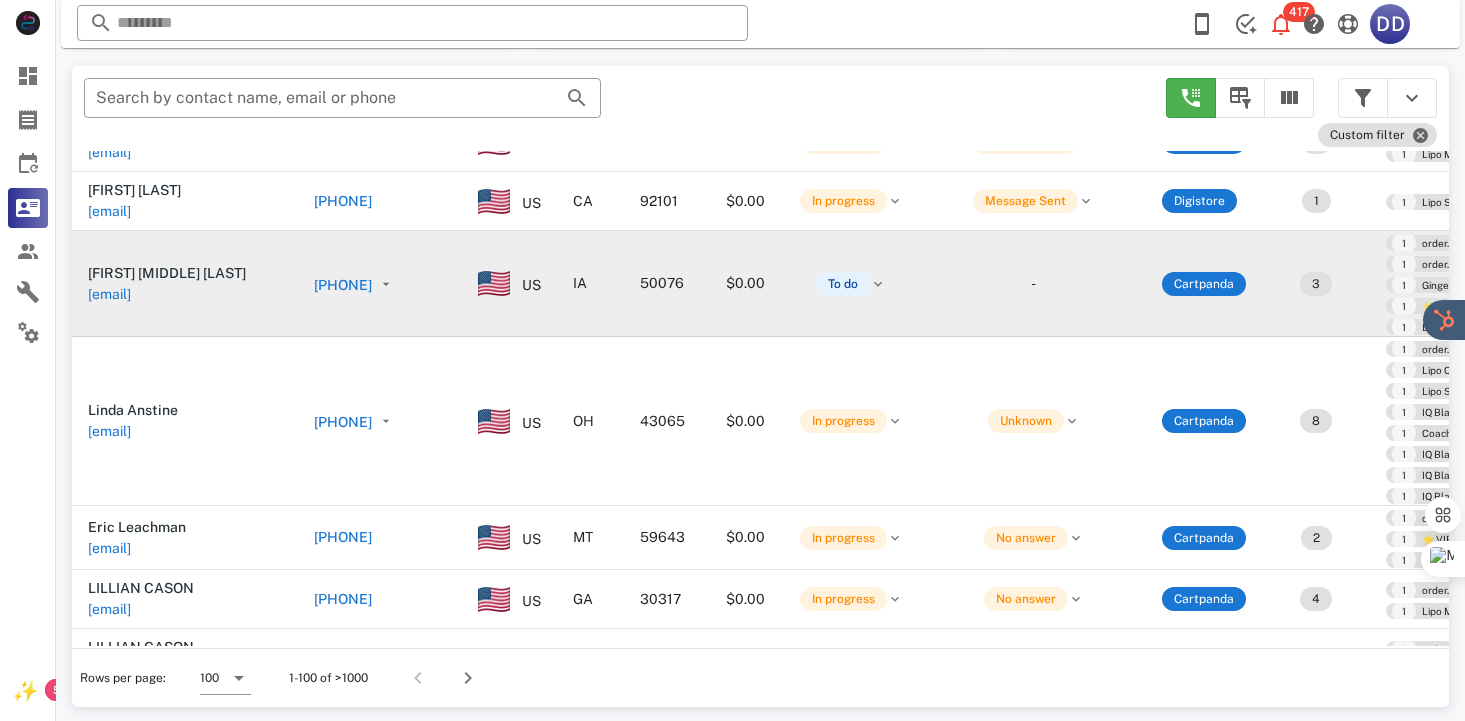 click on "[PHONE]" at bounding box center (377, 285) 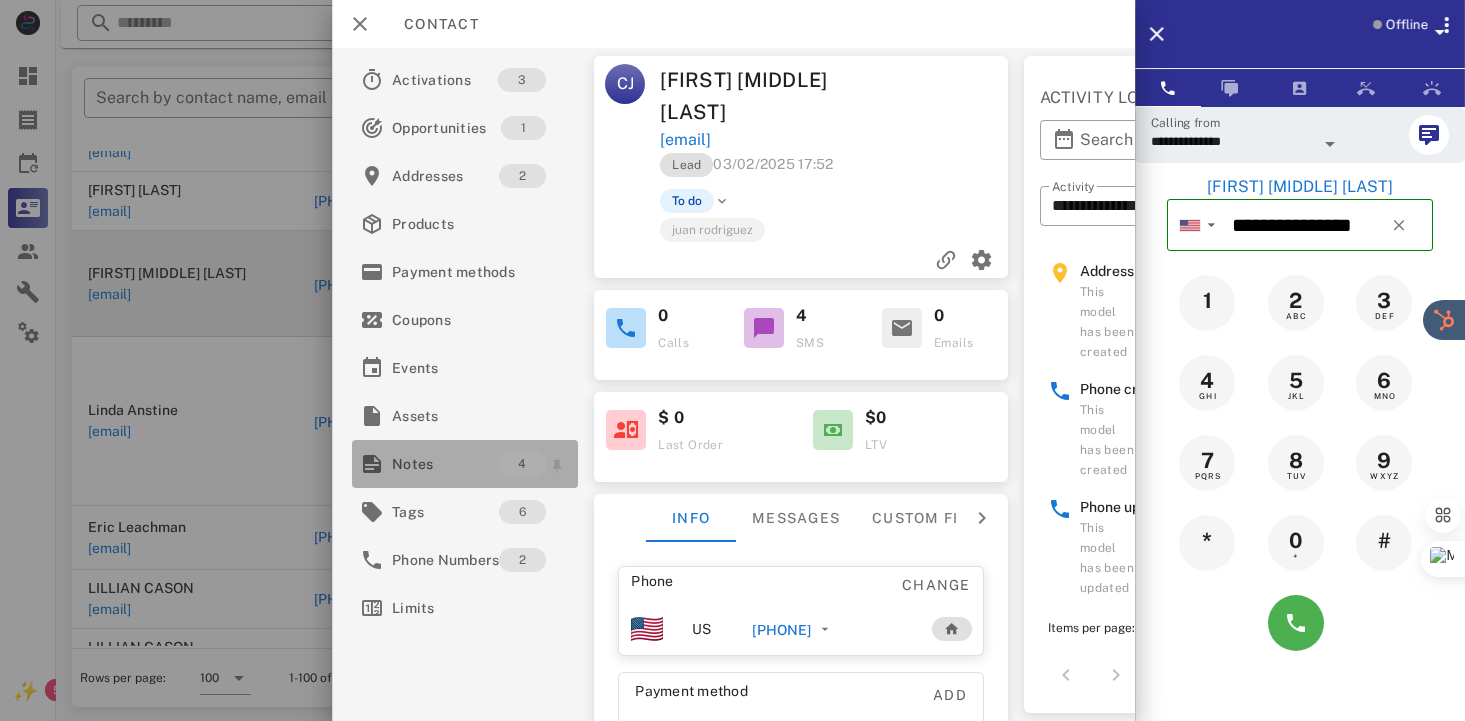 click on "Notes" at bounding box center (445, 464) 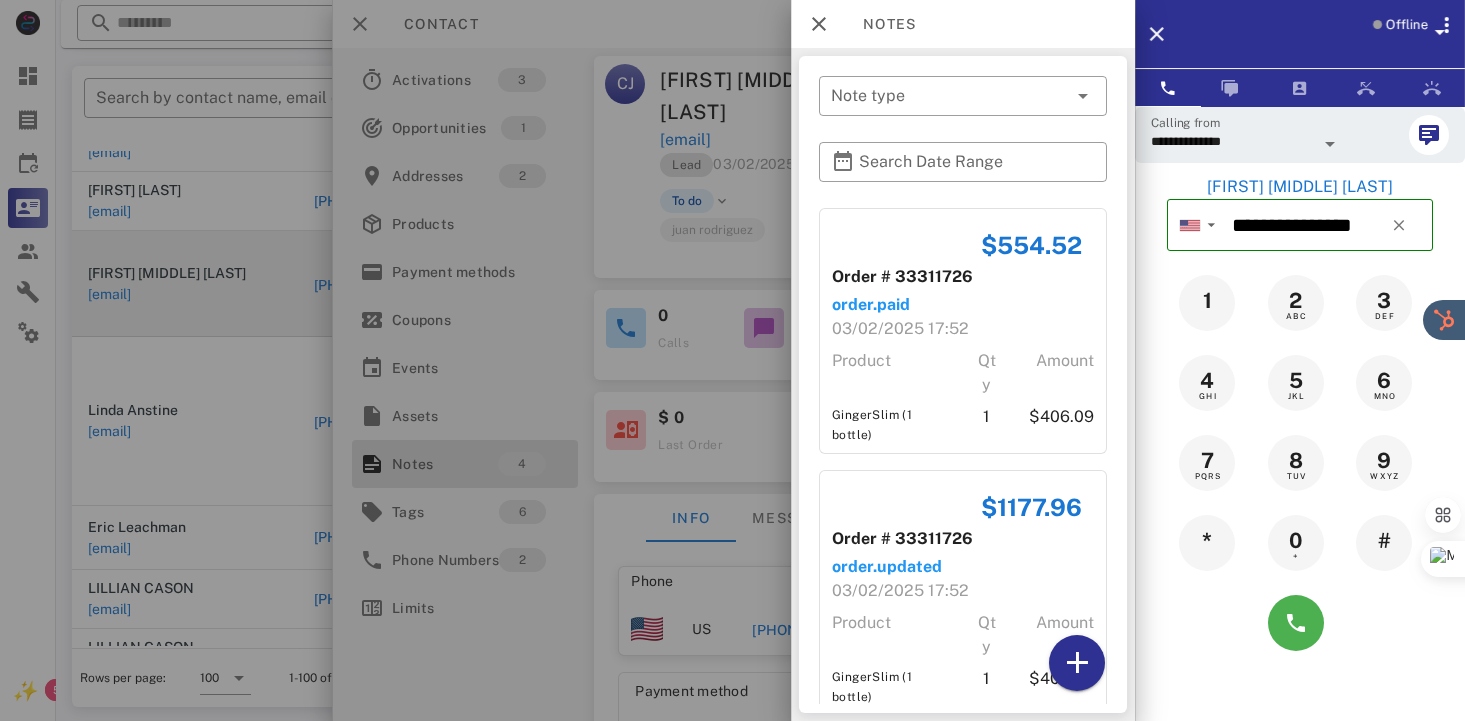 click on "$[PRICE]   Order # [ORDER_ID]   order.paid   [DATE] [TIME]   Product Qty Amount  GingerSlim (1 bottle)  1 $[PRICE]  $[PRICE]   Order # [ORDER_ID]   order.updated   [DATE] [TIME]   Product Qty Amount  GingerSlim (1 bottle)  1 $[PRICE]  GingerSlim - Exclusive Offer (1.1)  1 $[PRICE]  $[PRICE]   Order # [ORDER_ID]   order.updated   [DATE] [TIME]   Product Qty Amount  GingerSlim (1 bottle)  1 $[PRICE]  GingerSlim - Exclusive Offer (1.1)  1 $[PRICE]  $[PRICE]   Order # [ORDER_ID]   order.paid   [DATE] [TIME]   Product Qty Amount  Lipo Max - Exclusive Discount  1 $[PRICE]  ⭐ VIP Delivery ⭐  1 $[PRICE]" at bounding box center (963, 456) 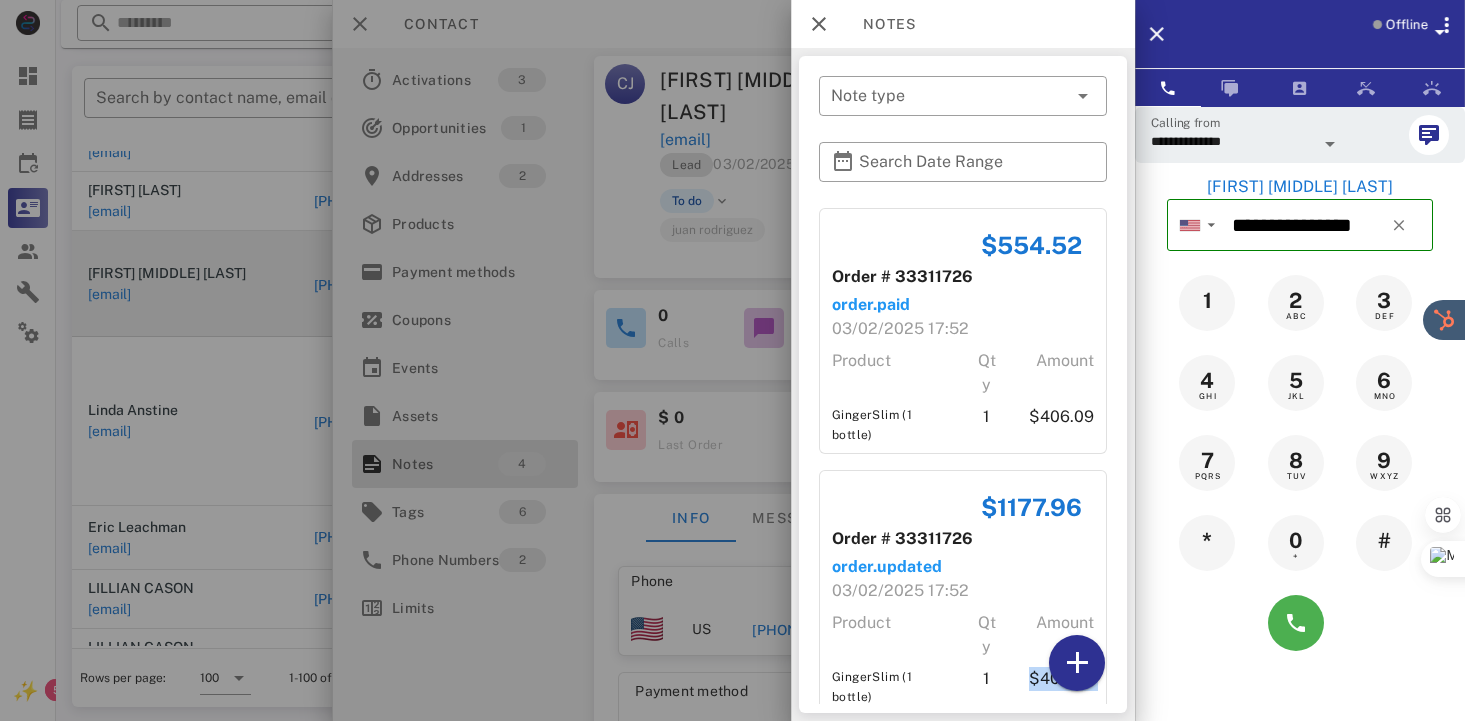 drag, startPoint x: 1118, startPoint y: 695, endPoint x: 1110, endPoint y: 678, distance: 18.788294 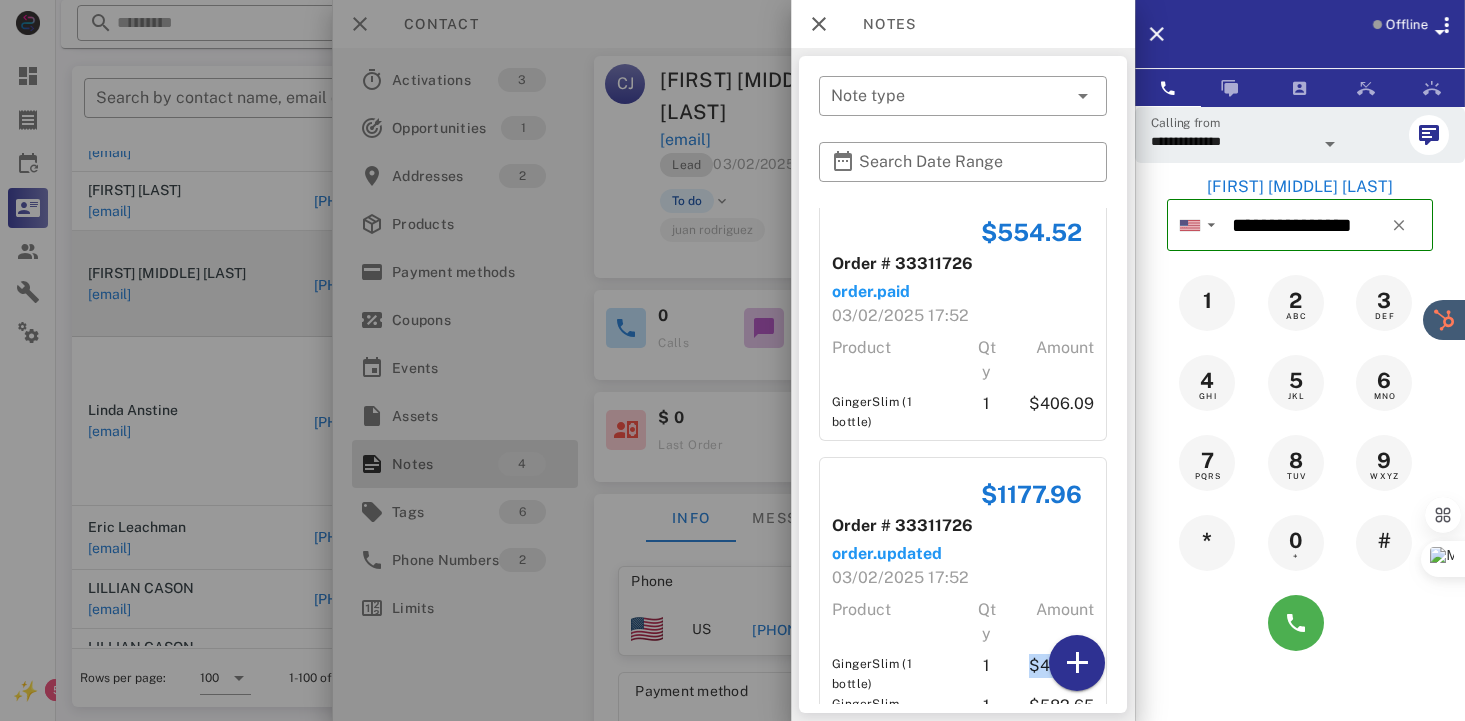 scroll, scrollTop: 717, scrollLeft: 0, axis: vertical 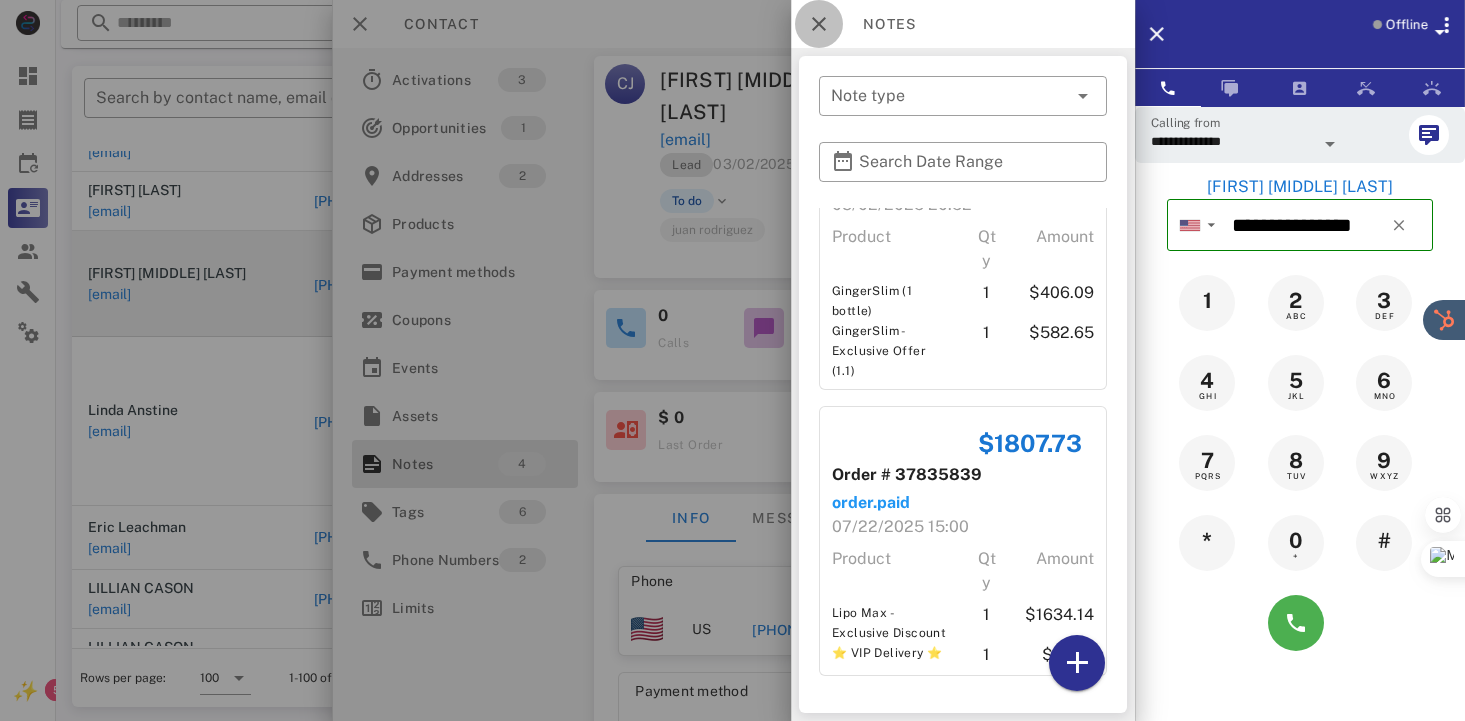 click at bounding box center (819, 24) 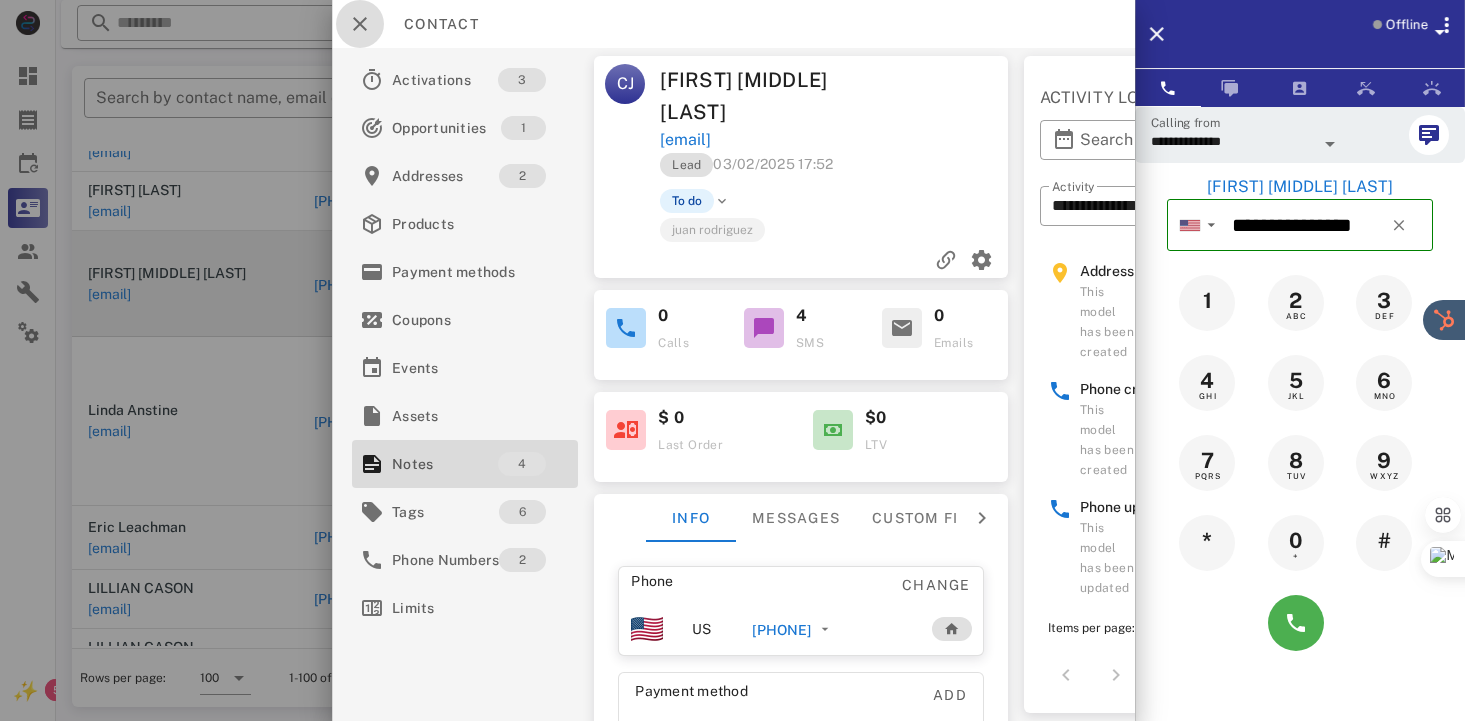 click at bounding box center (360, 24) 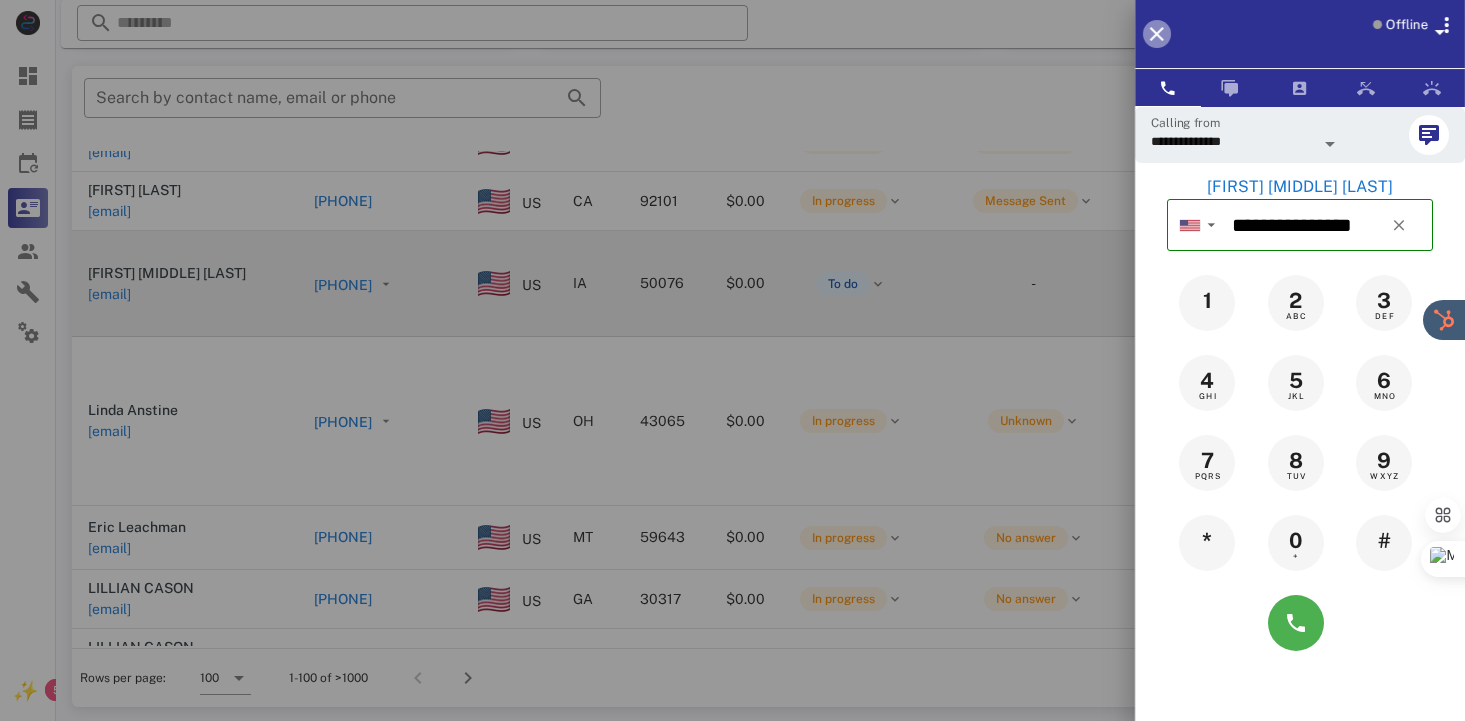 click at bounding box center (1157, 34) 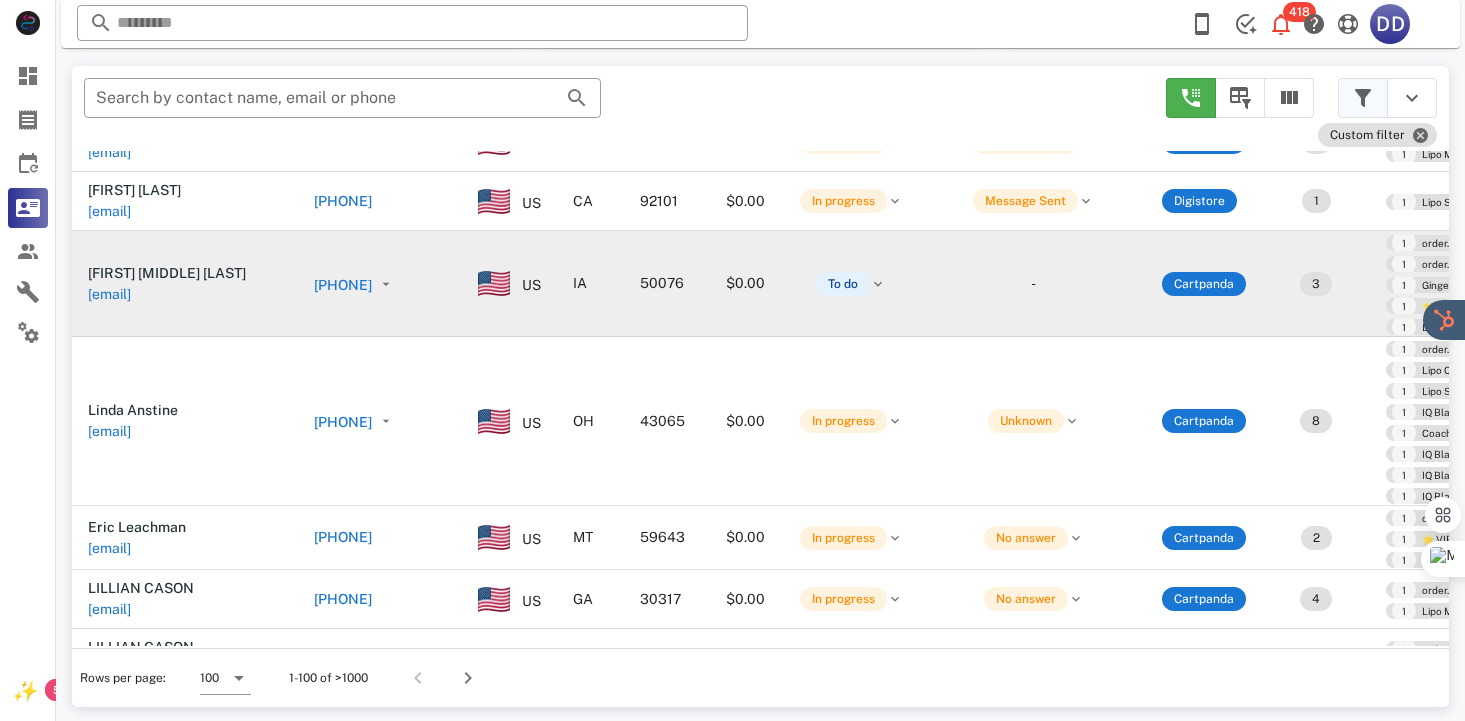 click at bounding box center [1363, 98] 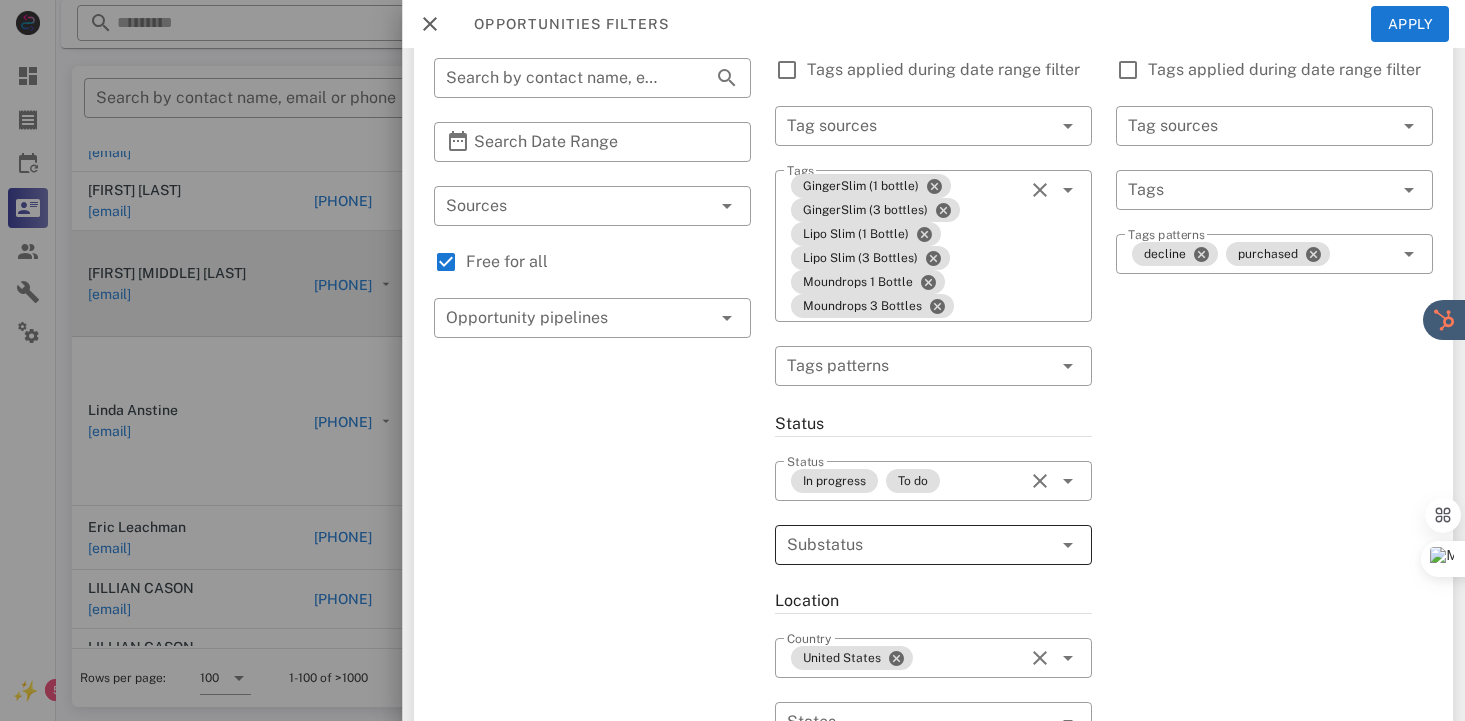 click at bounding box center (1068, 545) 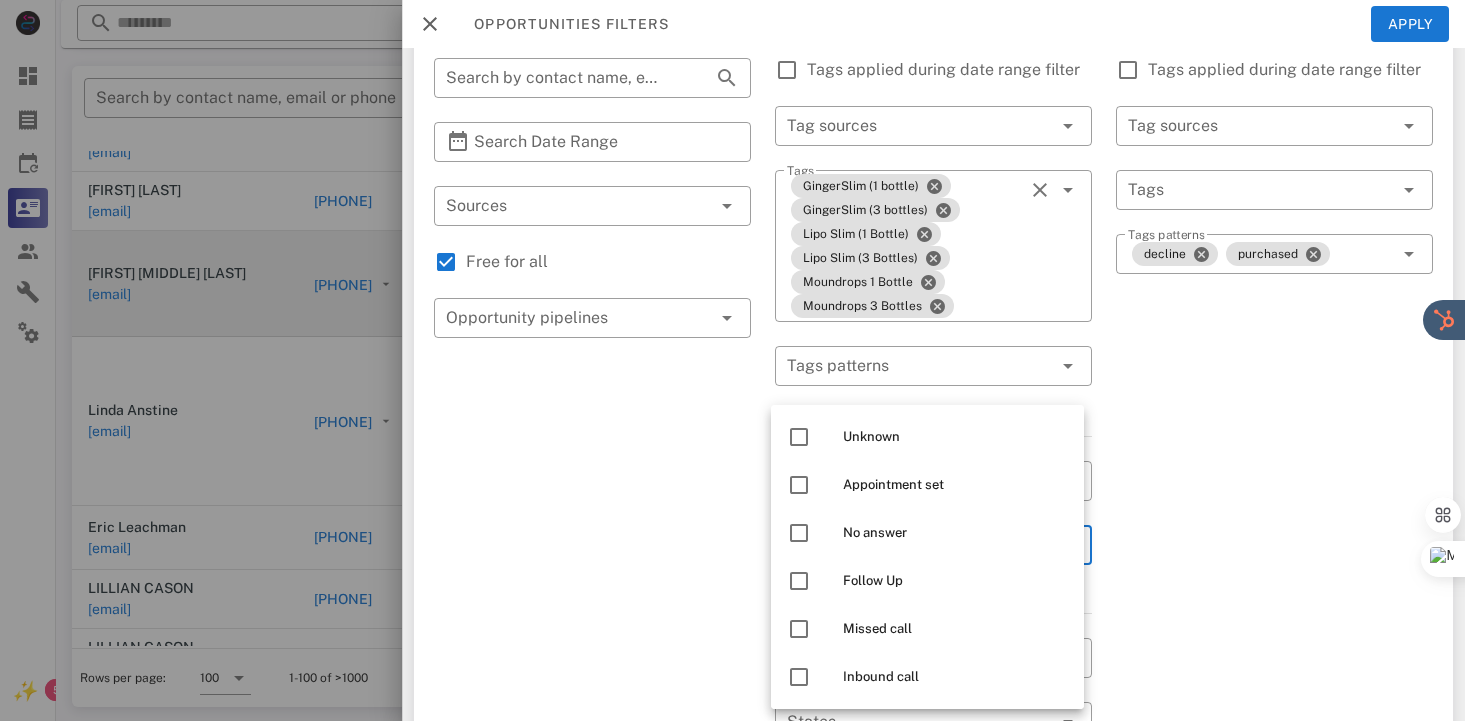 scroll, scrollTop: 143, scrollLeft: 0, axis: vertical 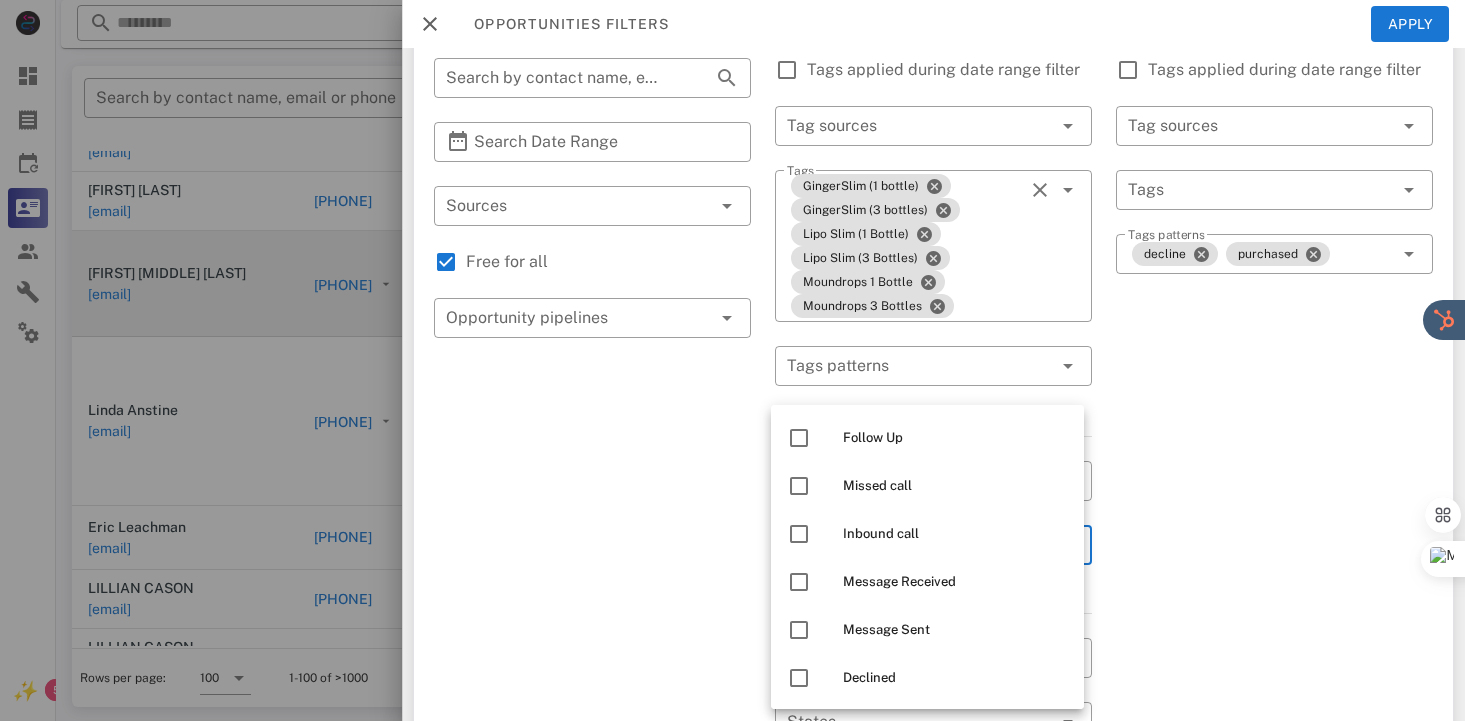 click on "Exclusion filters Tags applied during date range filter ​ Tag sources ​ Tags ​ Tags patterns decline purchased" at bounding box center (1274, 614) 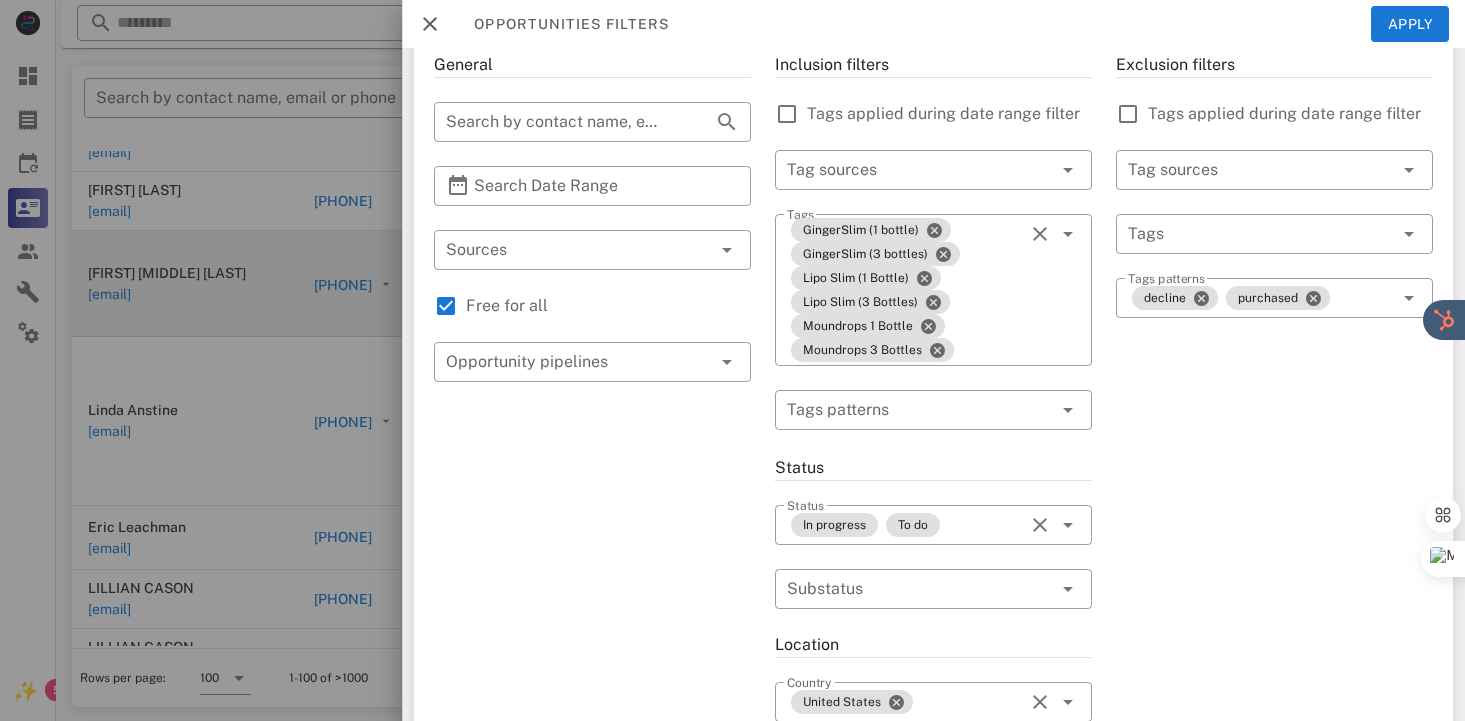scroll, scrollTop: 57, scrollLeft: 0, axis: vertical 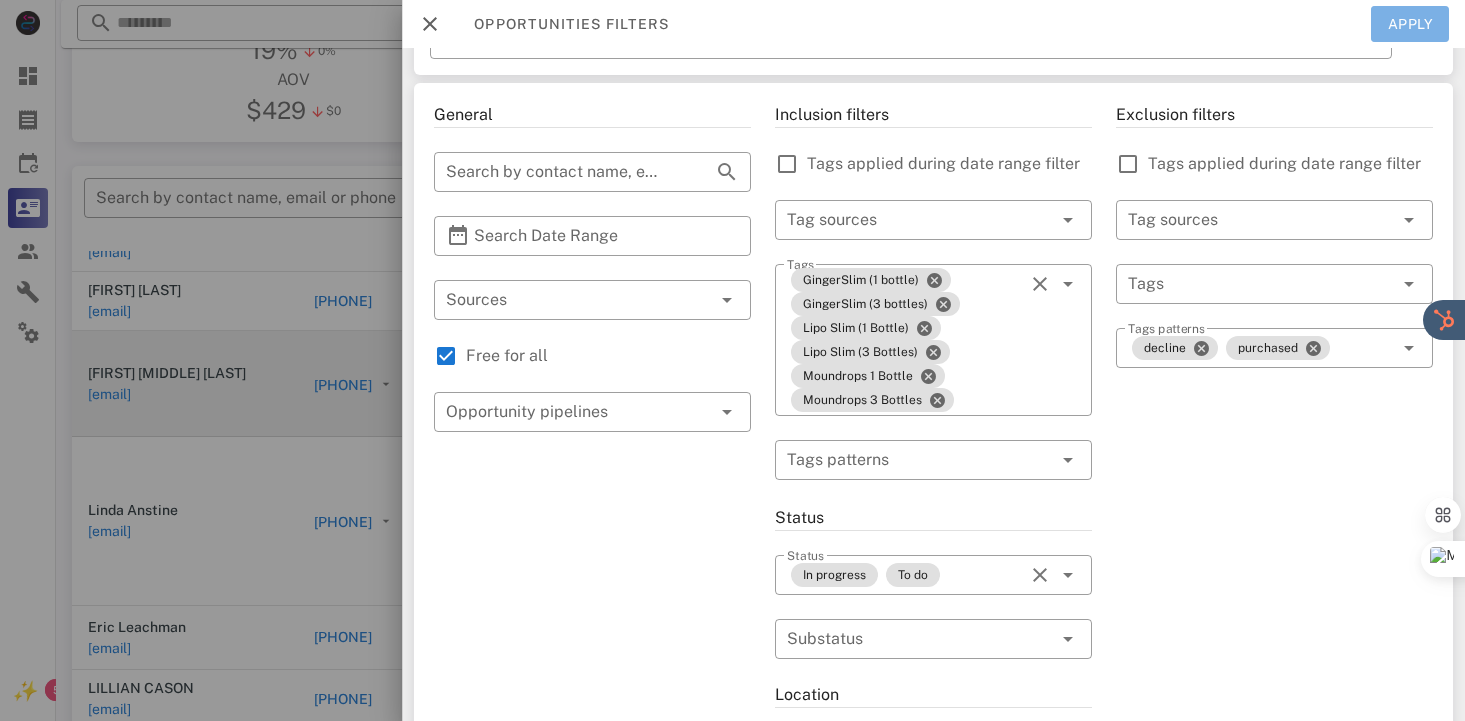 click on "Apply" at bounding box center (1410, 24) 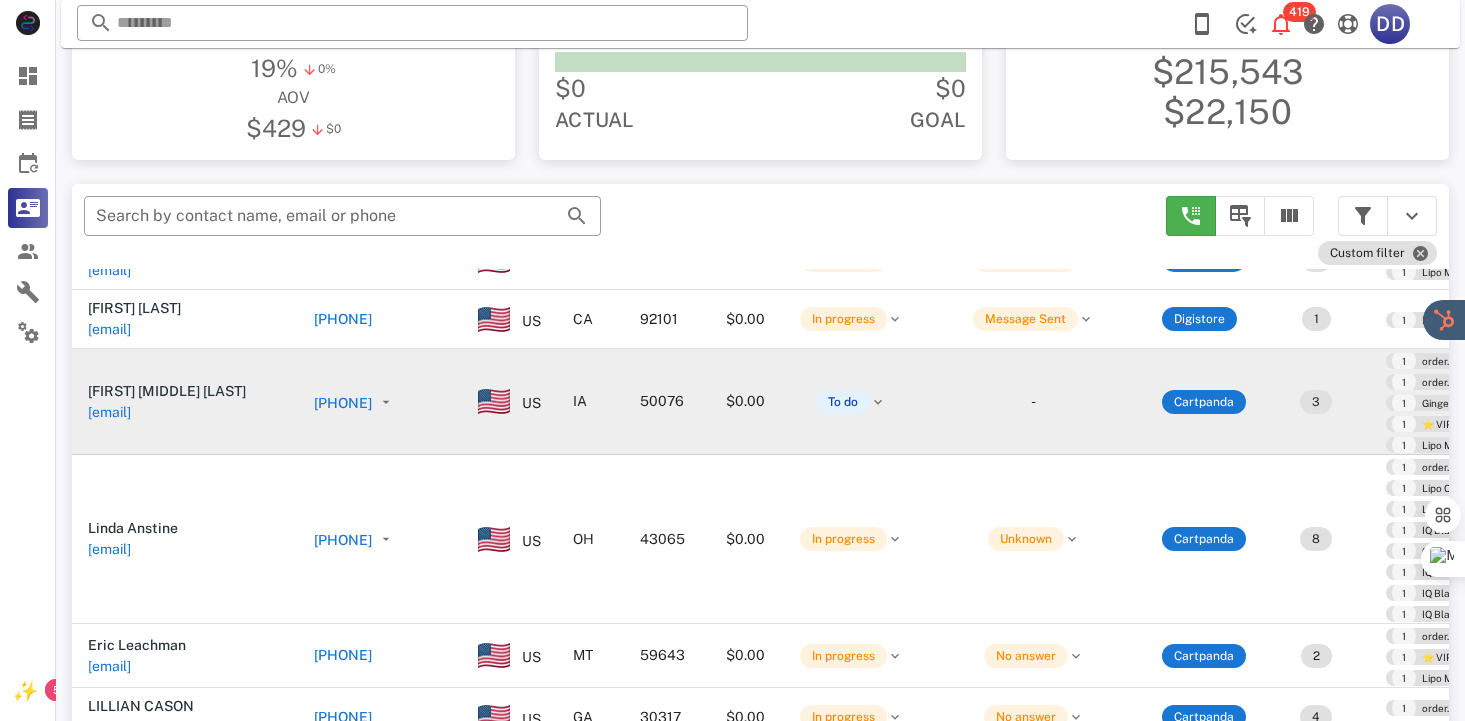 scroll, scrollTop: 278, scrollLeft: 0, axis: vertical 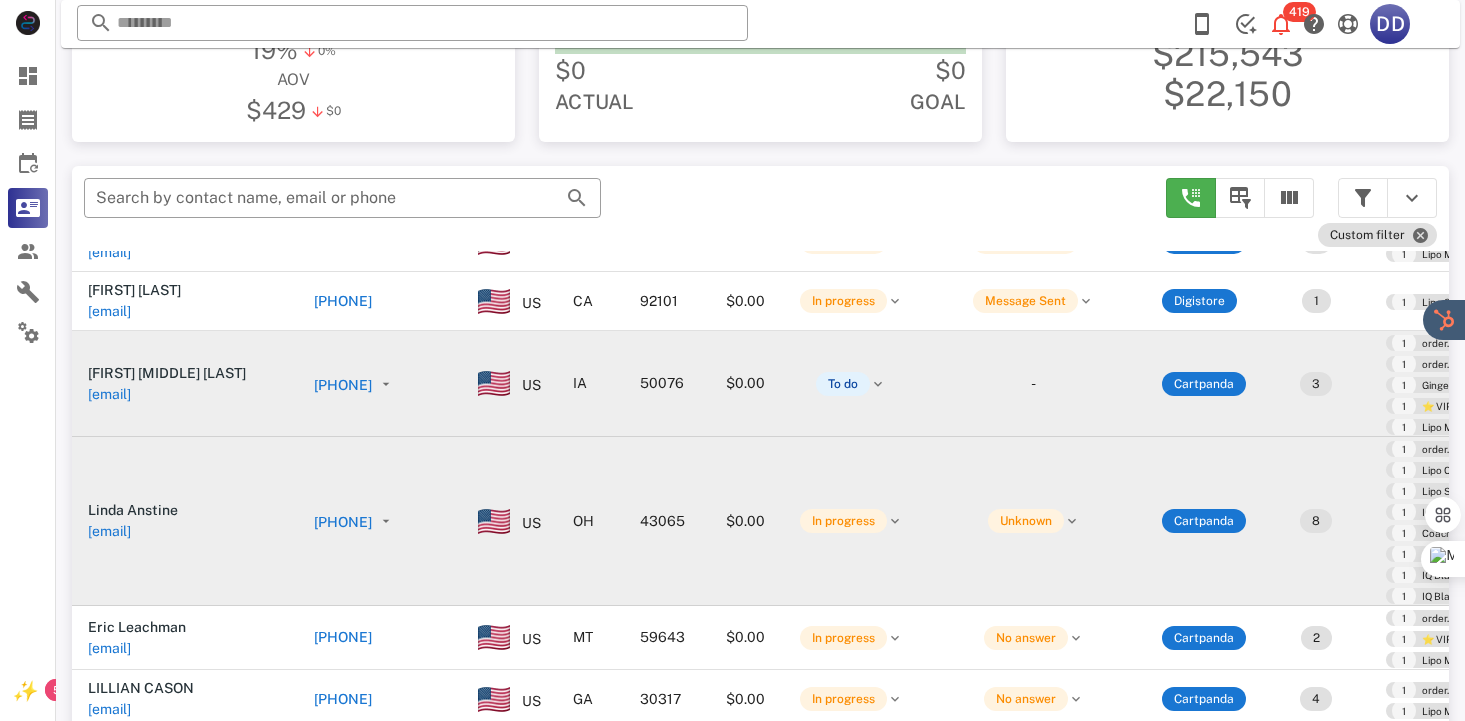 click on "[PHONE]" at bounding box center (377, 522) 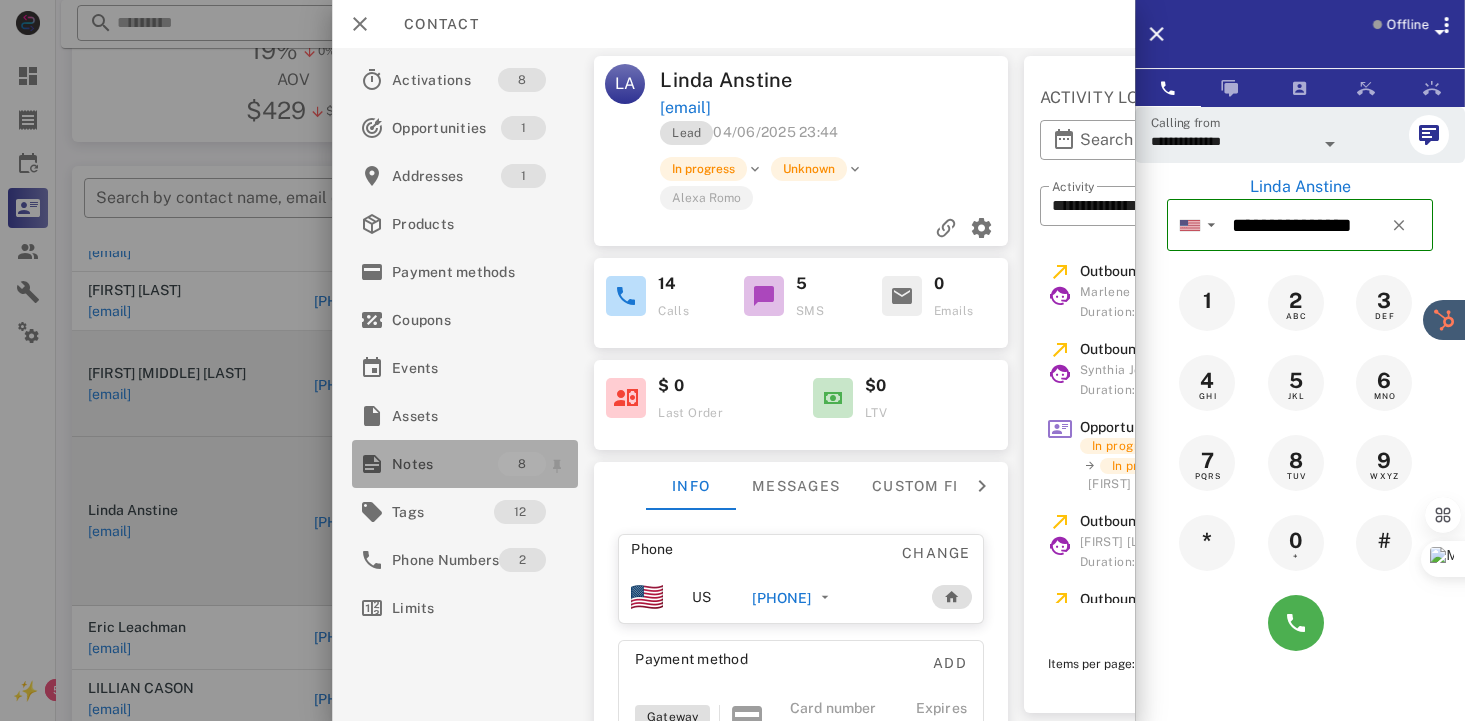 click on "Notes" at bounding box center [445, 464] 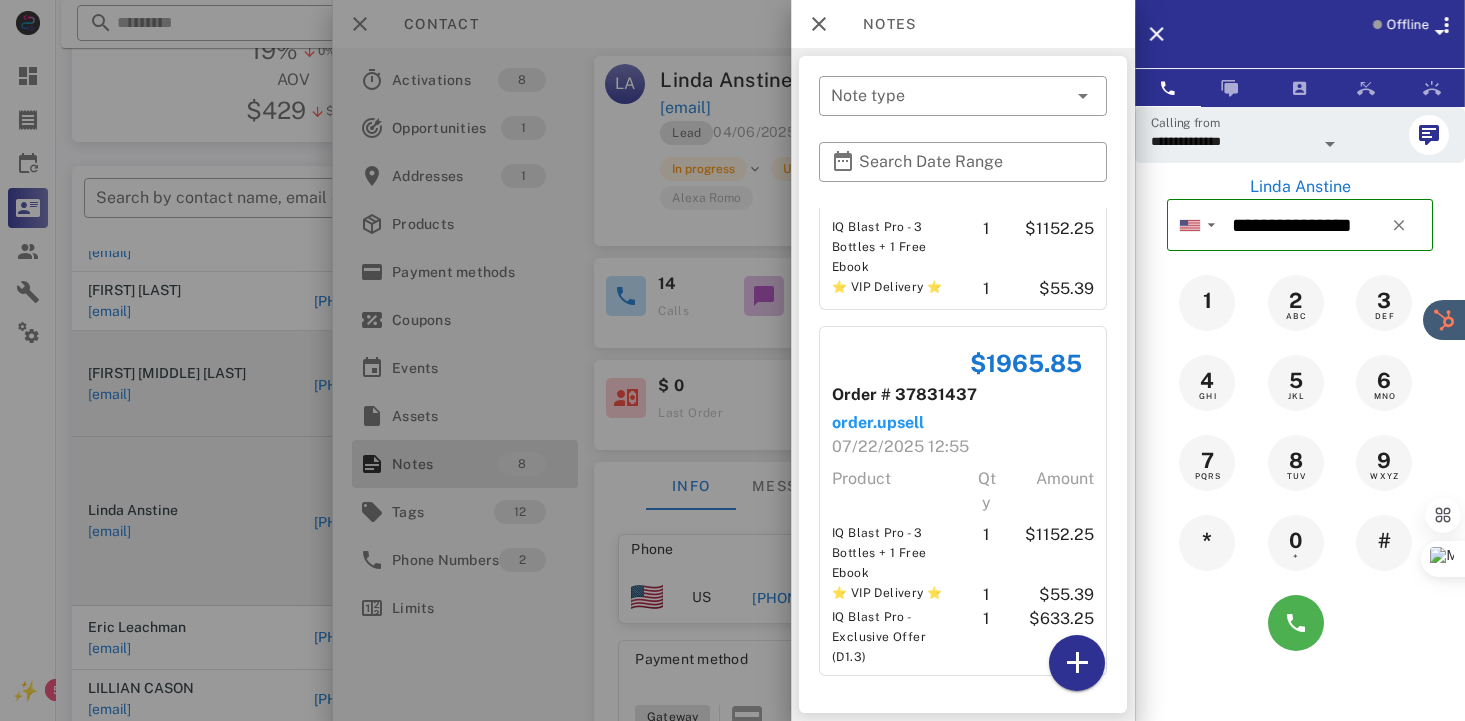 scroll, scrollTop: 1802, scrollLeft: 0, axis: vertical 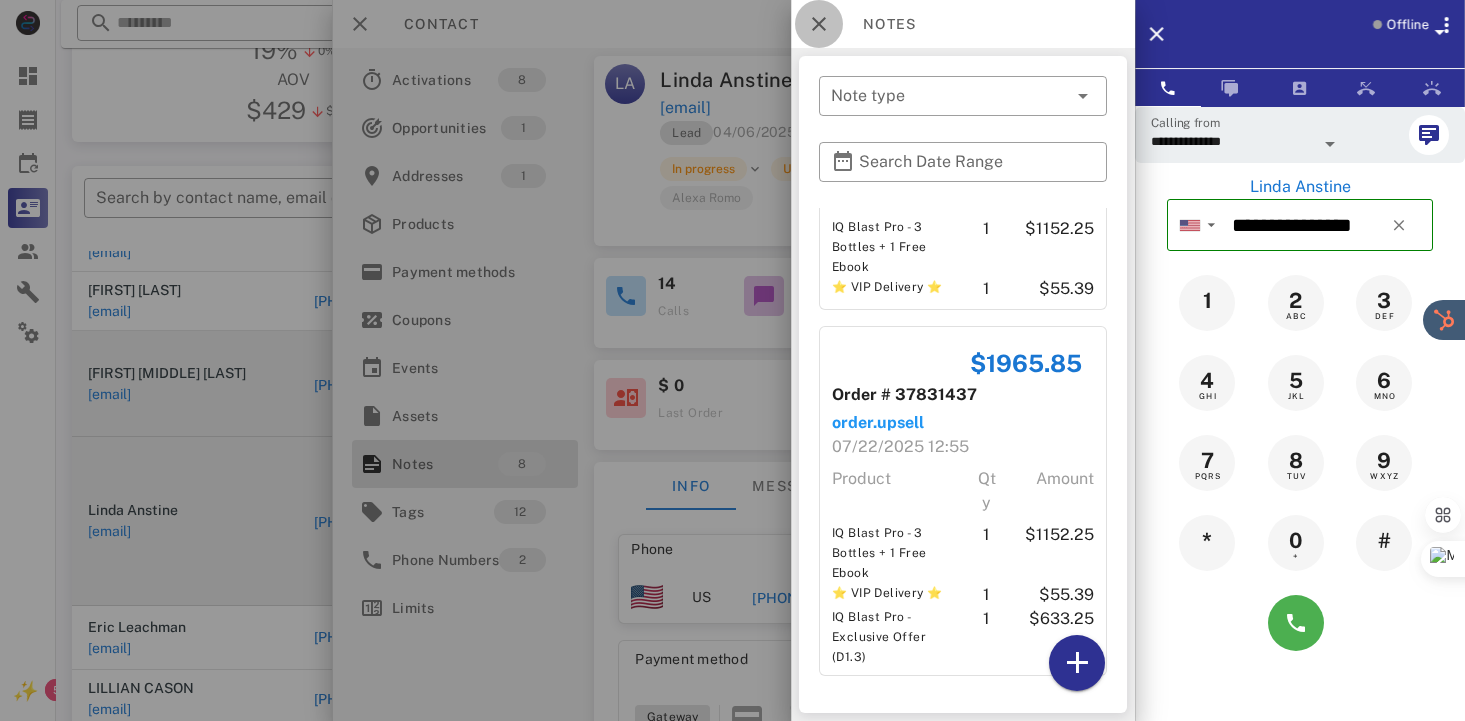 click at bounding box center [819, 24] 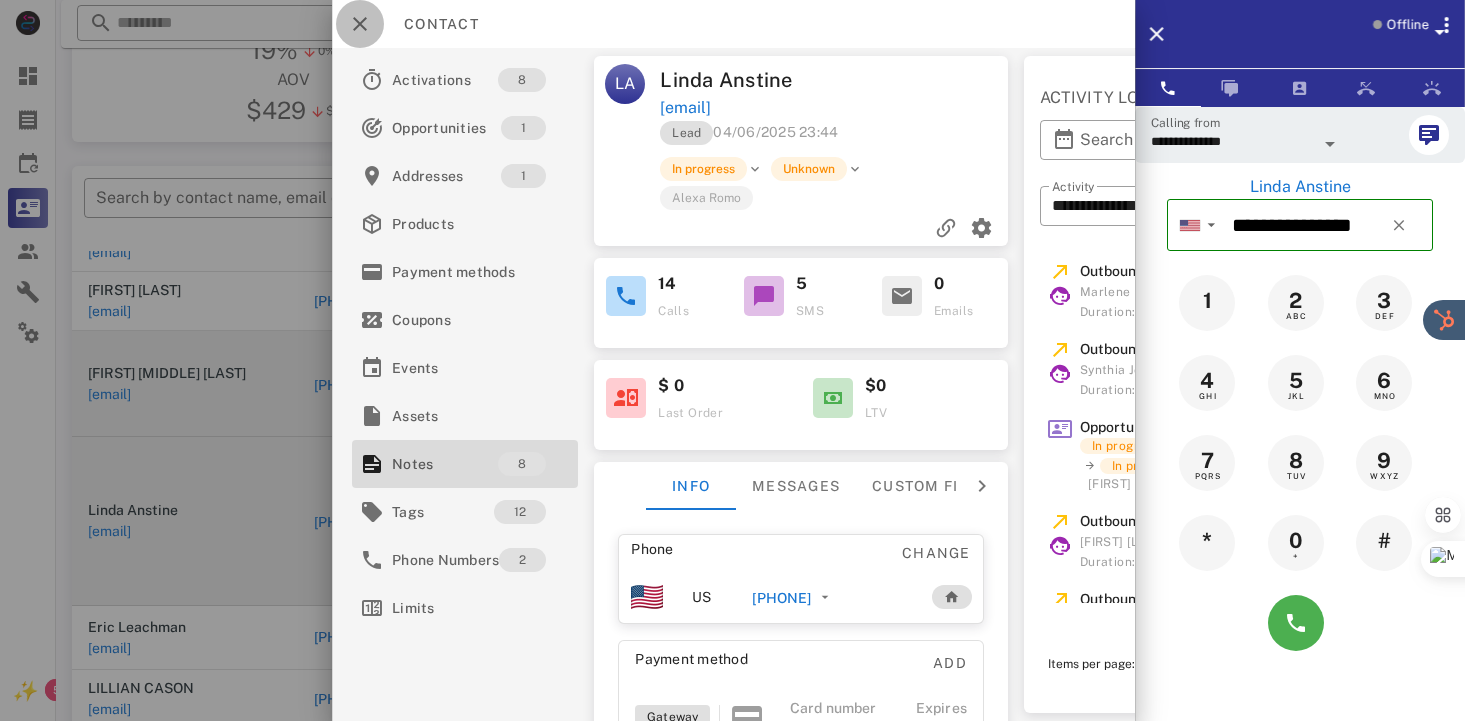 click at bounding box center [360, 24] 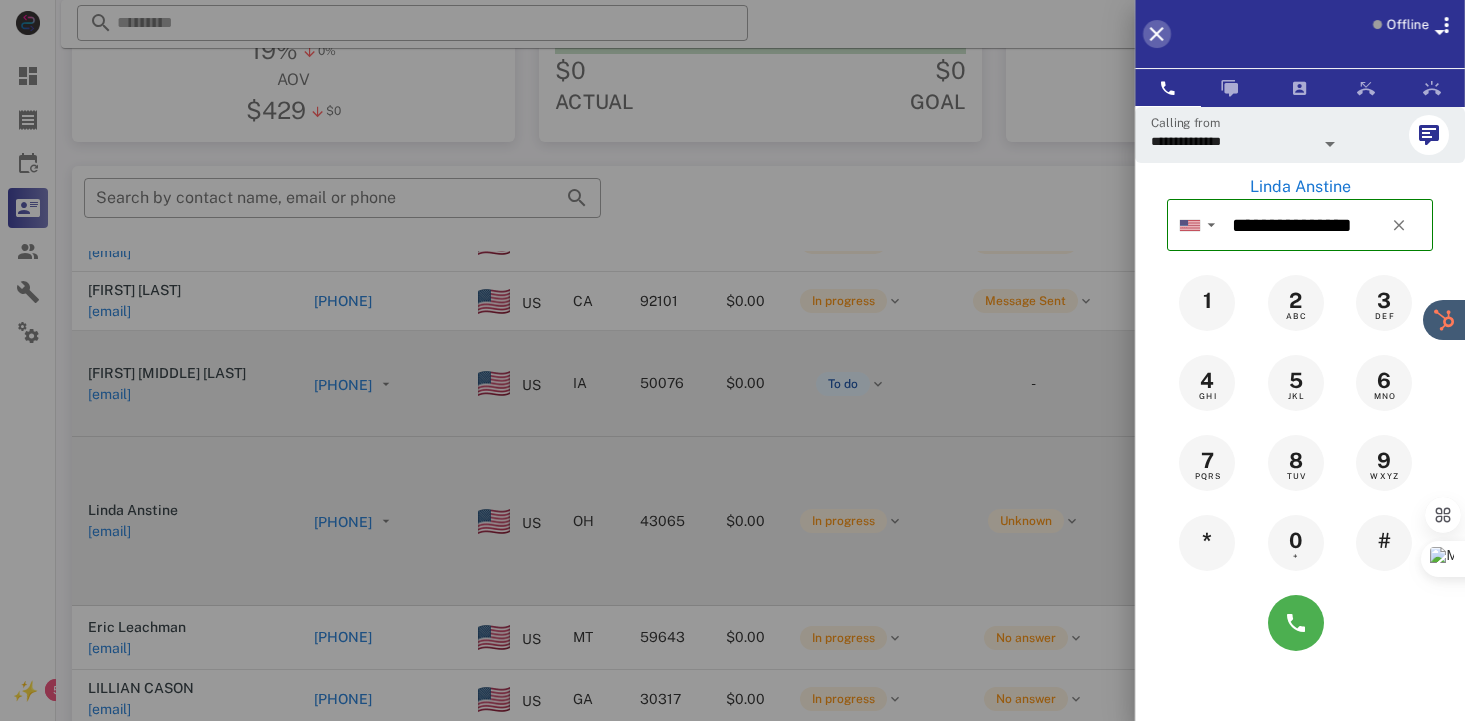 click at bounding box center (1157, 34) 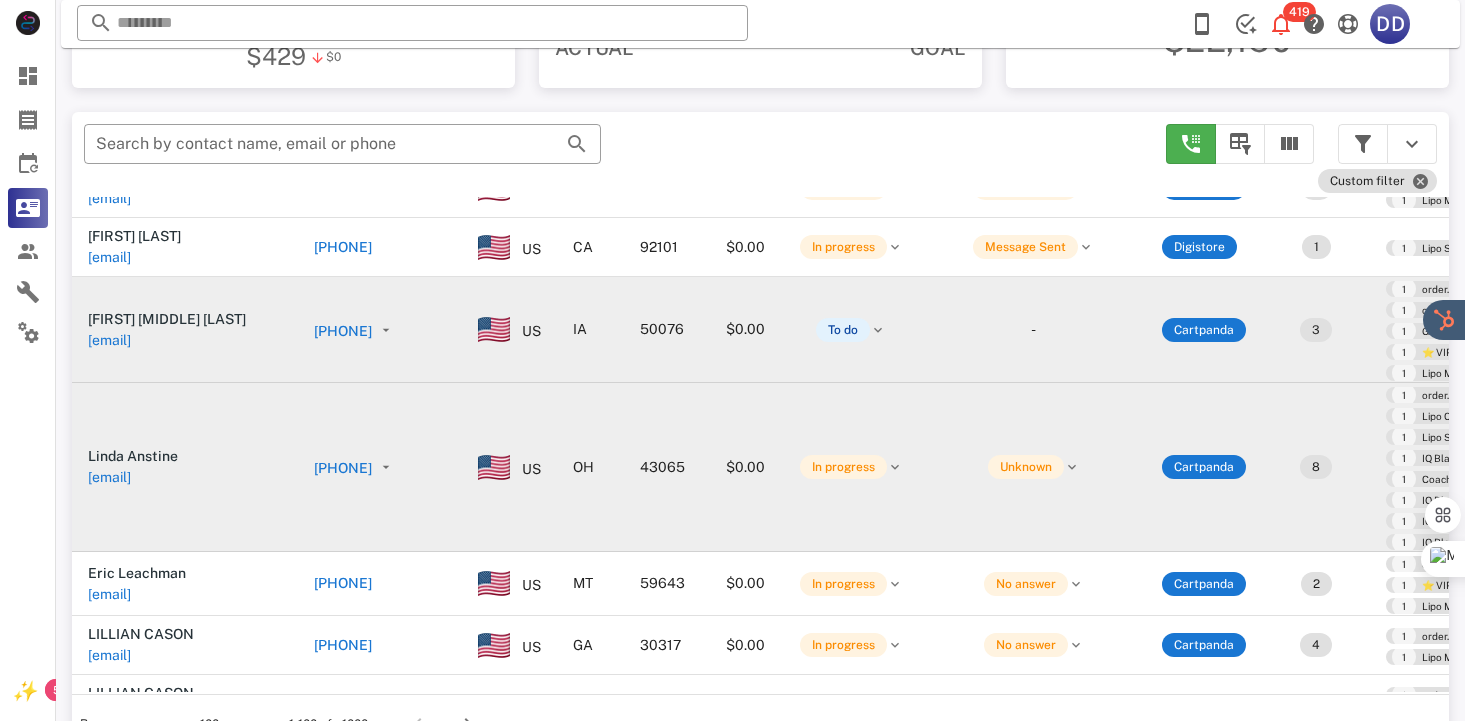 scroll, scrollTop: 378, scrollLeft: 0, axis: vertical 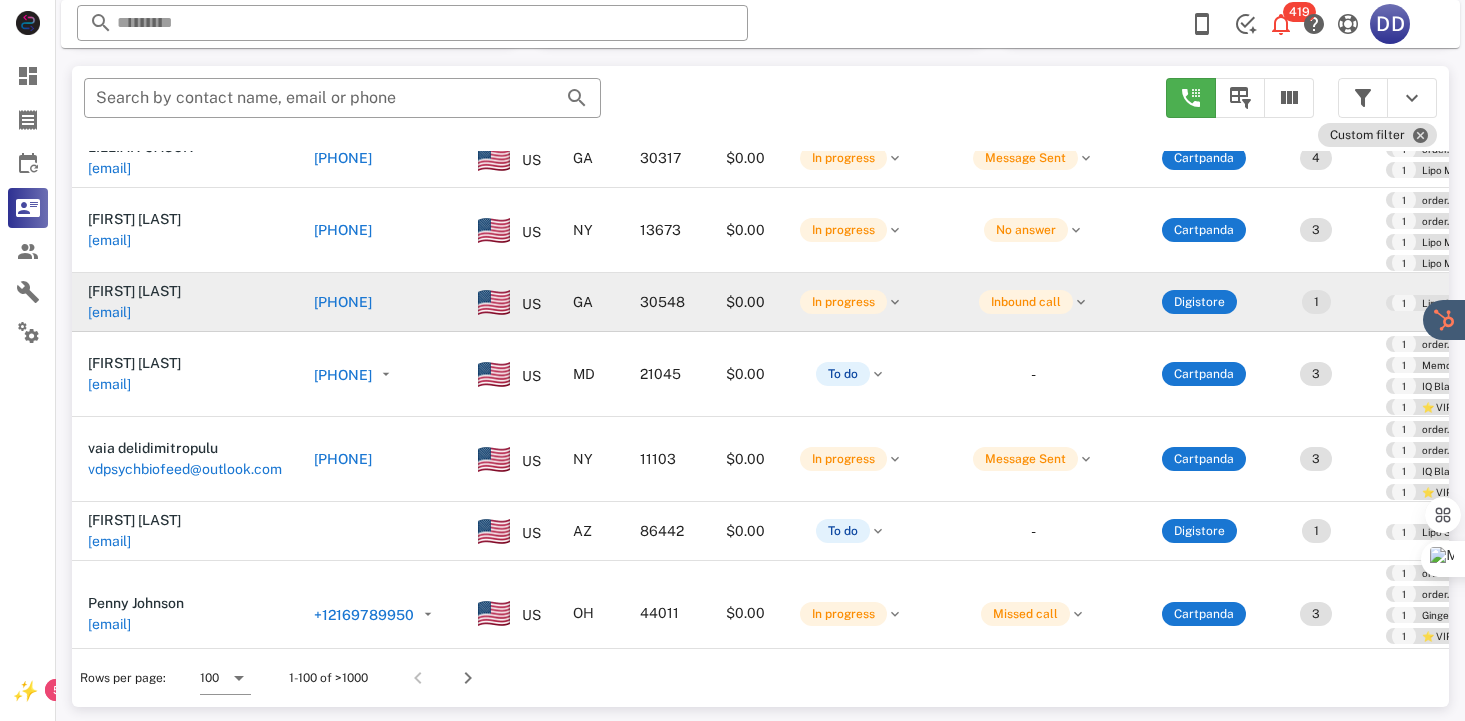 click on "+1[PHONE]" at bounding box center (384, 302) 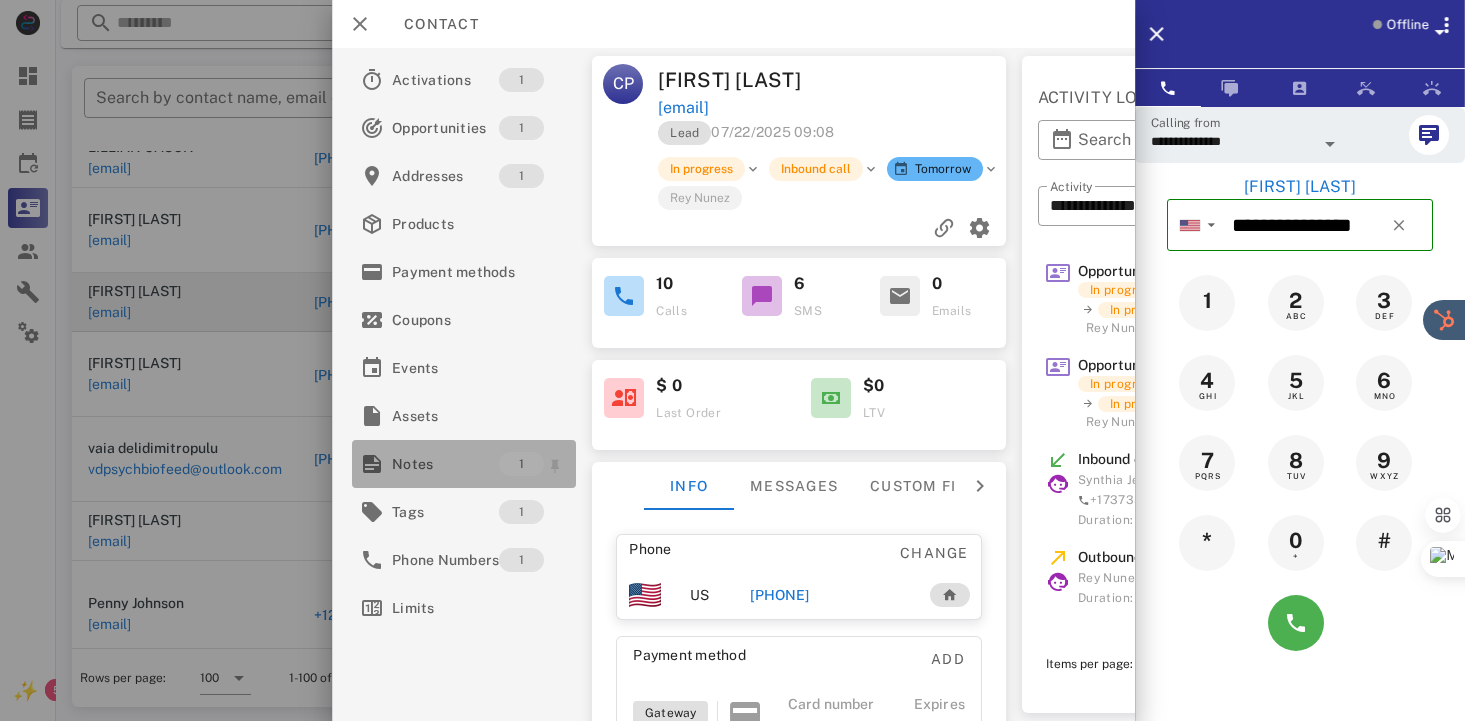 click on "Notes" at bounding box center (445, 464) 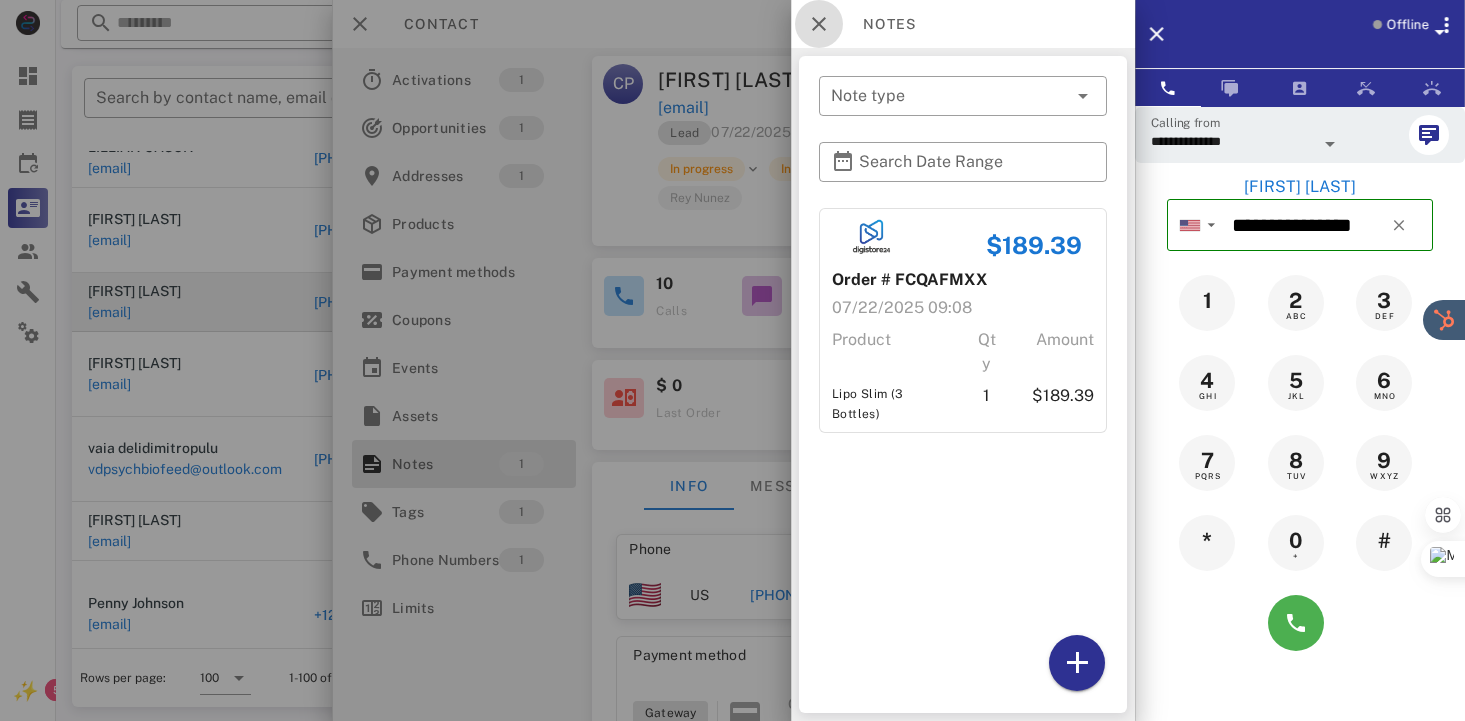 click at bounding box center (819, 24) 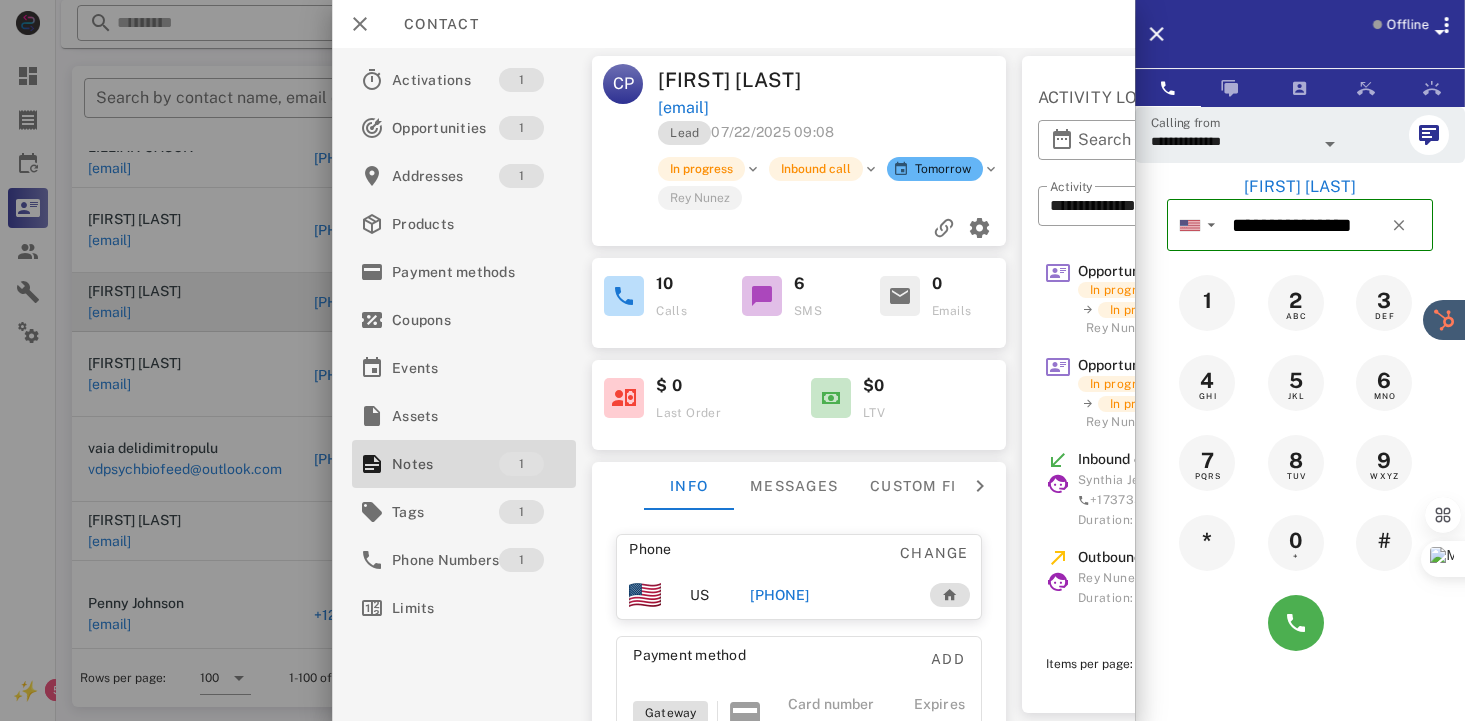 scroll, scrollTop: 0, scrollLeft: 333, axis: horizontal 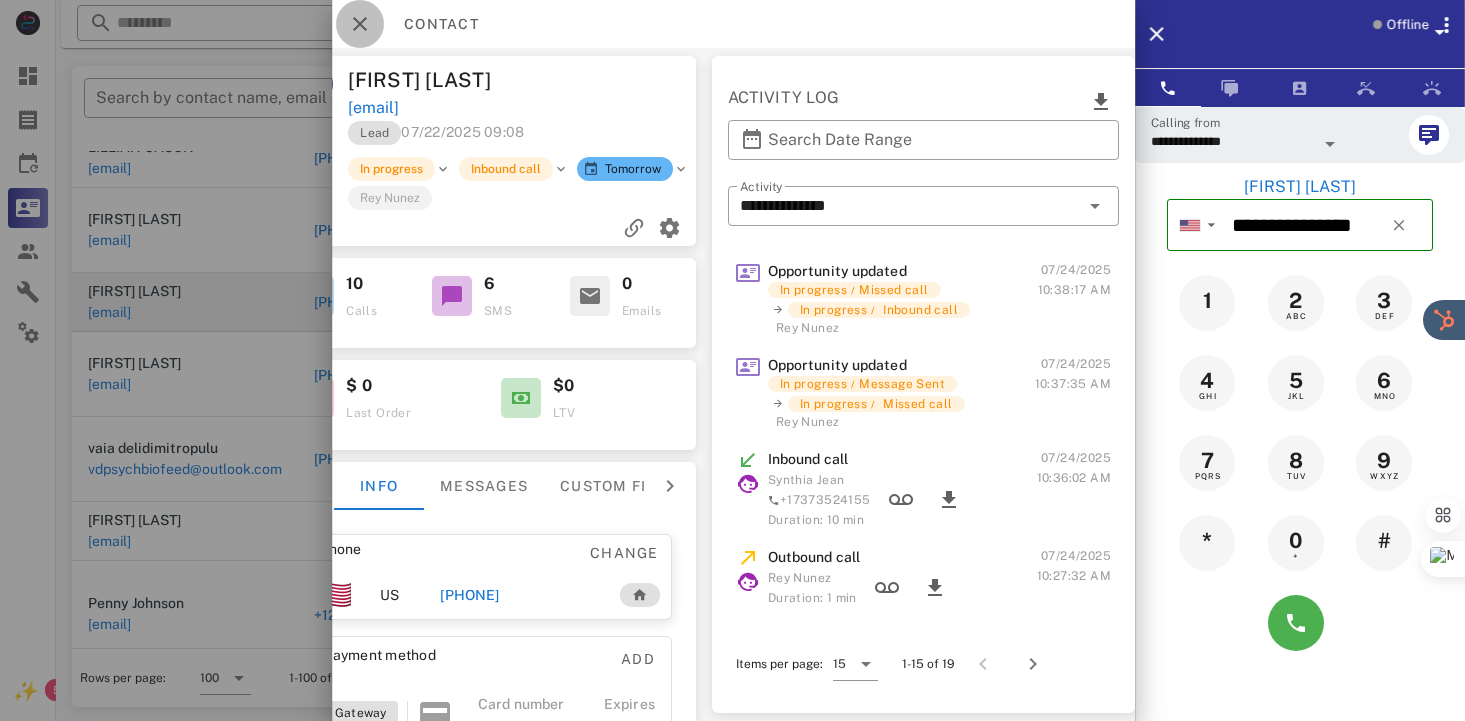 click at bounding box center (360, 24) 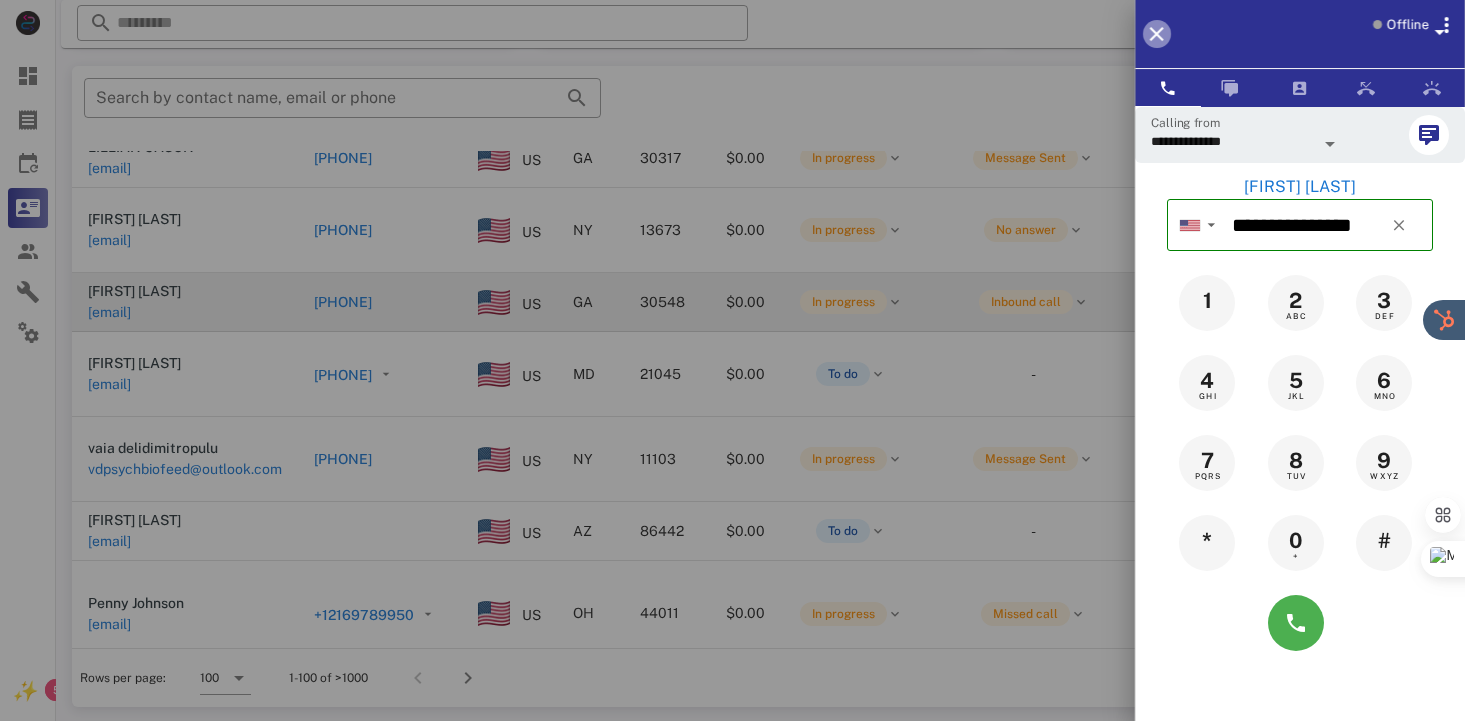 click at bounding box center (1157, 34) 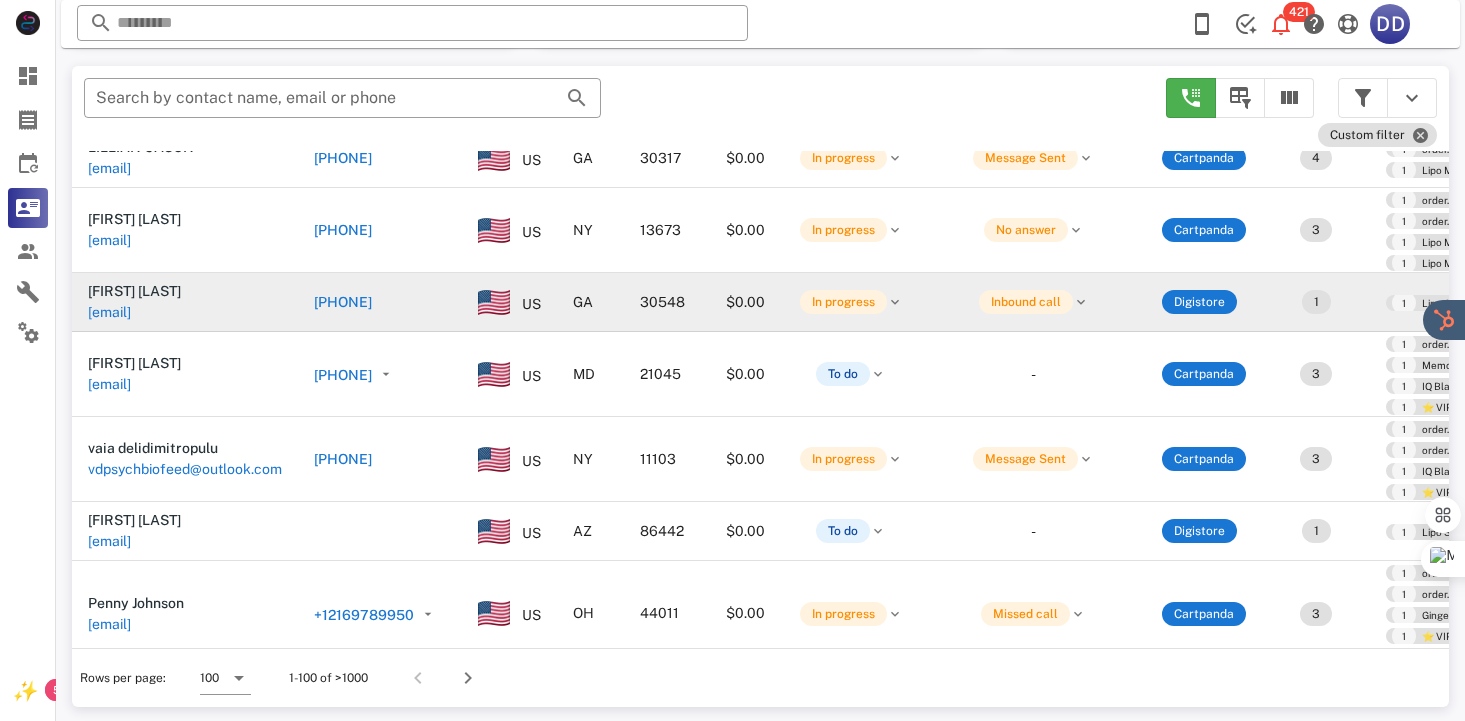 click at bounding box center [1136, 302] 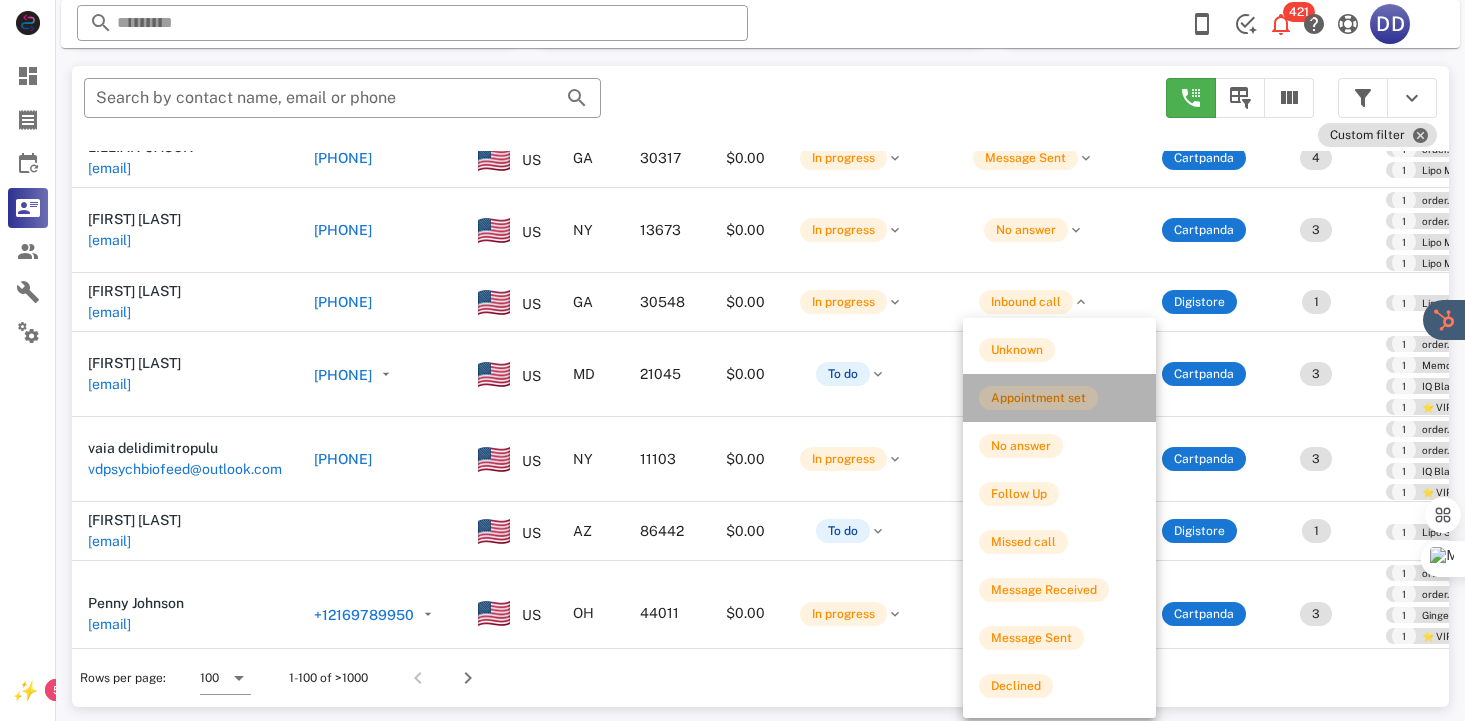 click on "Appointment set" at bounding box center [1038, 398] 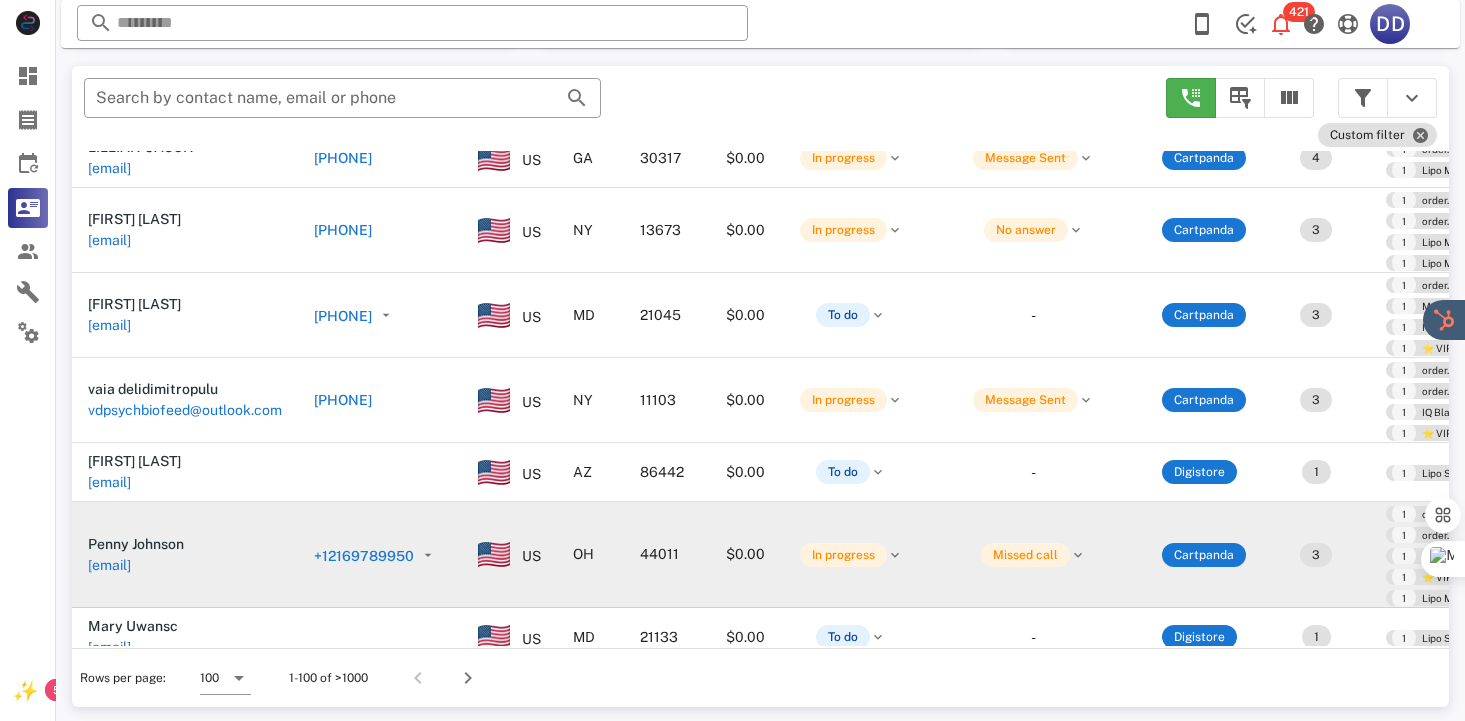 click on "+1[PHONE]" at bounding box center [384, 556] 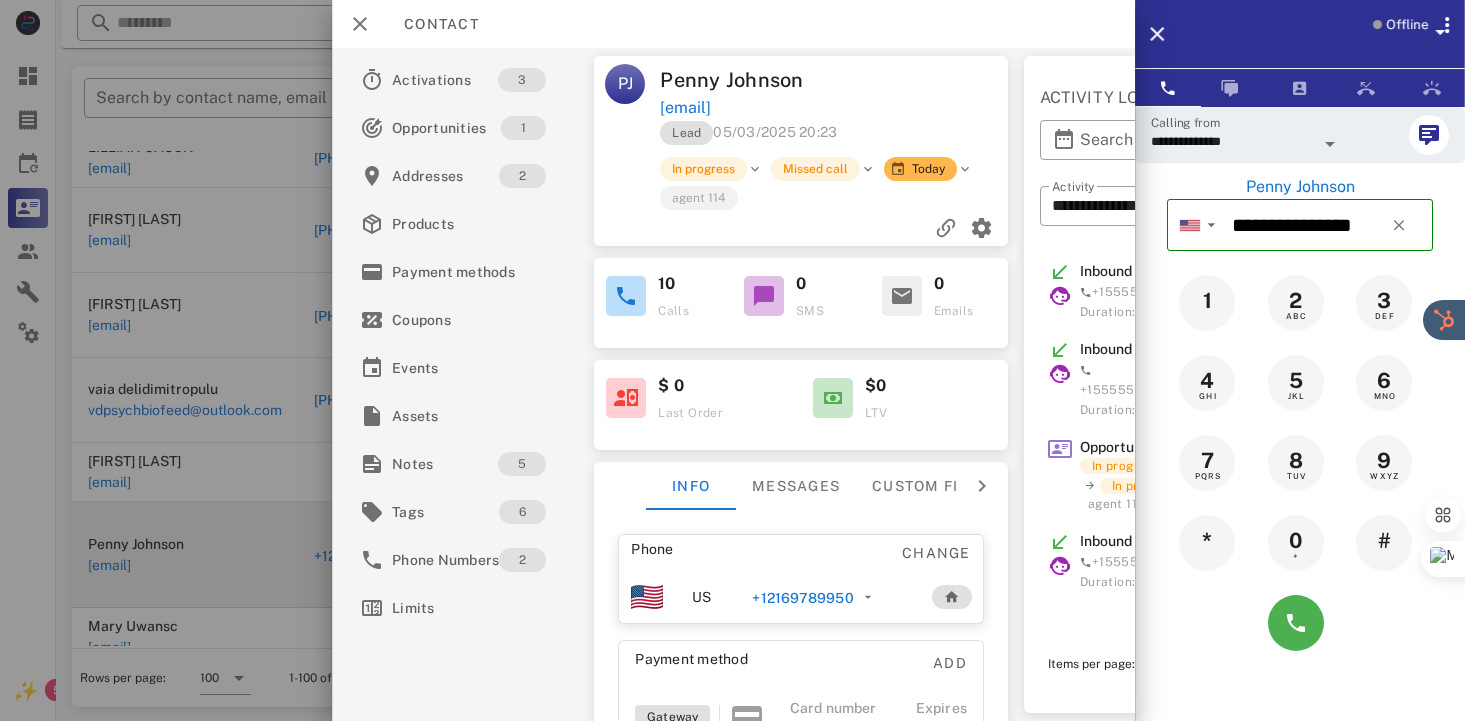 click on "**********" at bounding box center (733, 384) 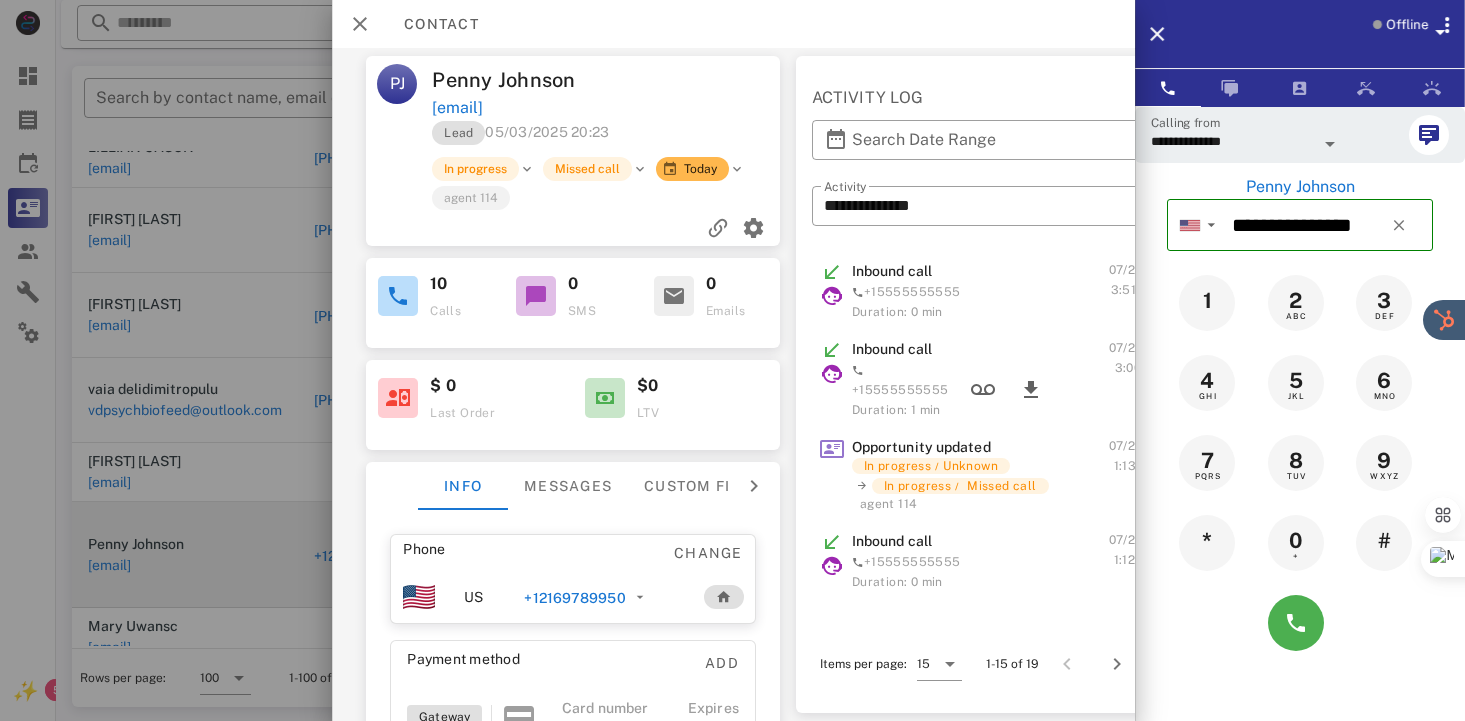 scroll, scrollTop: 0, scrollLeft: 320, axis: horizontal 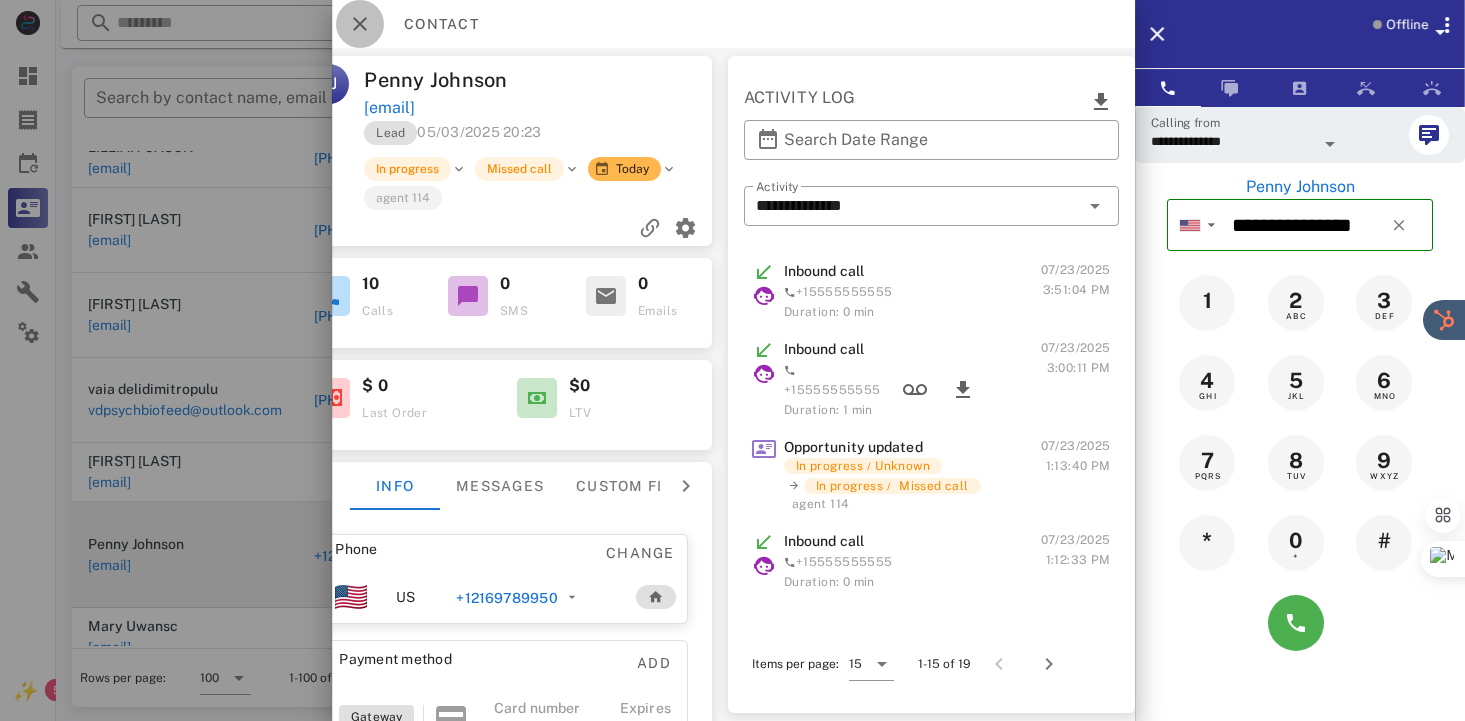 click at bounding box center [360, 24] 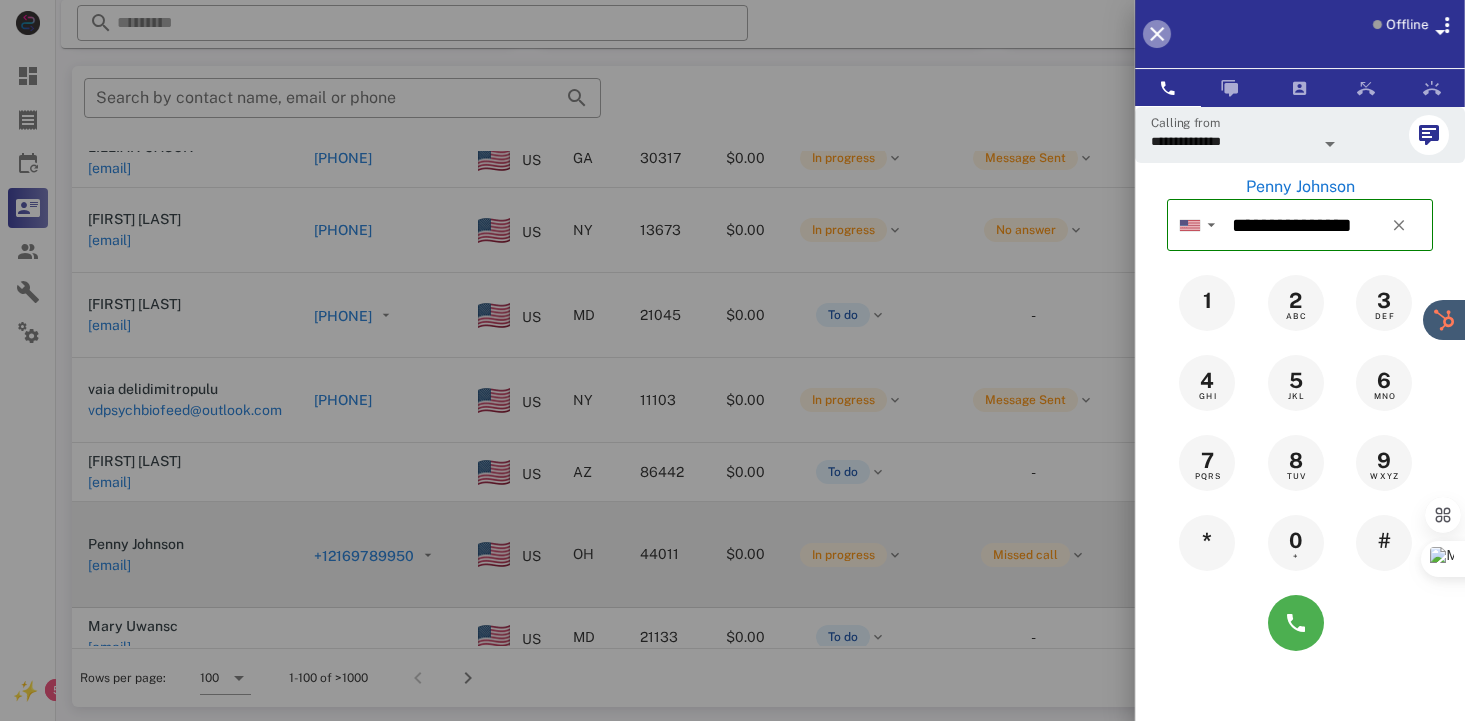 click at bounding box center [1157, 34] 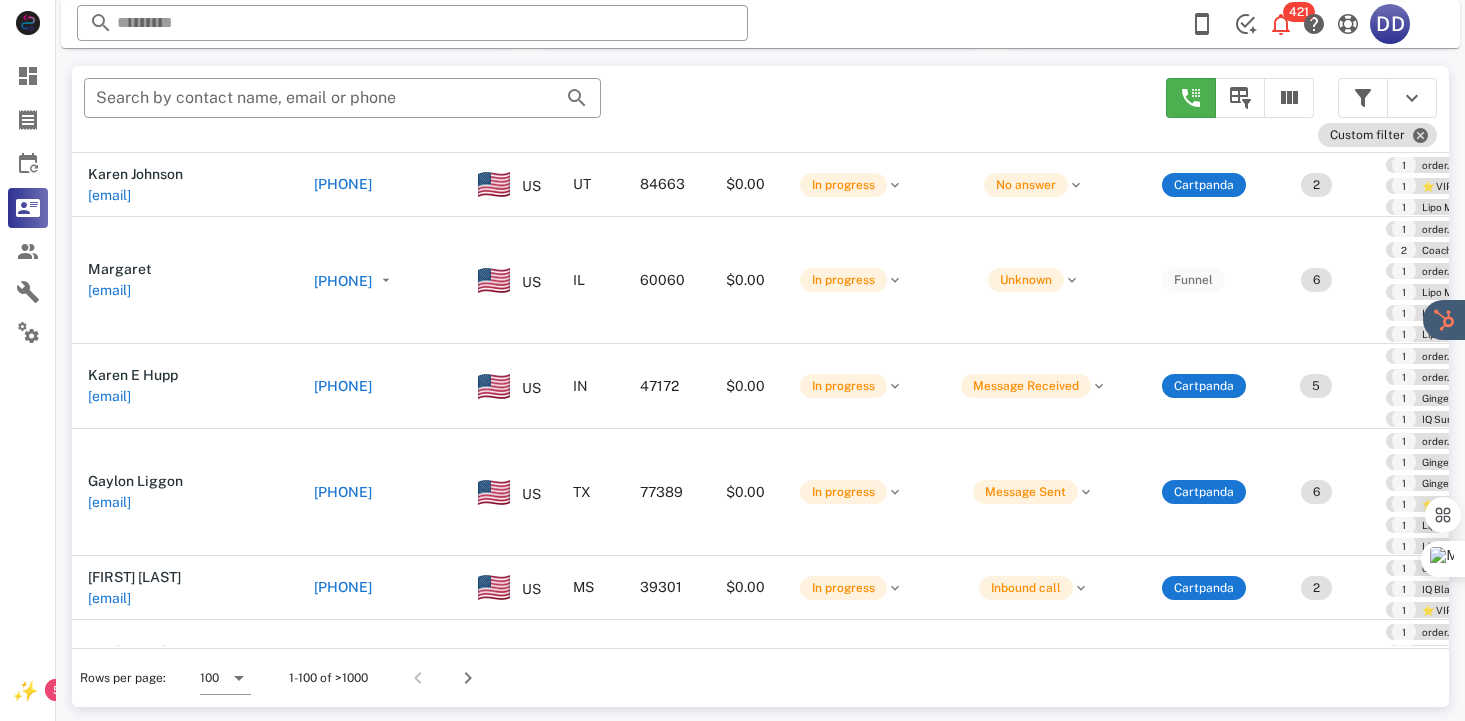 scroll, scrollTop: 2150, scrollLeft: 0, axis: vertical 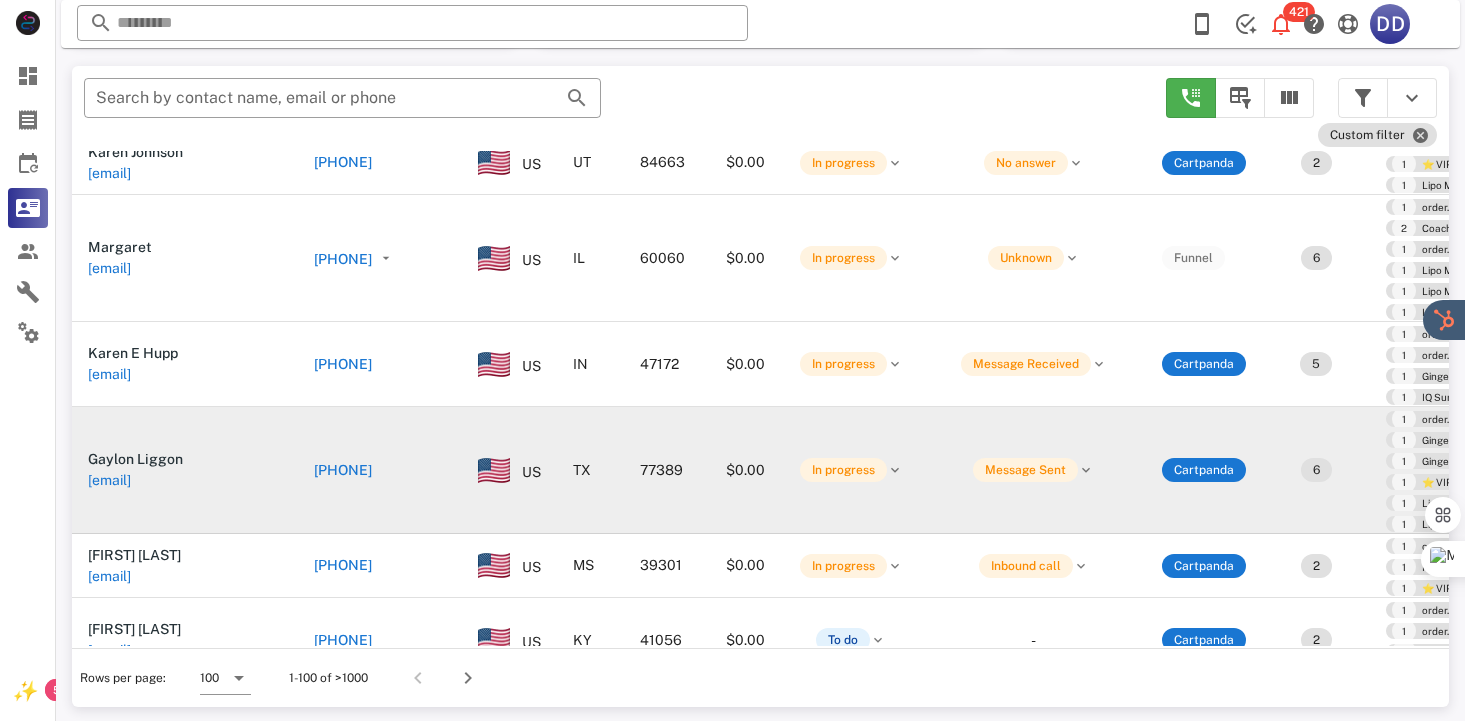 click on "+1[PHONE]" at bounding box center [384, 470] 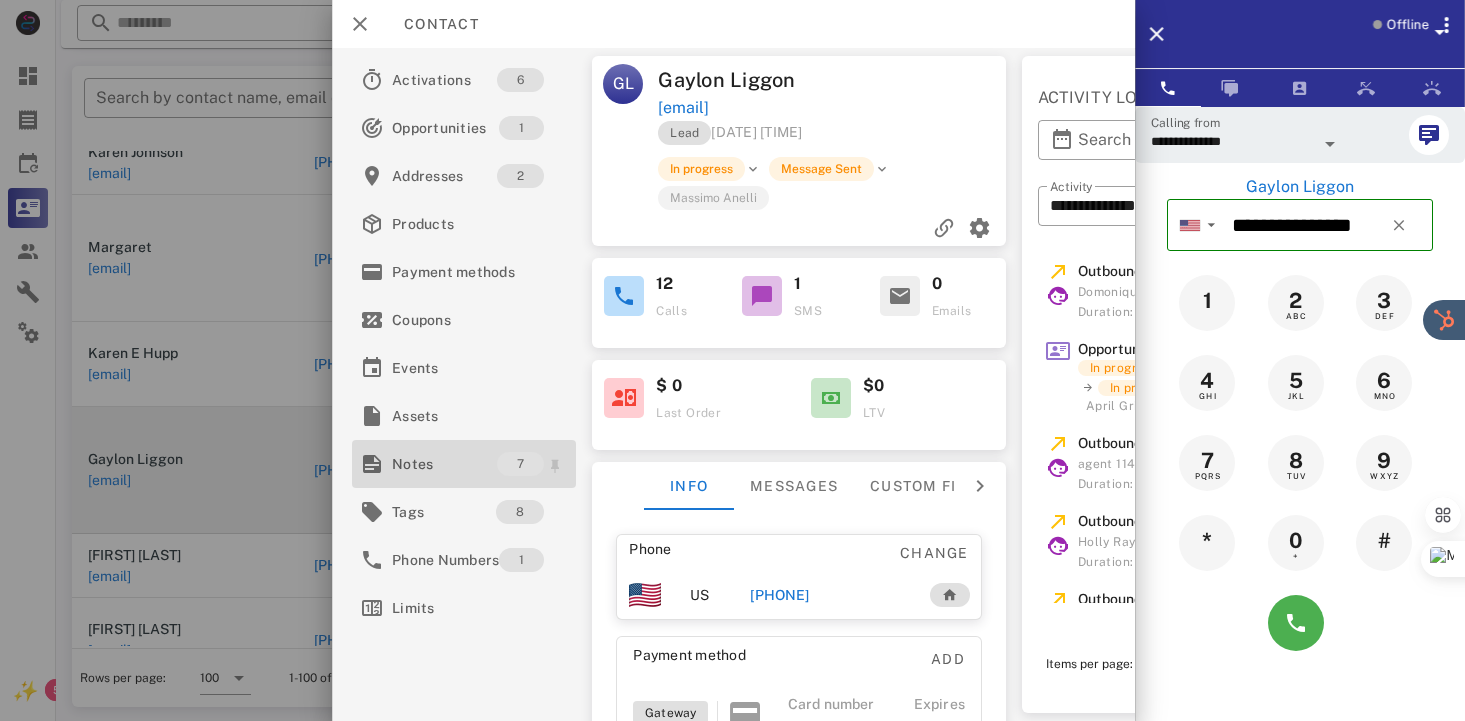 click on "Notes" at bounding box center (444, 464) 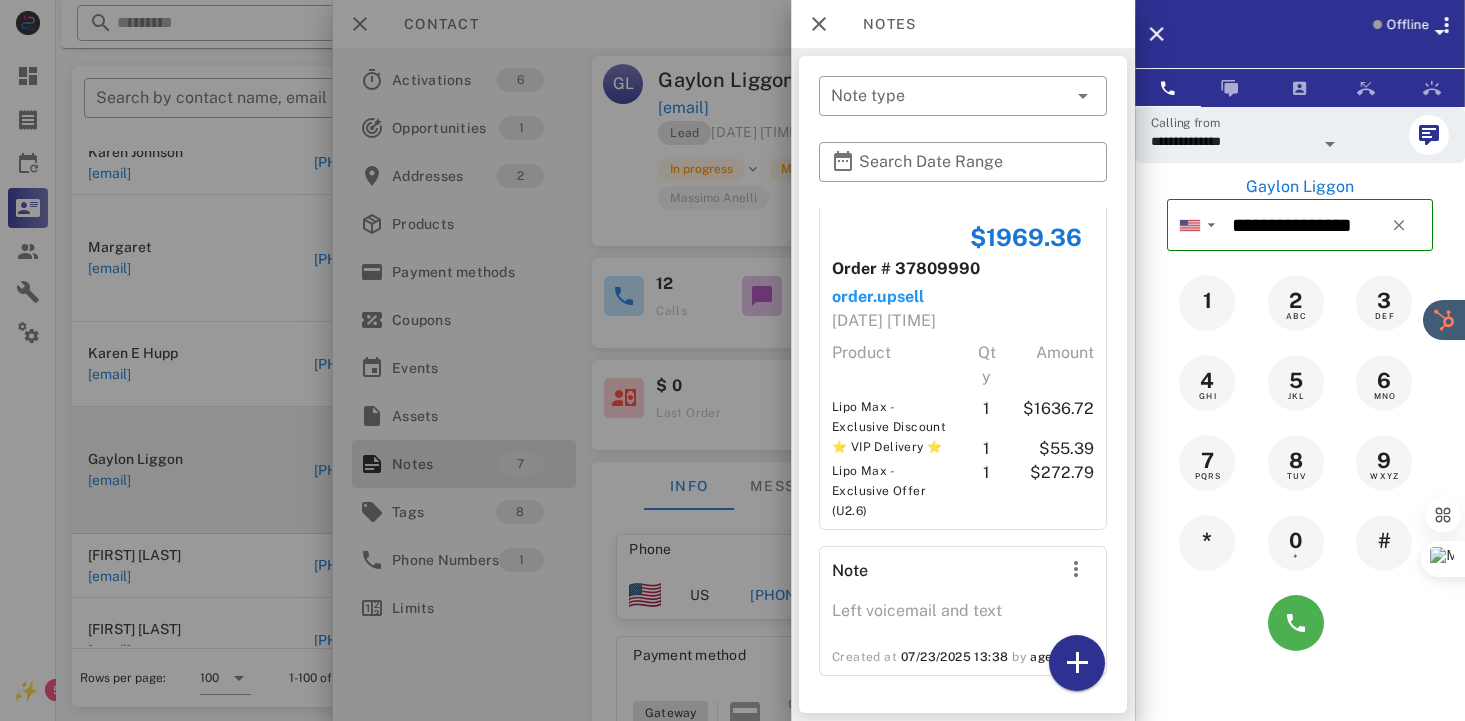 scroll, scrollTop: 1395, scrollLeft: 0, axis: vertical 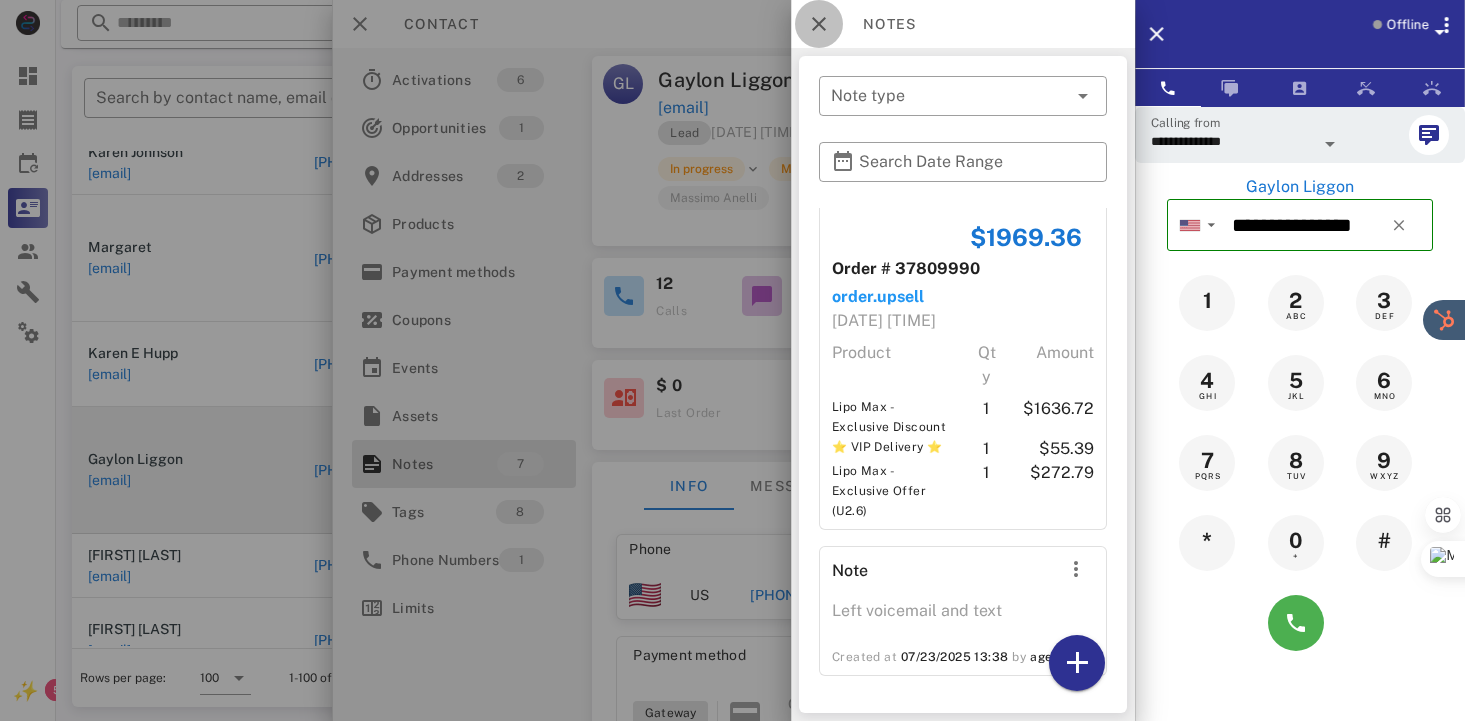 click at bounding box center (819, 24) 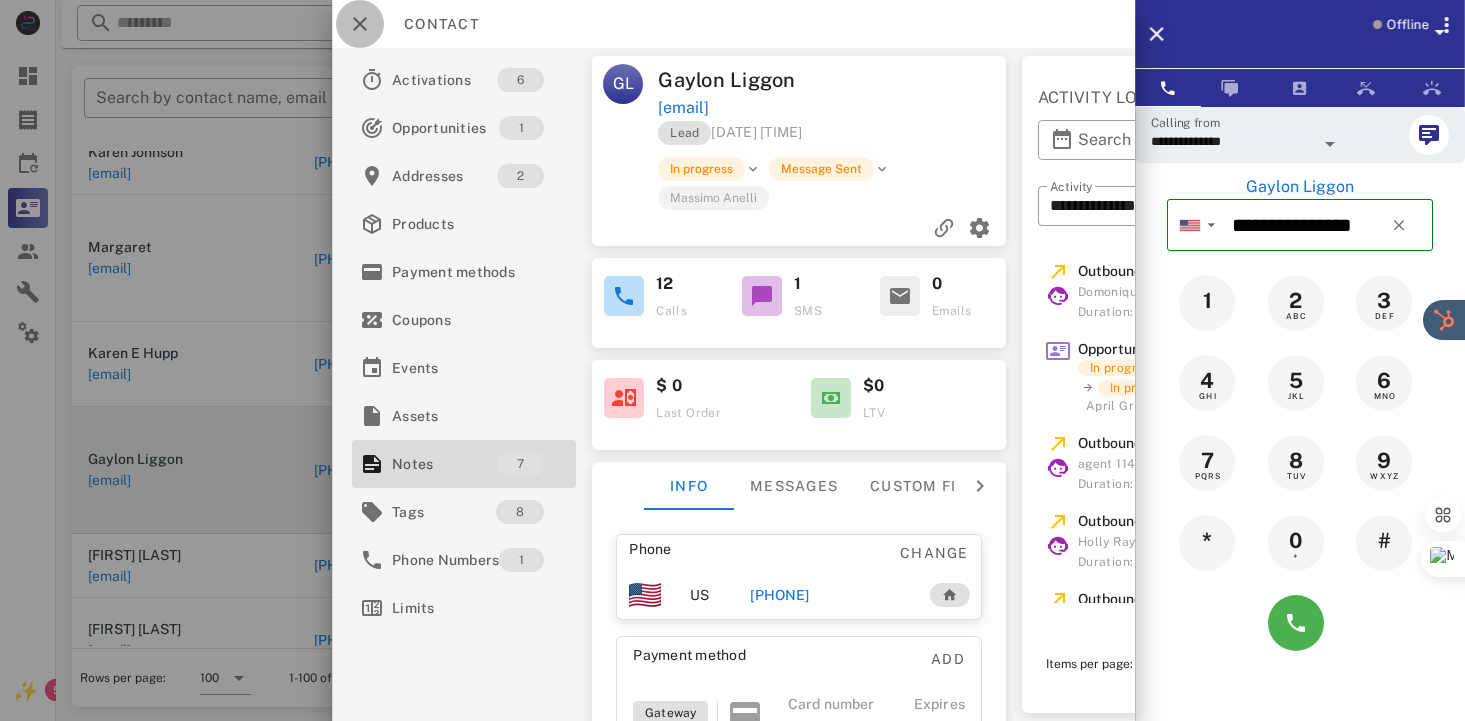 click at bounding box center [360, 24] 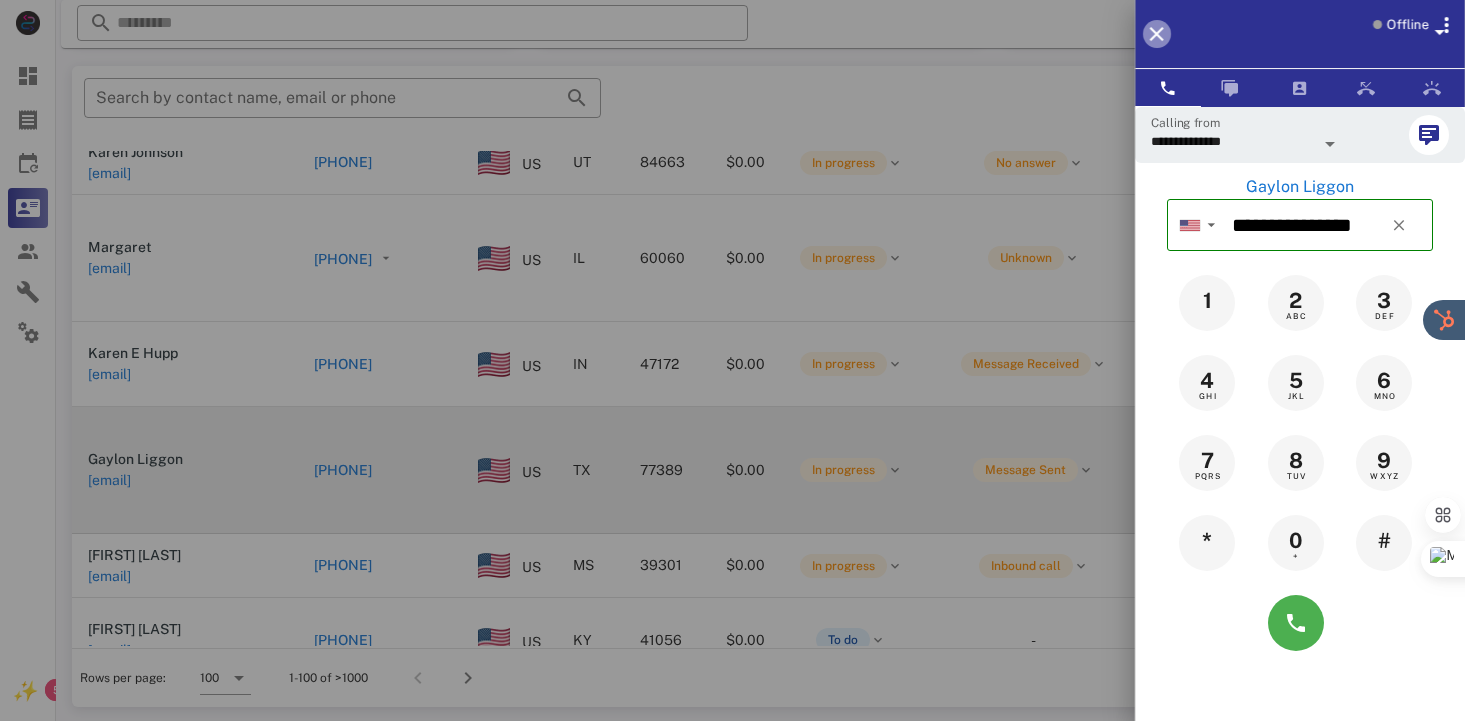 click at bounding box center (1157, 34) 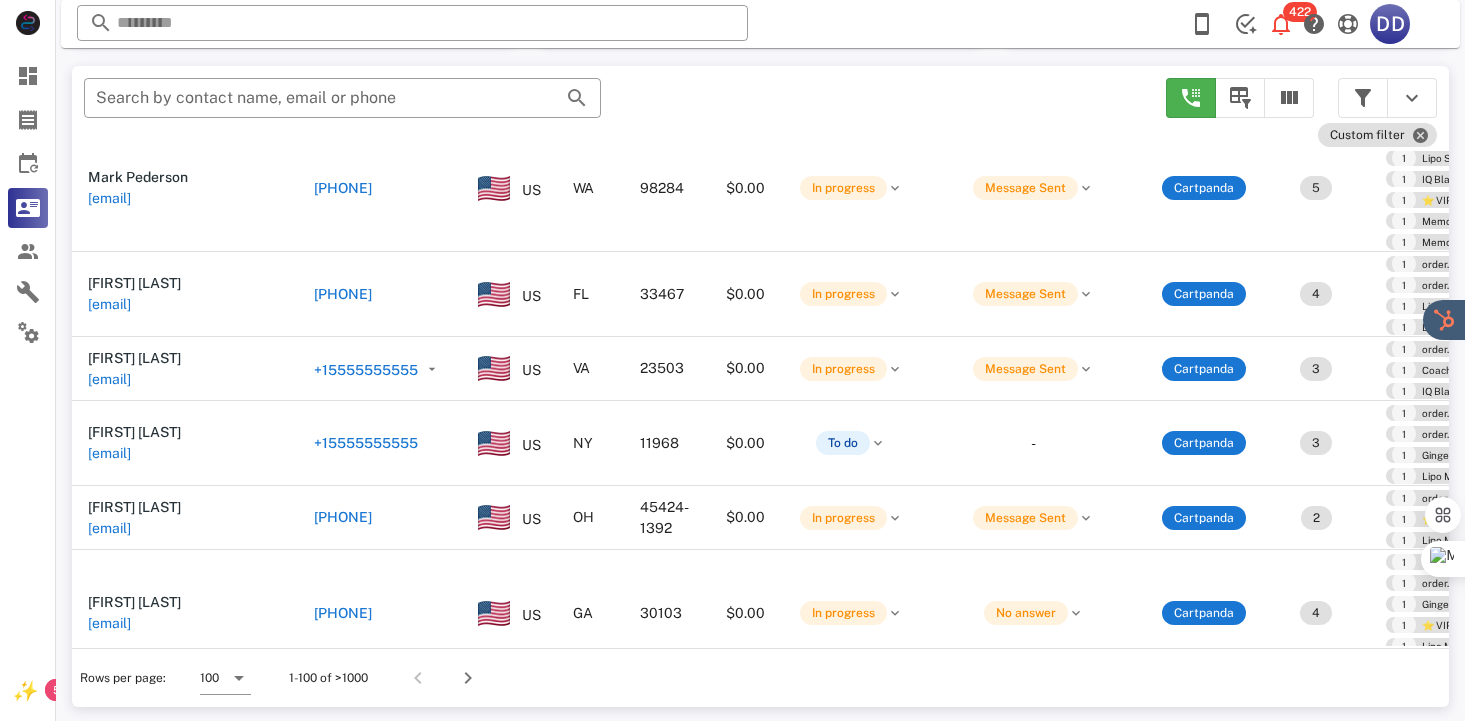 scroll, scrollTop: 3300, scrollLeft: 0, axis: vertical 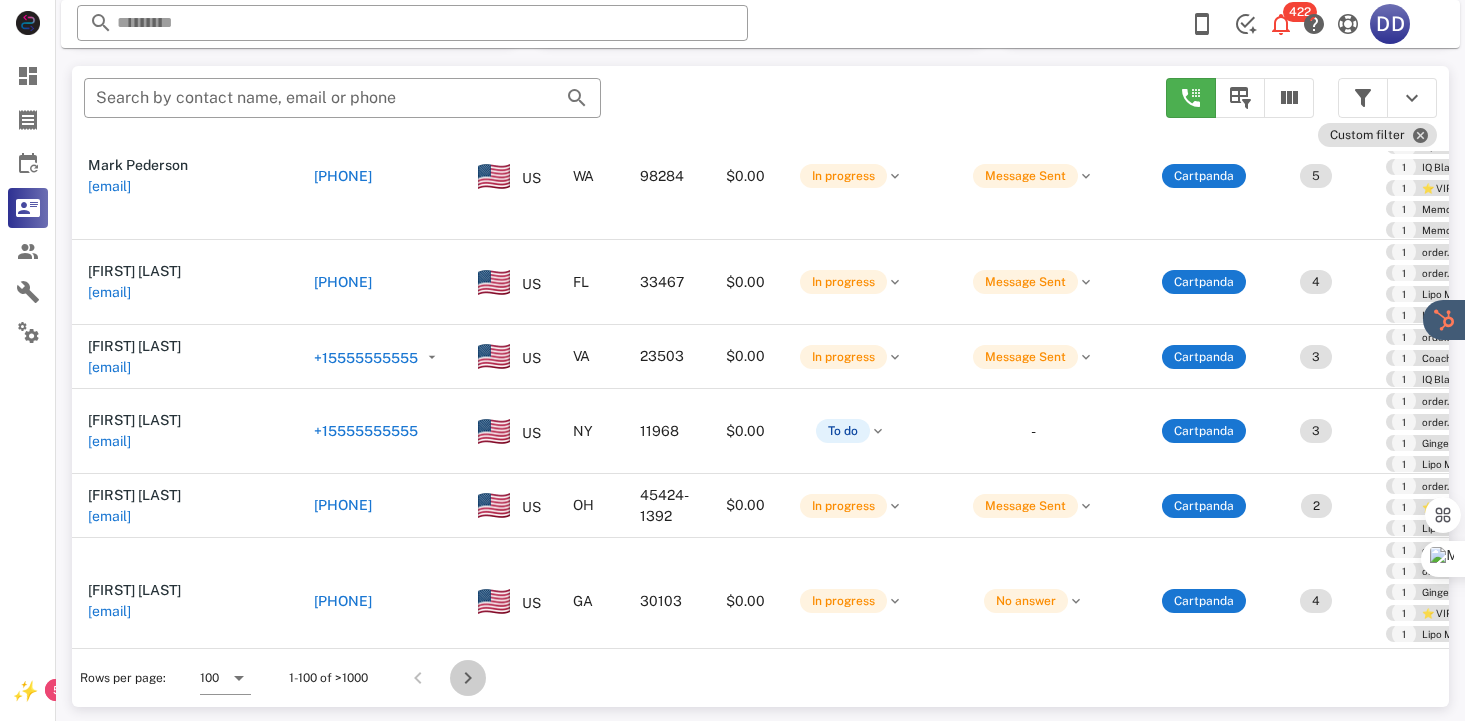 click at bounding box center [468, 678] 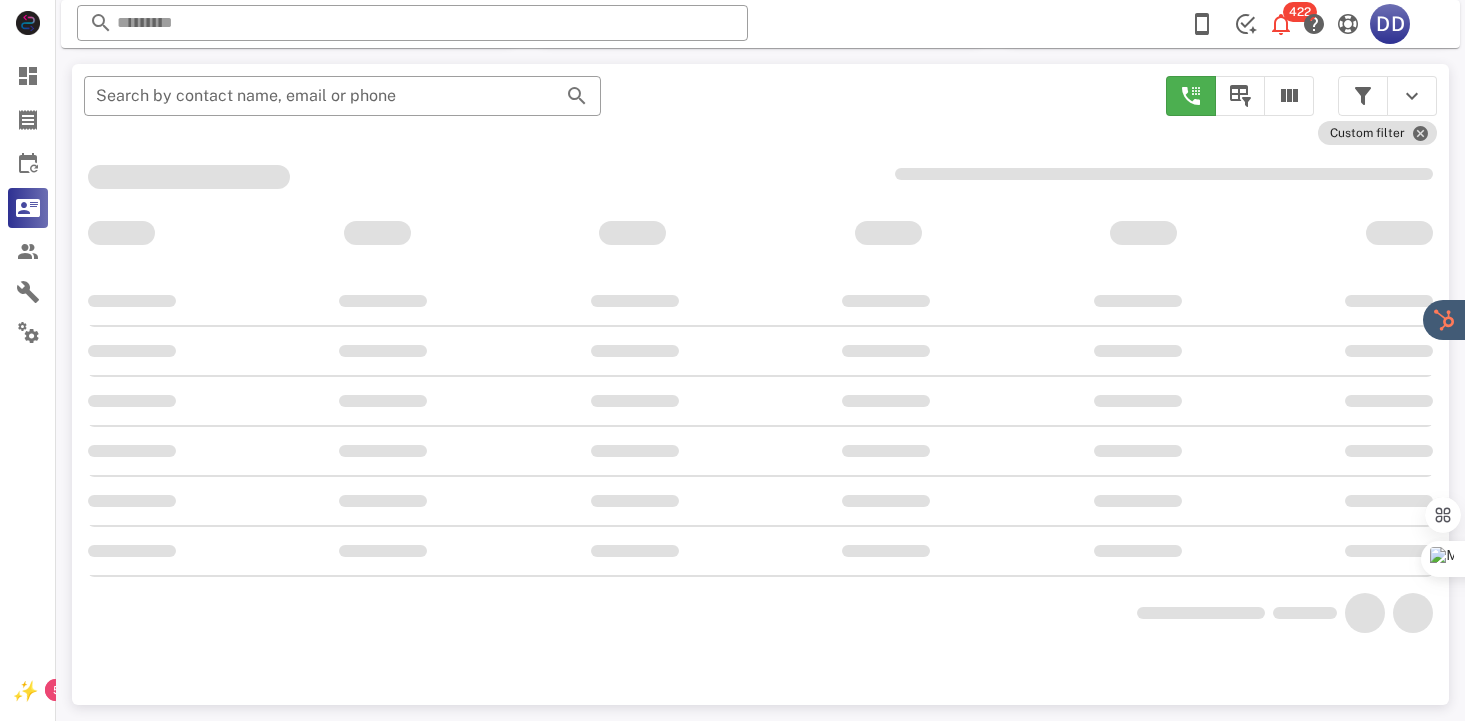 scroll, scrollTop: 378, scrollLeft: 0, axis: vertical 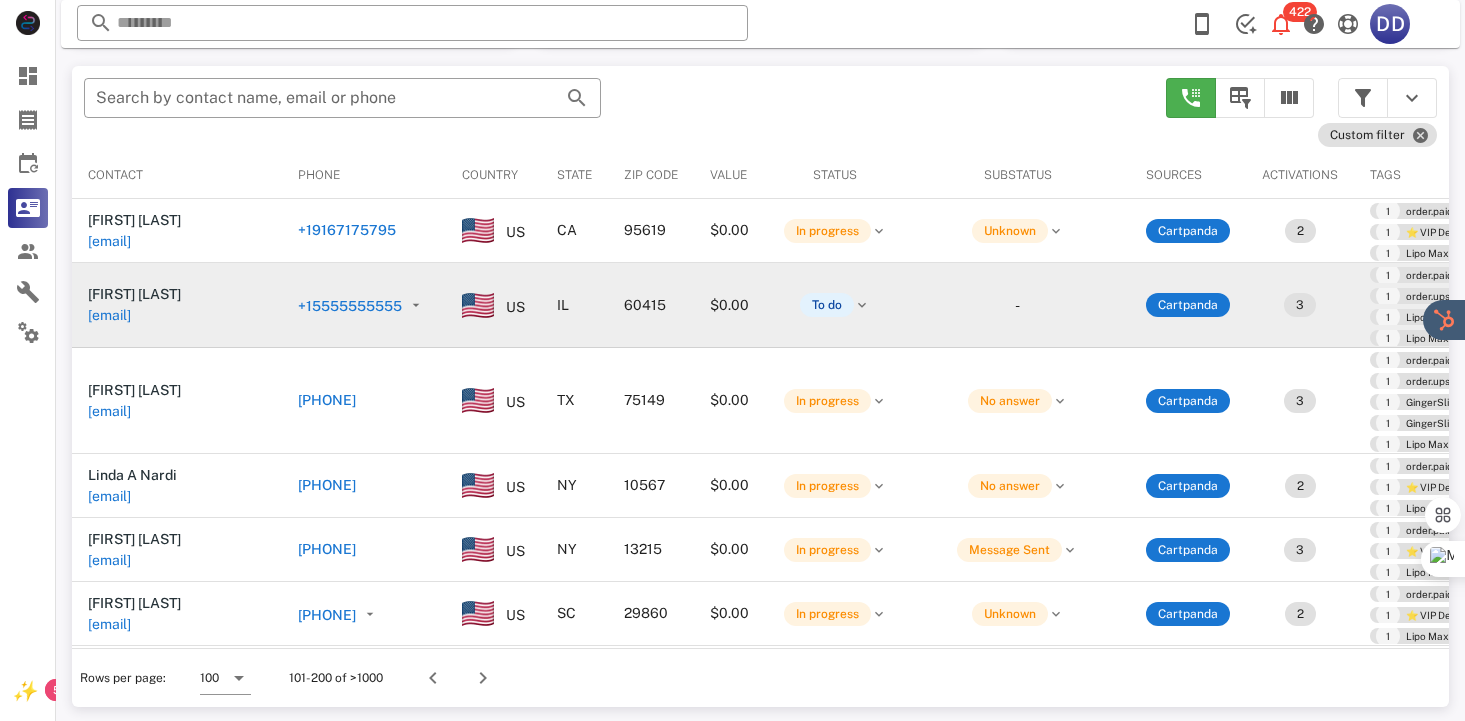 click on "+1[PHONE]" at bounding box center [380, 306] 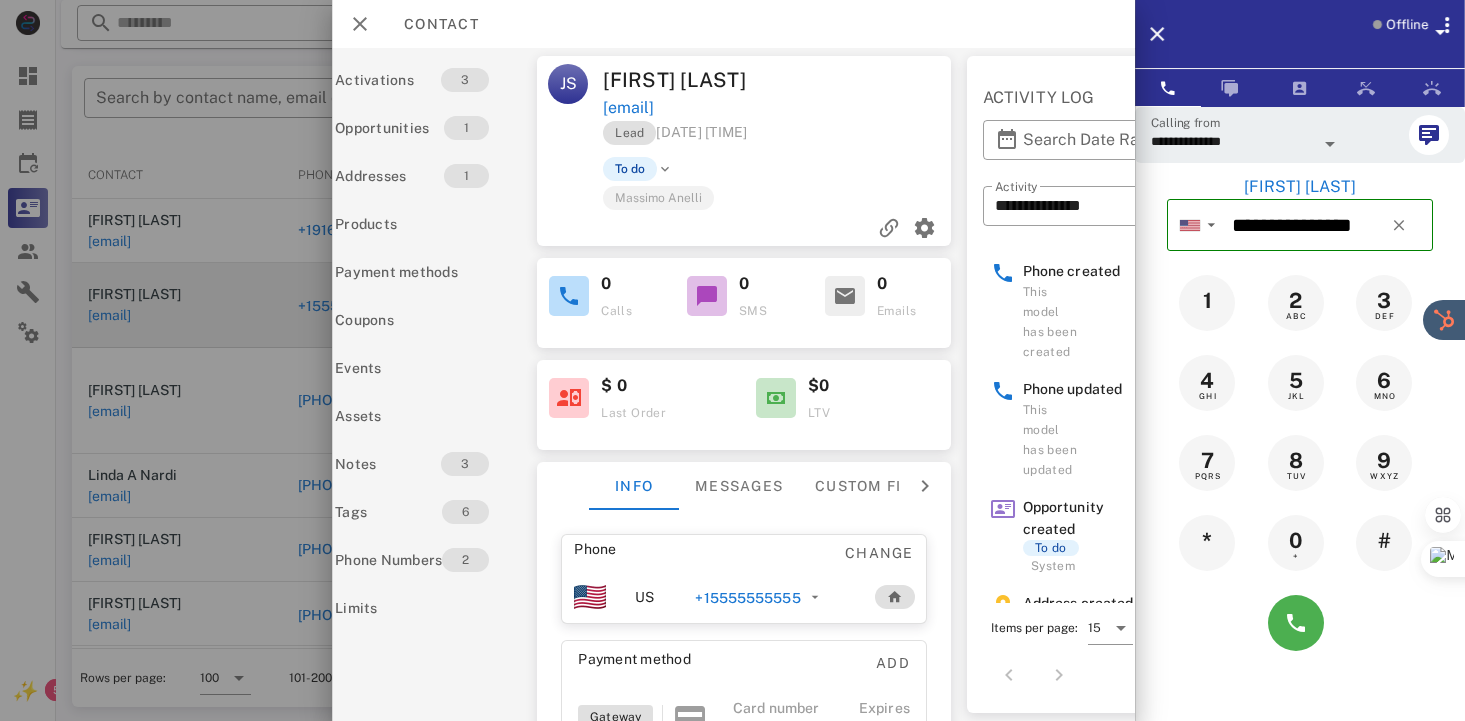 scroll, scrollTop: 0, scrollLeft: 0, axis: both 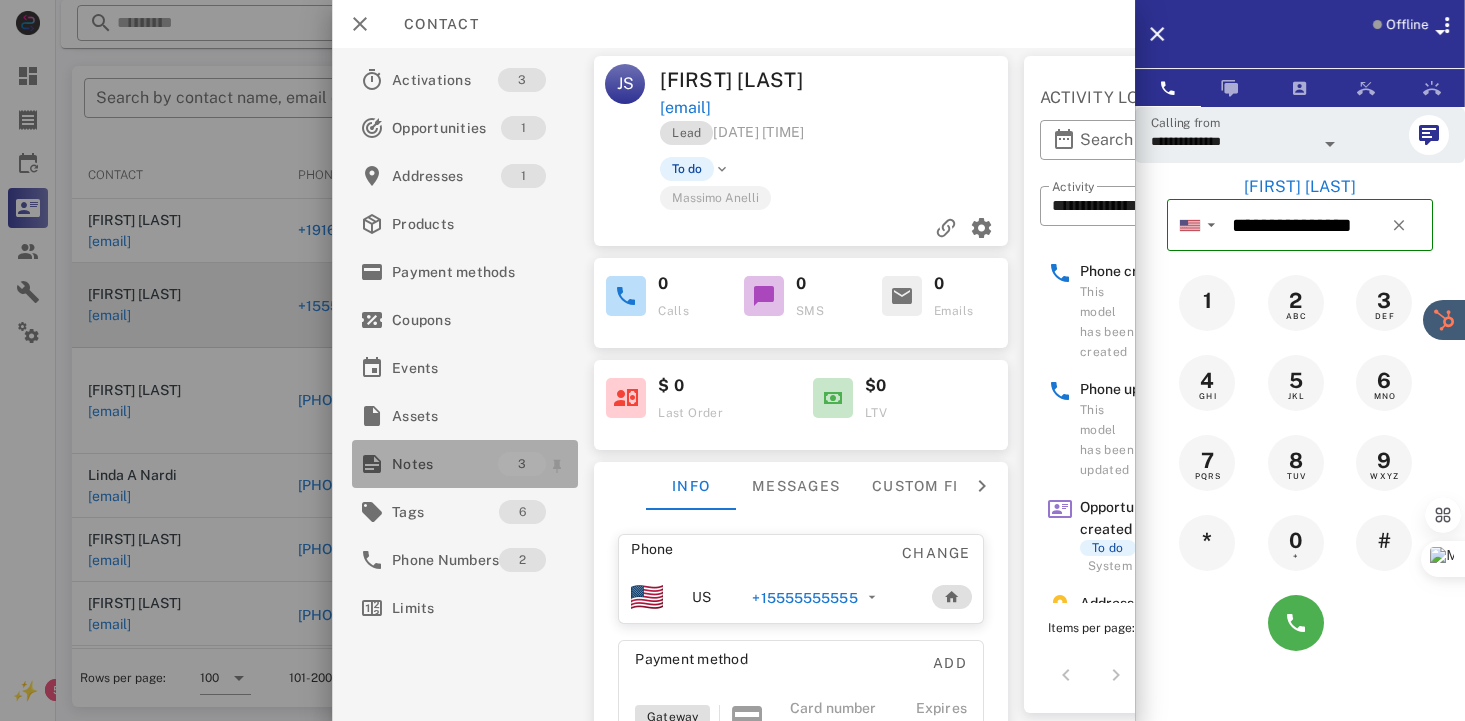 click on "Notes" at bounding box center (445, 464) 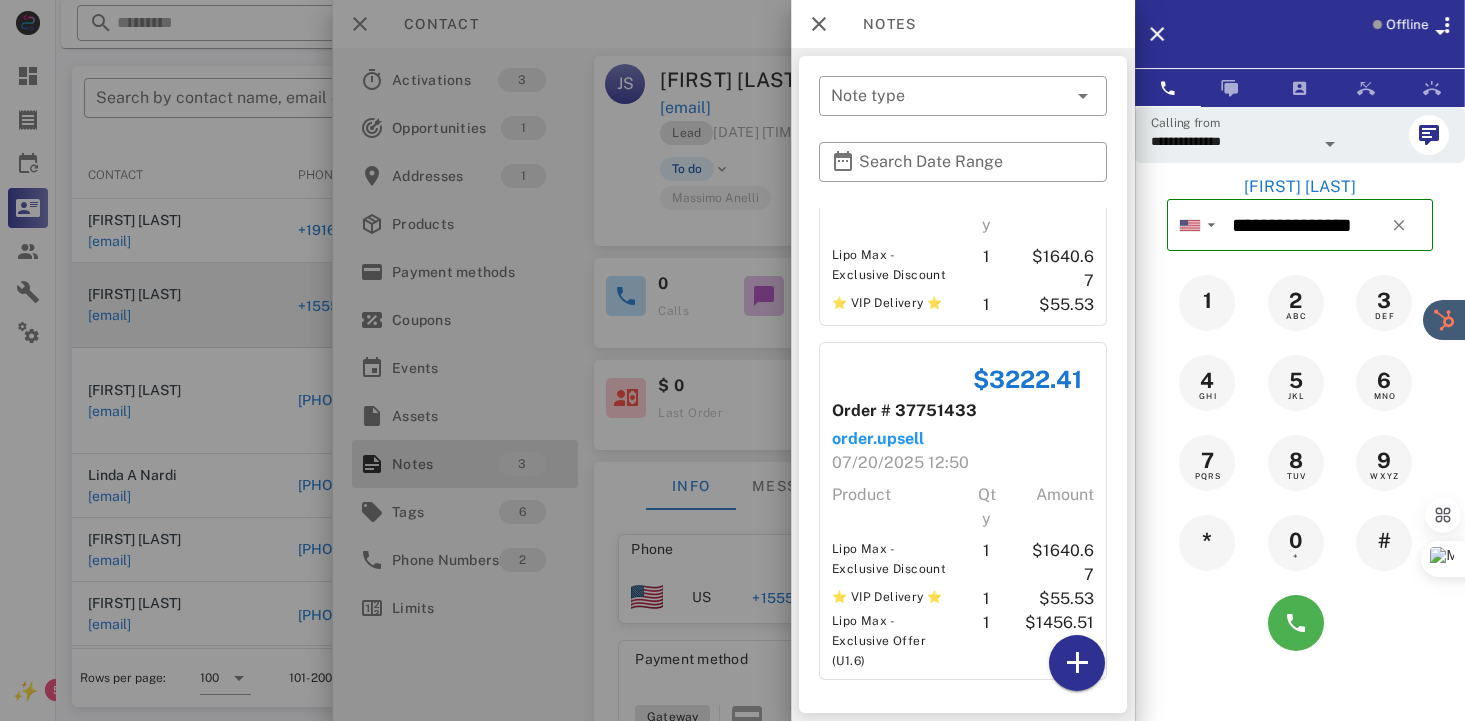 scroll, scrollTop: 435, scrollLeft: 0, axis: vertical 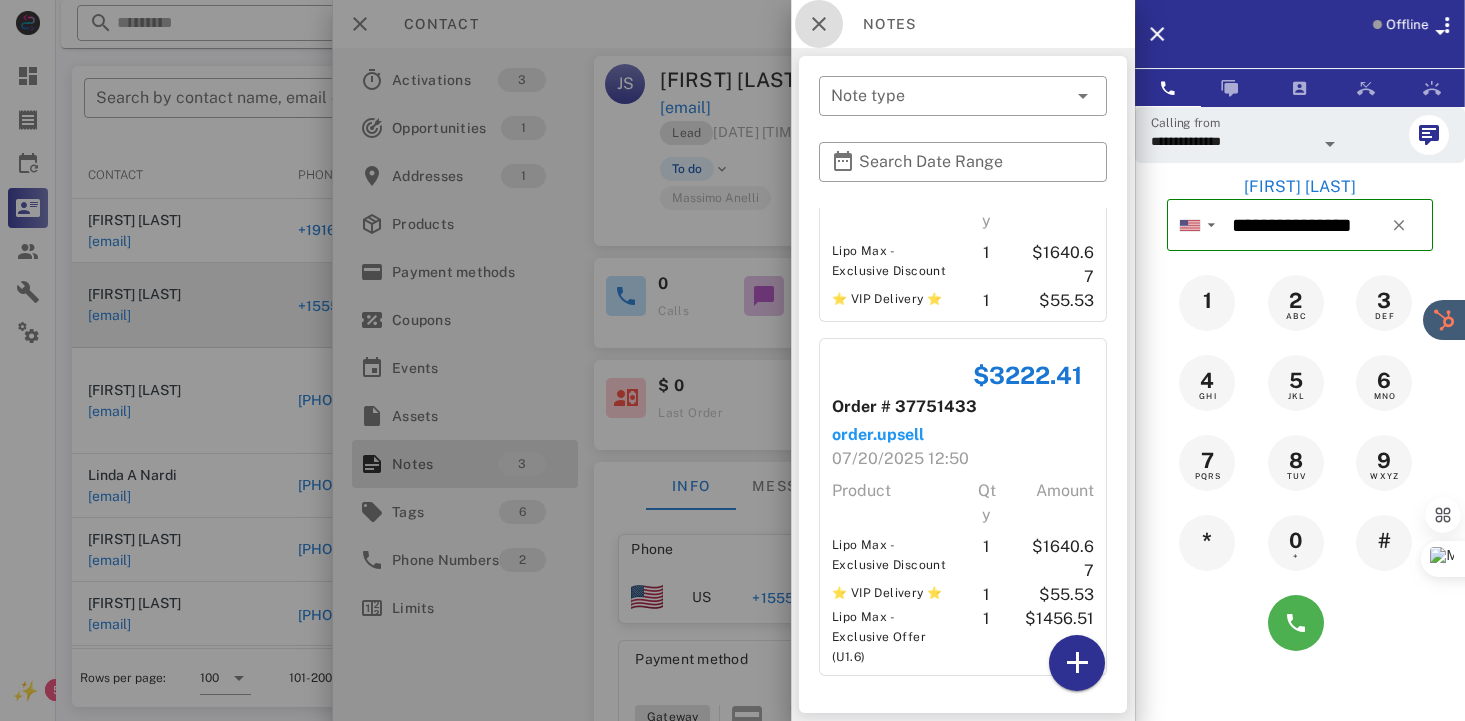 click at bounding box center (819, 24) 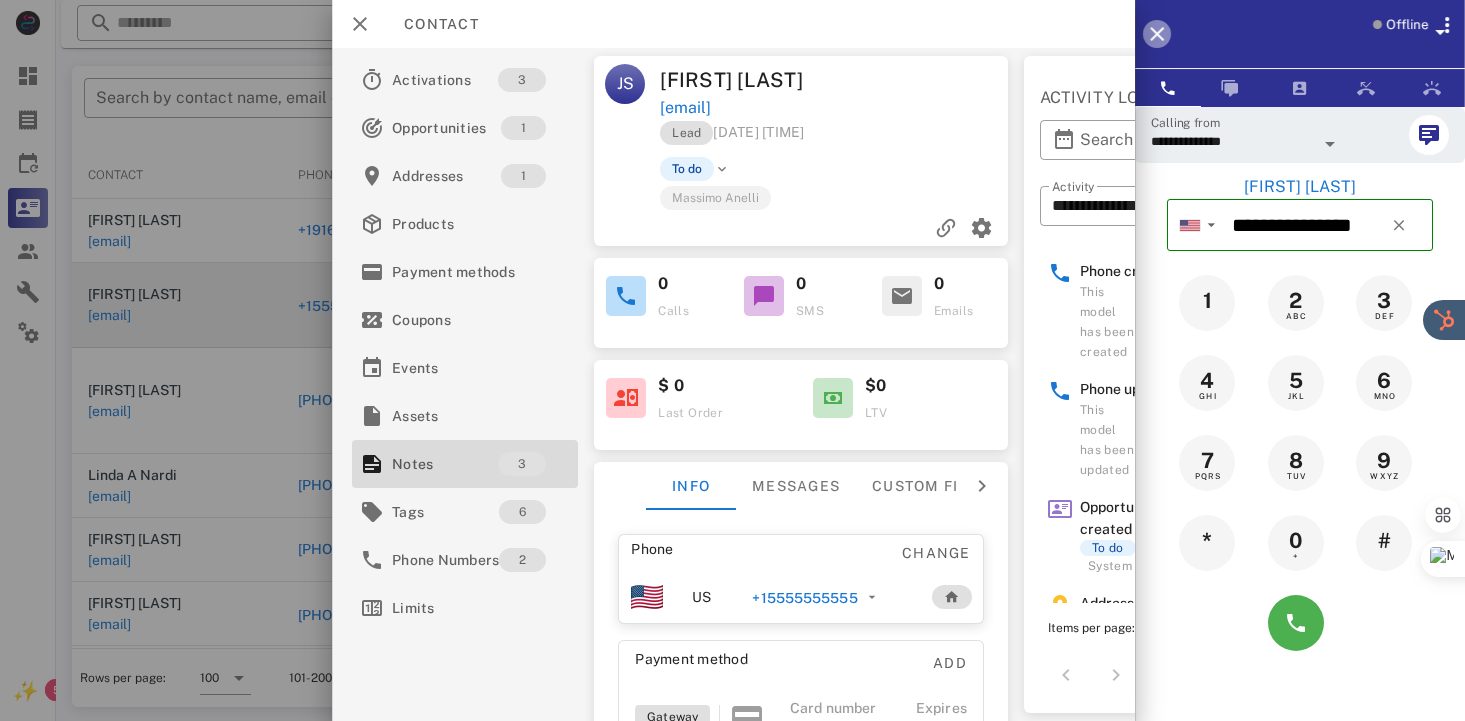 click at bounding box center [1157, 34] 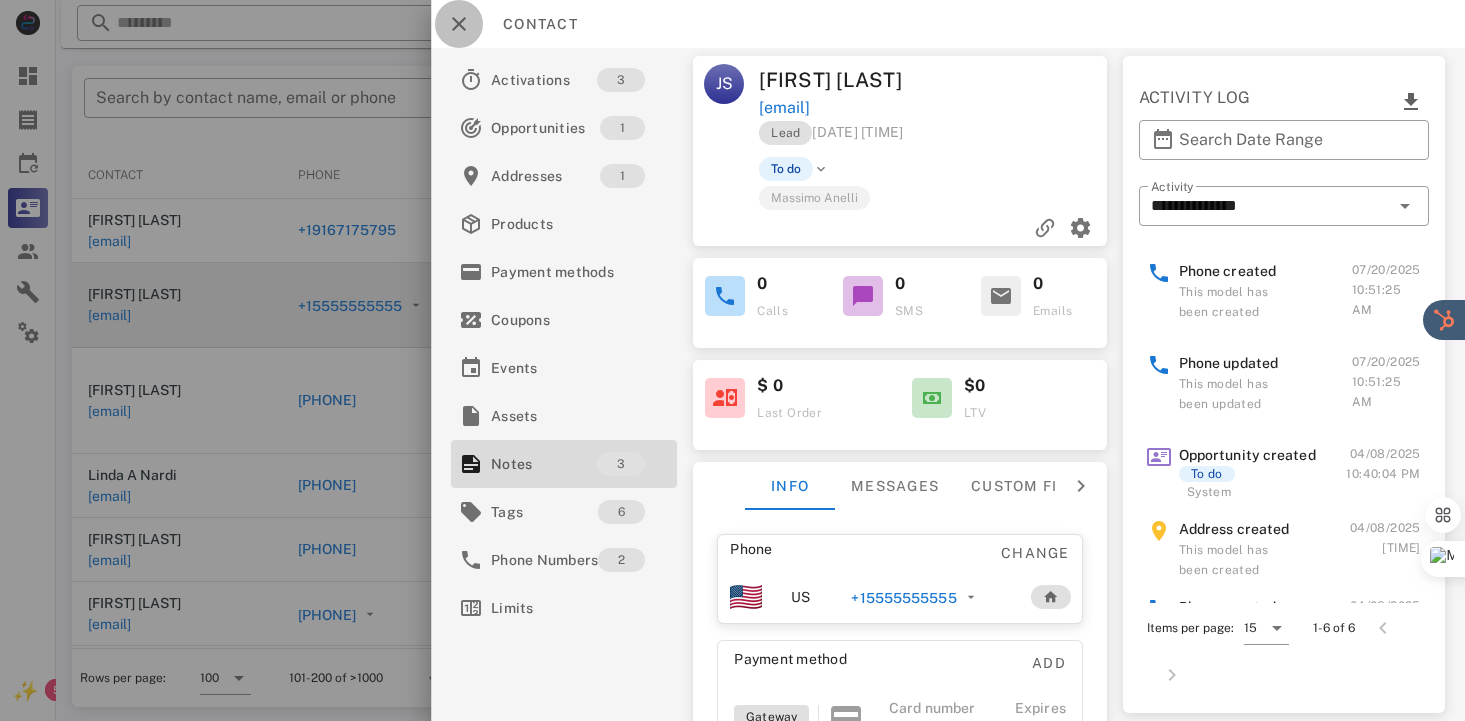 click at bounding box center [459, 24] 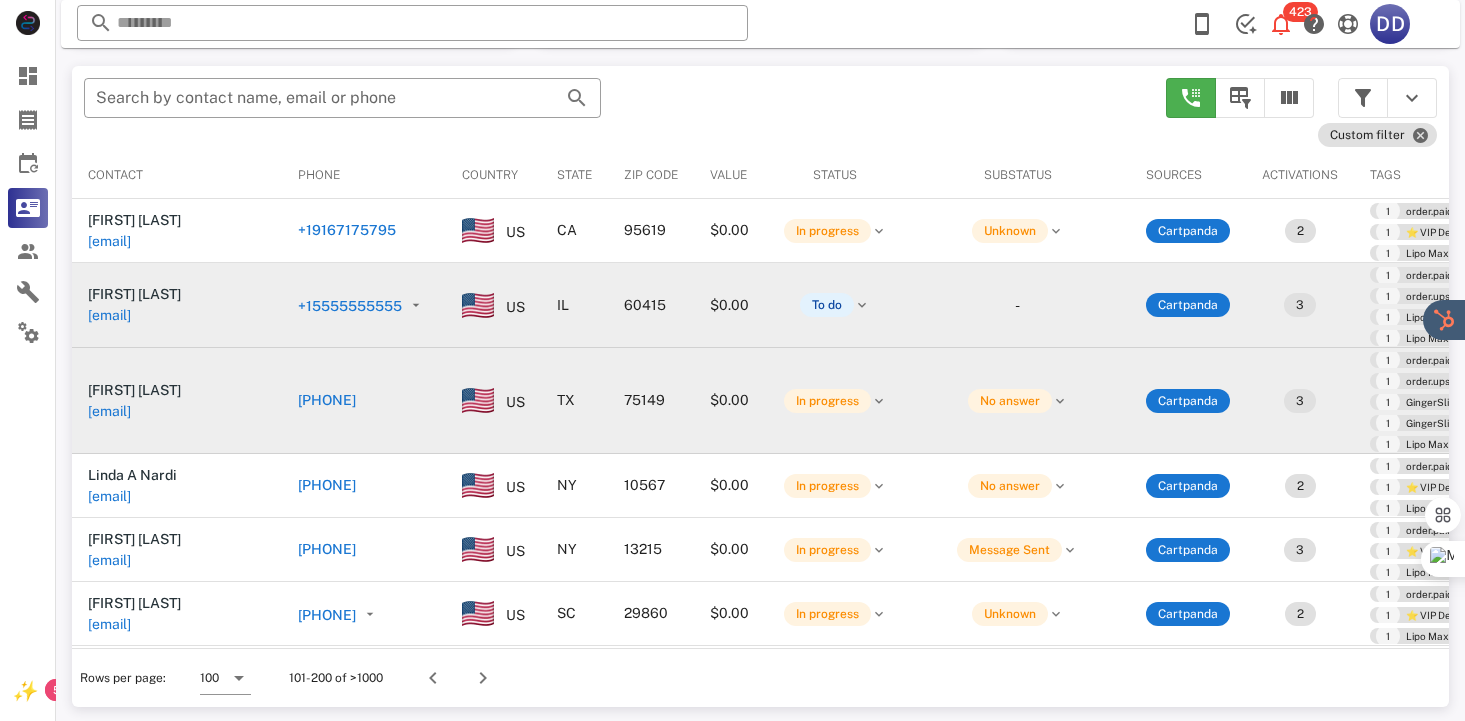 click on "[PHONE]" at bounding box center (373, 400) 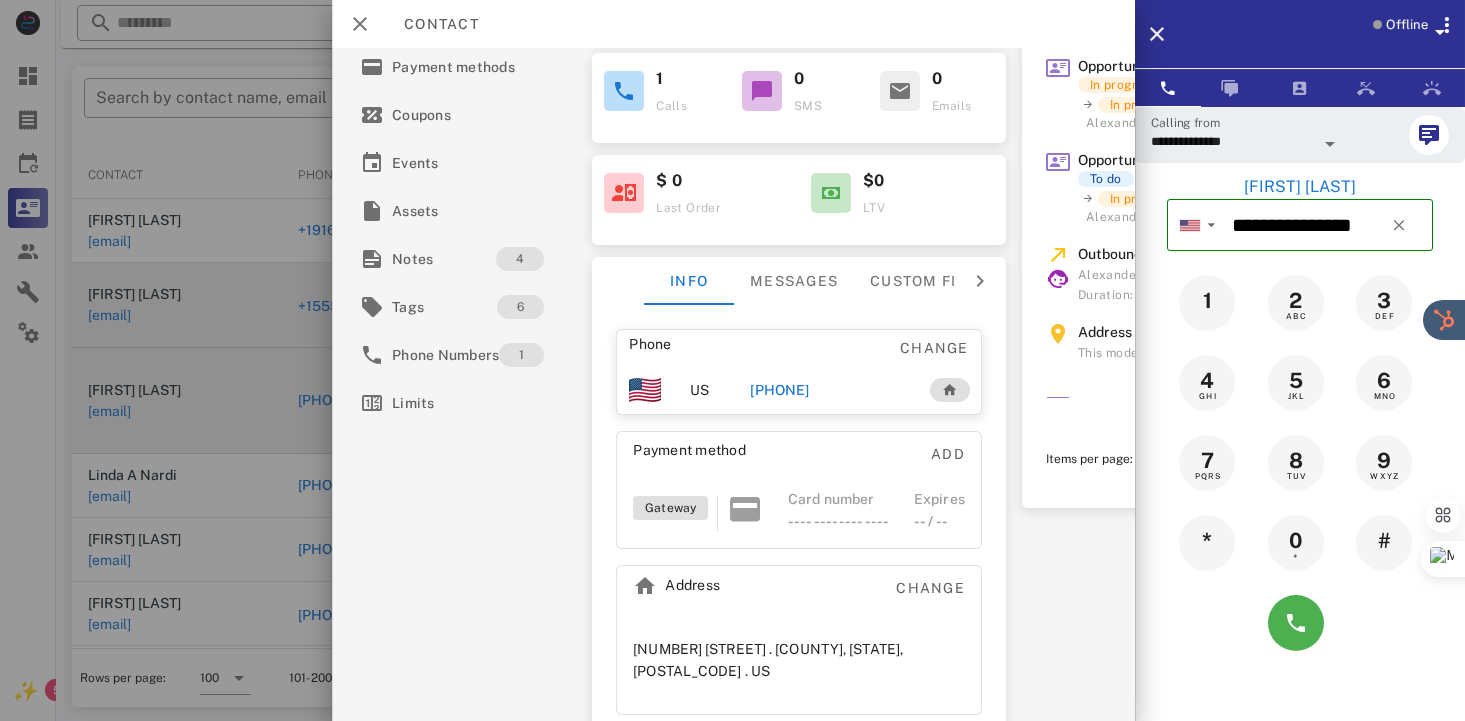 scroll, scrollTop: 215, scrollLeft: 0, axis: vertical 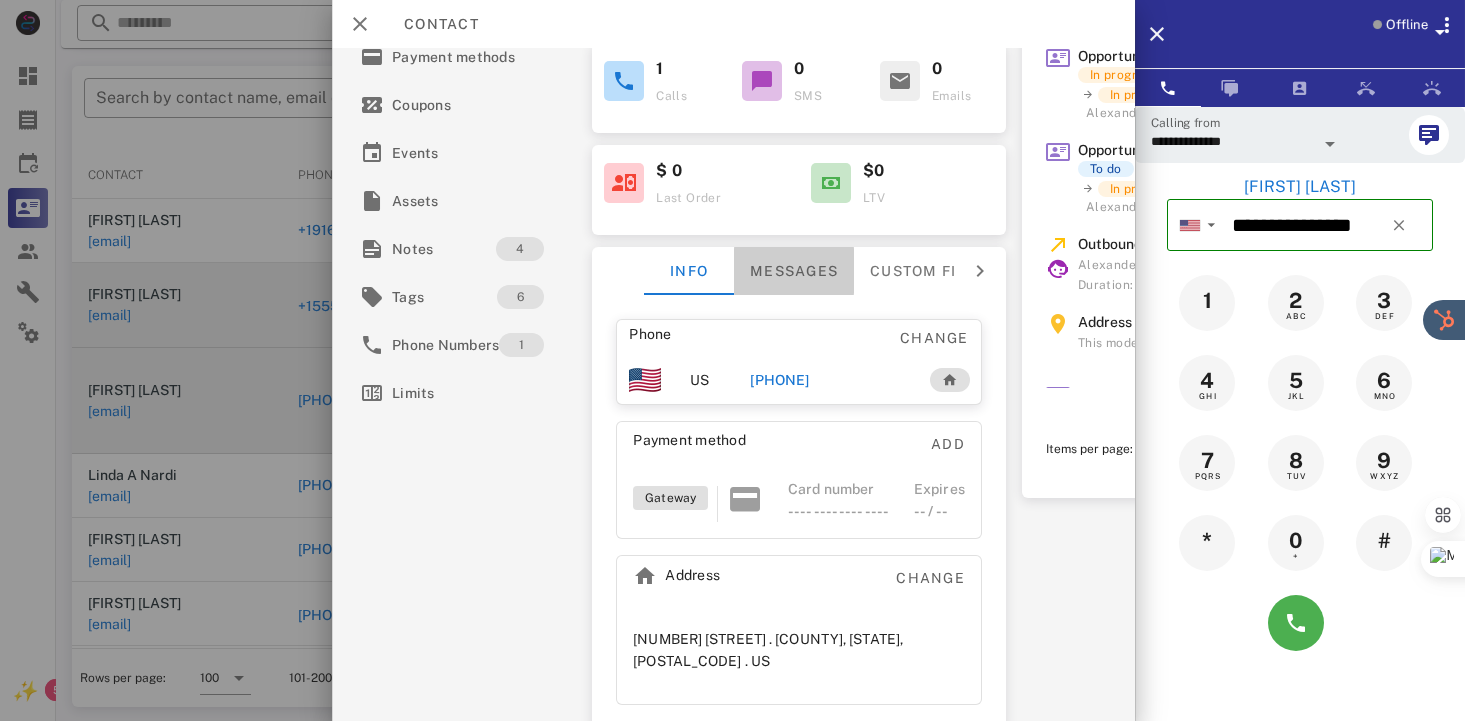 click on "Messages" at bounding box center (794, 271) 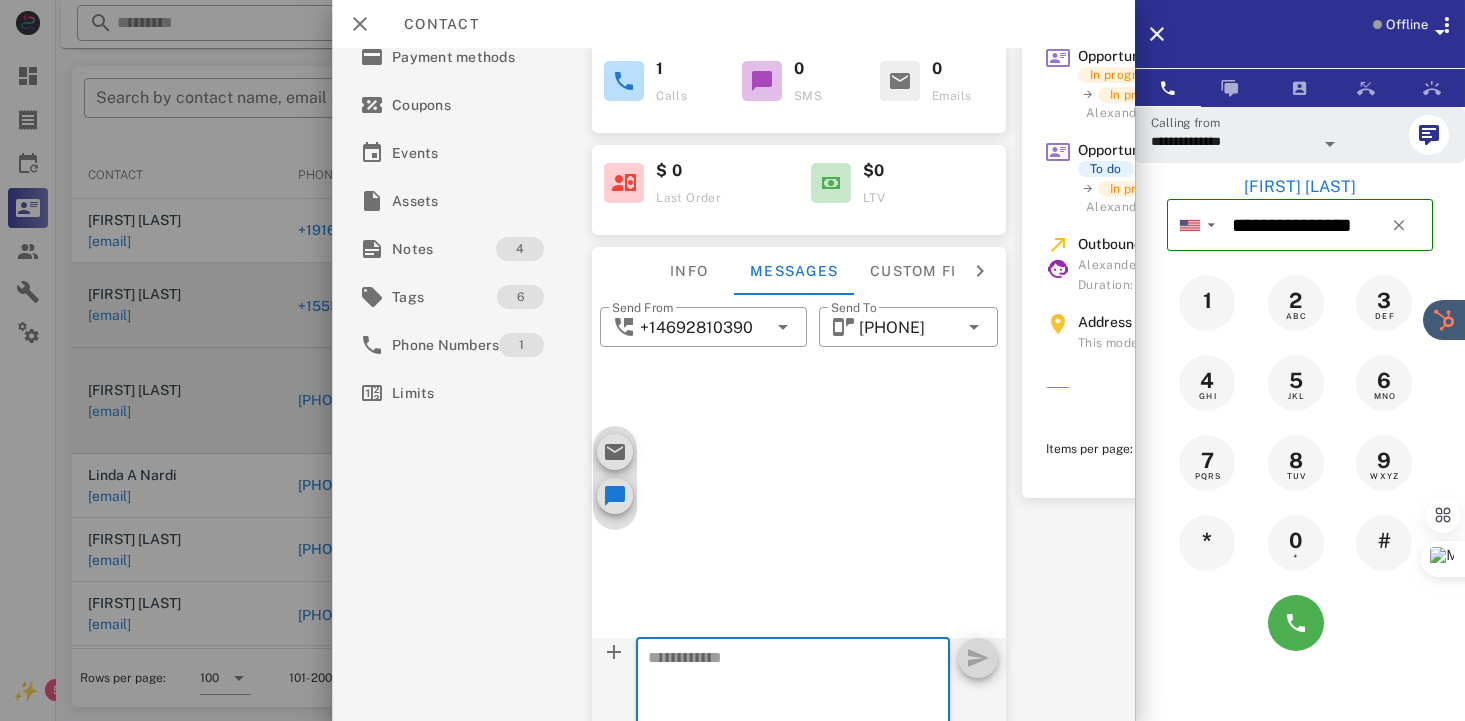 click at bounding box center [781, 691] 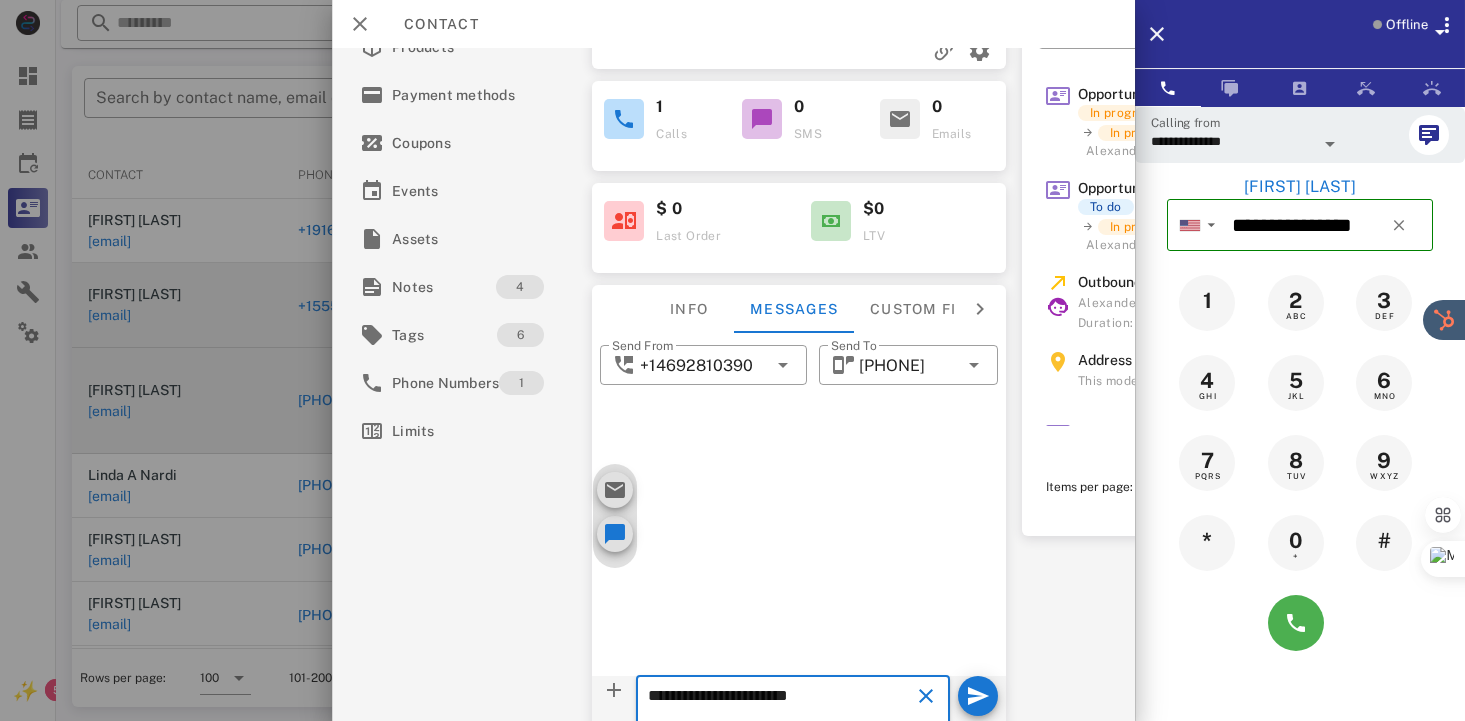 scroll, scrollTop: 271, scrollLeft: 0, axis: vertical 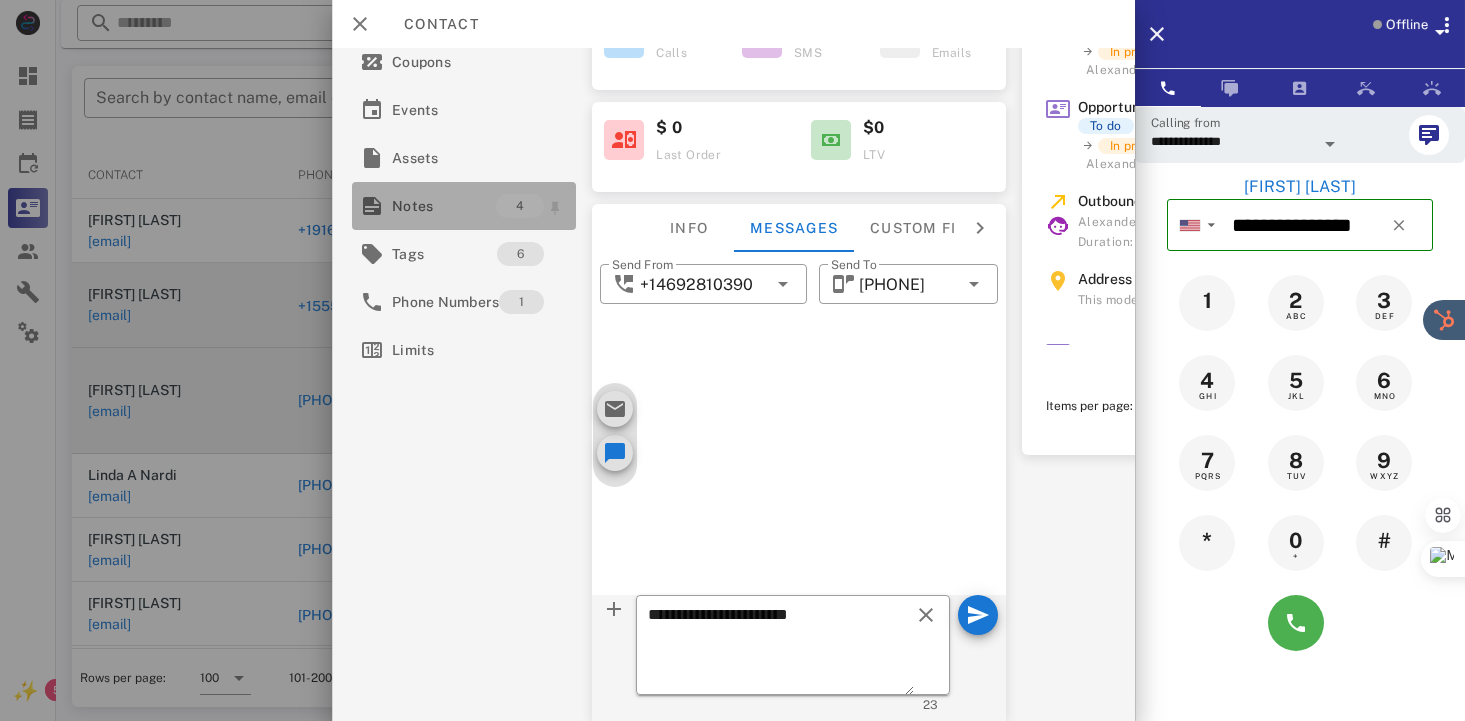 click on "Notes" at bounding box center [444, 206] 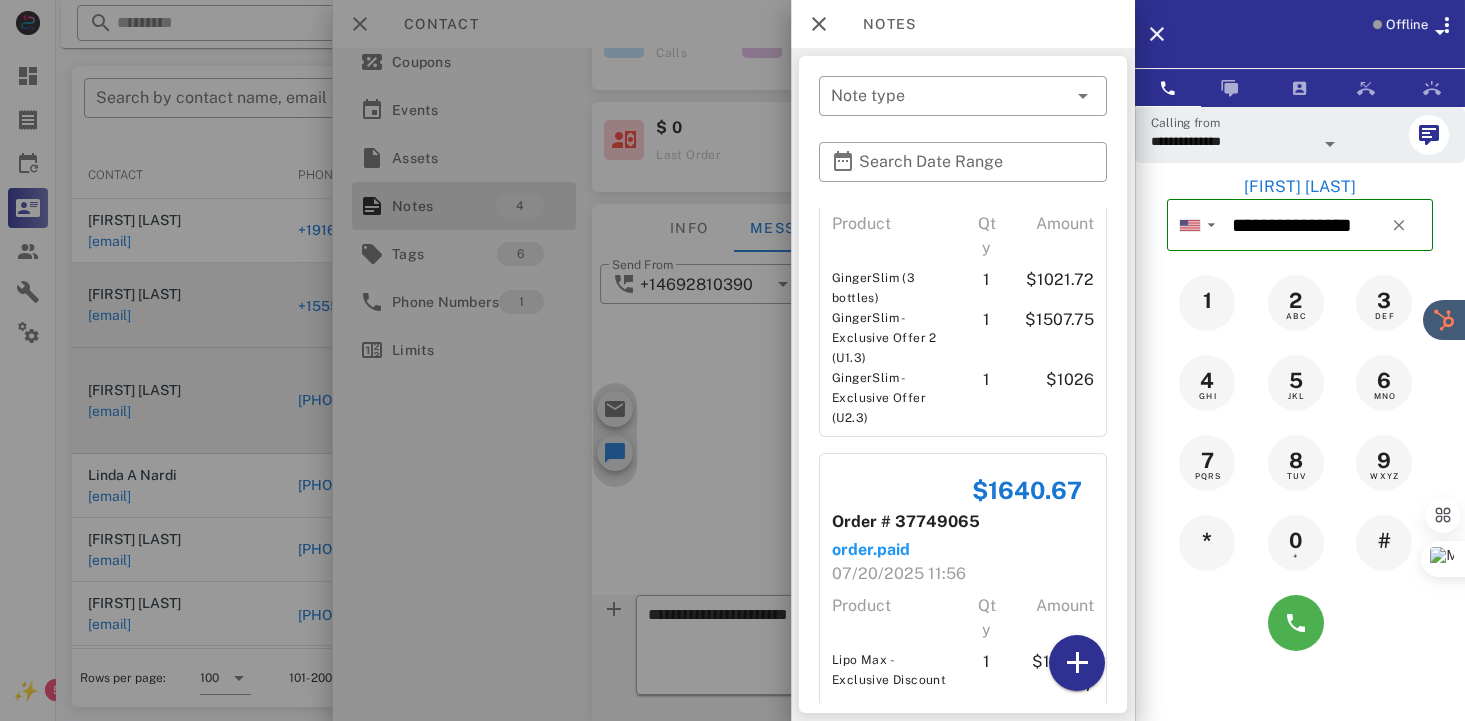 scroll, scrollTop: 752, scrollLeft: 0, axis: vertical 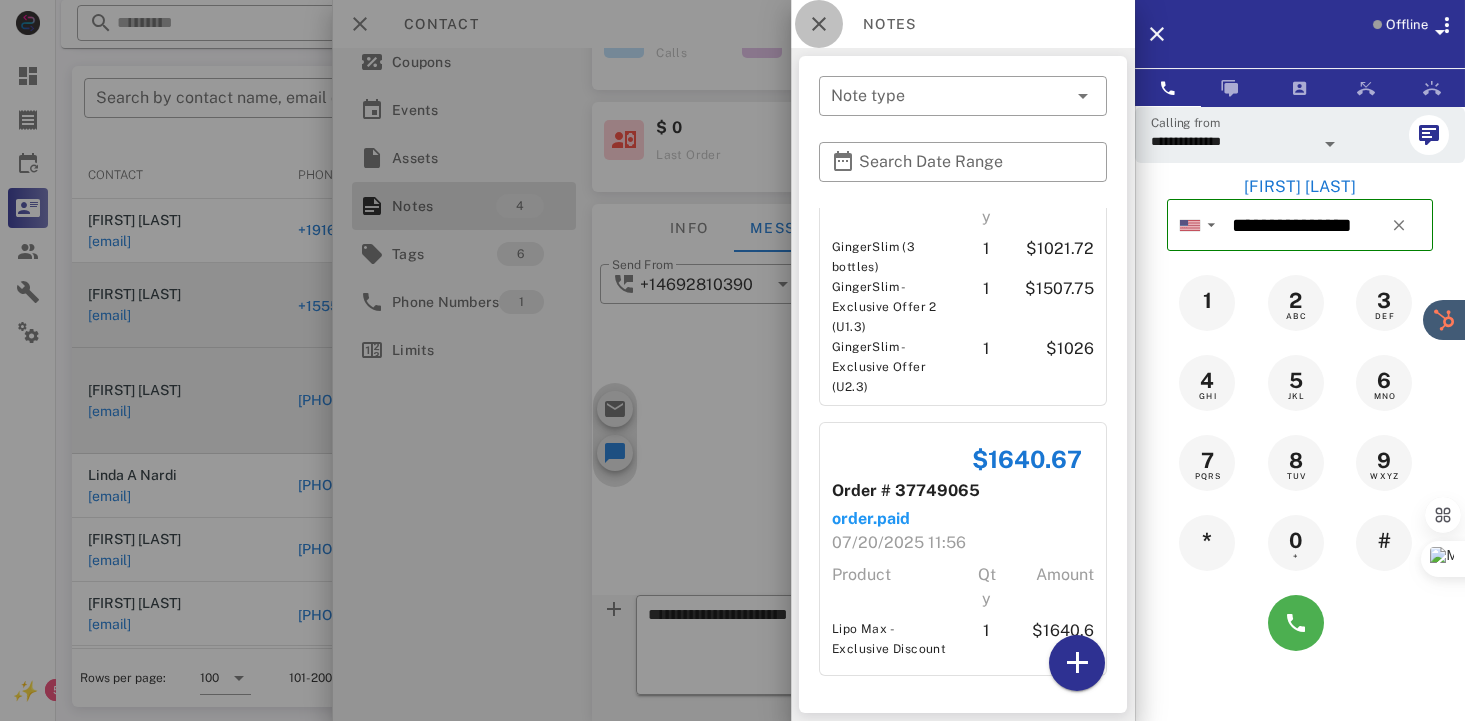 click at bounding box center [819, 24] 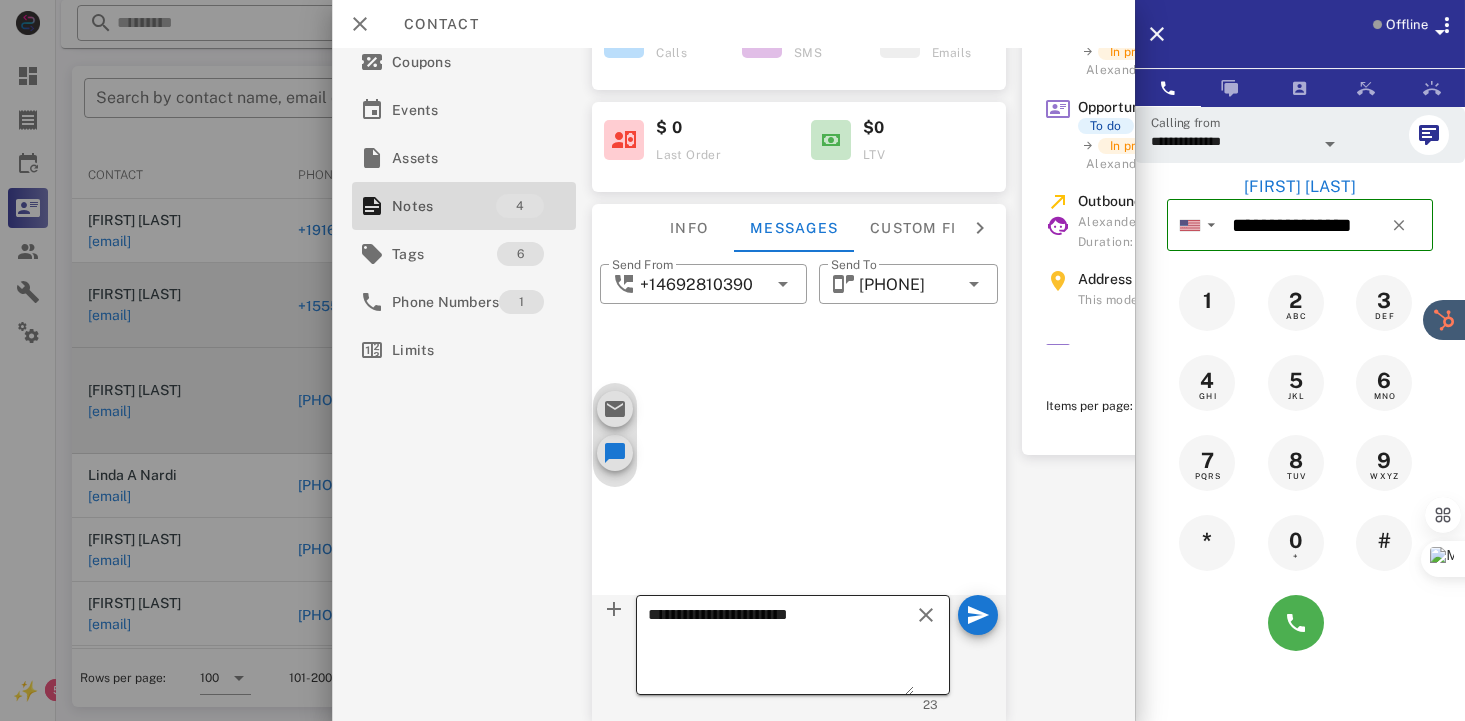 click on "**********" at bounding box center (781, 648) 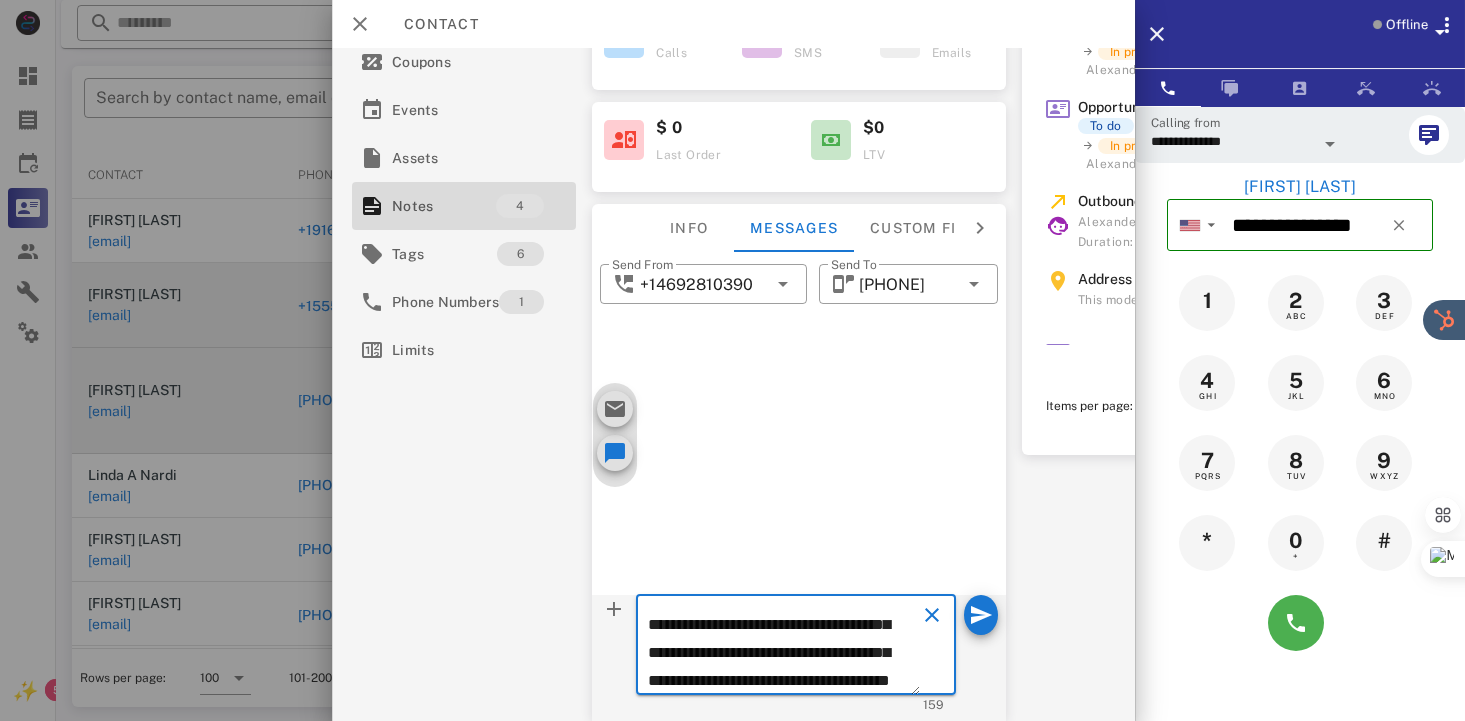 scroll, scrollTop: 68, scrollLeft: 0, axis: vertical 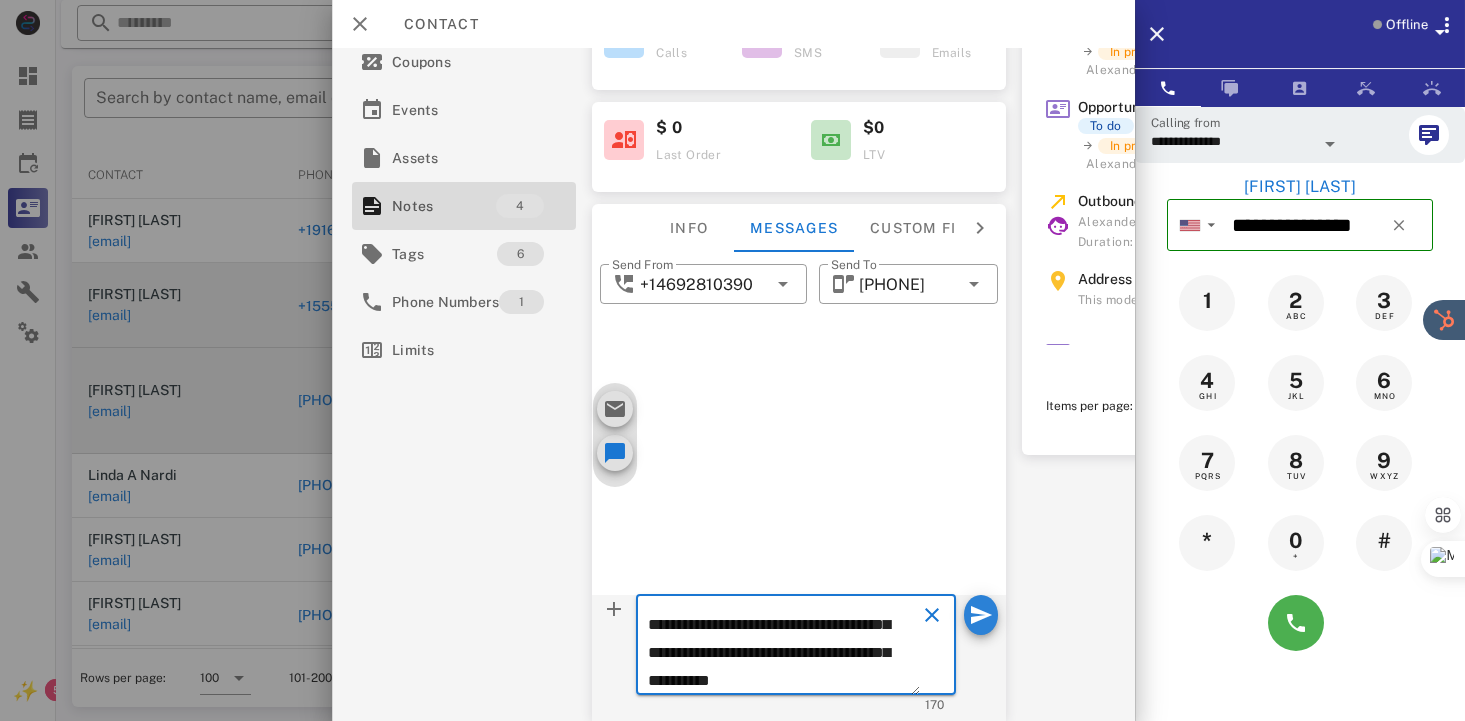 type on "**********" 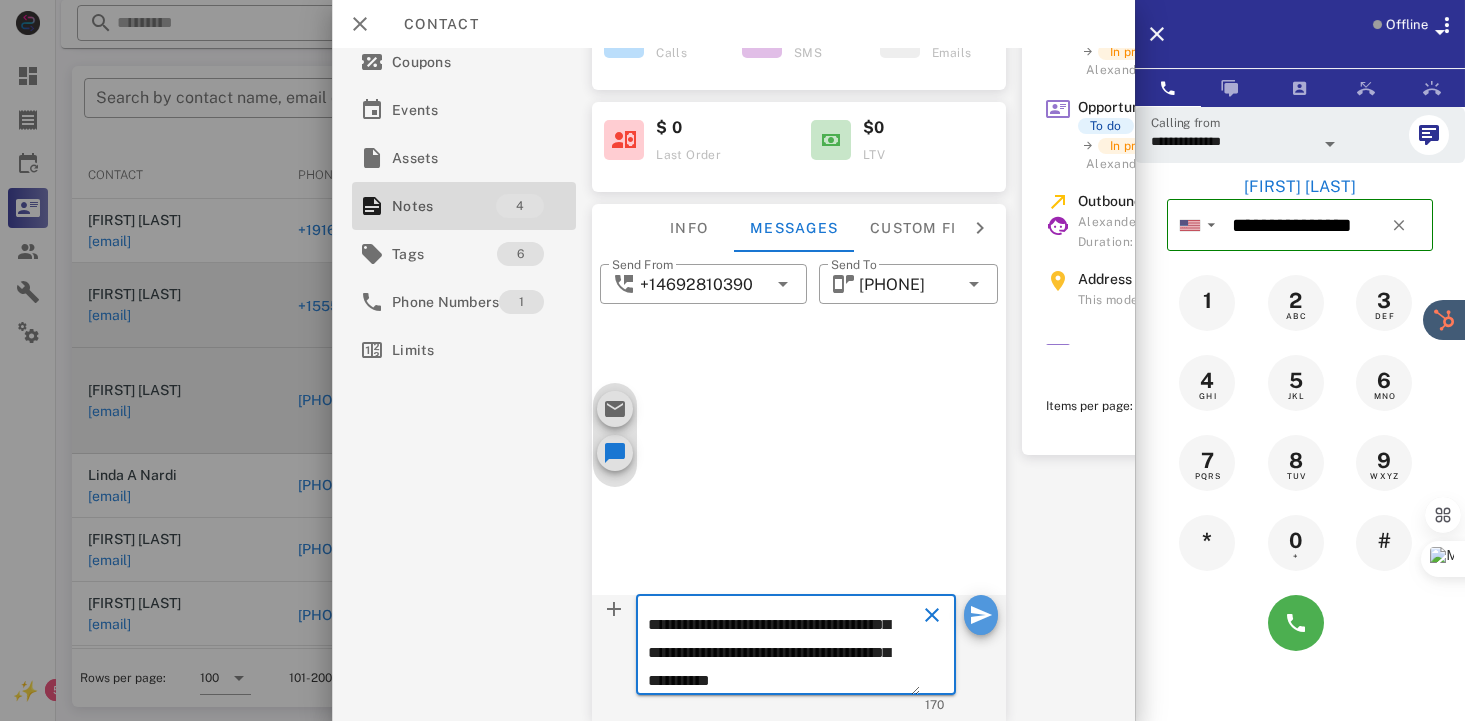 click at bounding box center (981, 615) 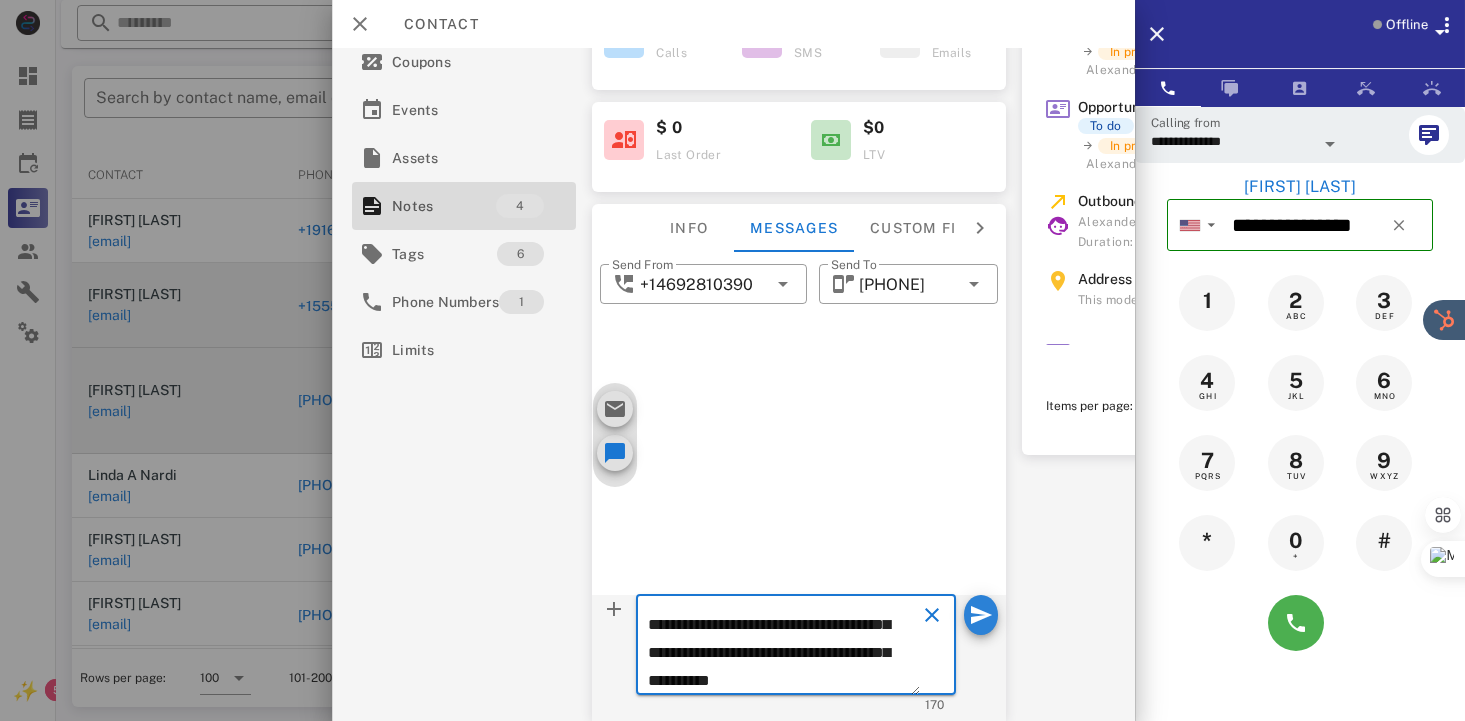 type 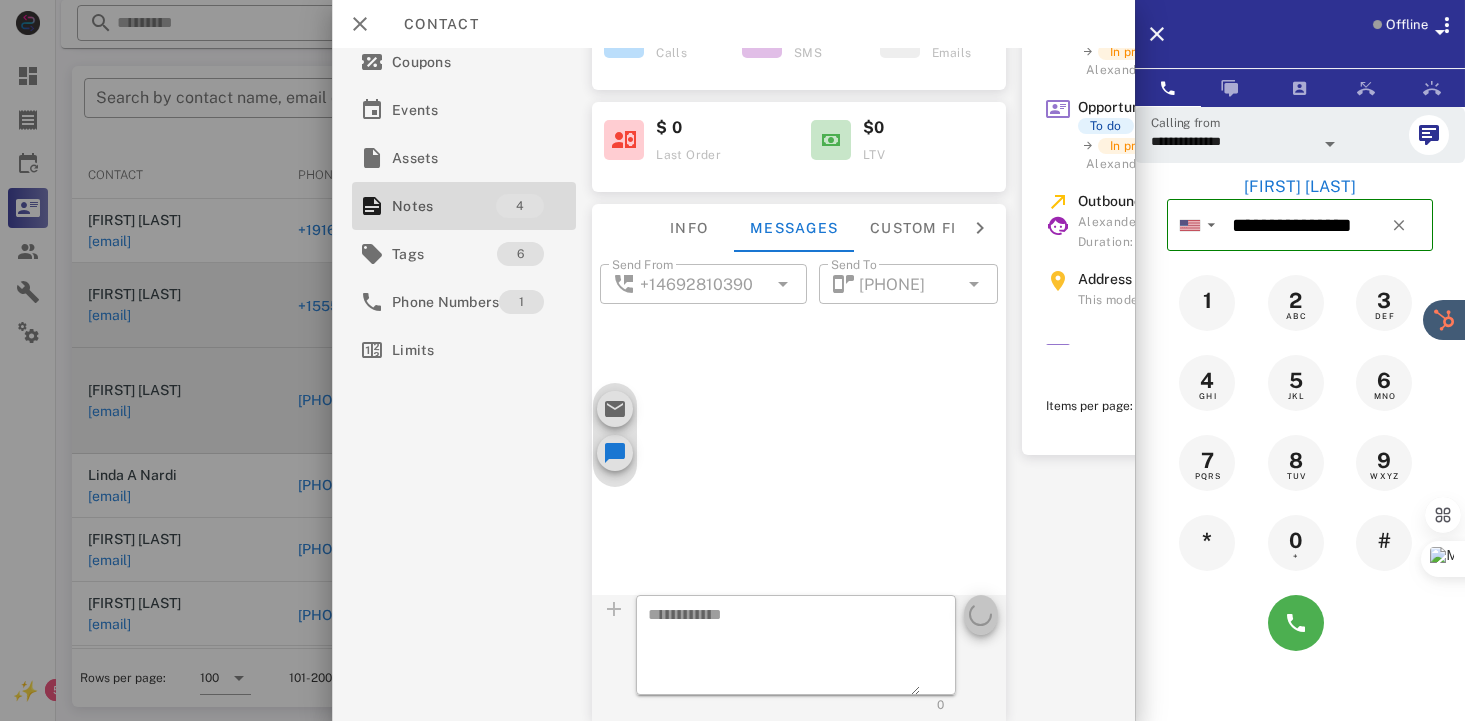 scroll, scrollTop: 0, scrollLeft: 0, axis: both 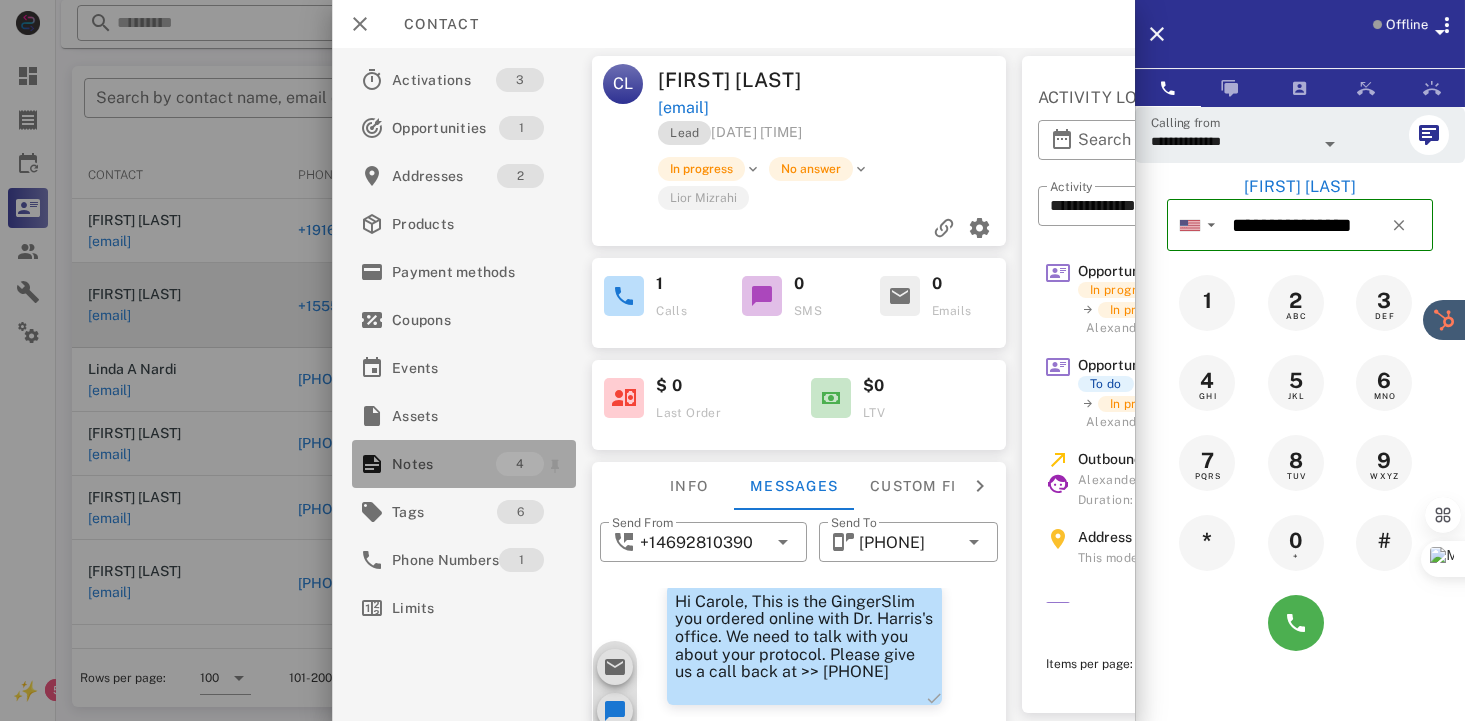 click on "Notes" at bounding box center (444, 464) 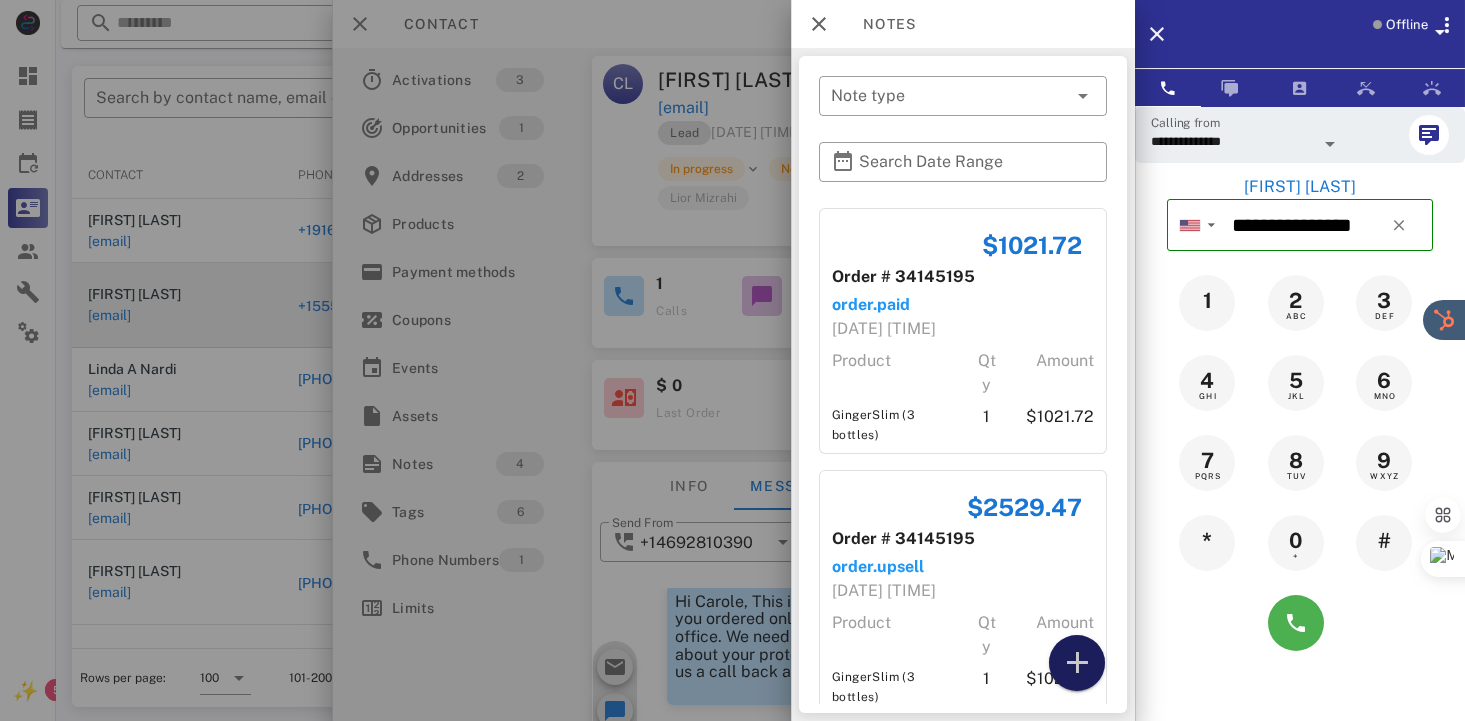 click at bounding box center (1077, 663) 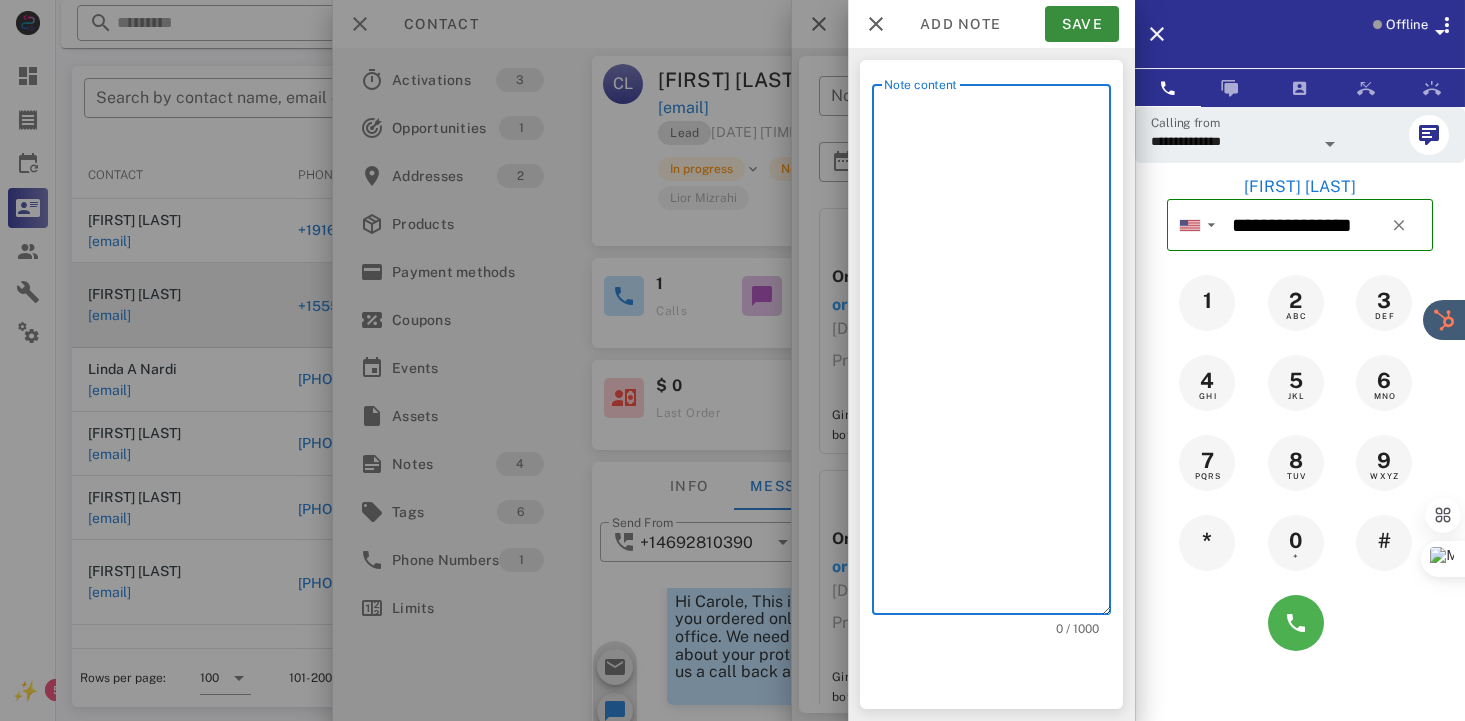click on "Note content" at bounding box center [997, 354] 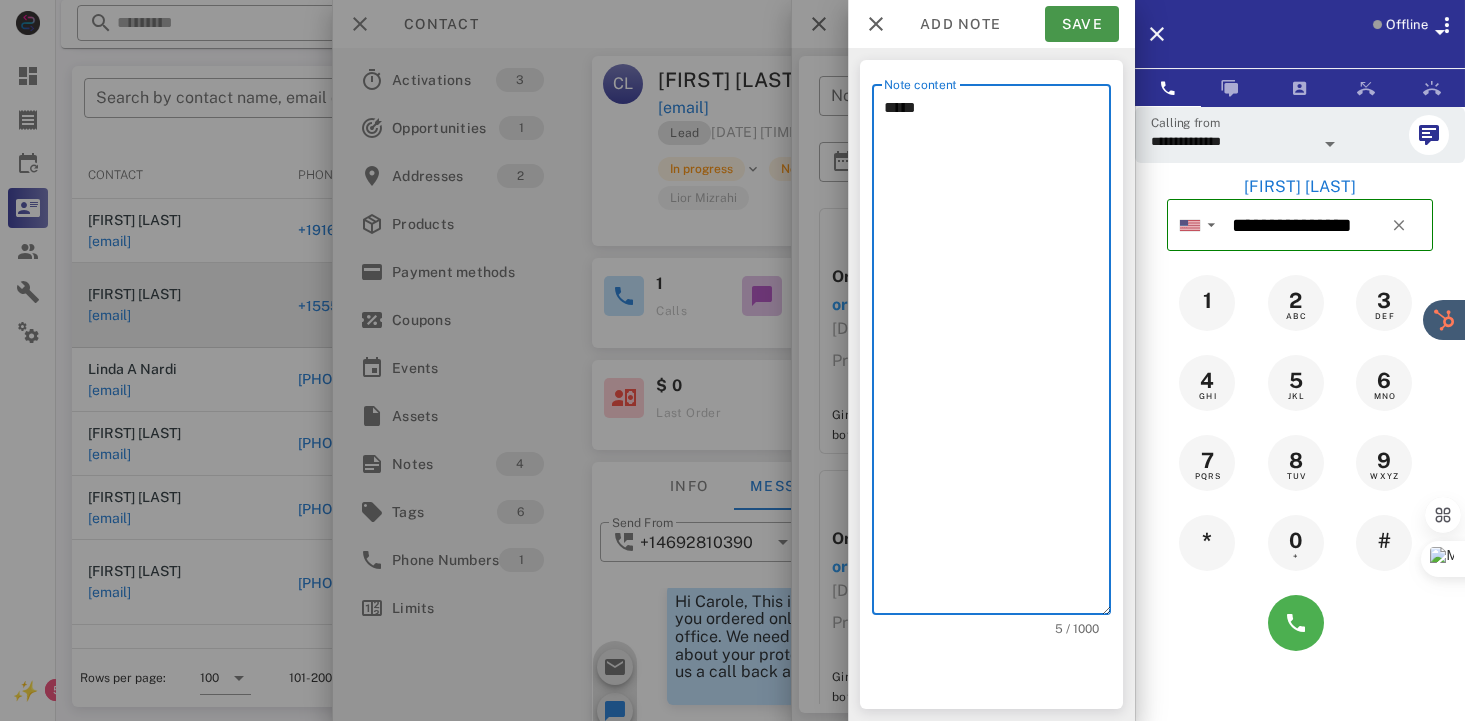 type on "****" 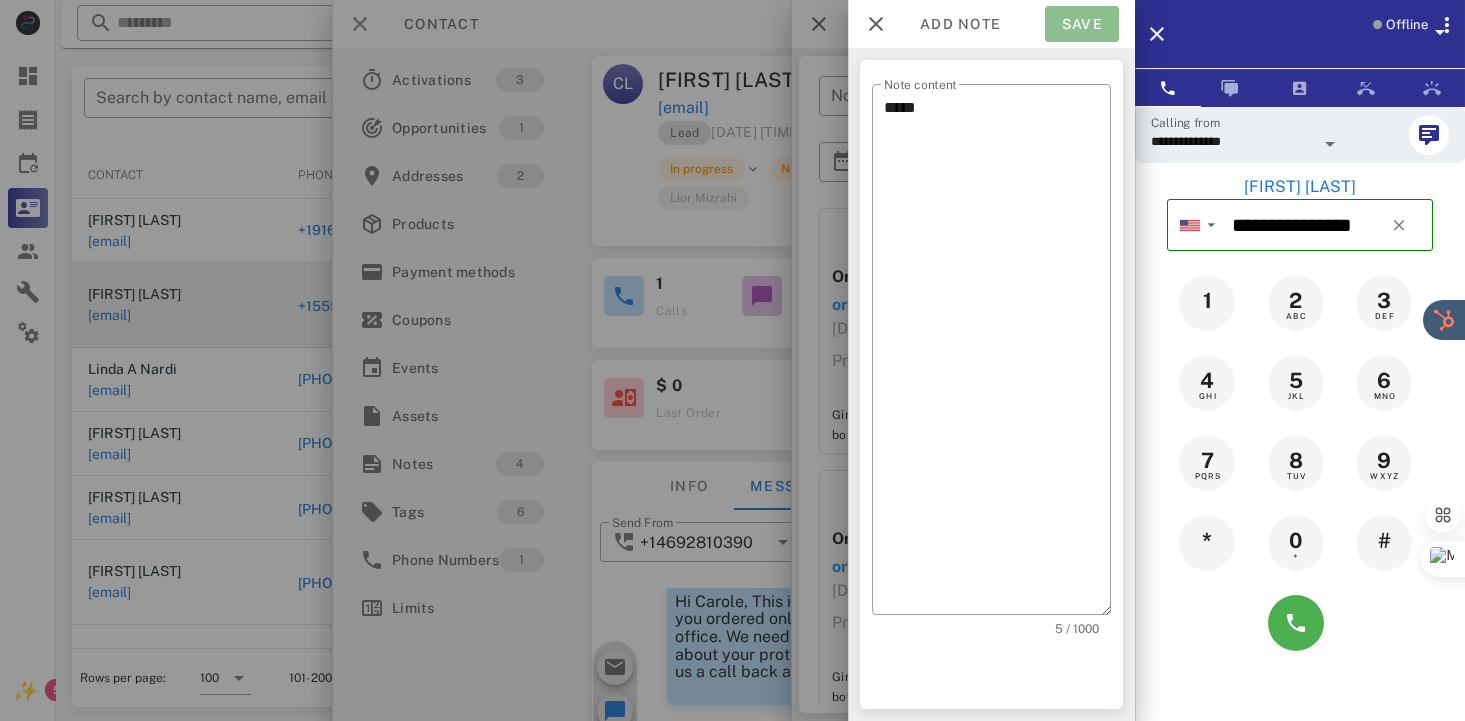 click on "Save" at bounding box center [1082, 24] 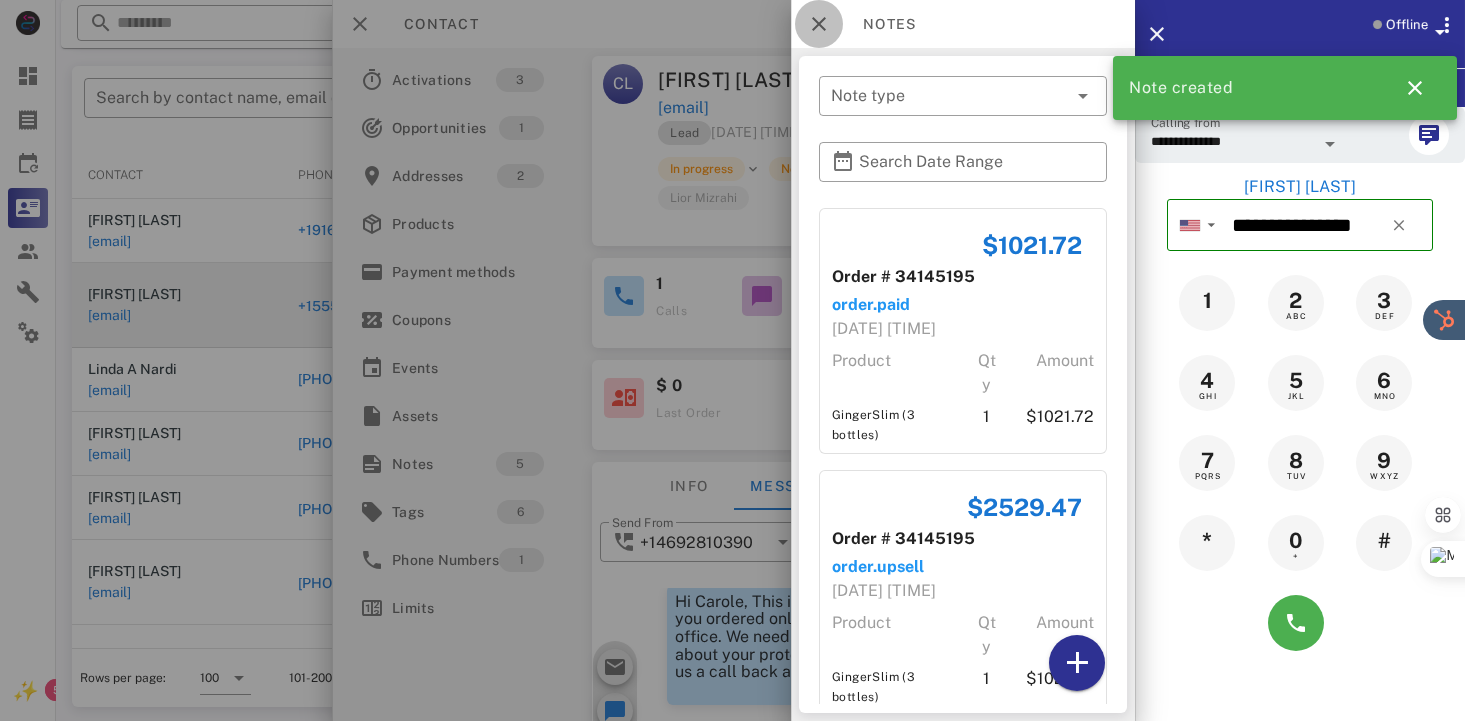 click at bounding box center [819, 24] 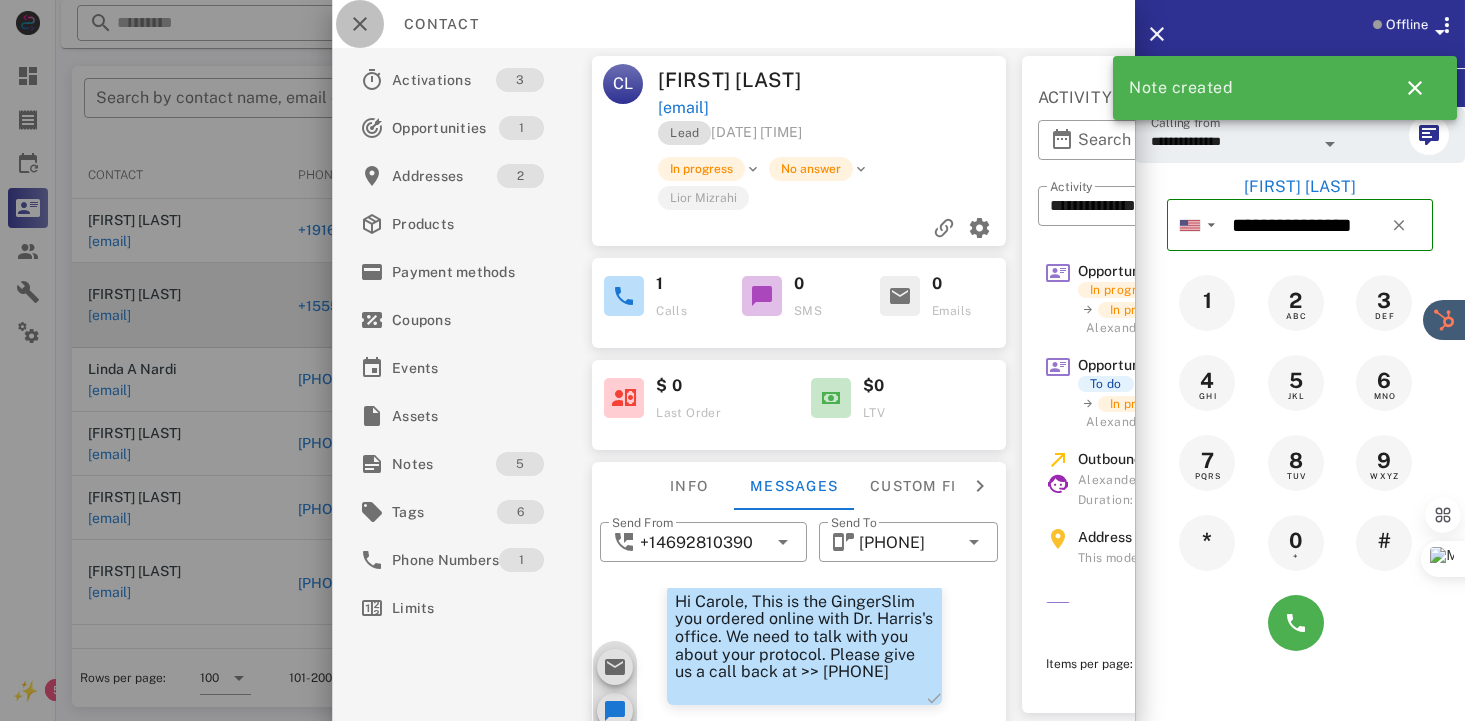 click at bounding box center [360, 24] 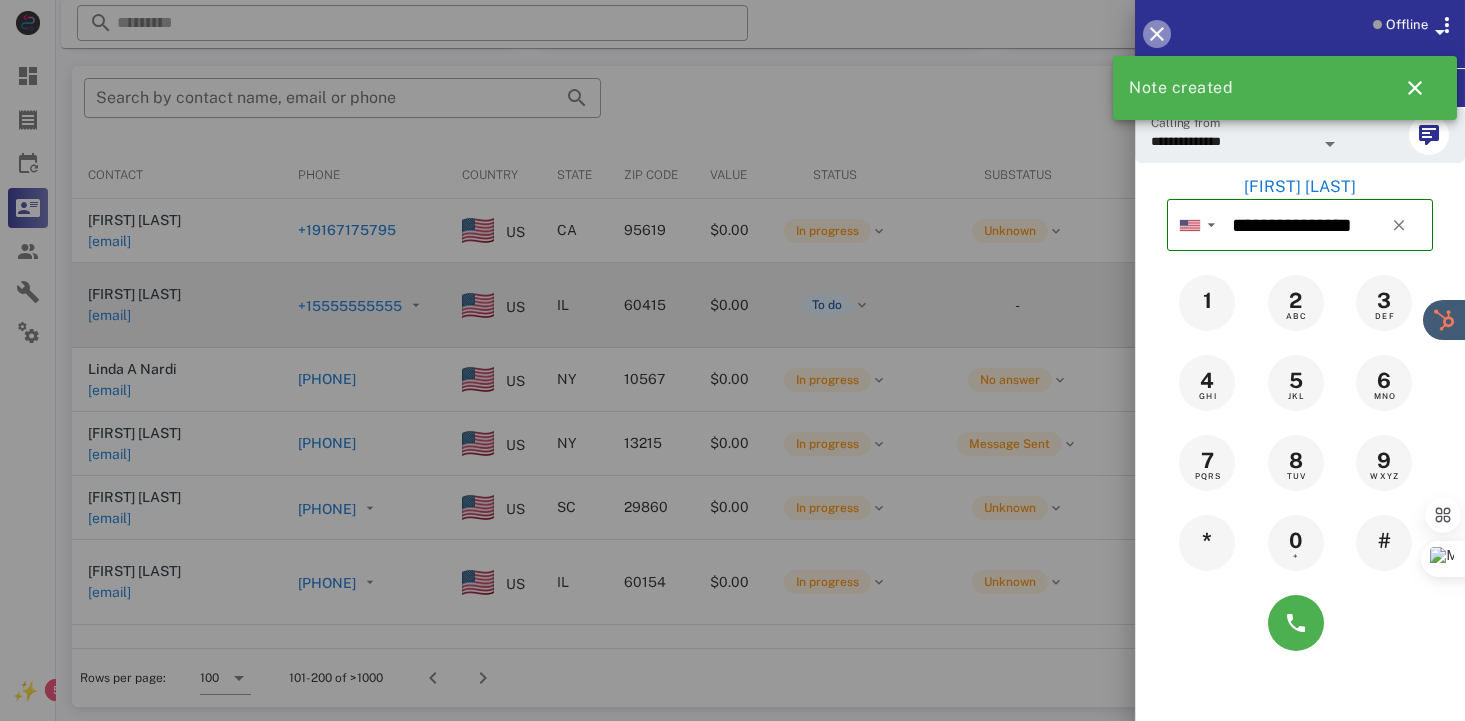click at bounding box center (1157, 34) 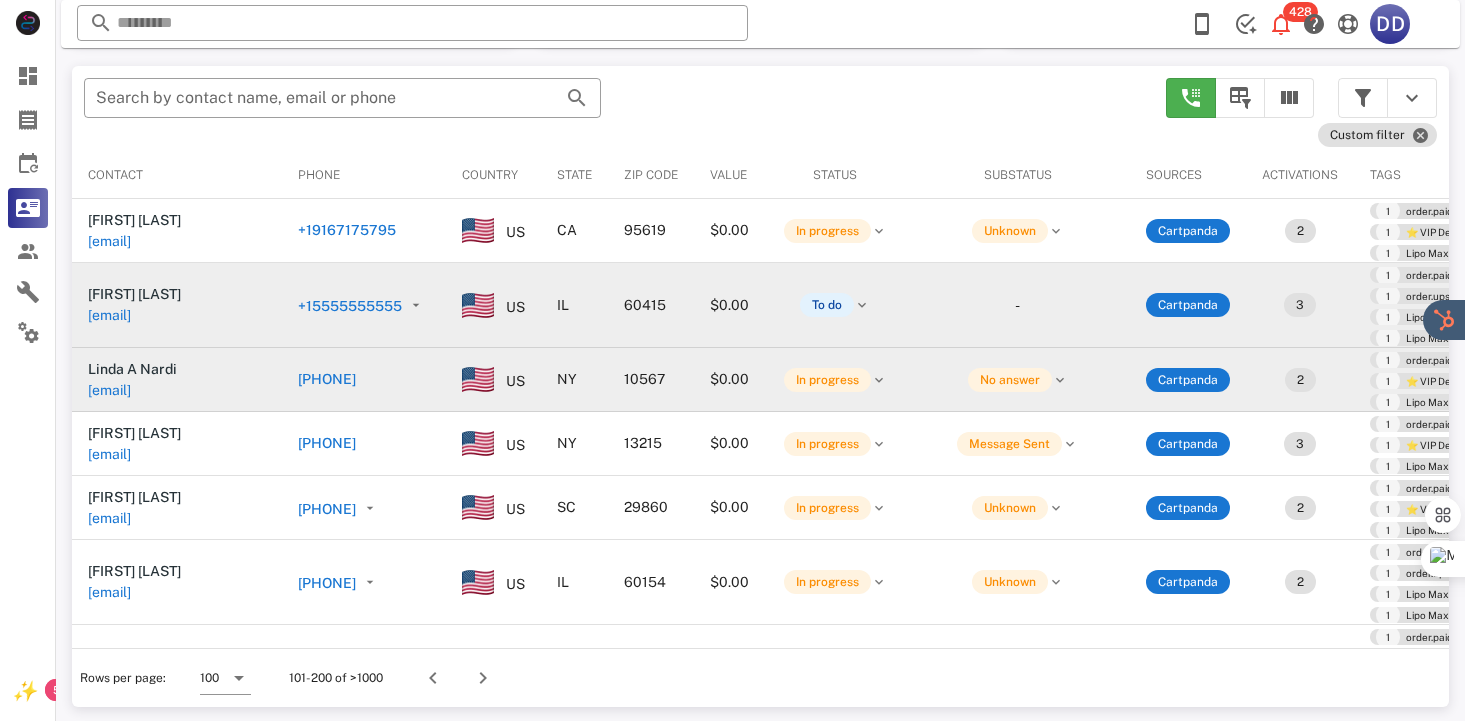 click on "[PHONE]" at bounding box center [373, 379] 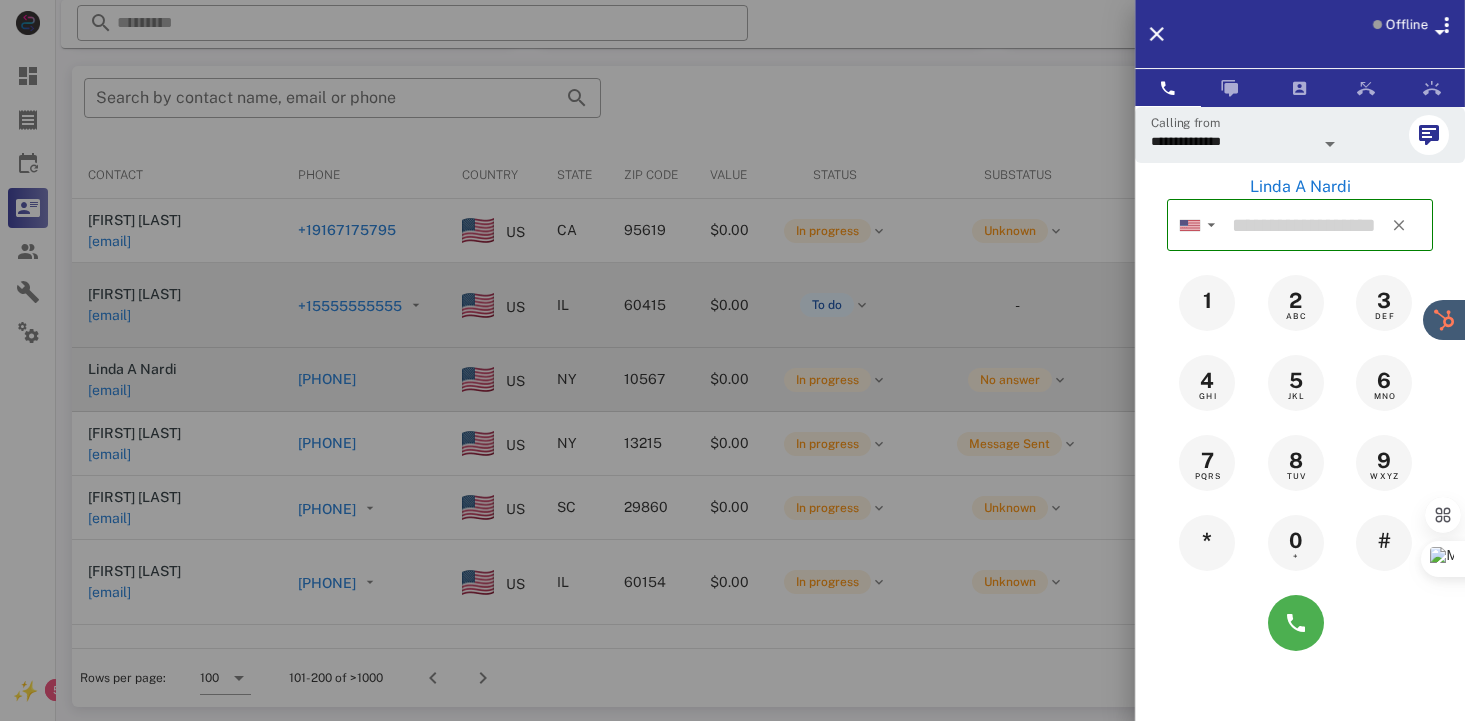 type on "**********" 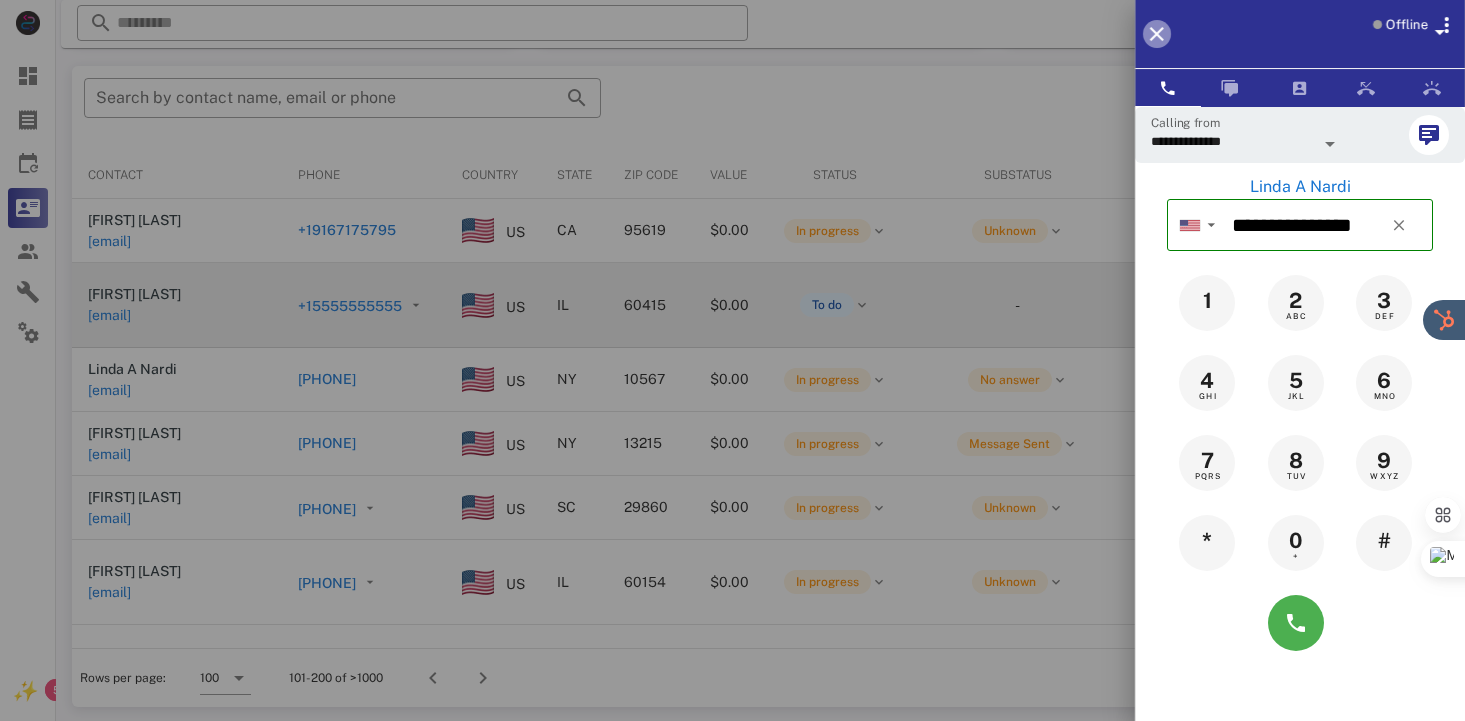 click at bounding box center (1157, 34) 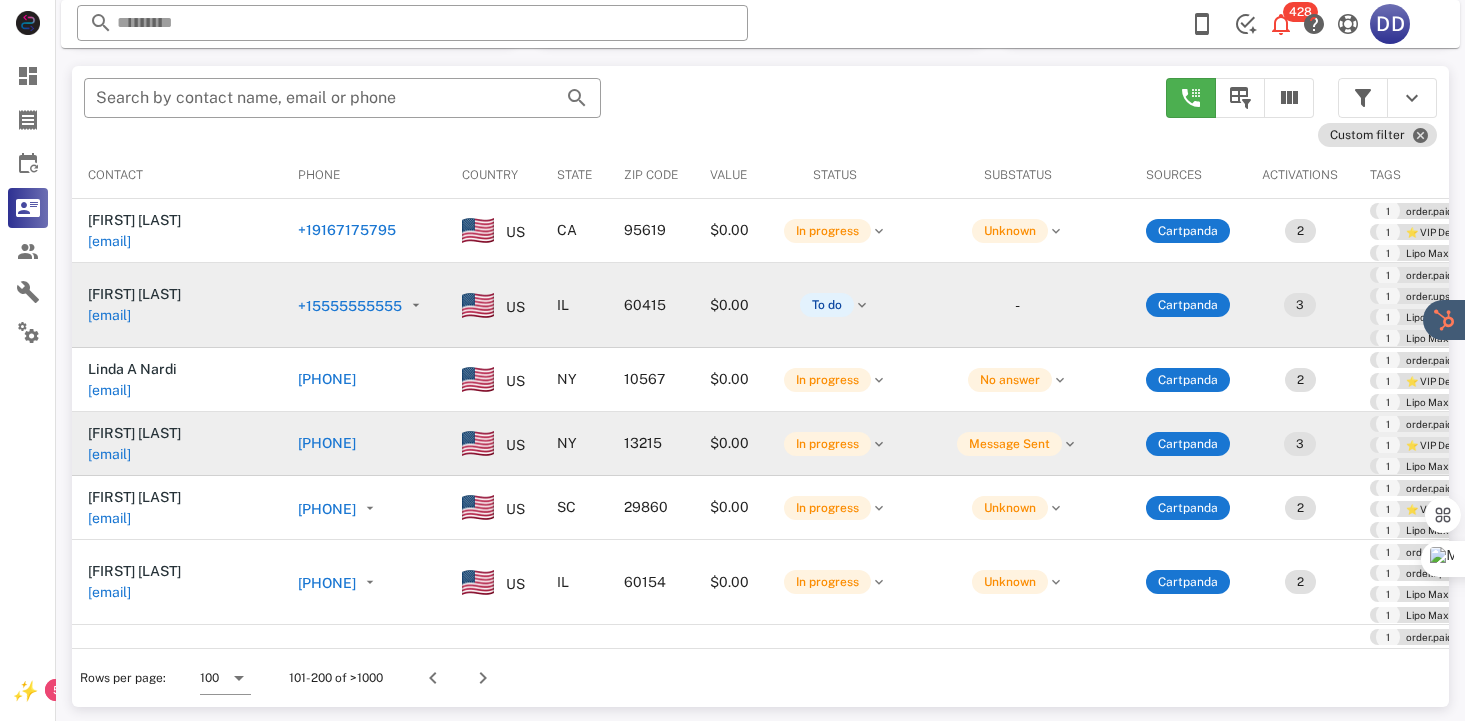 click on "+1[PHONE]" at bounding box center (380, 443) 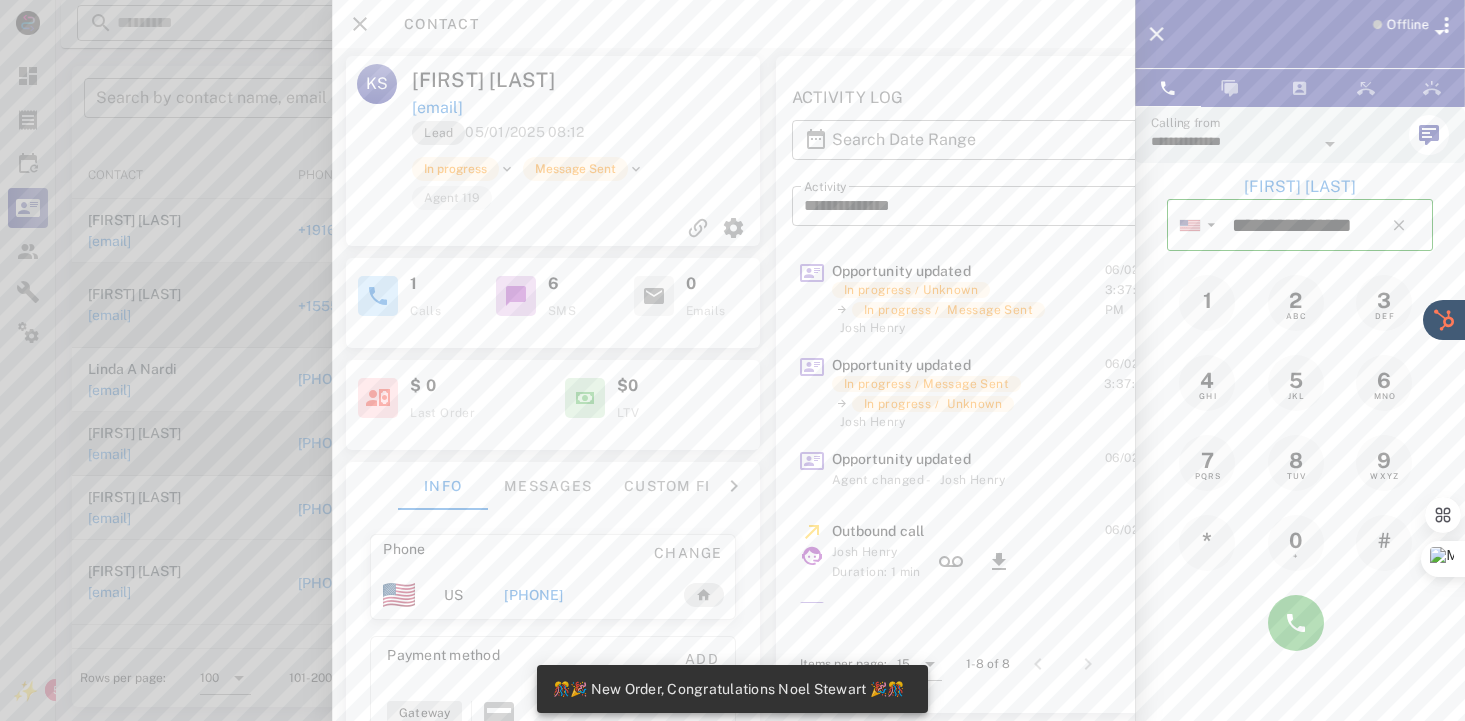 scroll, scrollTop: 0, scrollLeft: 335, axis: horizontal 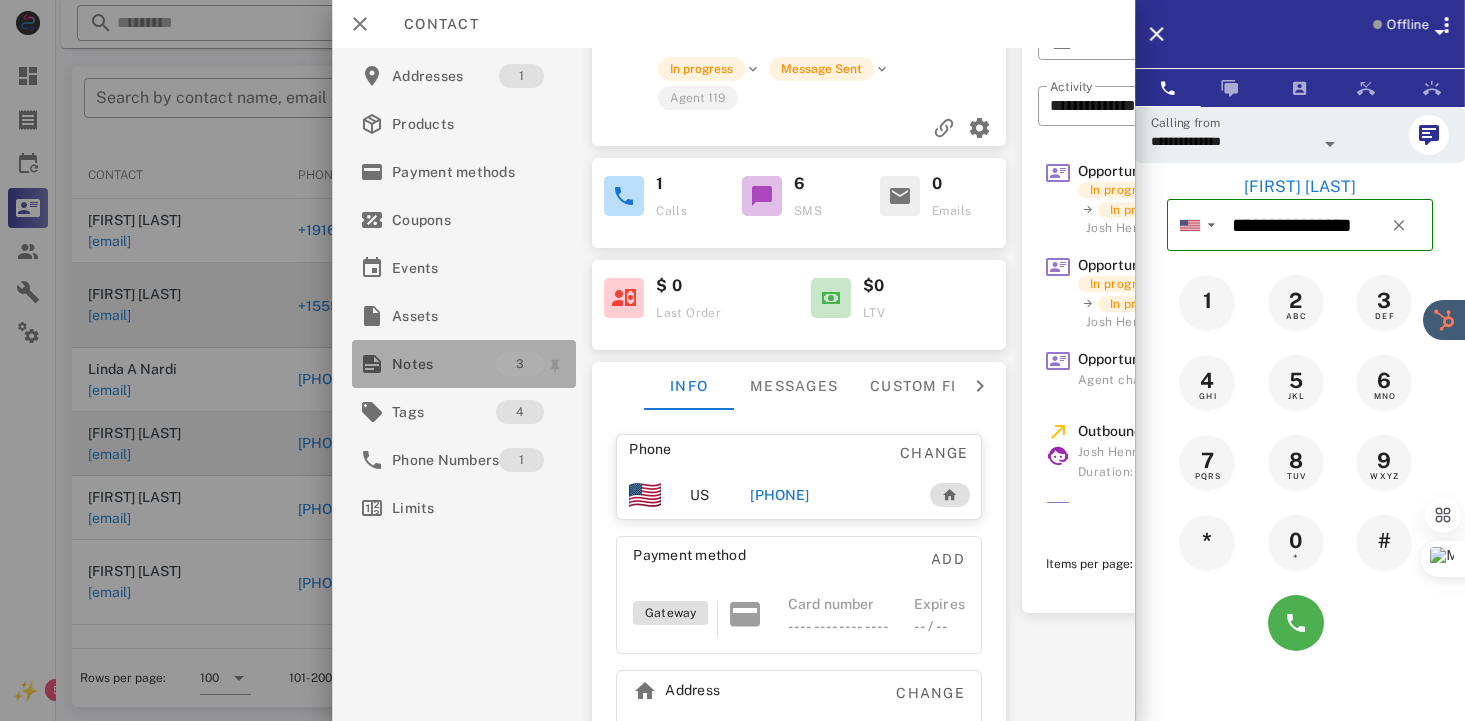 click on "Notes" at bounding box center (444, 364) 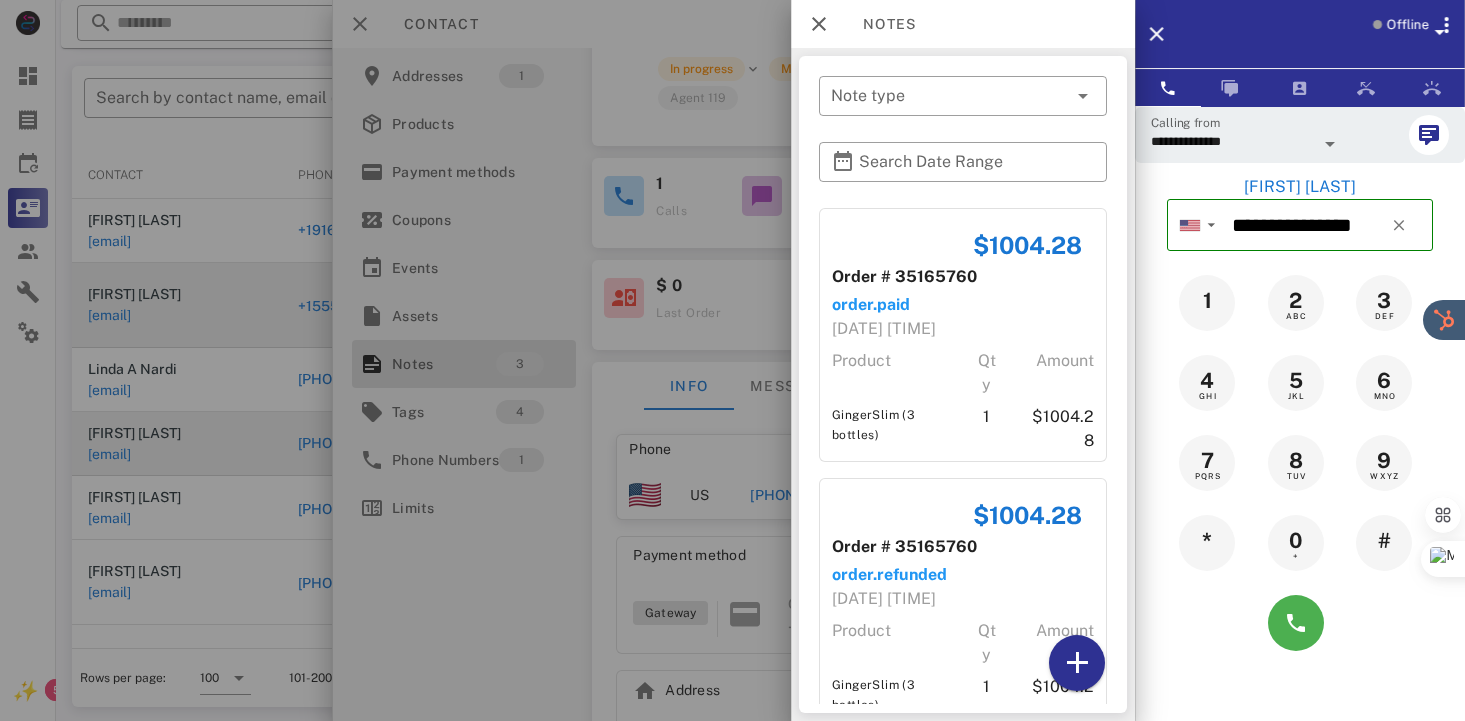 drag, startPoint x: 493, startPoint y: 380, endPoint x: 871, endPoint y: 495, distance: 395.10632 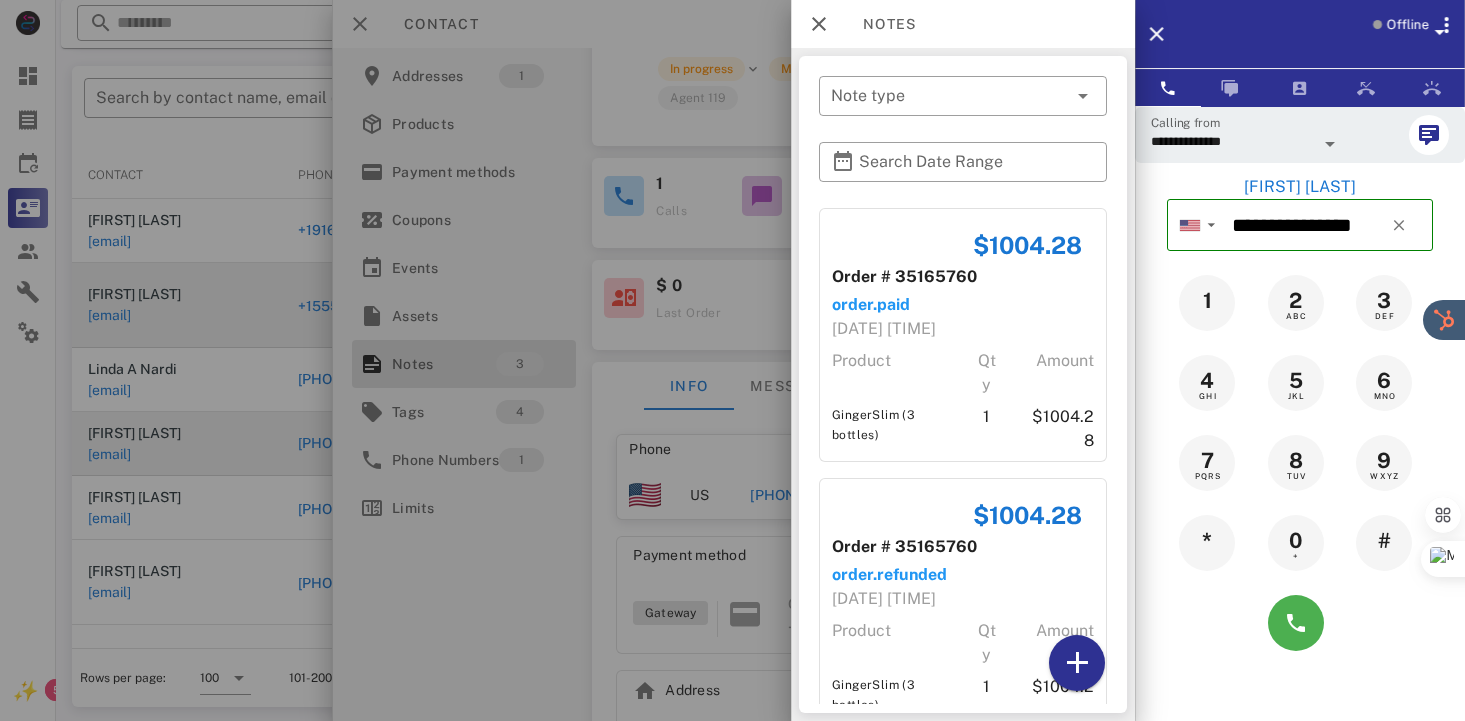 click on "$1004.28   Order # 35165760   order.refunded   [DATE] [TIME]   Product Qty Amount  GingerSlim (3 bottles)  1 $1004.28" at bounding box center (963, 605) 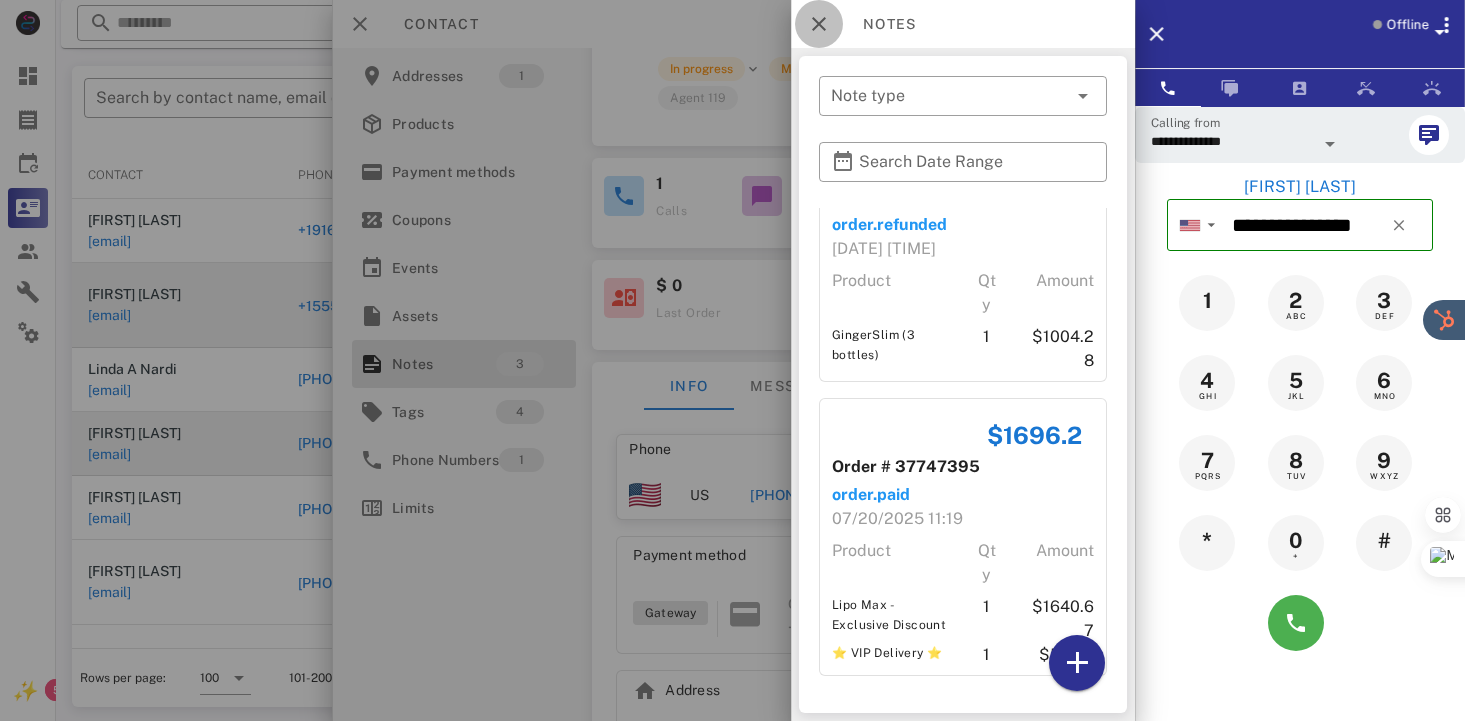 click at bounding box center [819, 24] 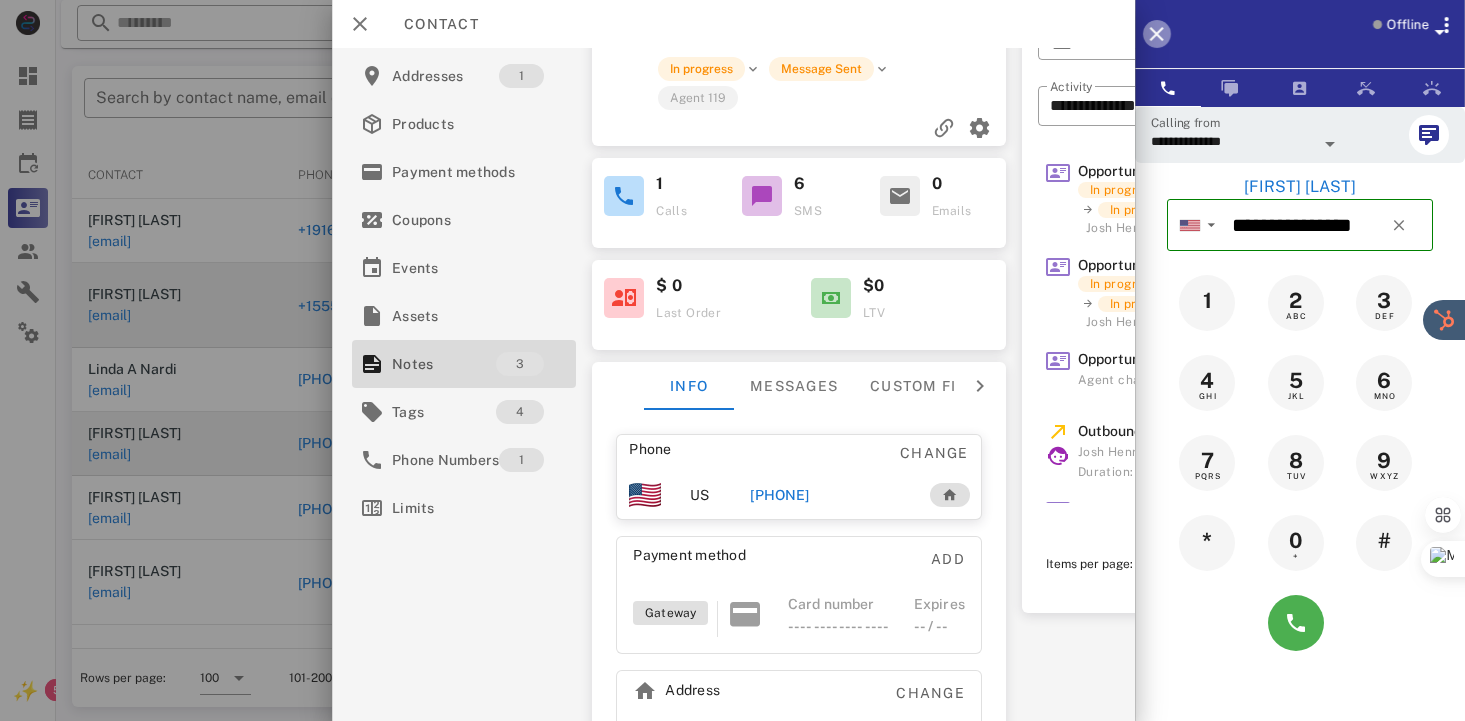 click at bounding box center (1157, 34) 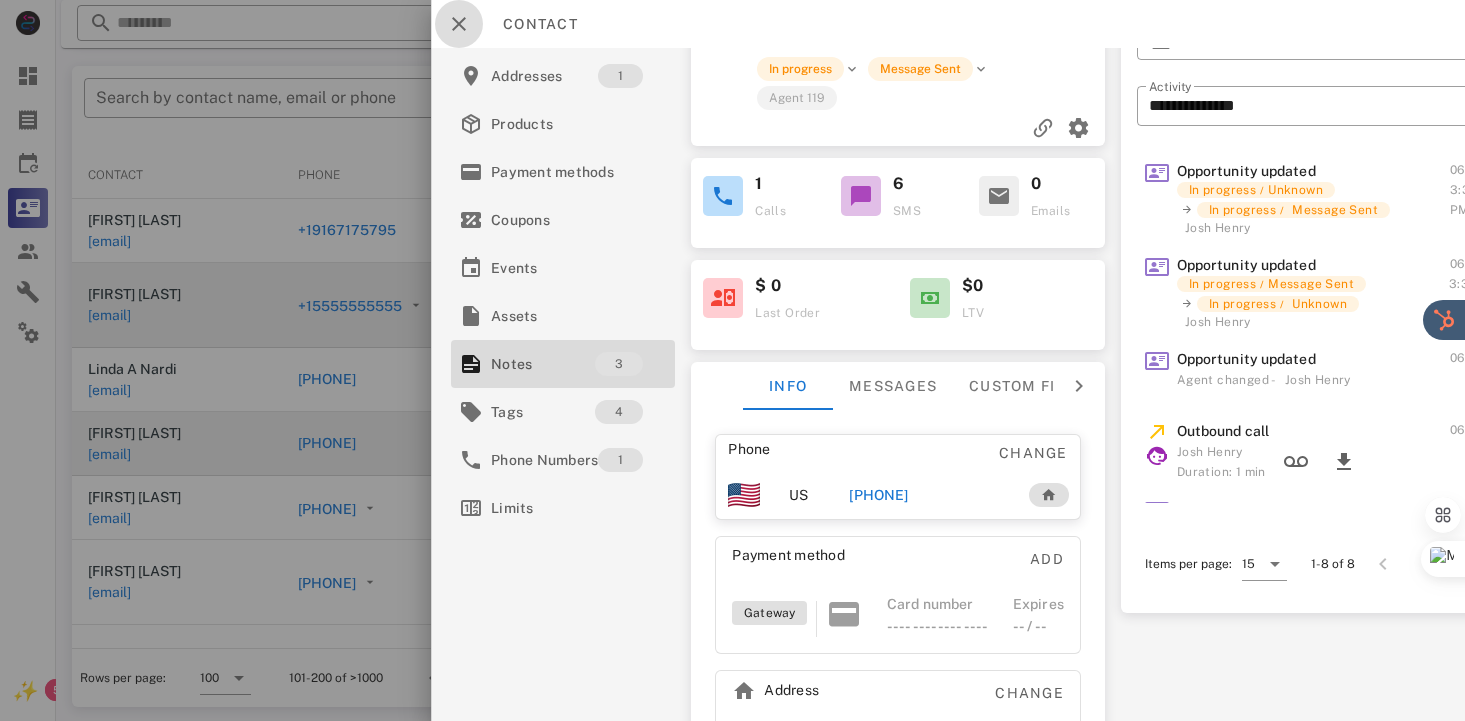 click at bounding box center (459, 24) 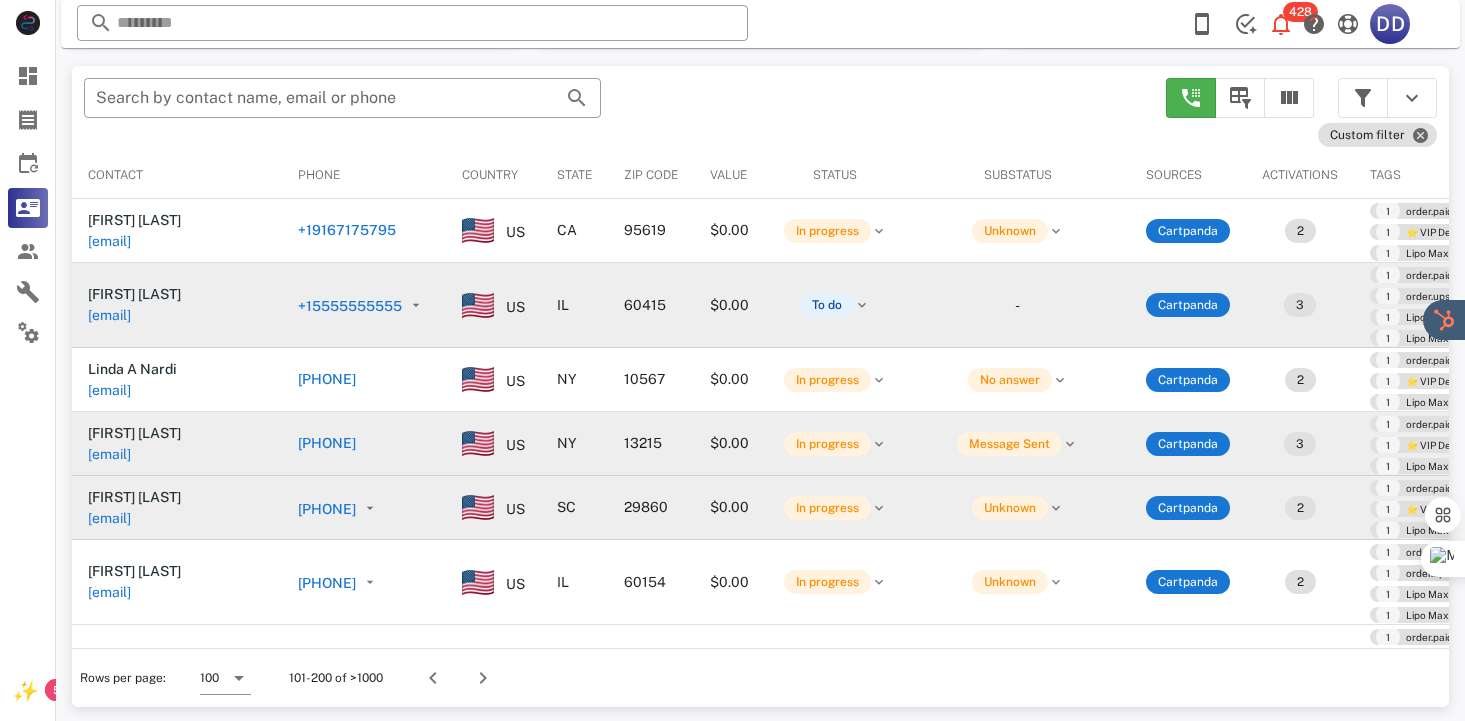 click on "+1[PHONE]" at bounding box center (380, 509) 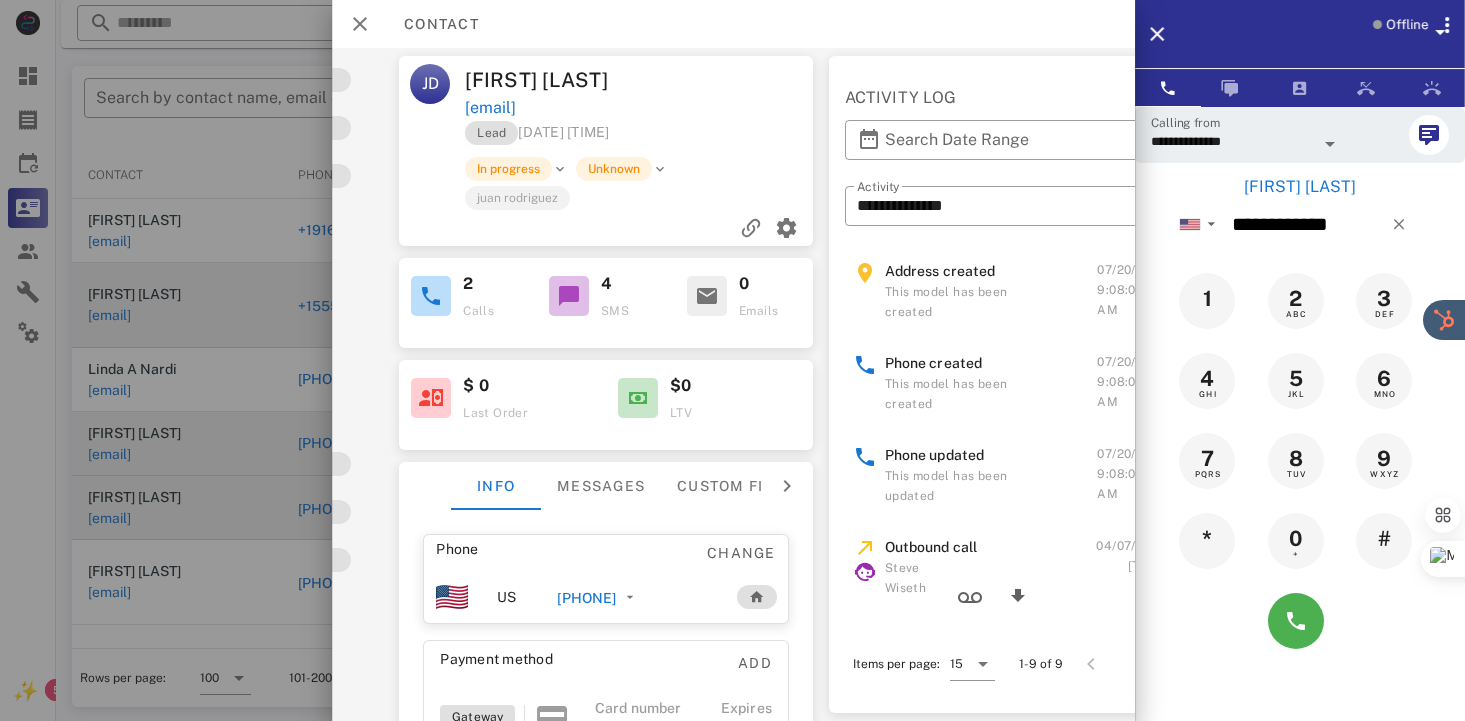 scroll, scrollTop: 0, scrollLeft: 276, axis: horizontal 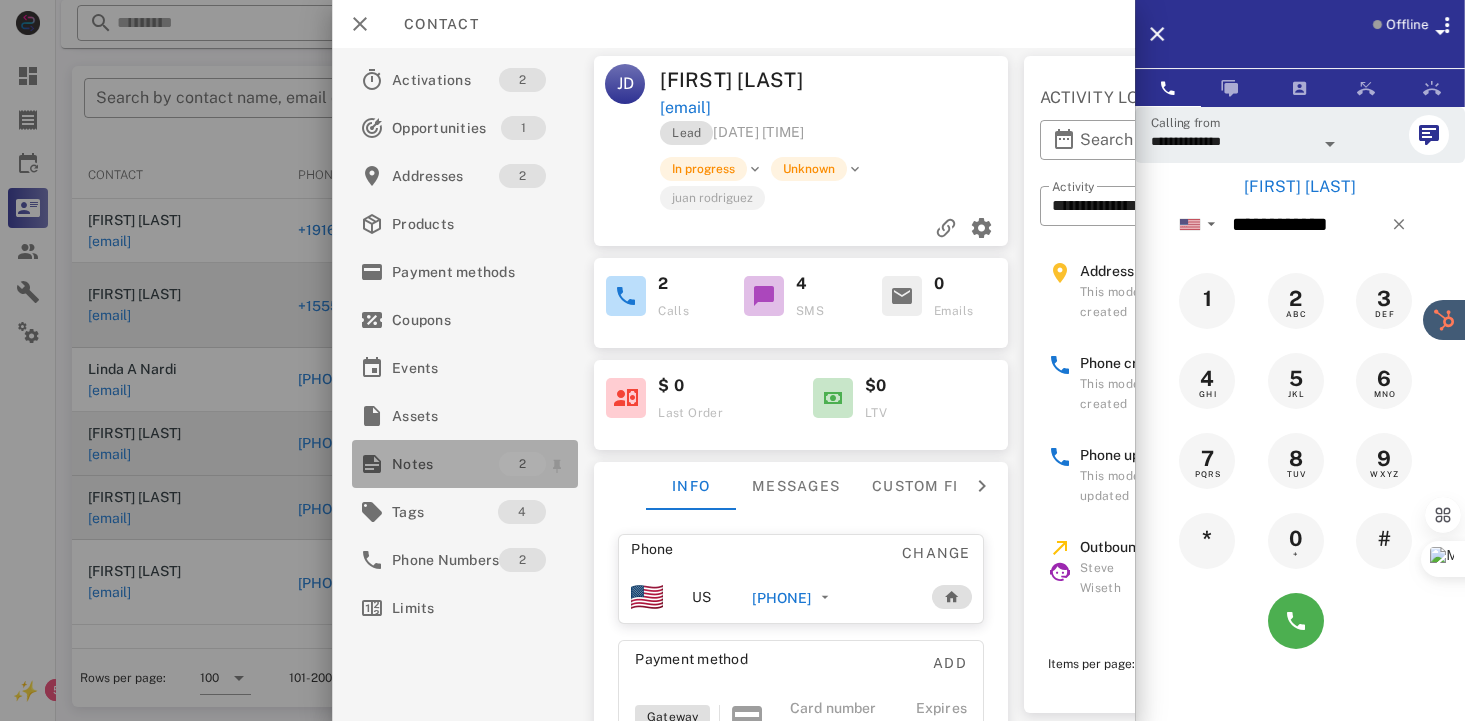 click on "Notes" at bounding box center (445, 464) 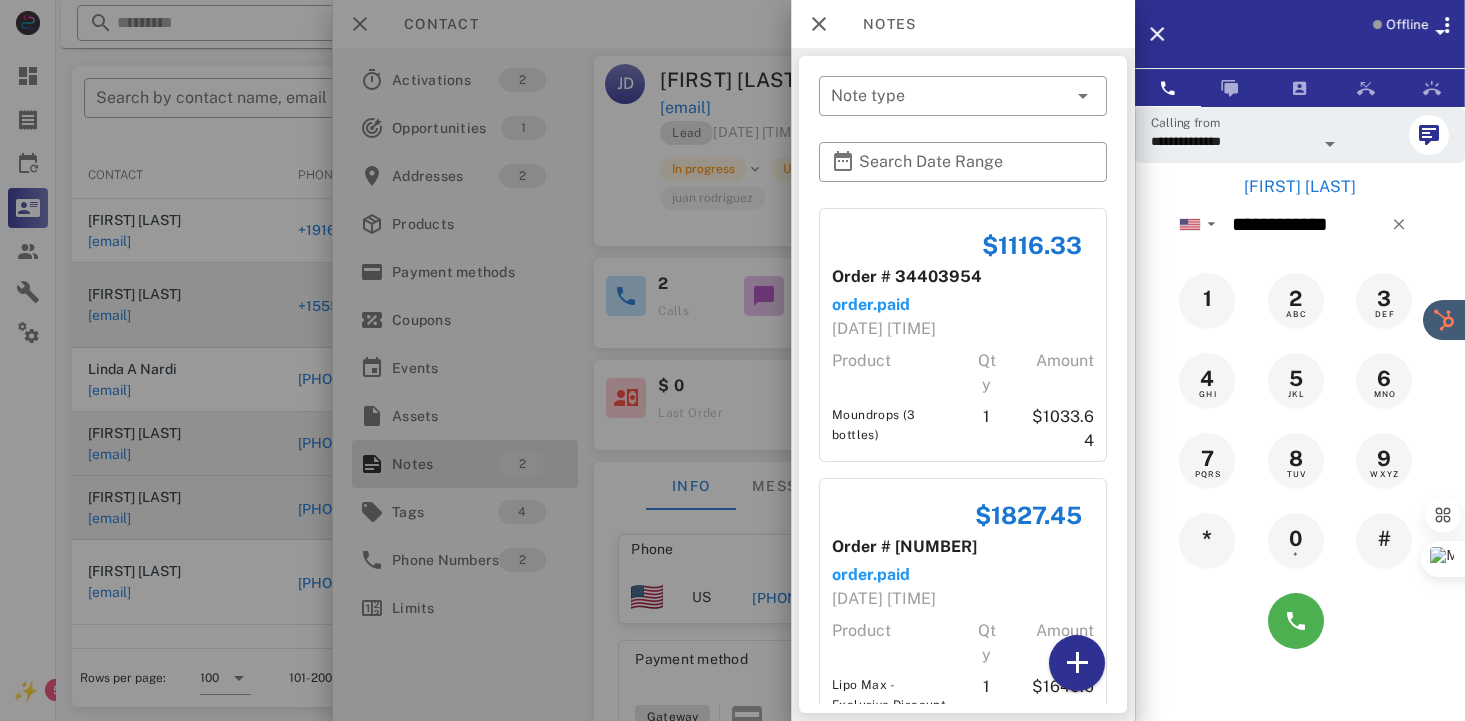 click on "[DATE] [TIME]" at bounding box center (963, 599) 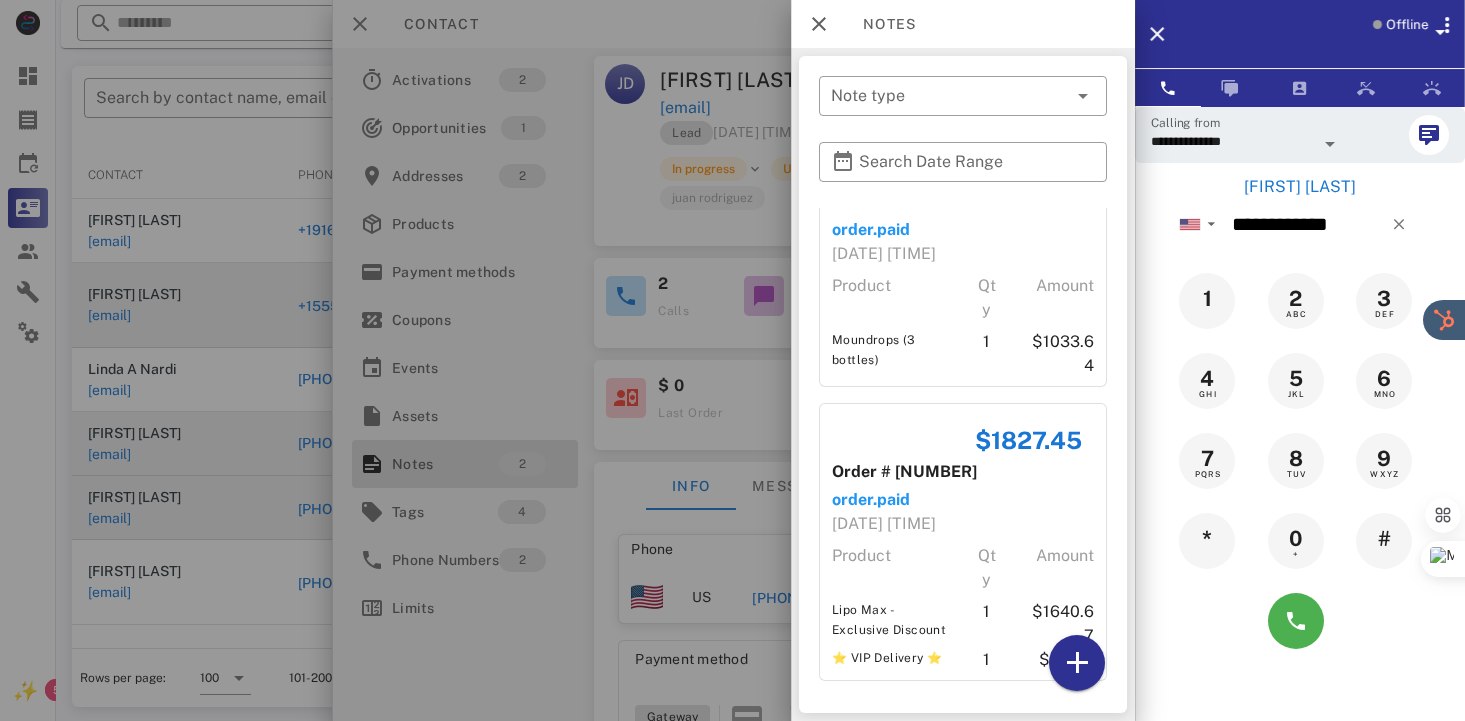 scroll, scrollTop: 80, scrollLeft: 0, axis: vertical 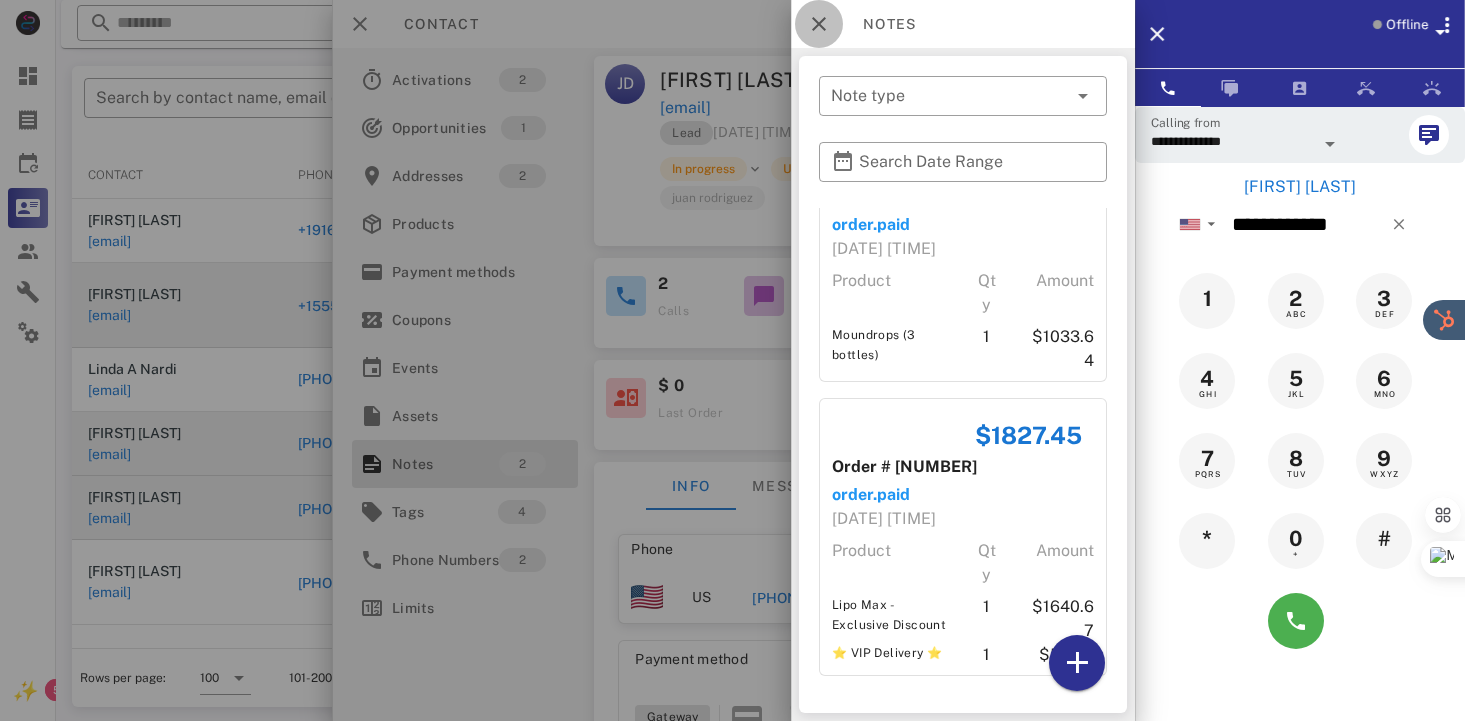 click at bounding box center [819, 24] 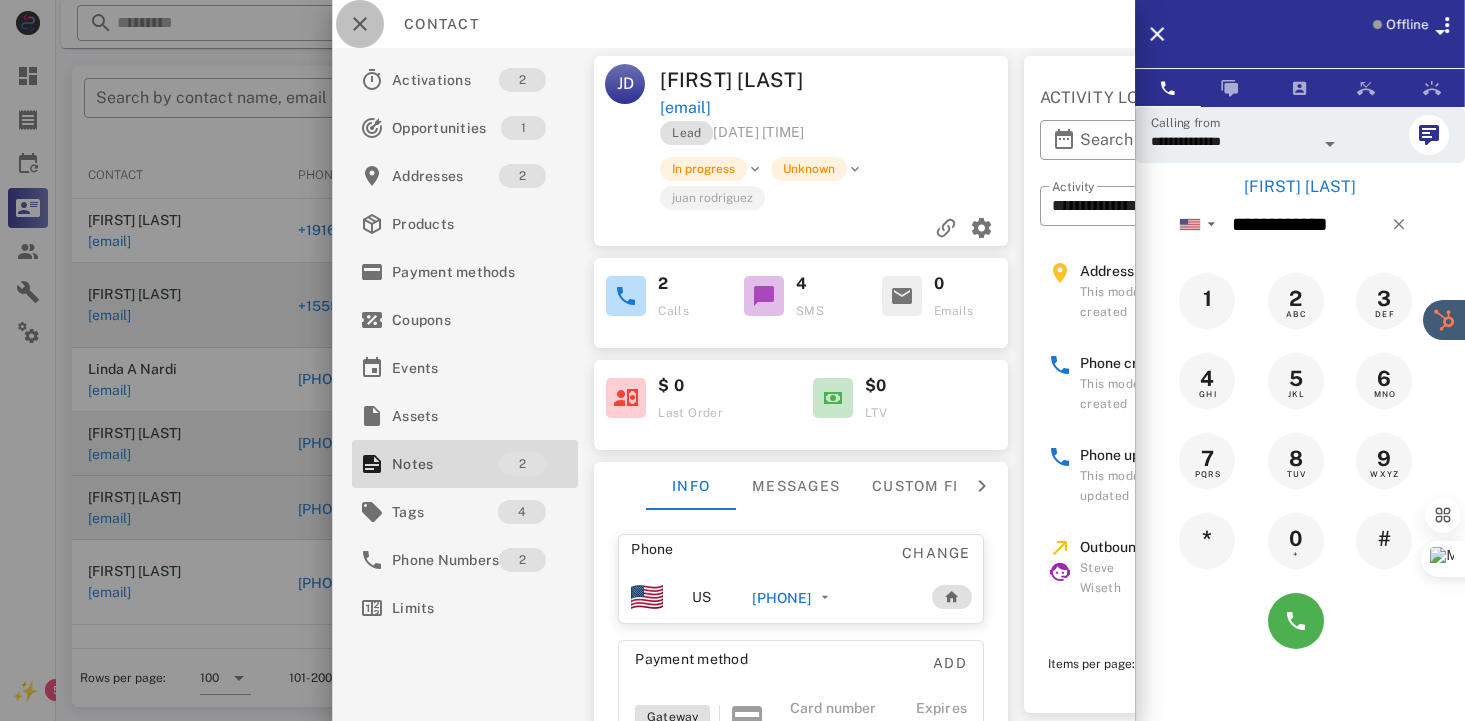 click at bounding box center [360, 24] 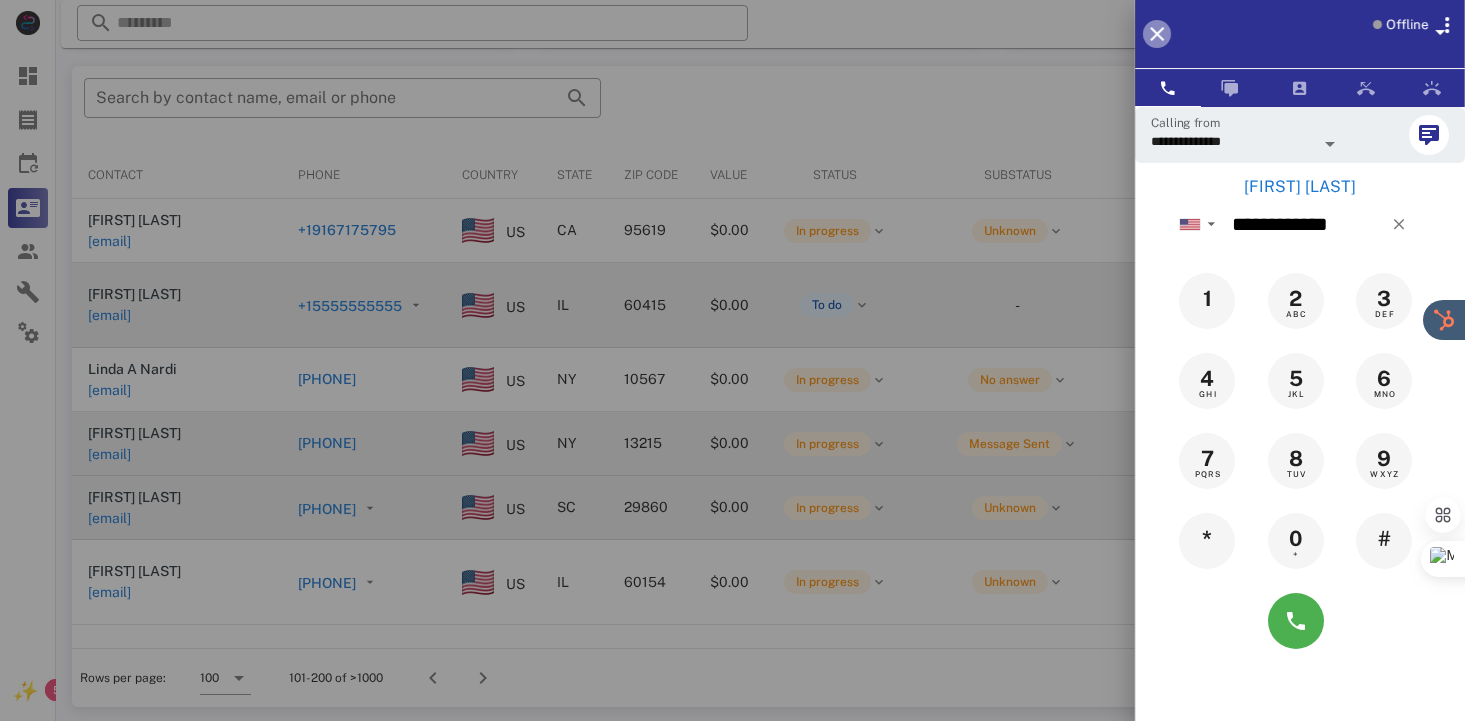 click at bounding box center (1157, 34) 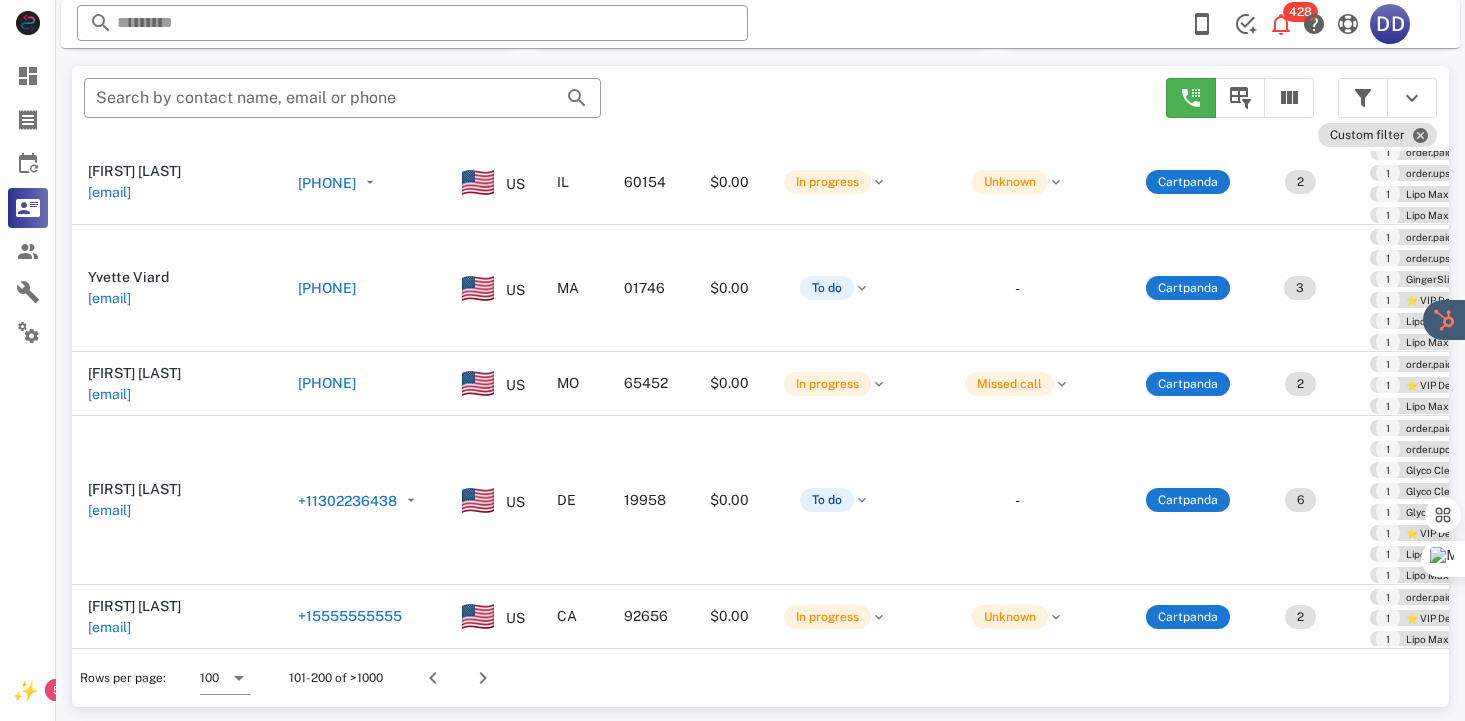 scroll, scrollTop: 450, scrollLeft: 0, axis: vertical 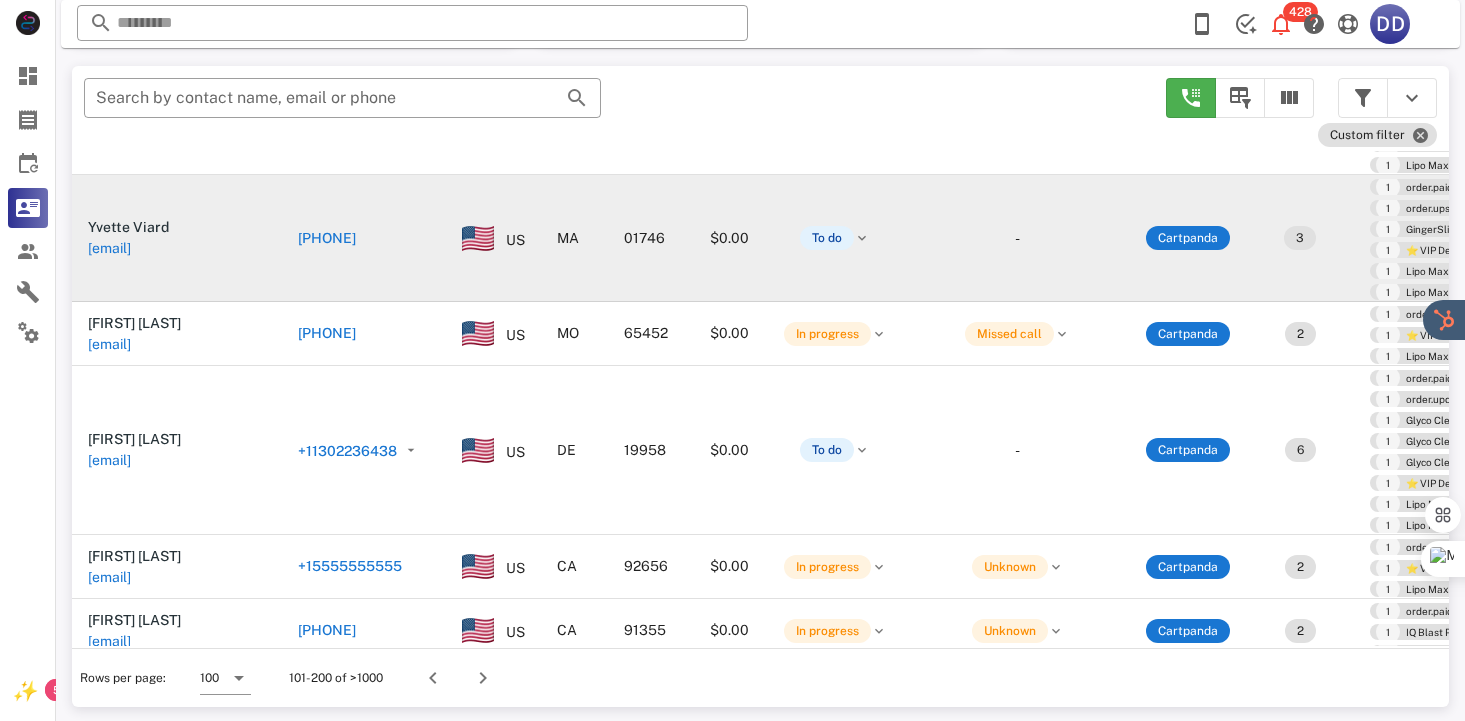 click on "[PHONE]" at bounding box center [373, 238] 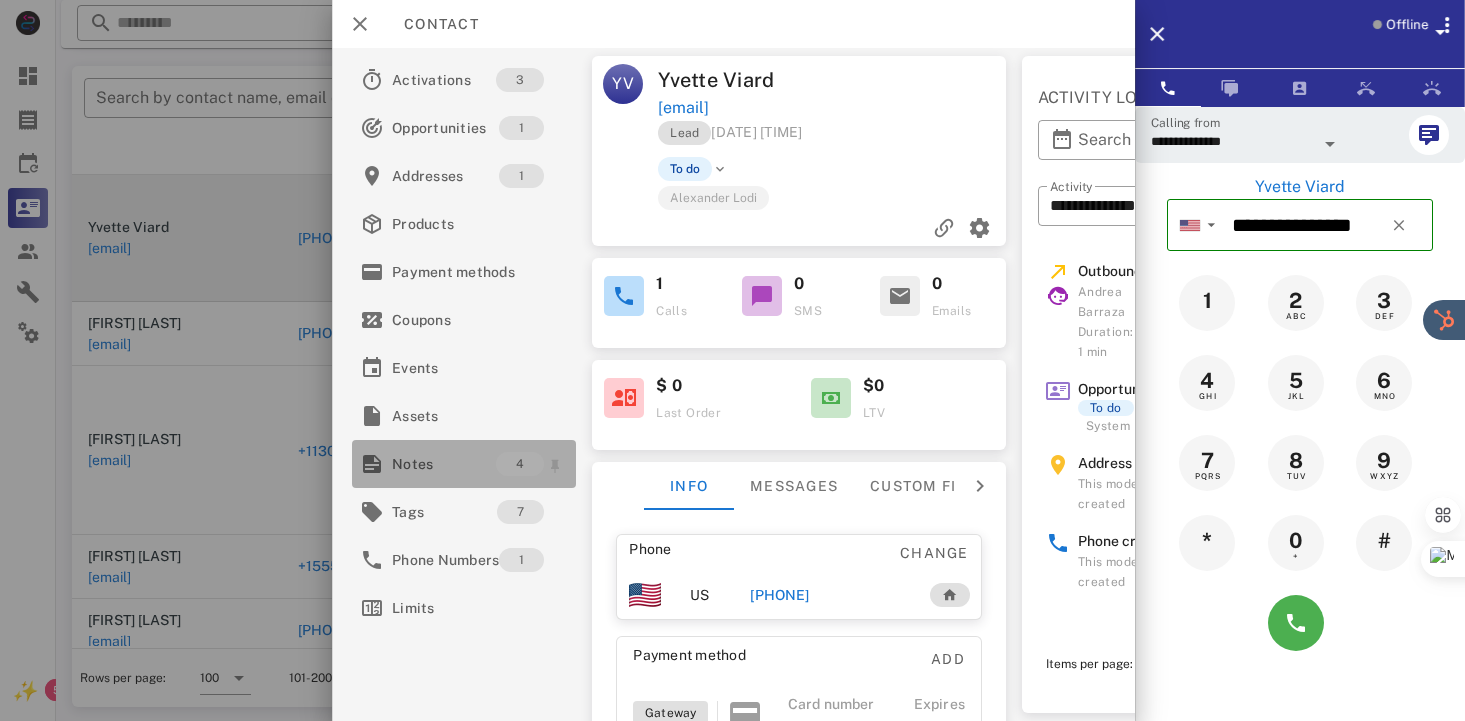 click on "Notes" at bounding box center (444, 464) 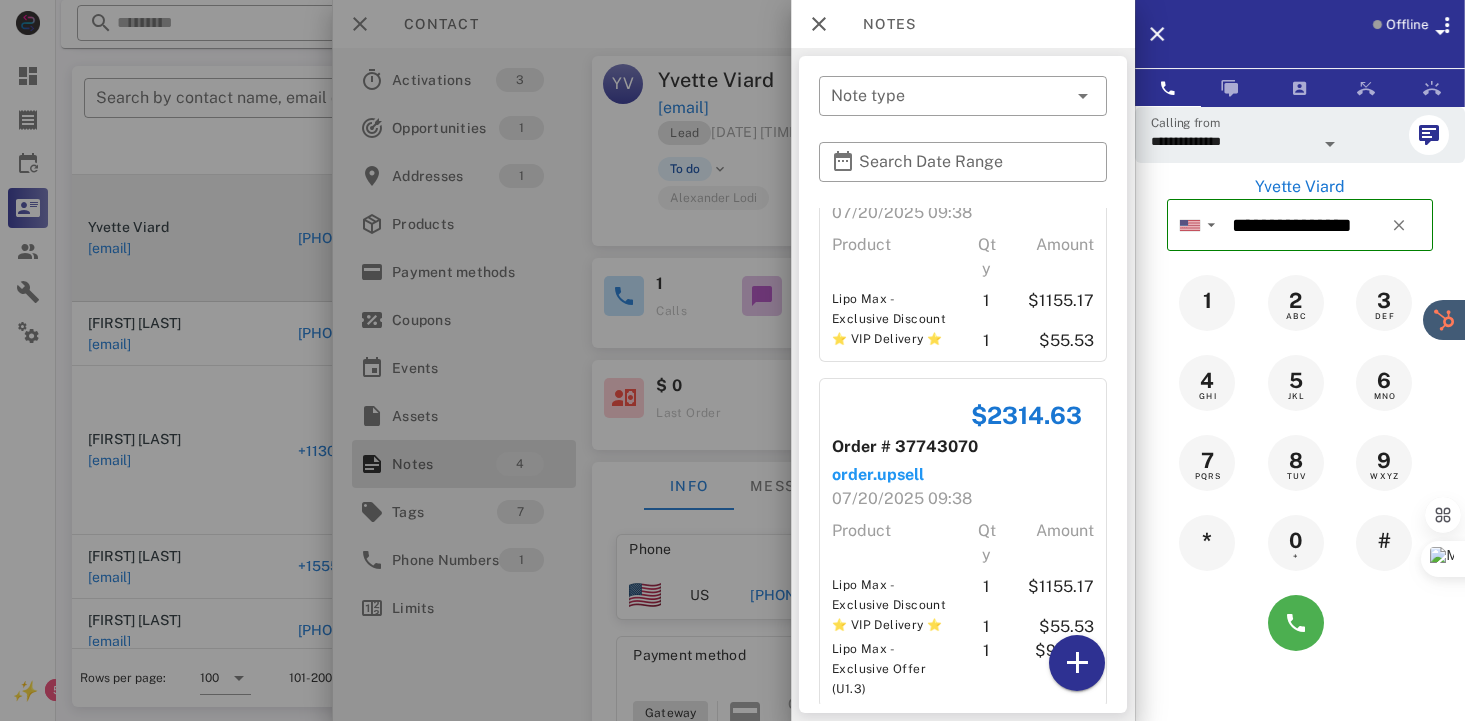 scroll, scrollTop: 732, scrollLeft: 0, axis: vertical 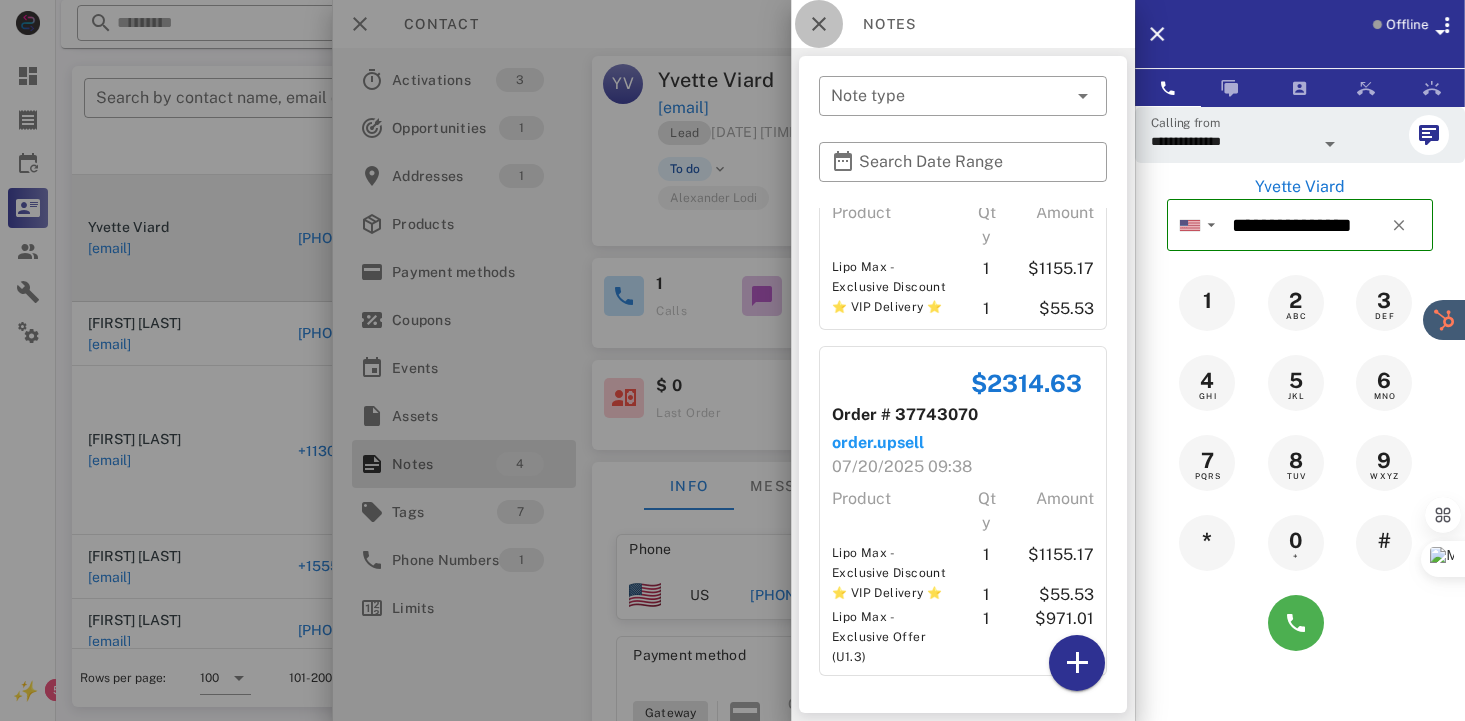 click at bounding box center [819, 24] 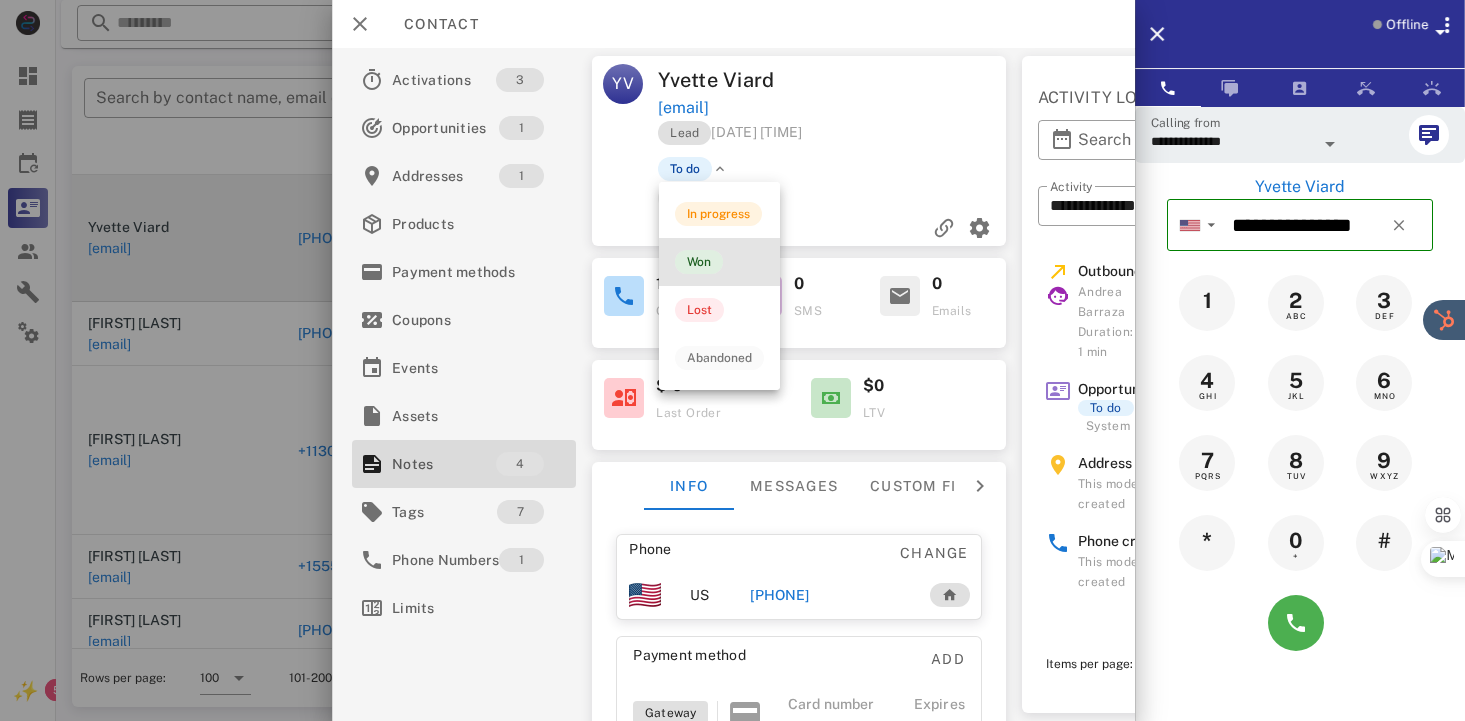 click on "Won" at bounding box center [699, 262] 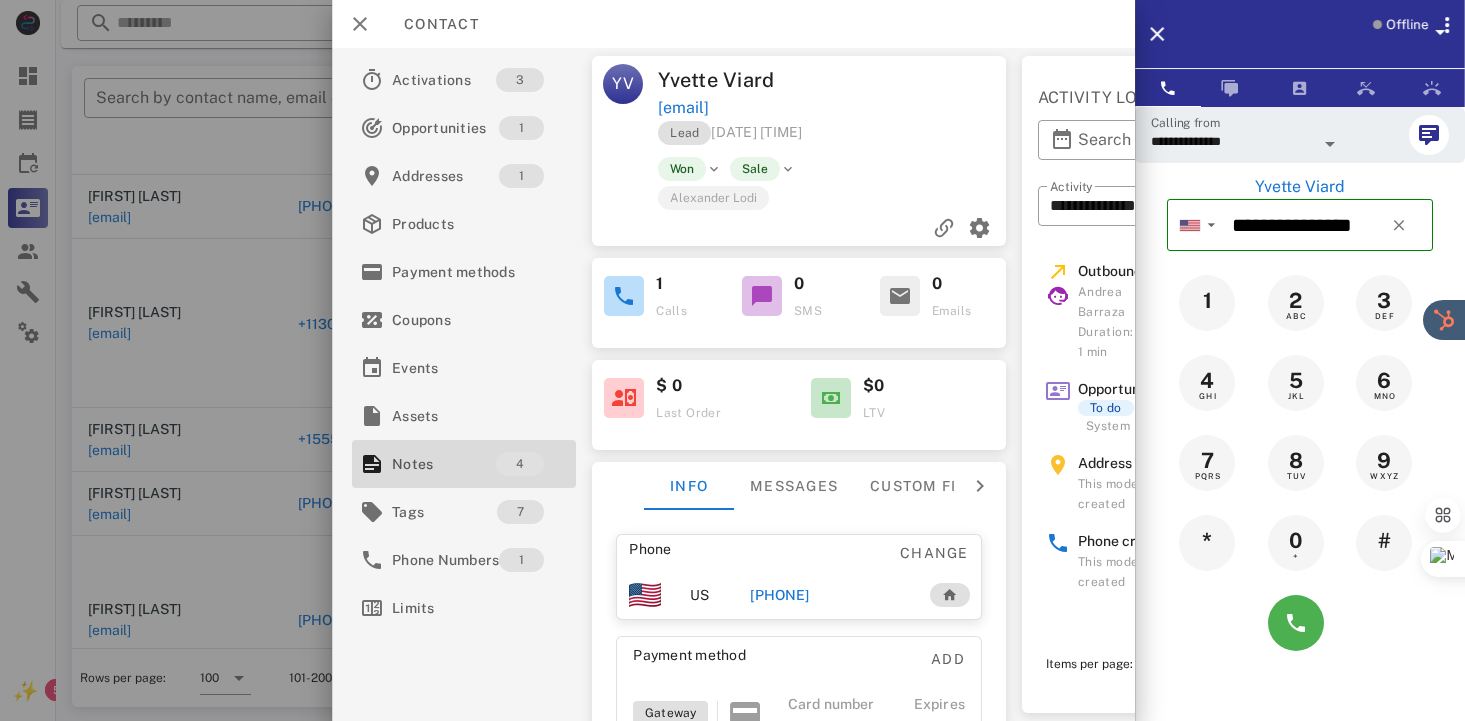 scroll, scrollTop: 0, scrollLeft: 273, axis: horizontal 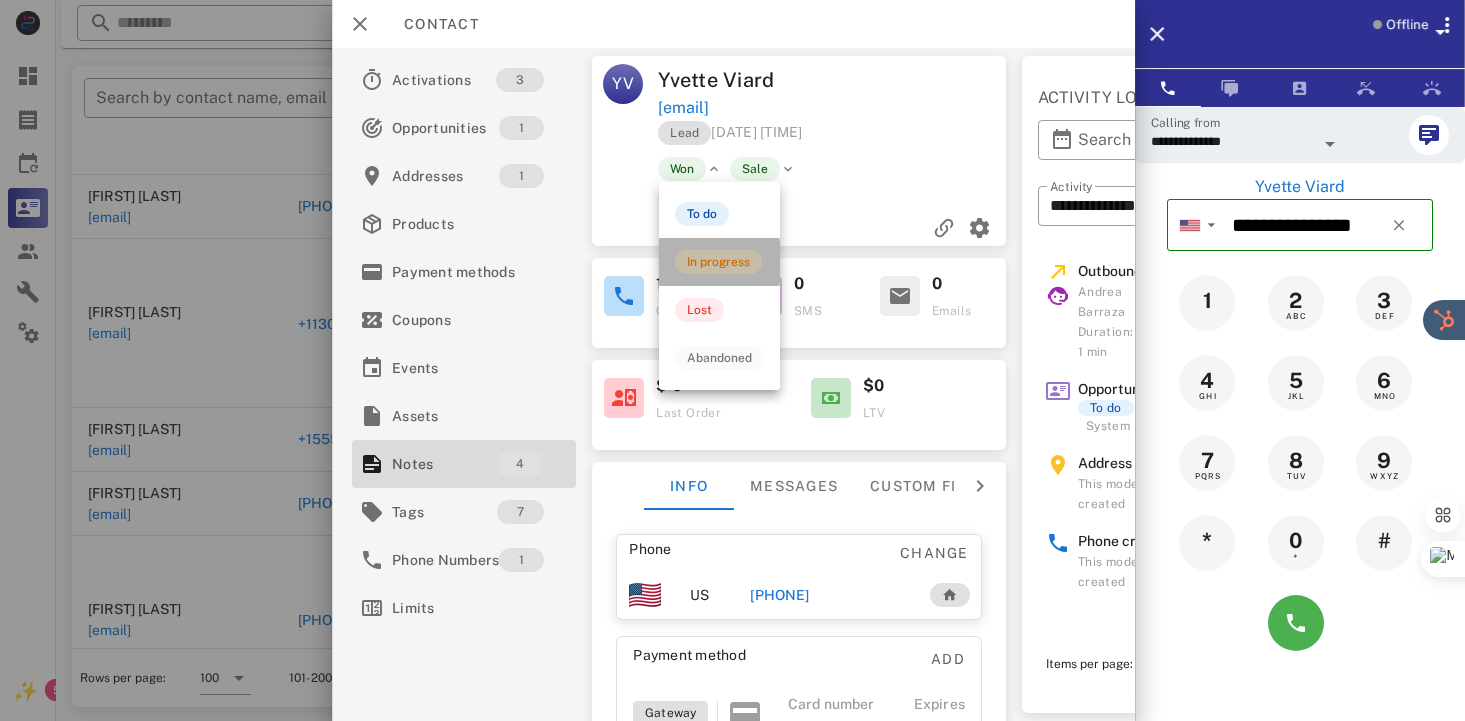 click on "In progress" at bounding box center [718, 262] 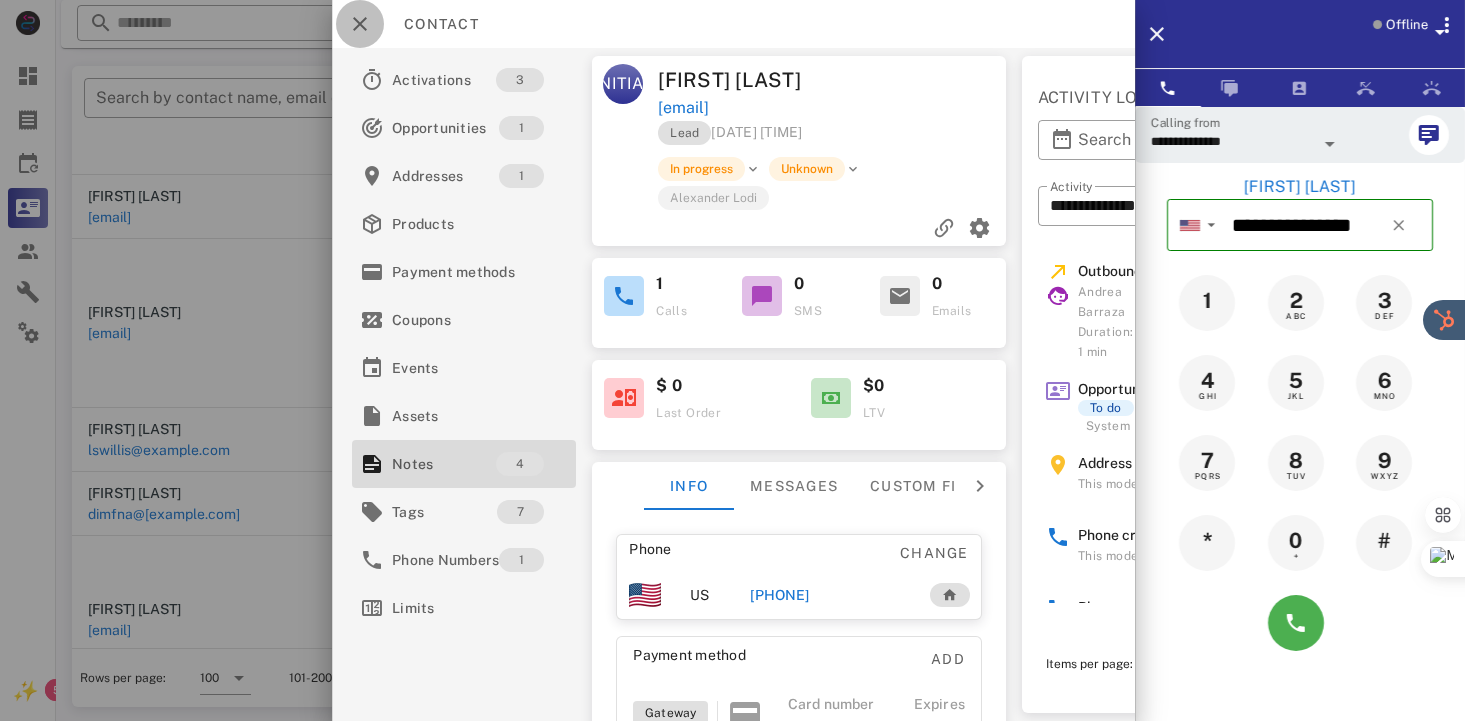 click at bounding box center (360, 24) 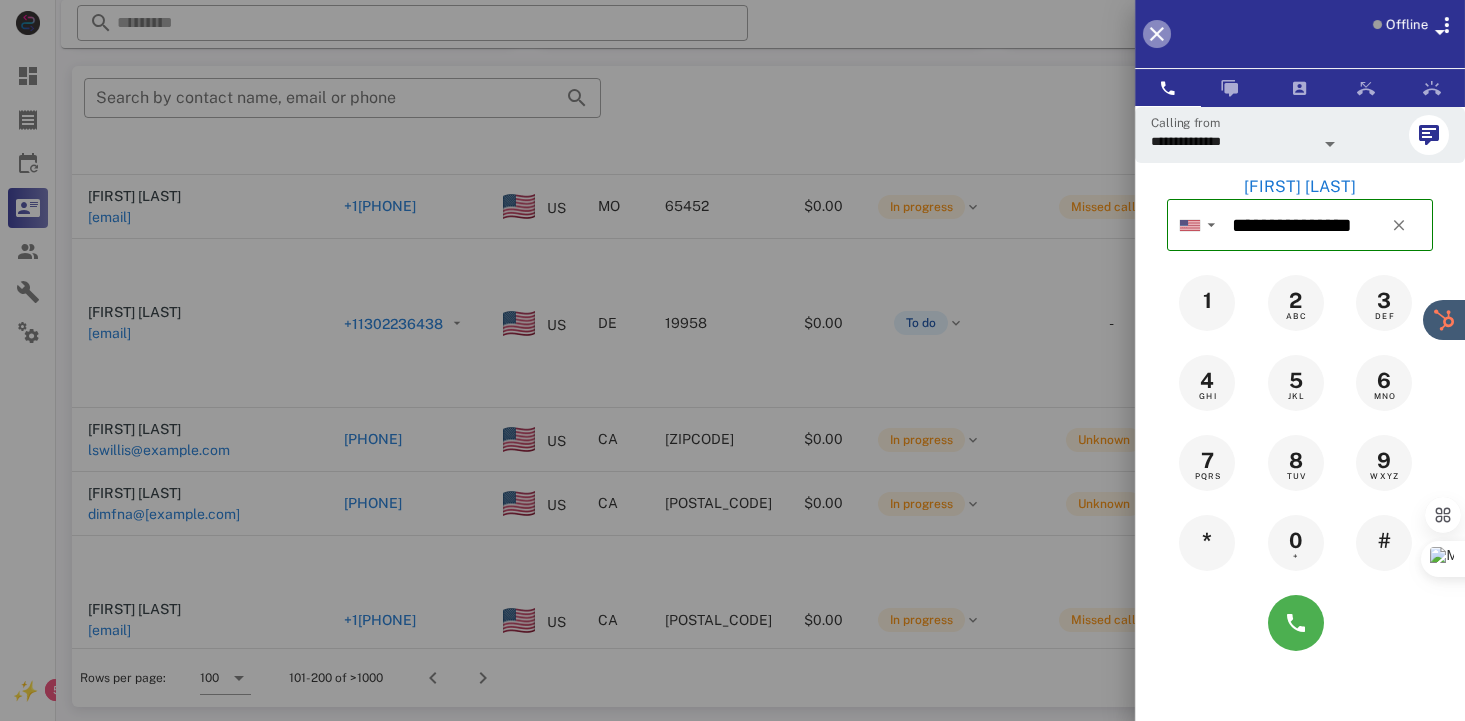 click at bounding box center [1157, 34] 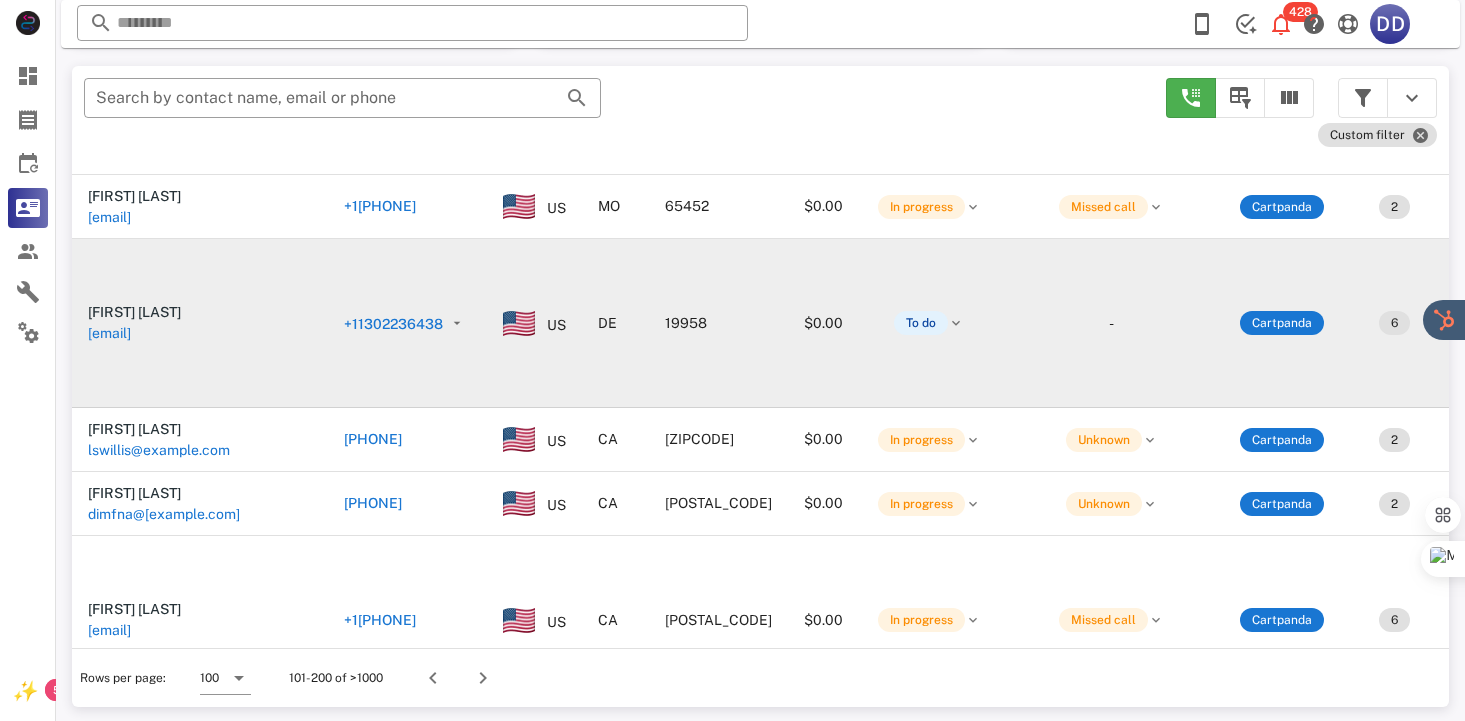 click on "+11302236438" at bounding box center (393, 324) 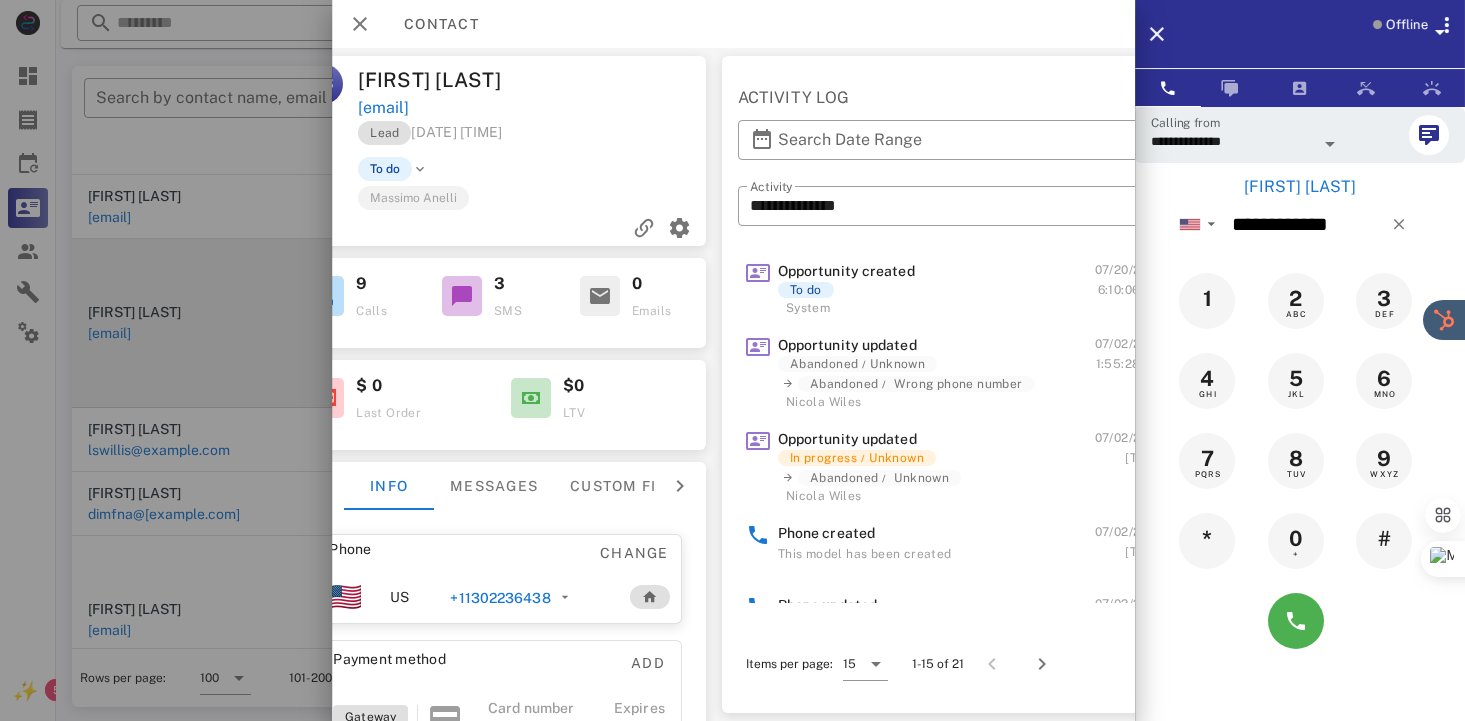 scroll, scrollTop: 0, scrollLeft: 381, axis: horizontal 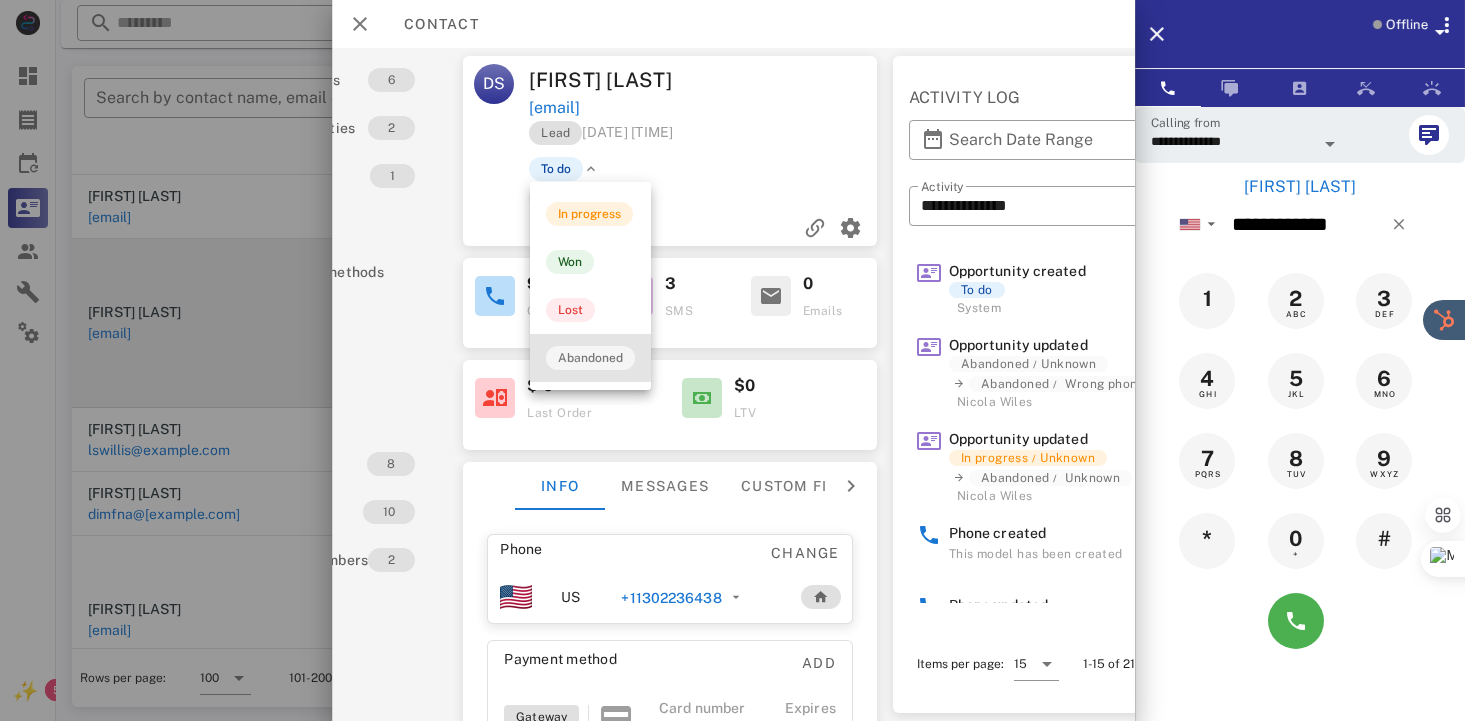click on "Abandoned" at bounding box center [590, 358] 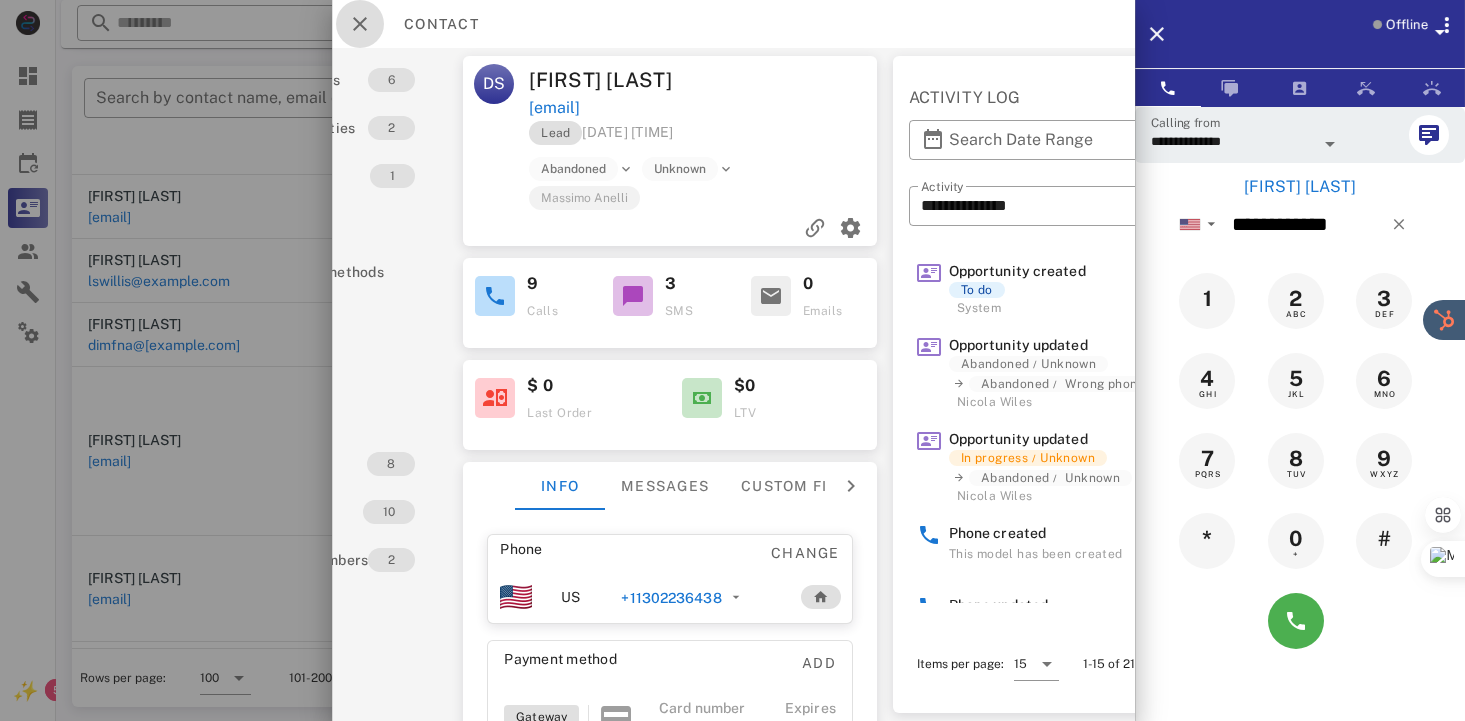 click at bounding box center [360, 24] 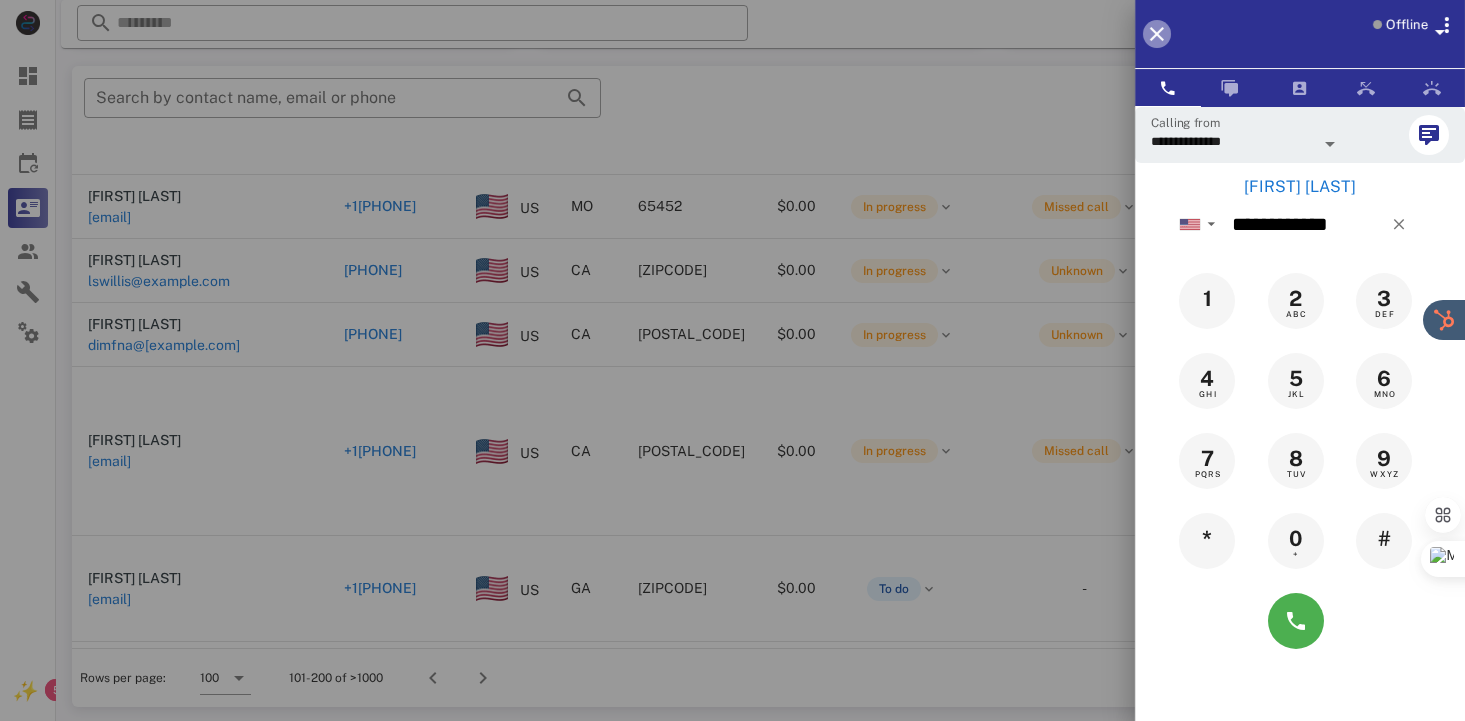 click at bounding box center (1157, 34) 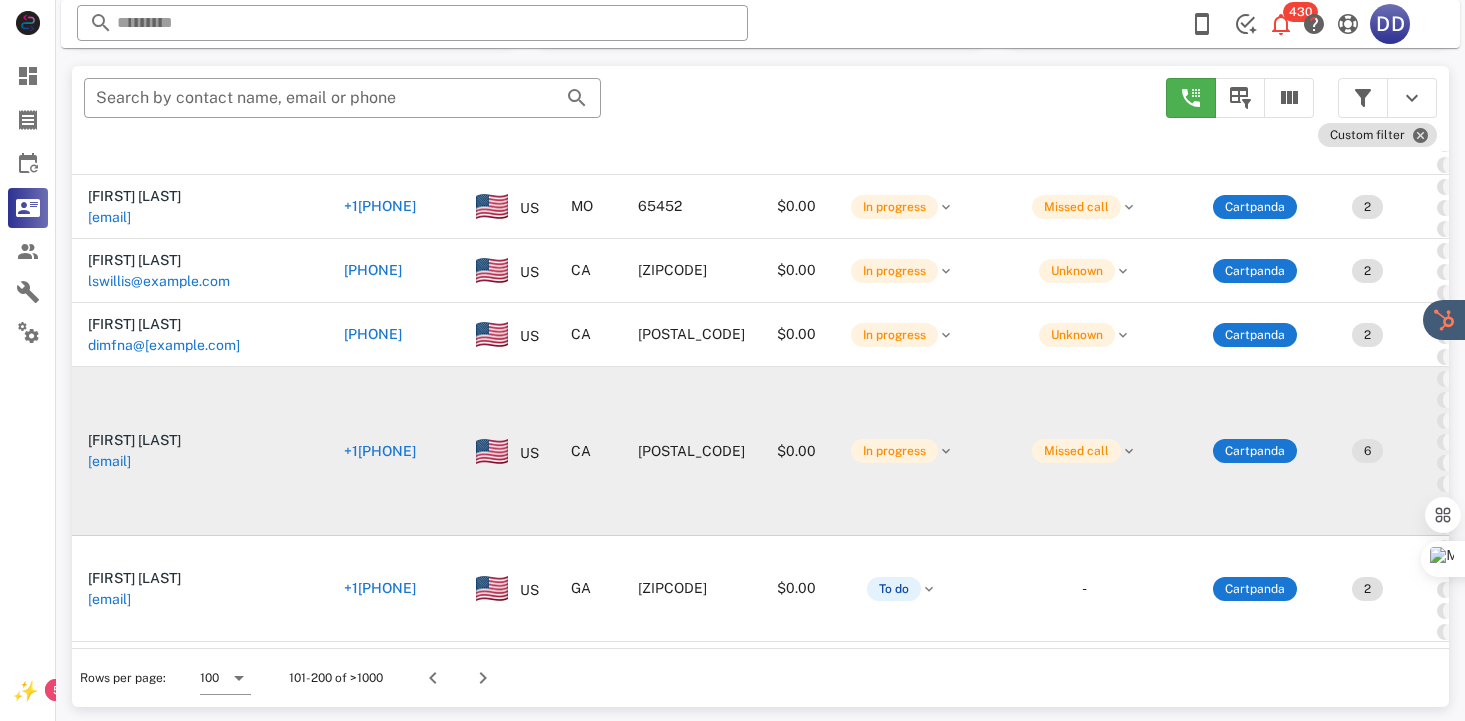 click on "+1[PHONE]" at bounding box center (380, 451) 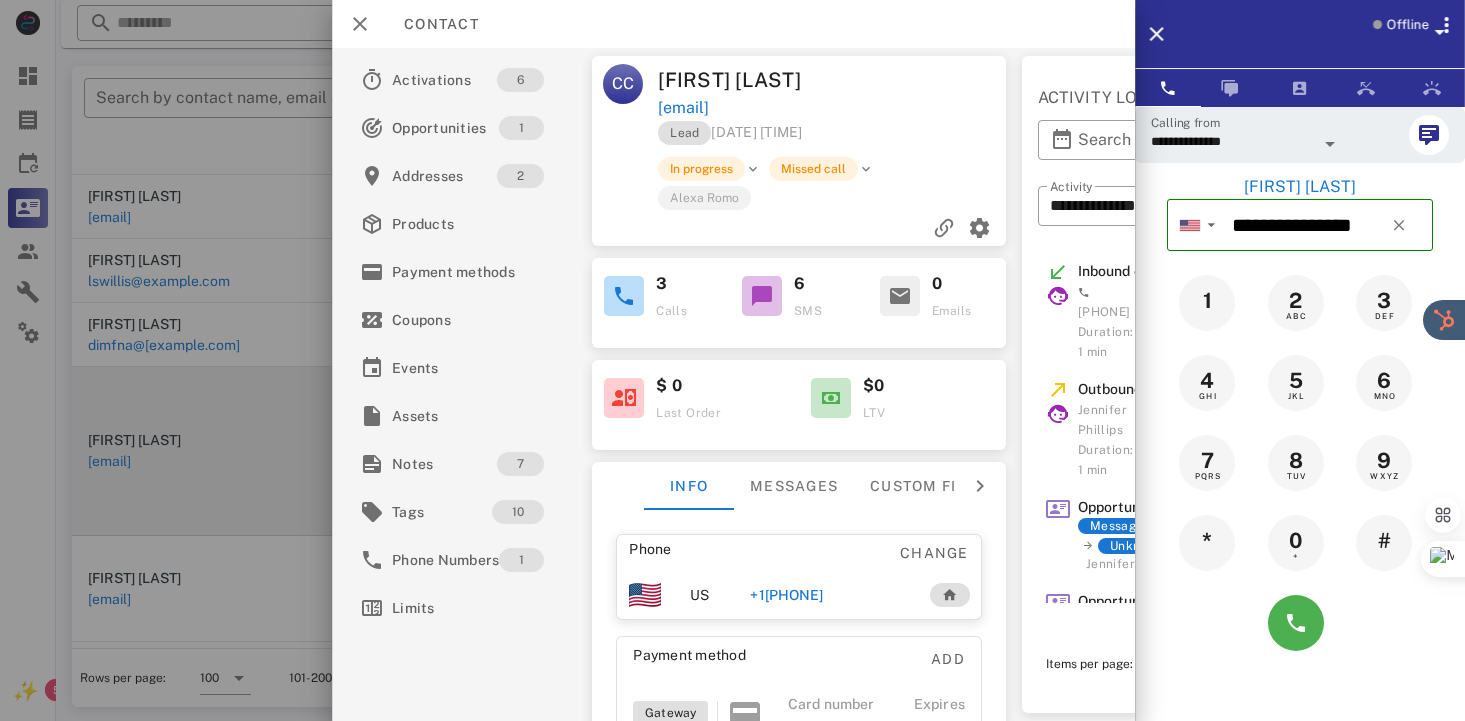 scroll, scrollTop: 215, scrollLeft: 0, axis: vertical 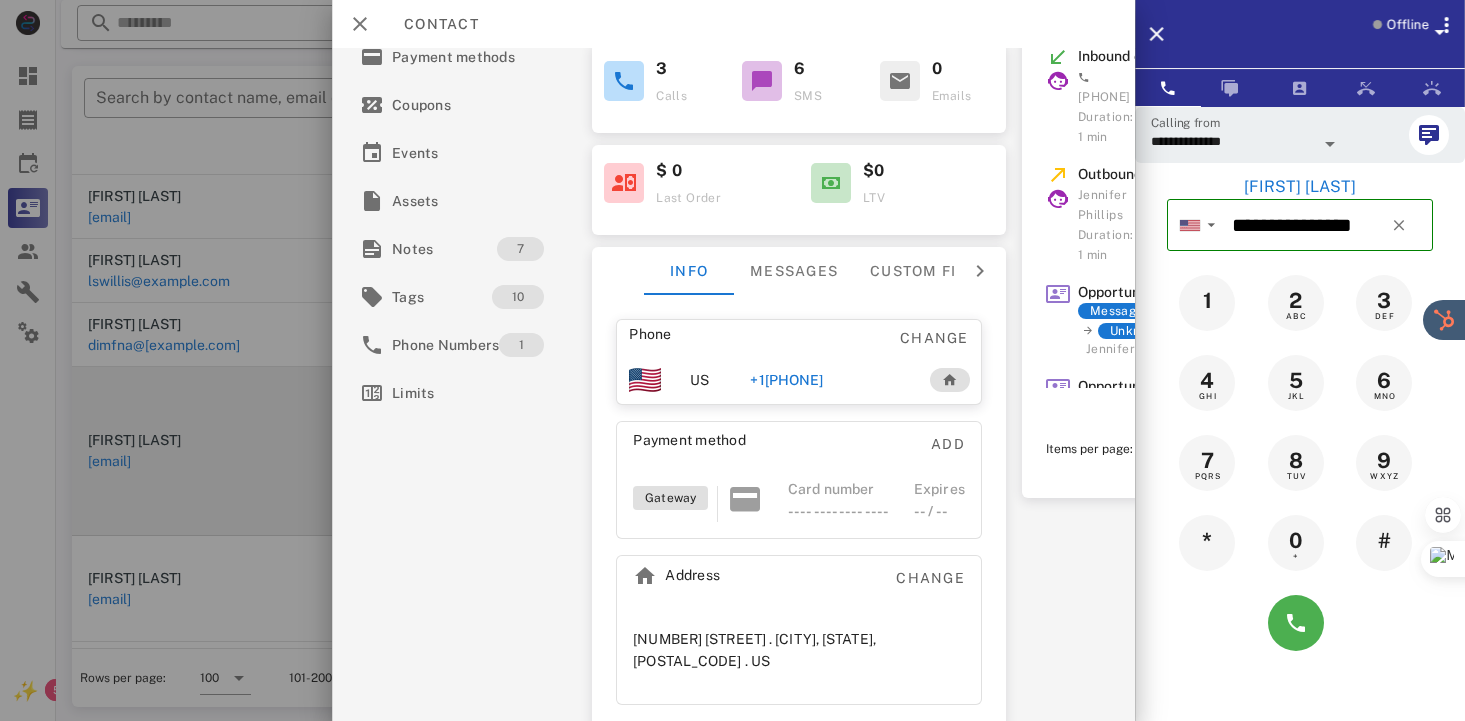 click on "**********" at bounding box center [733, 384] 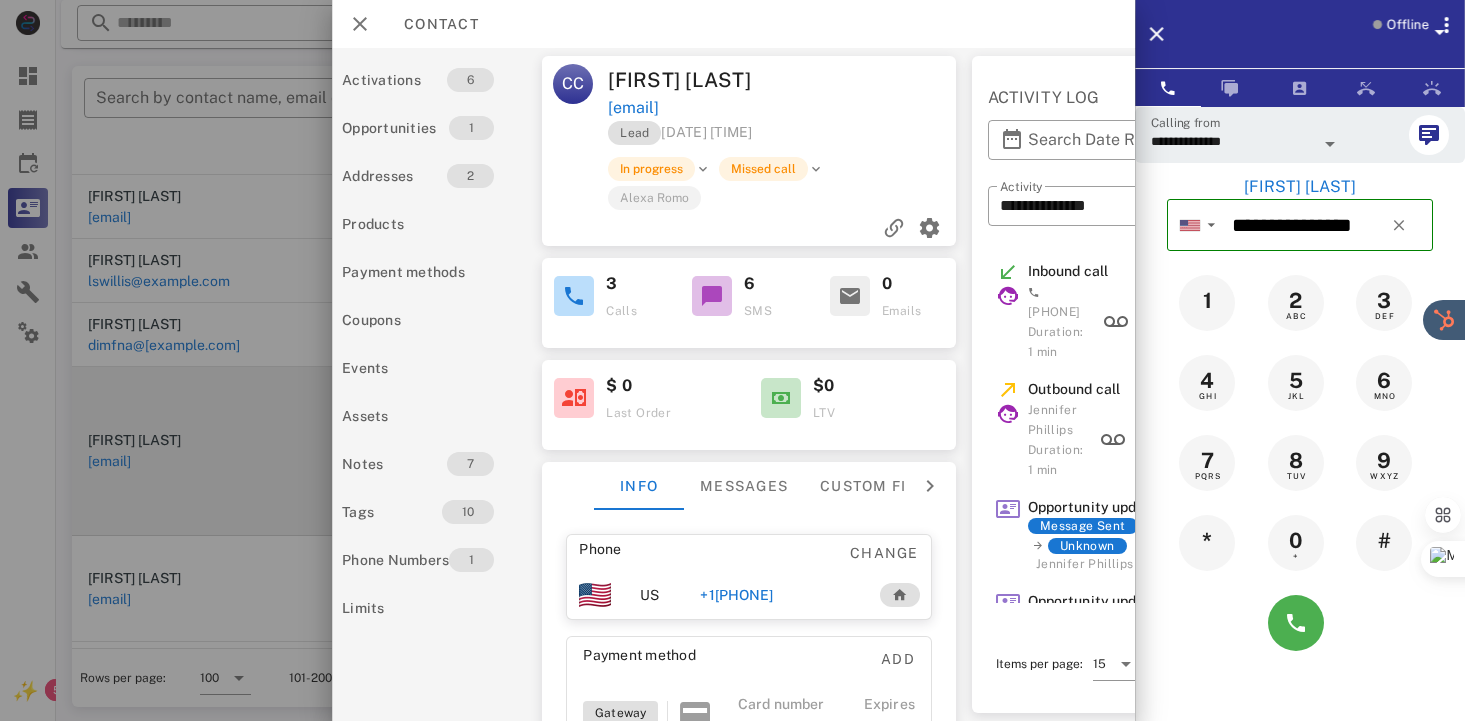 scroll, scrollTop: 0, scrollLeft: 0, axis: both 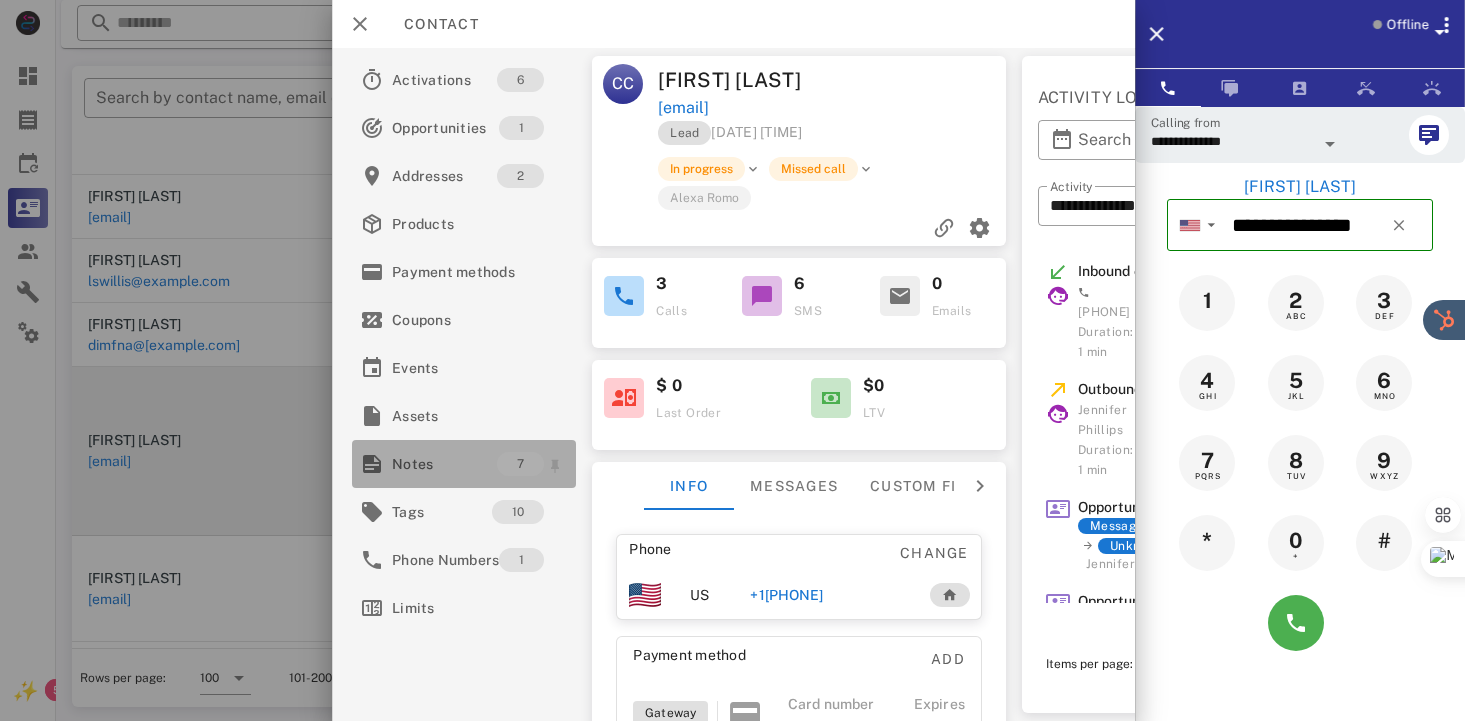 click on "Notes" at bounding box center [444, 464] 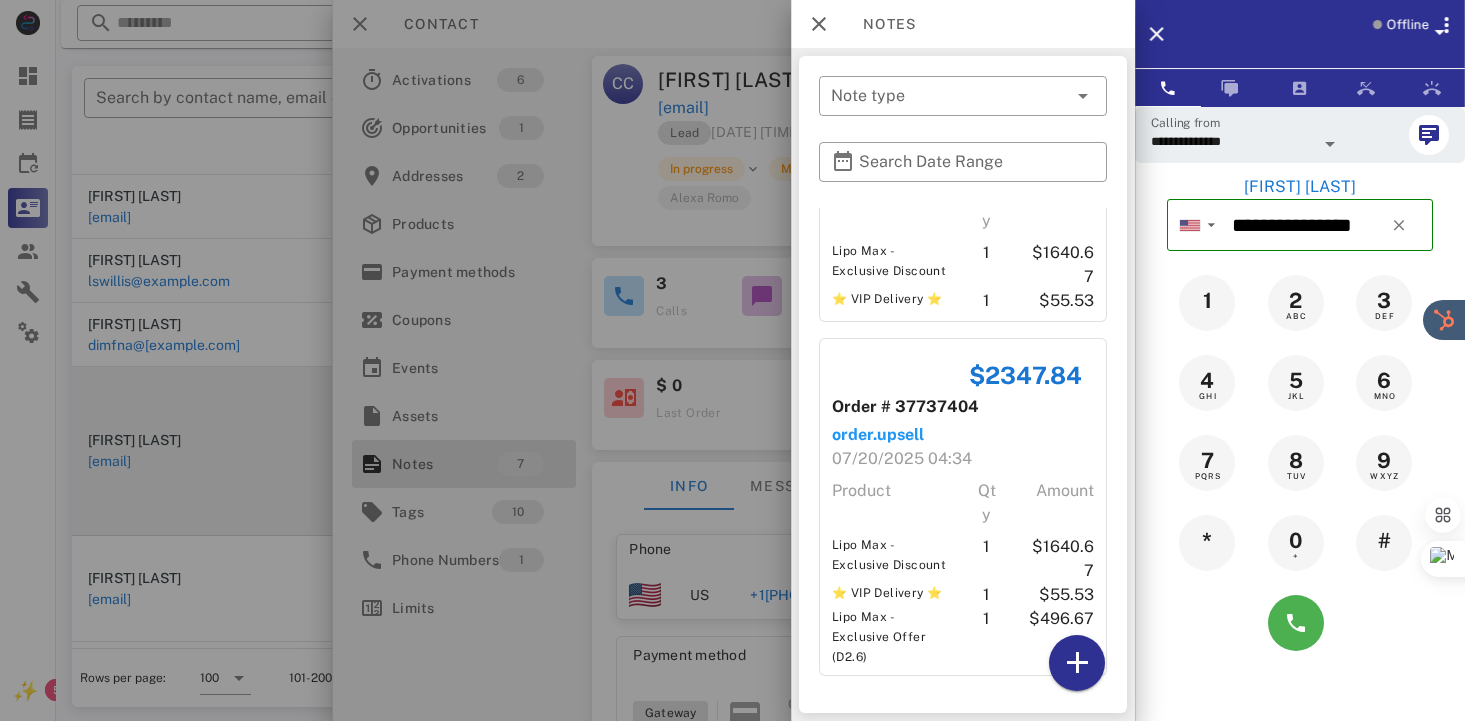 scroll, scrollTop: 1656, scrollLeft: 0, axis: vertical 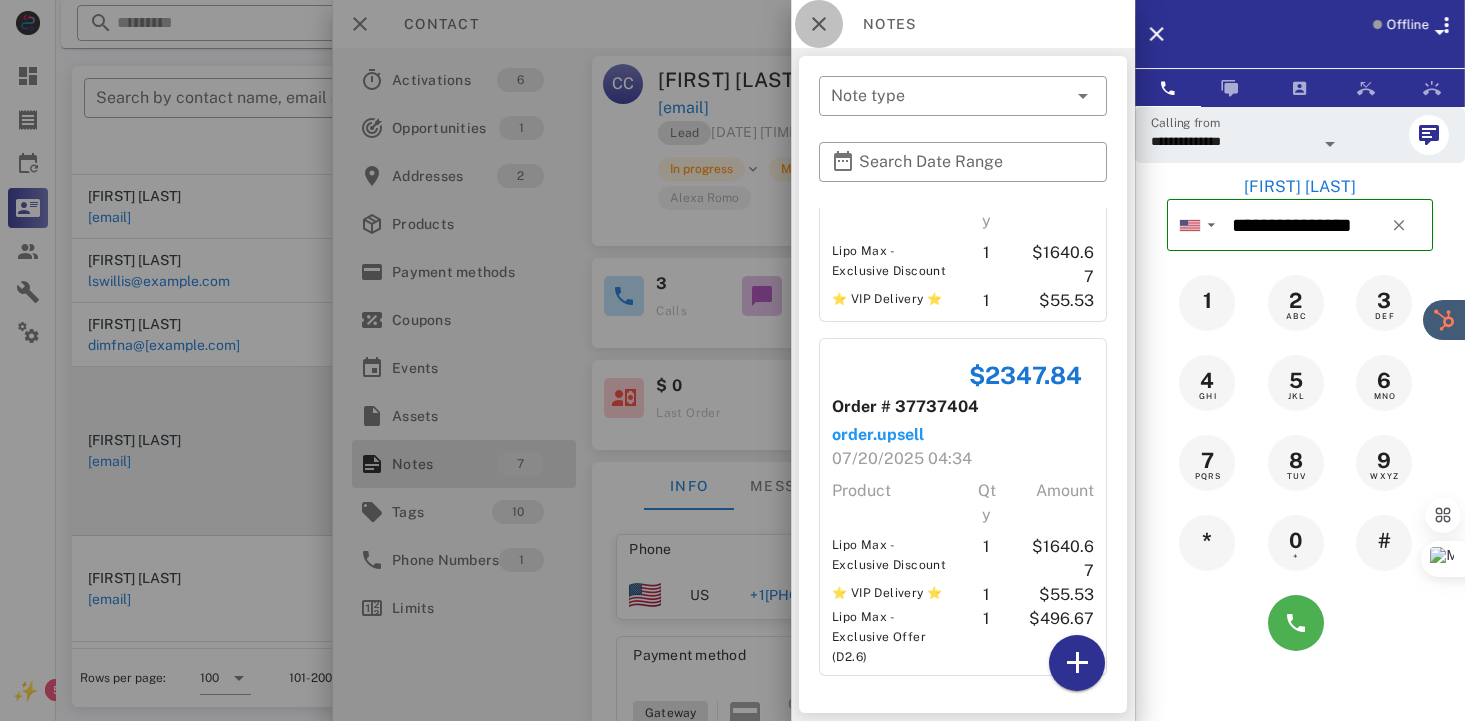 click at bounding box center [819, 24] 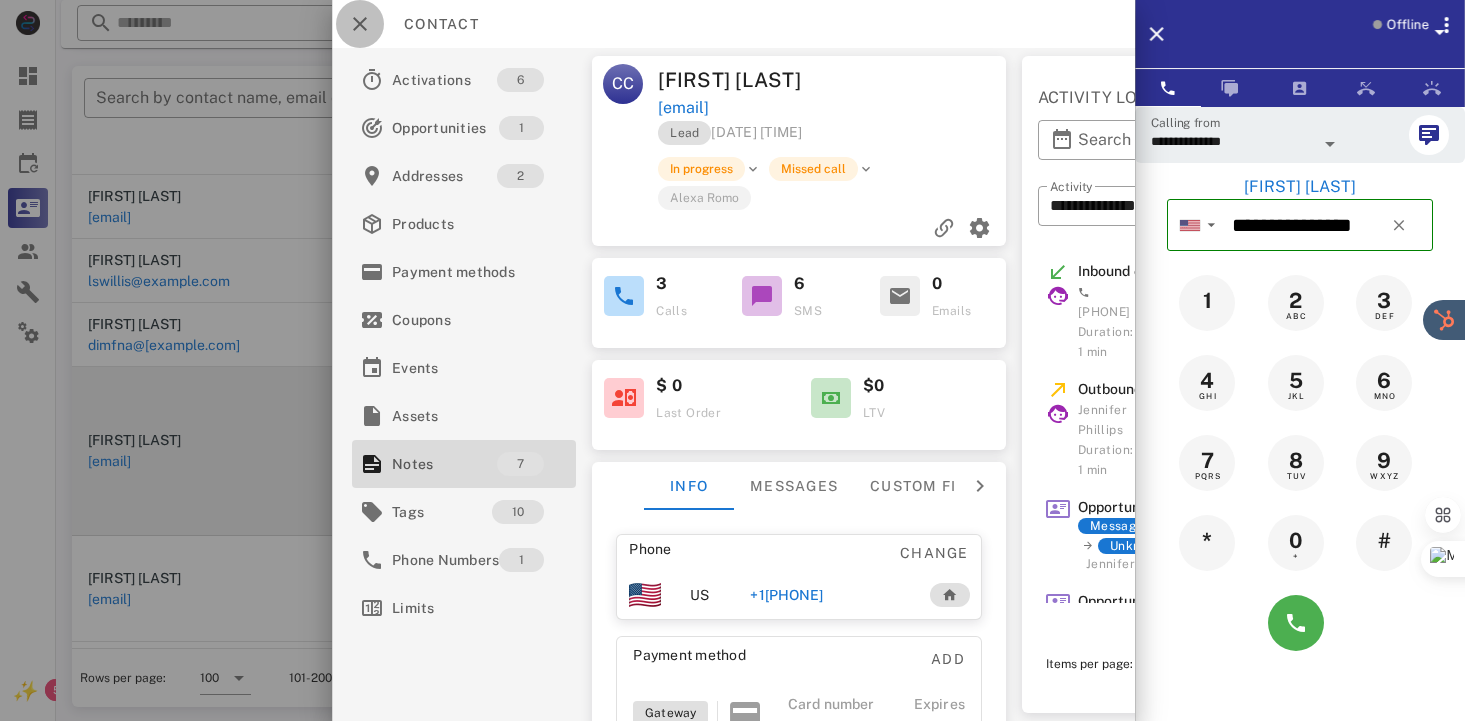 click at bounding box center [360, 24] 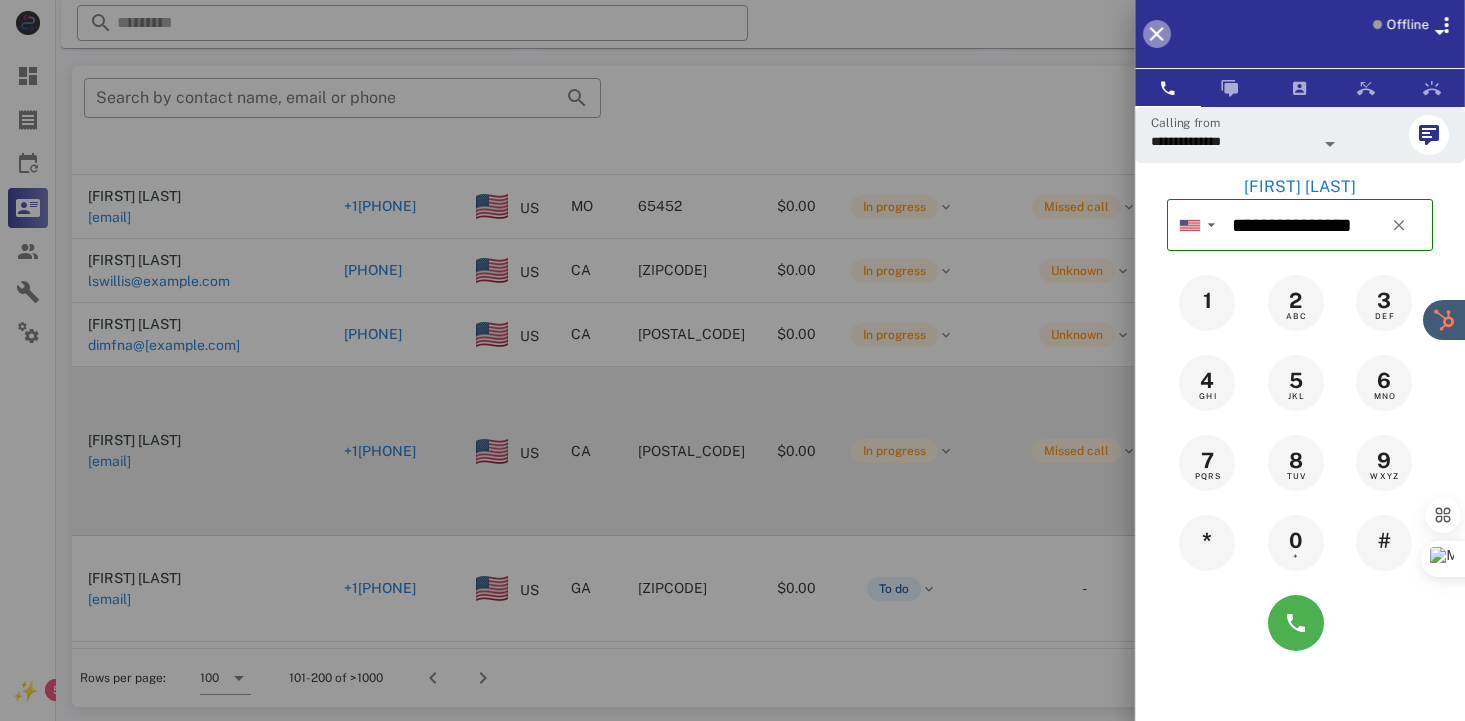 click at bounding box center [1157, 34] 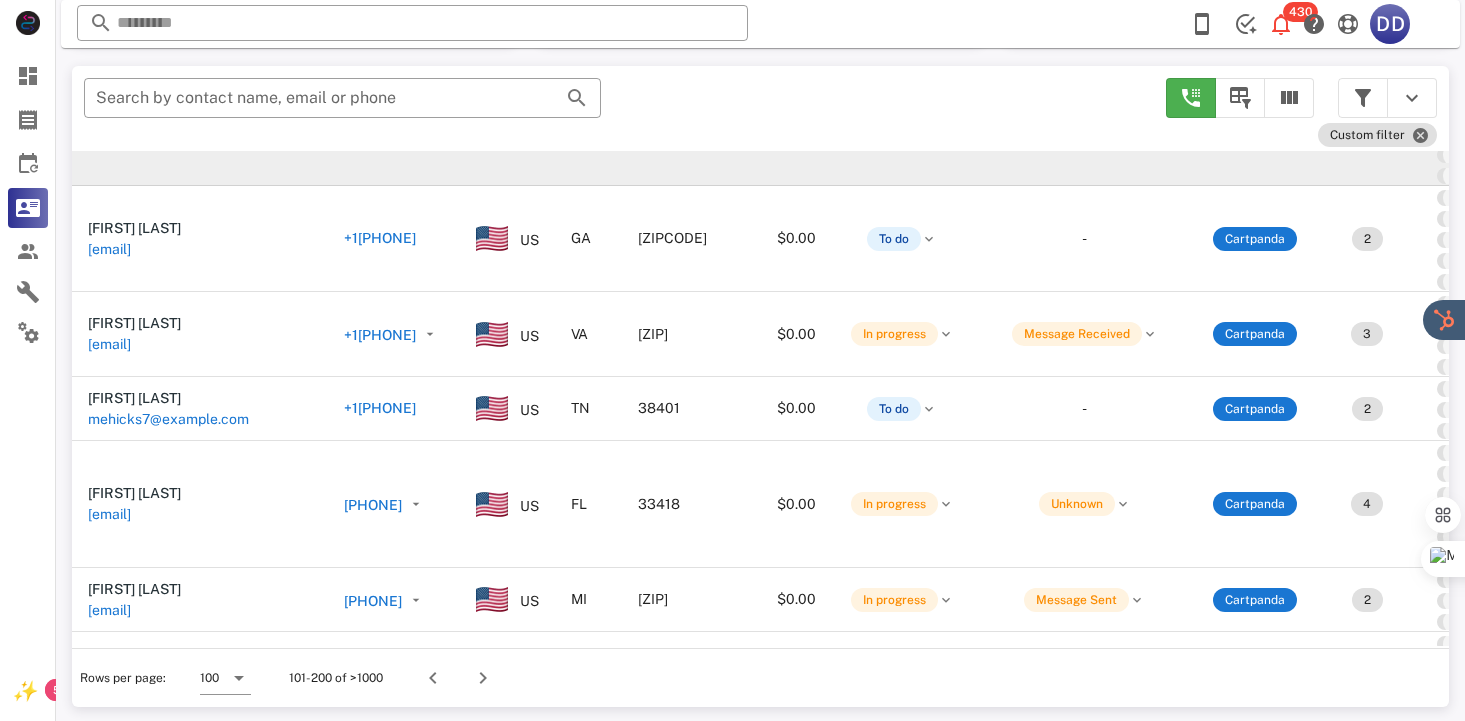 scroll, scrollTop: 850, scrollLeft: 0, axis: vertical 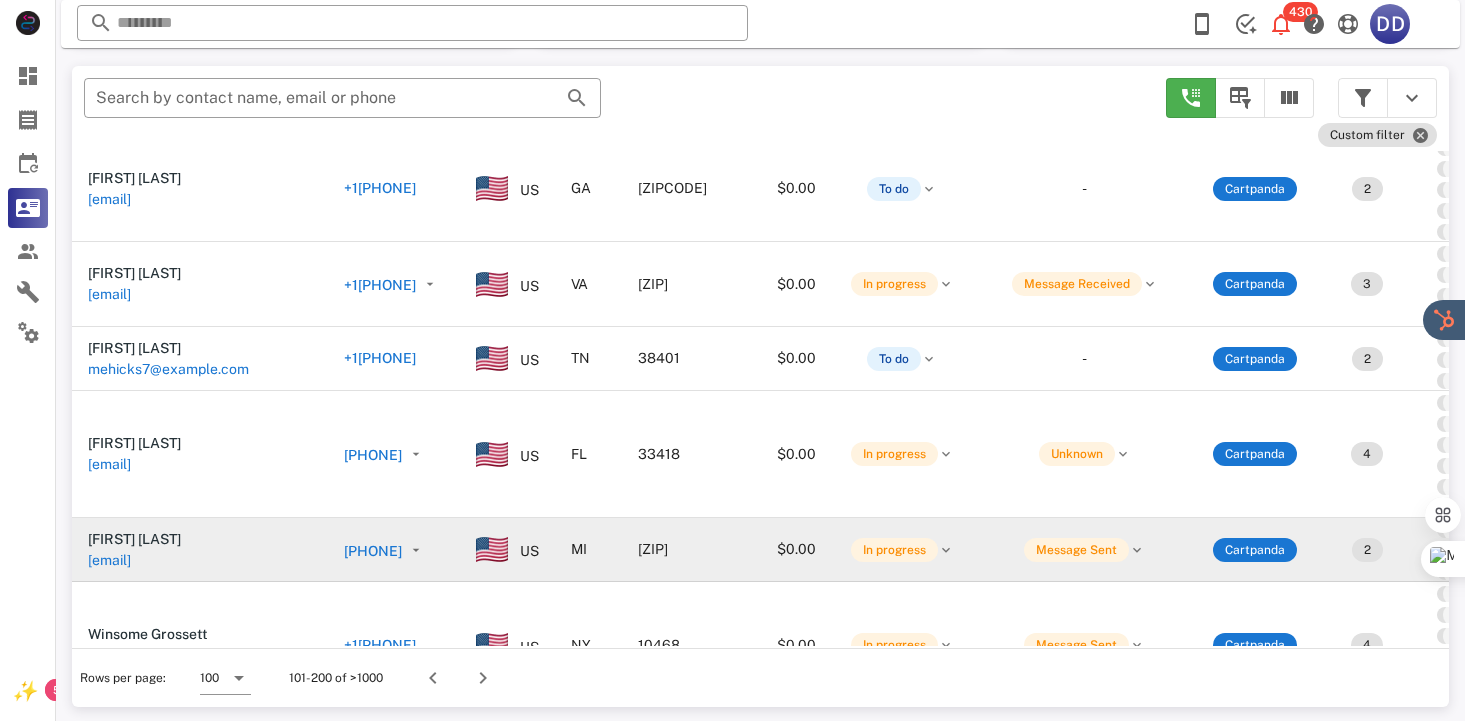 click on "2" at bounding box center (1367, 550) 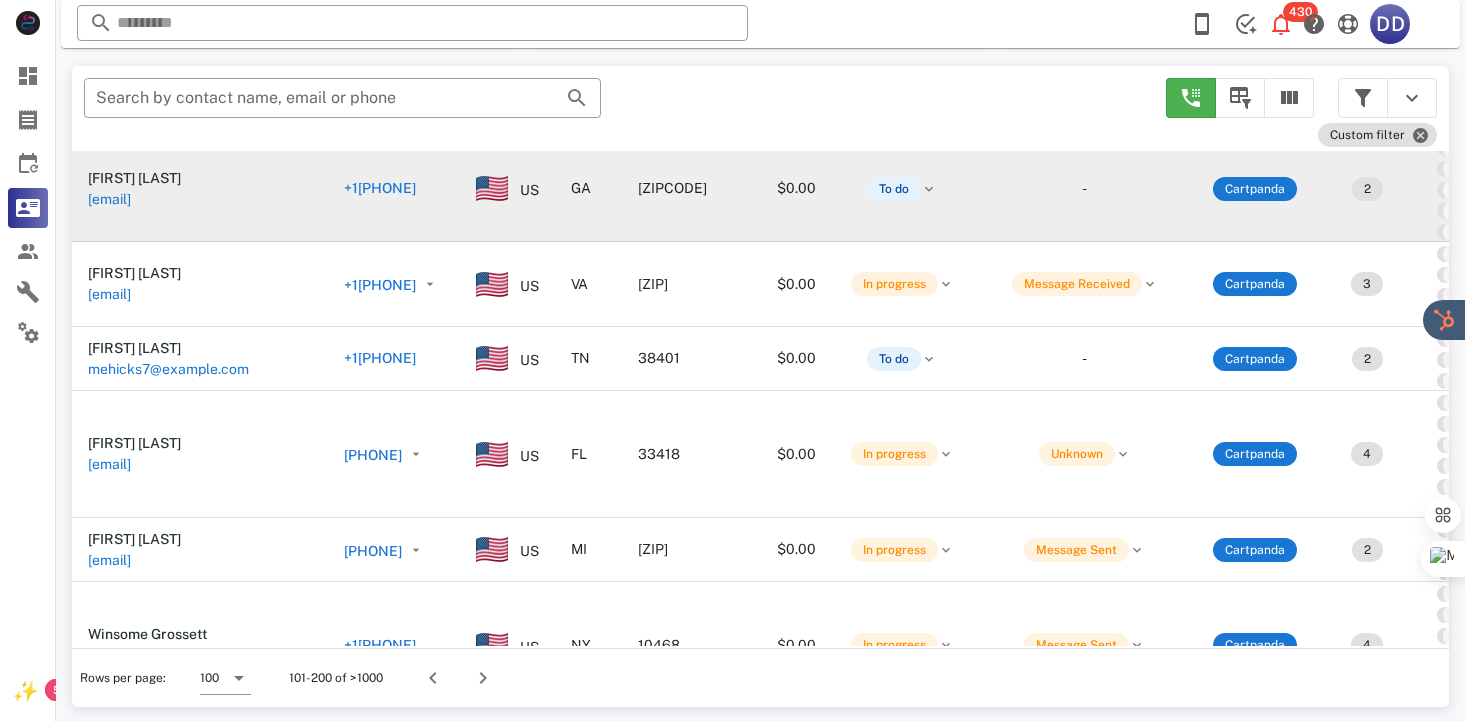 click on "+1[PHONE]" at bounding box center [380, 188] 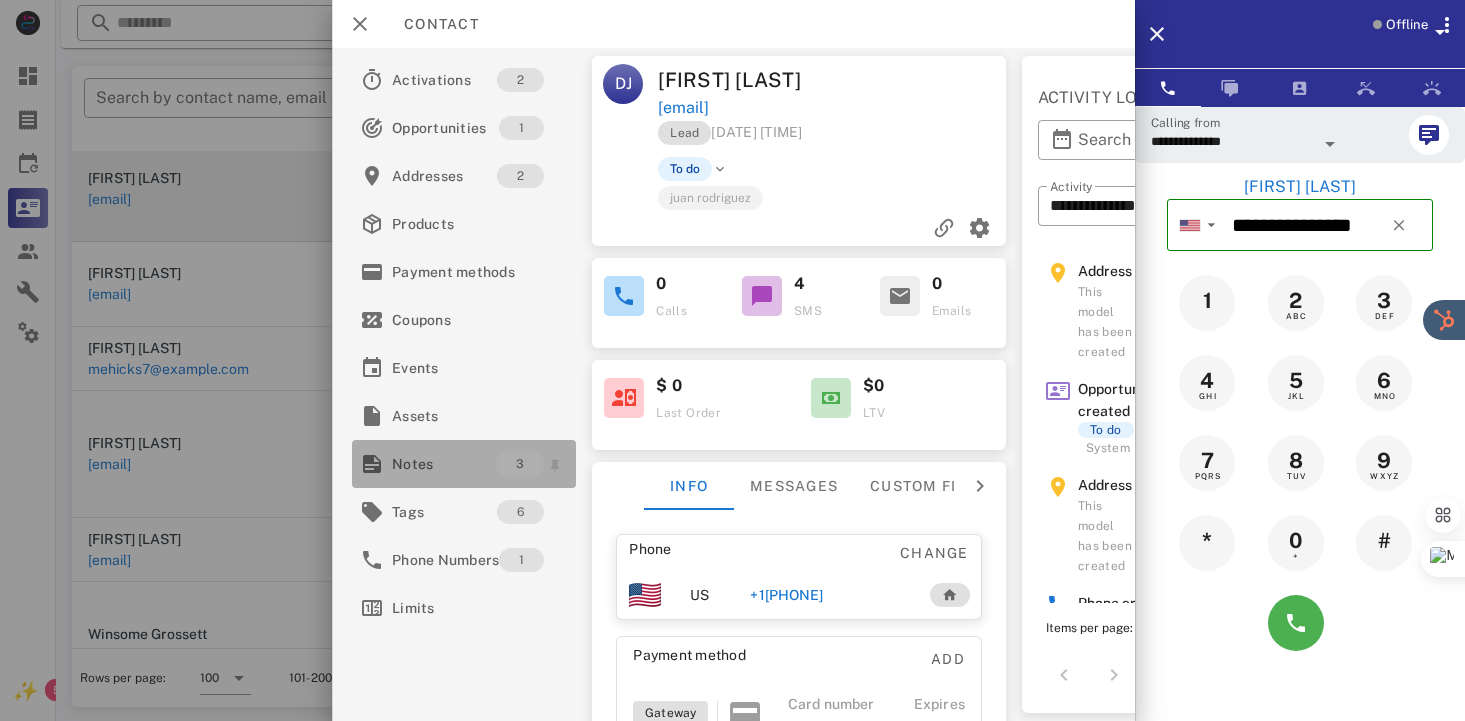 click on "Notes" at bounding box center [444, 464] 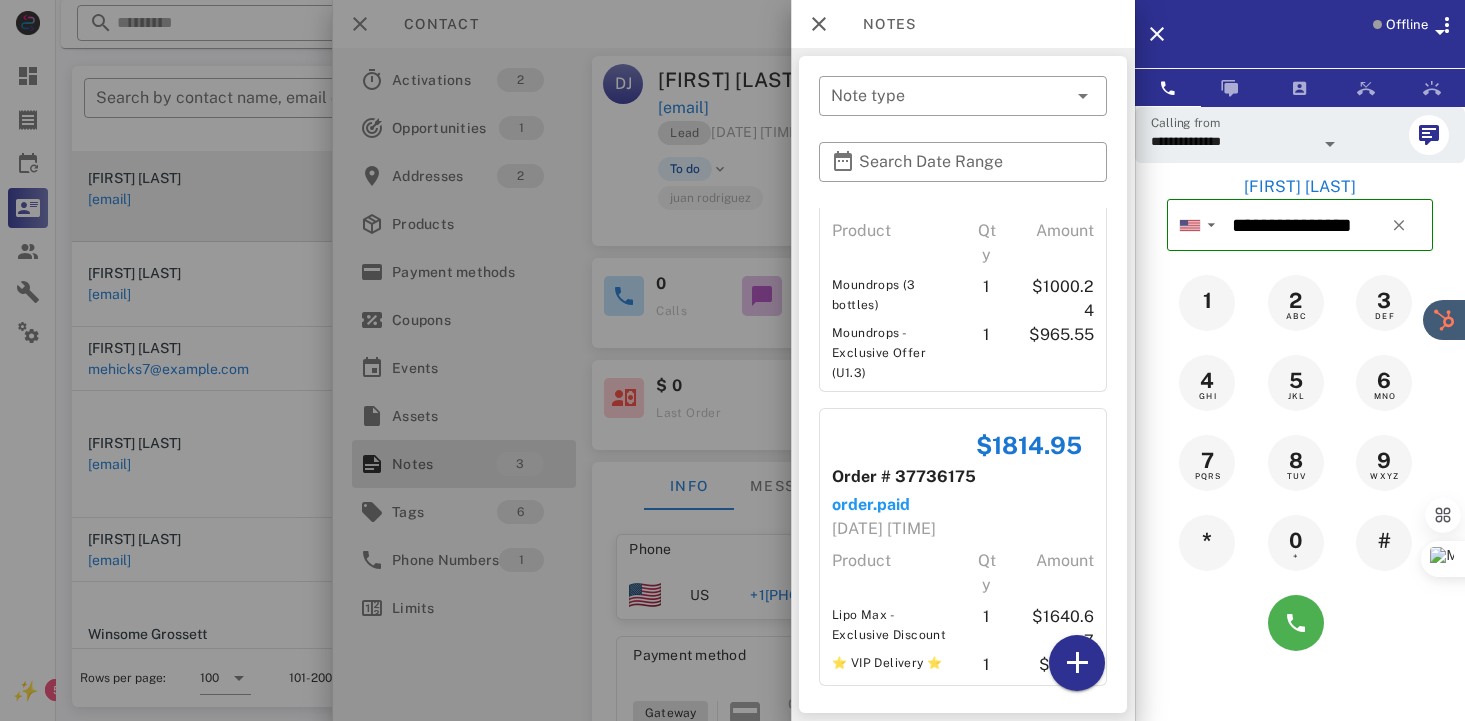 scroll, scrollTop: 411, scrollLeft: 0, axis: vertical 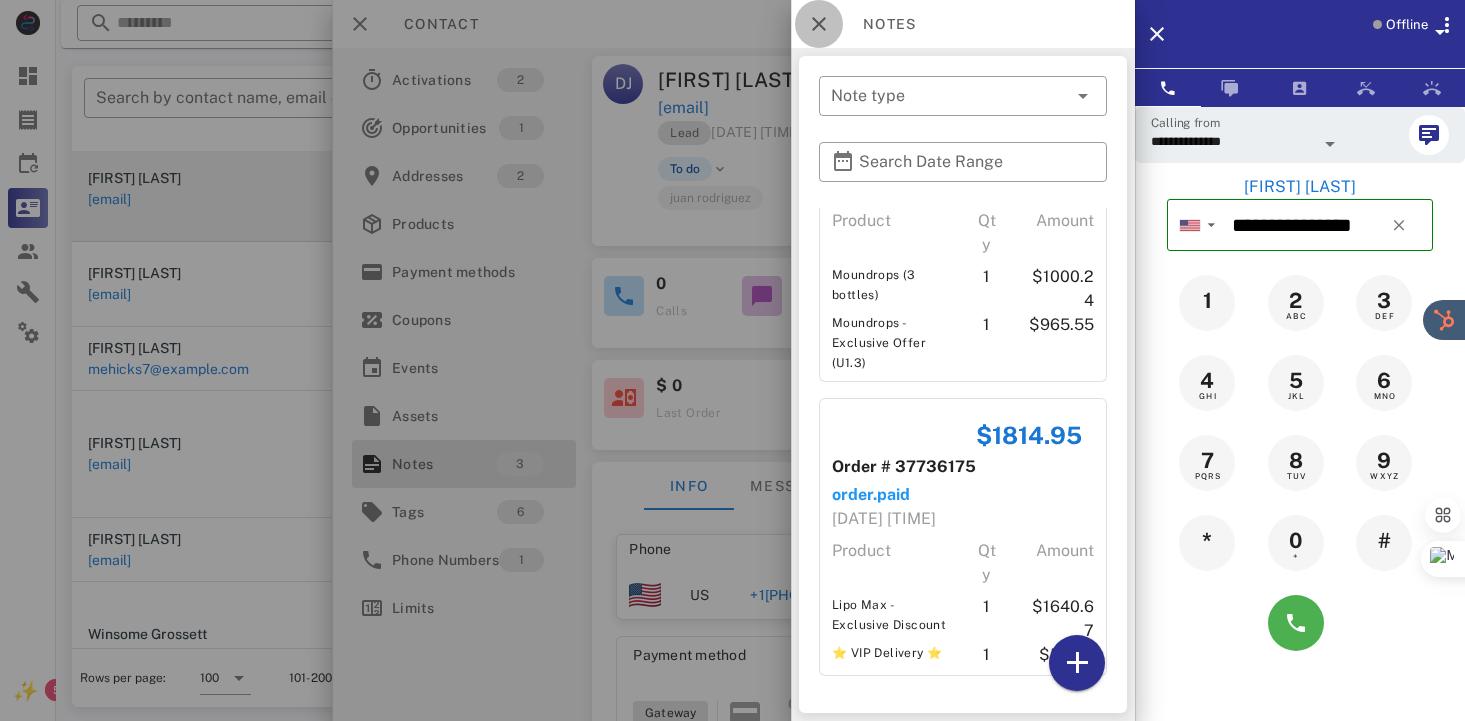 click at bounding box center (819, 24) 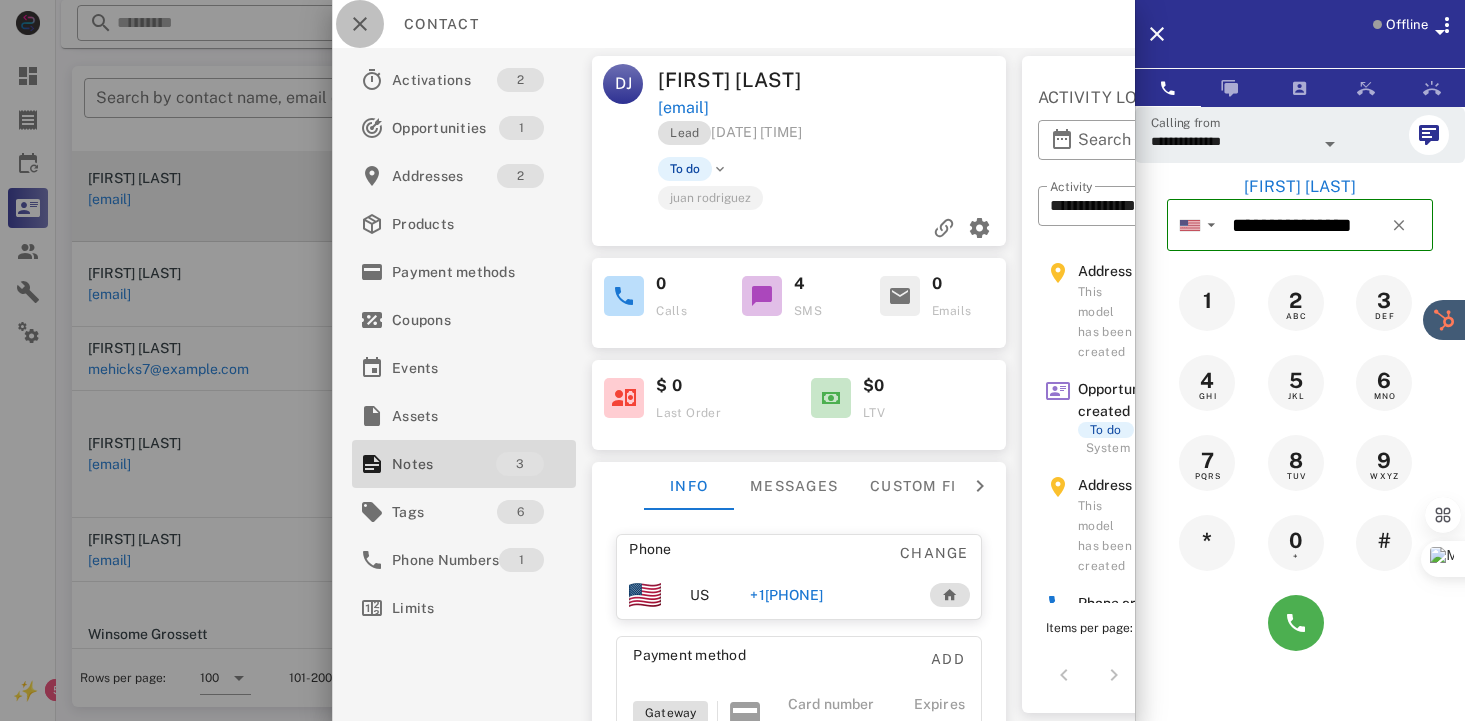 click at bounding box center [360, 24] 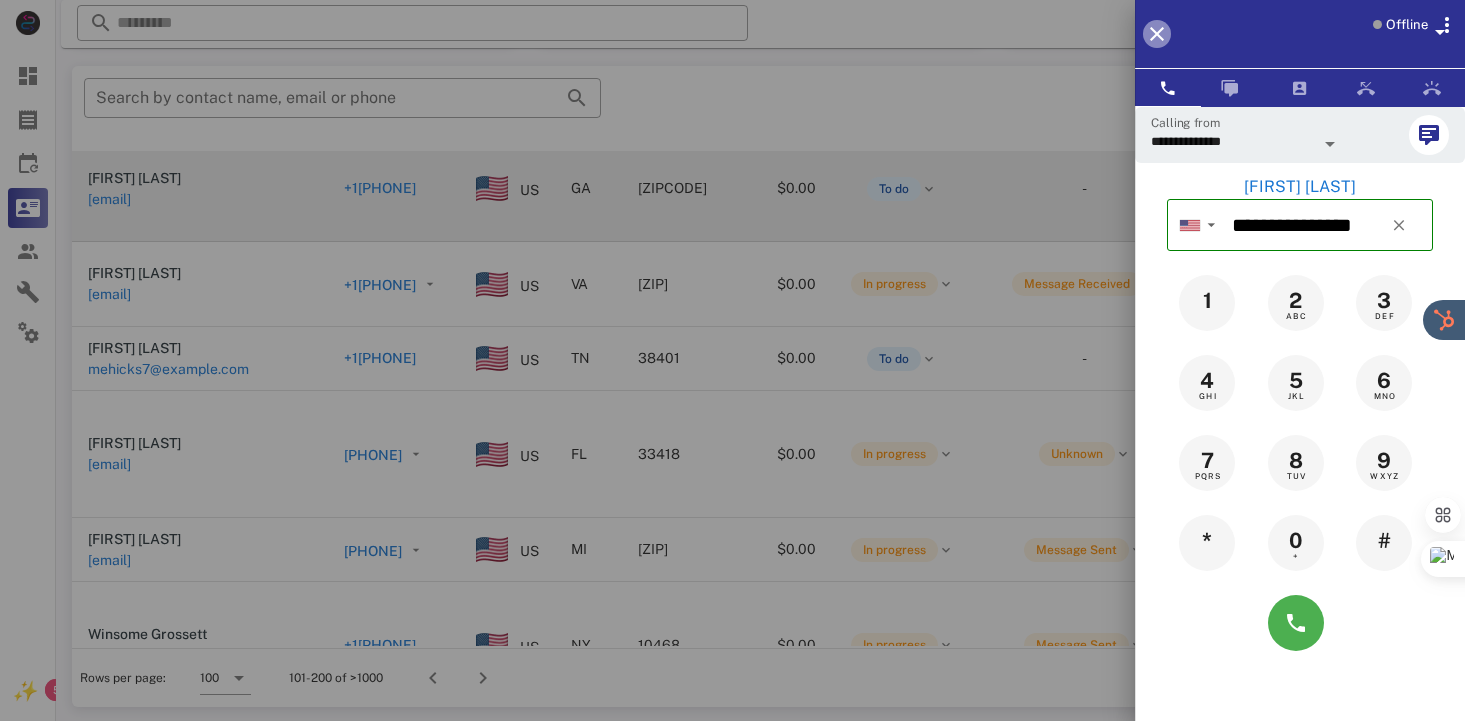 click at bounding box center [1157, 34] 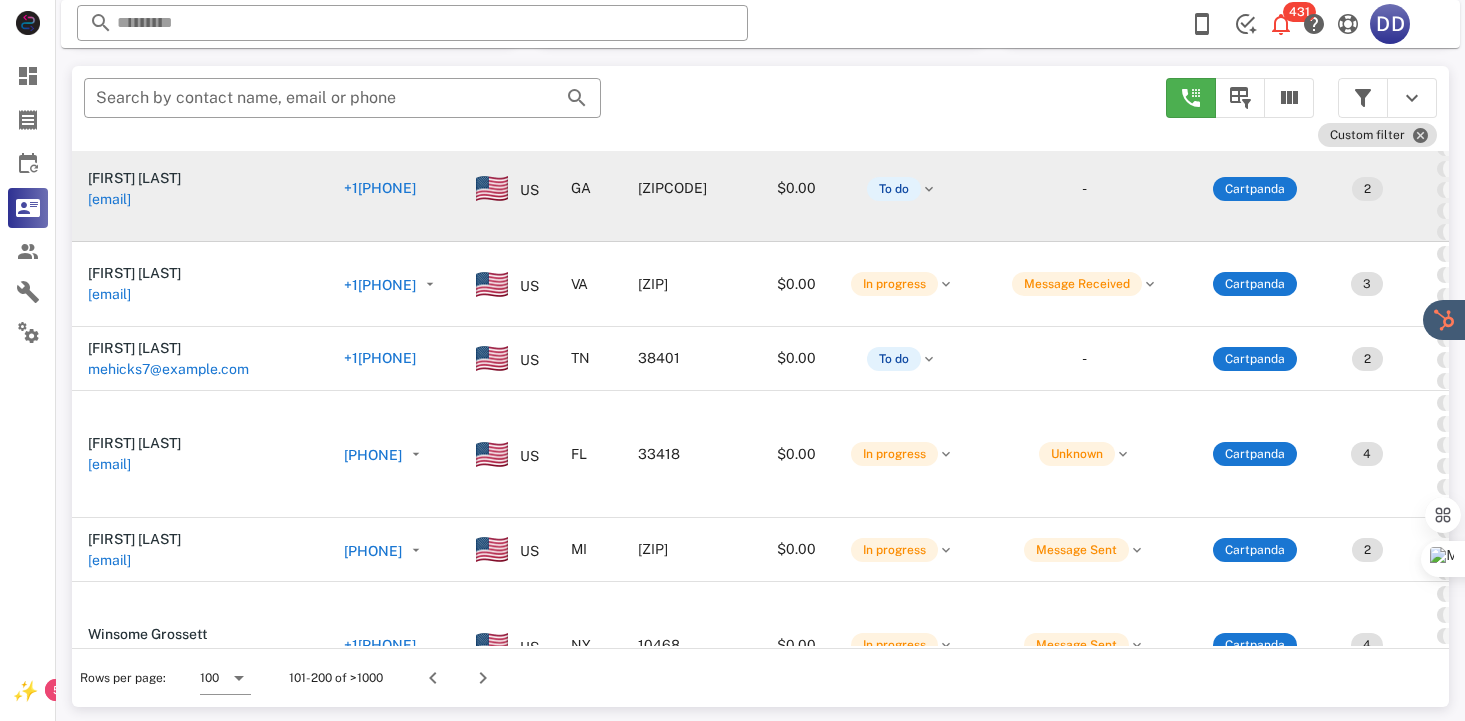 scroll, scrollTop: 1272, scrollLeft: 0, axis: vertical 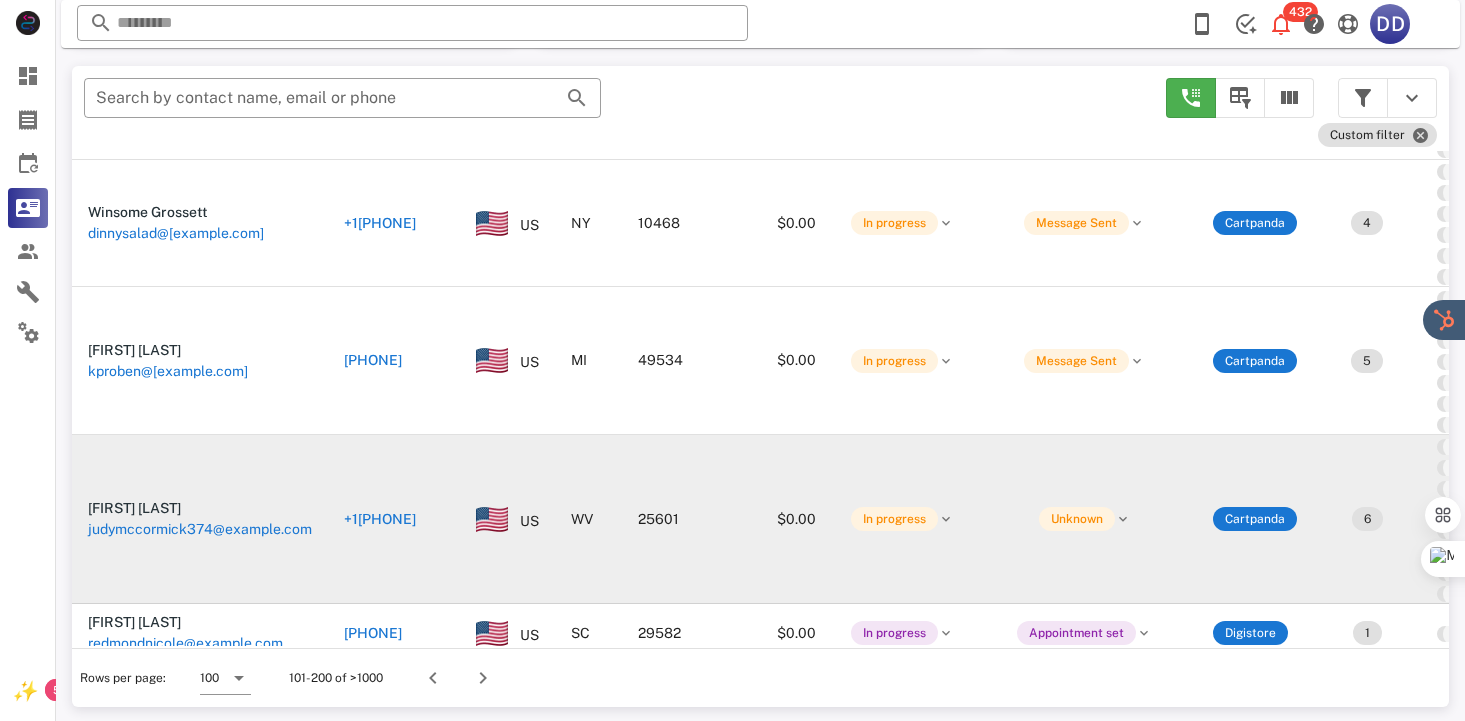 click on "+1[PHONE]" at bounding box center (380, 519) 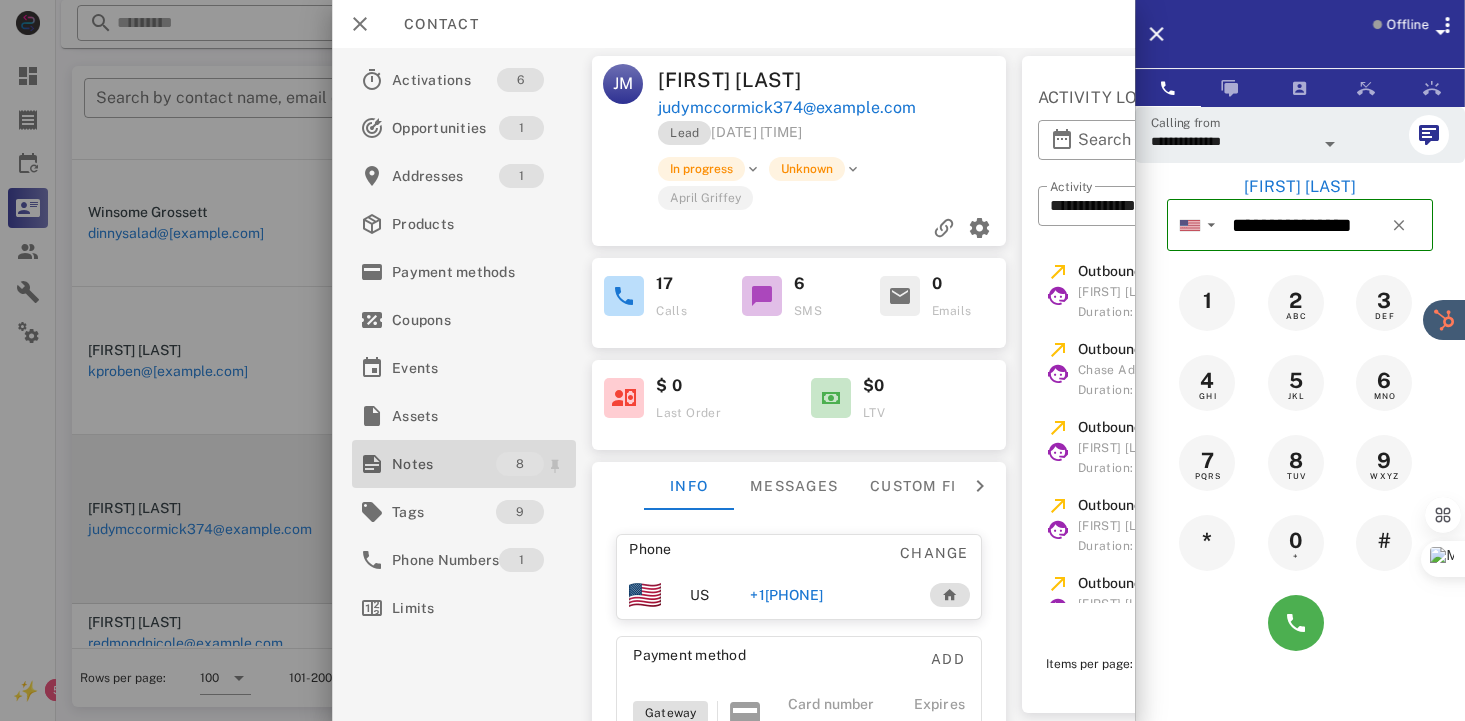 click on "Notes" at bounding box center [444, 464] 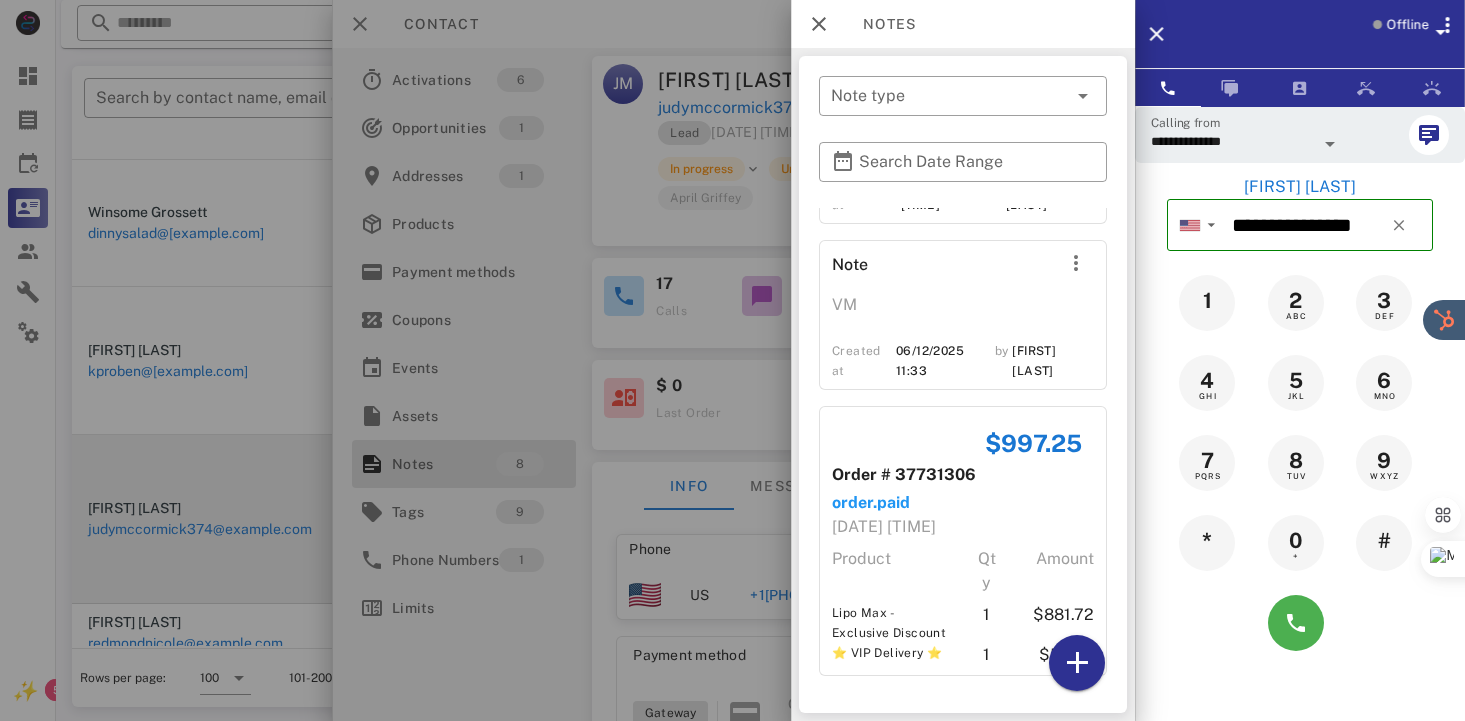 scroll, scrollTop: 1582, scrollLeft: 0, axis: vertical 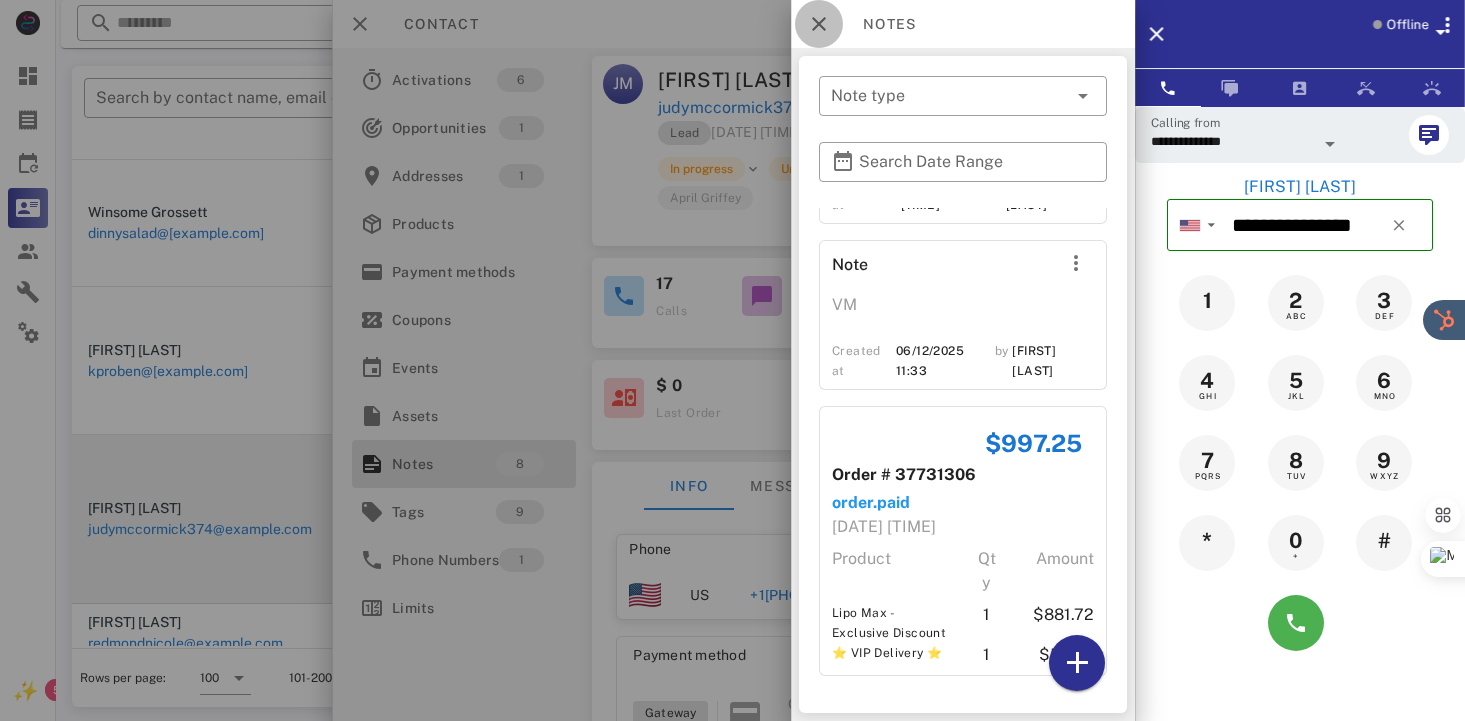 click at bounding box center (819, 24) 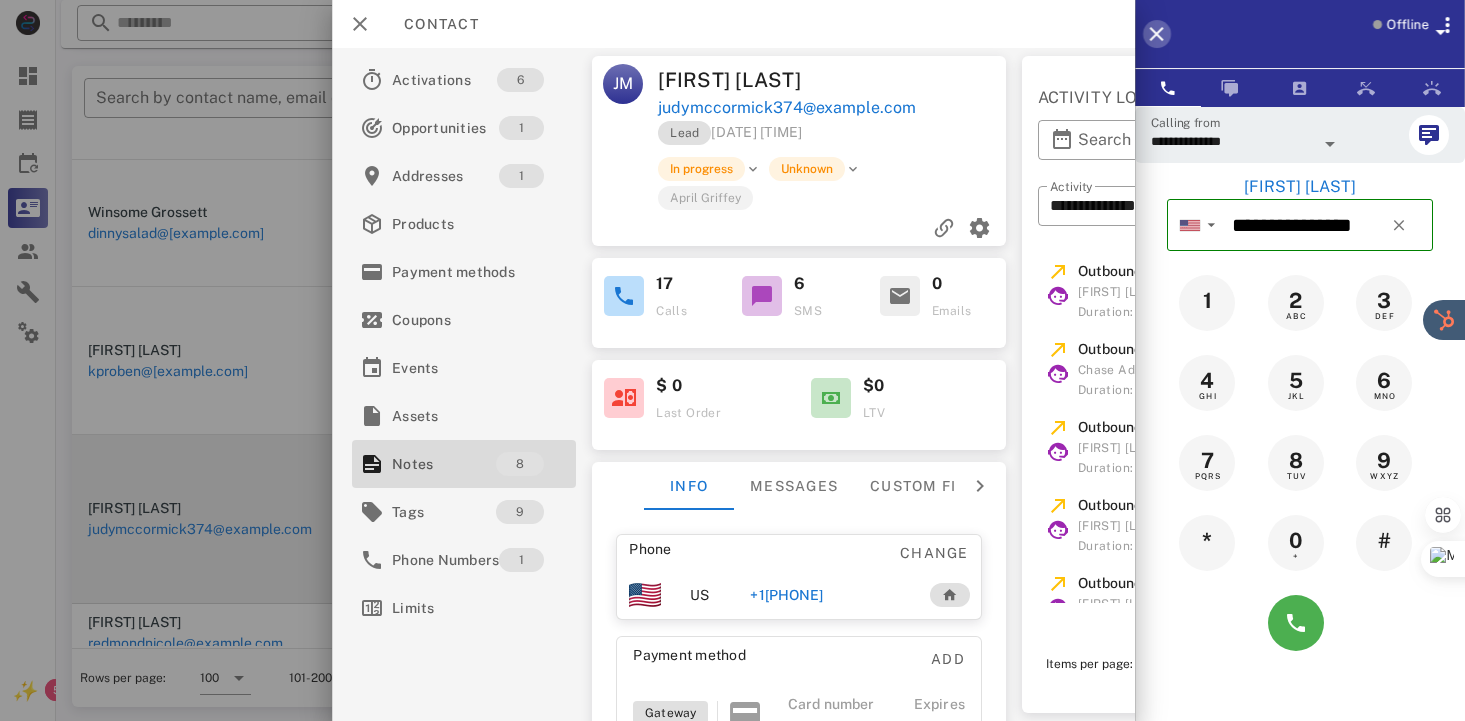click at bounding box center (1157, 34) 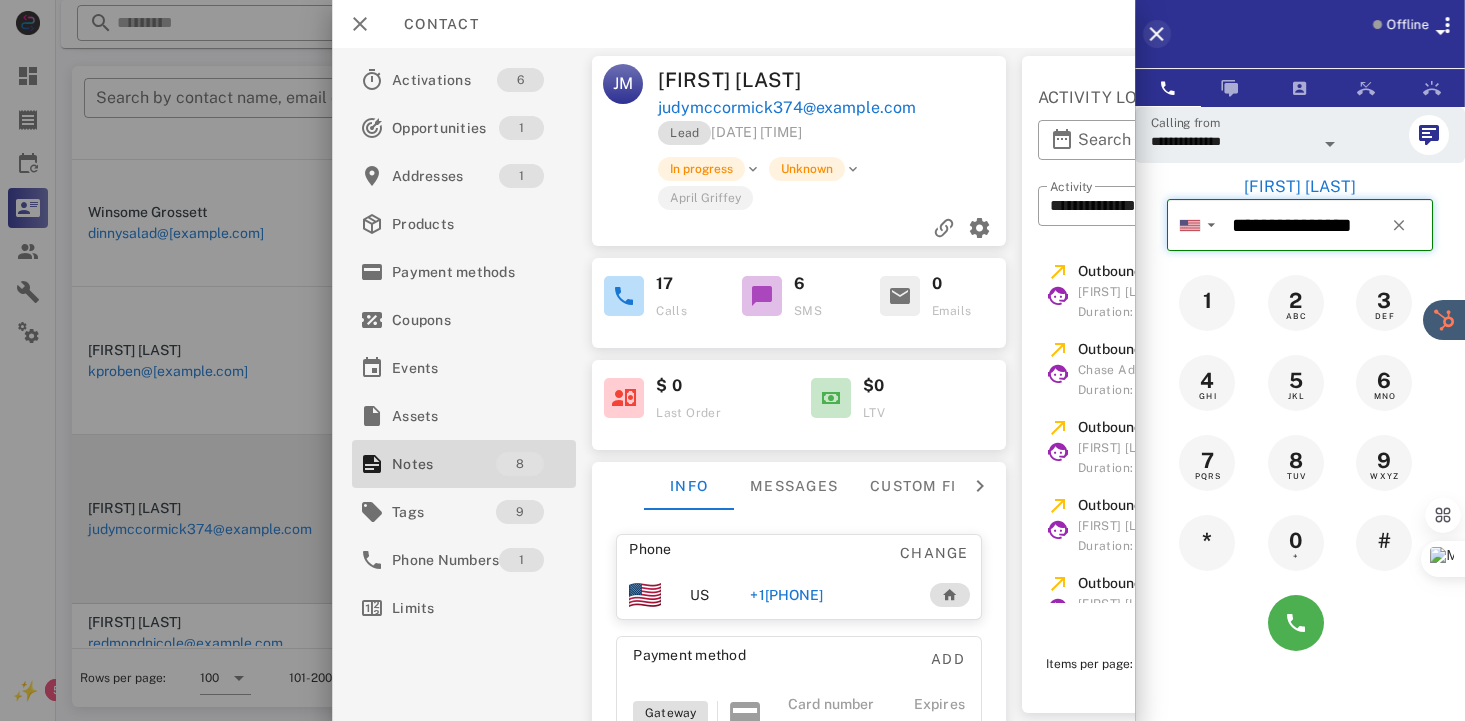 type 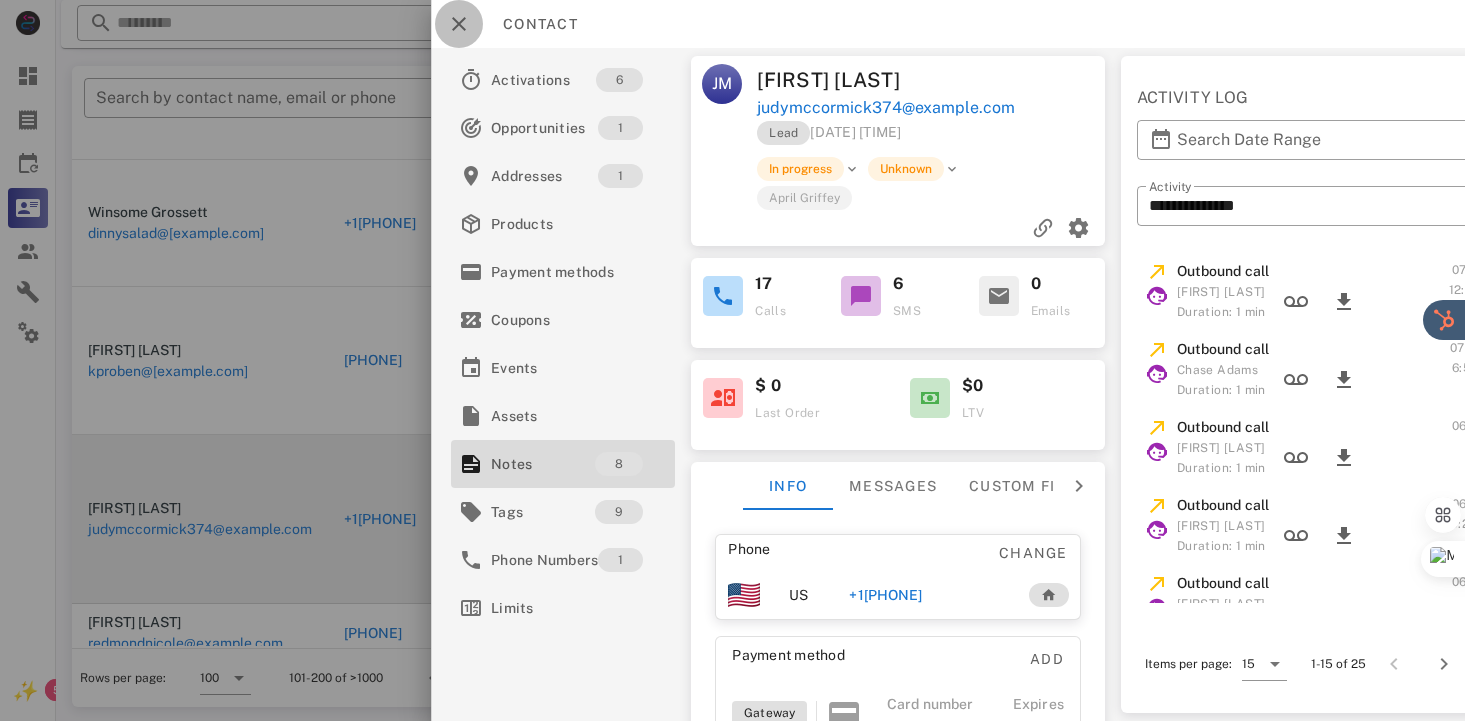 click at bounding box center [459, 24] 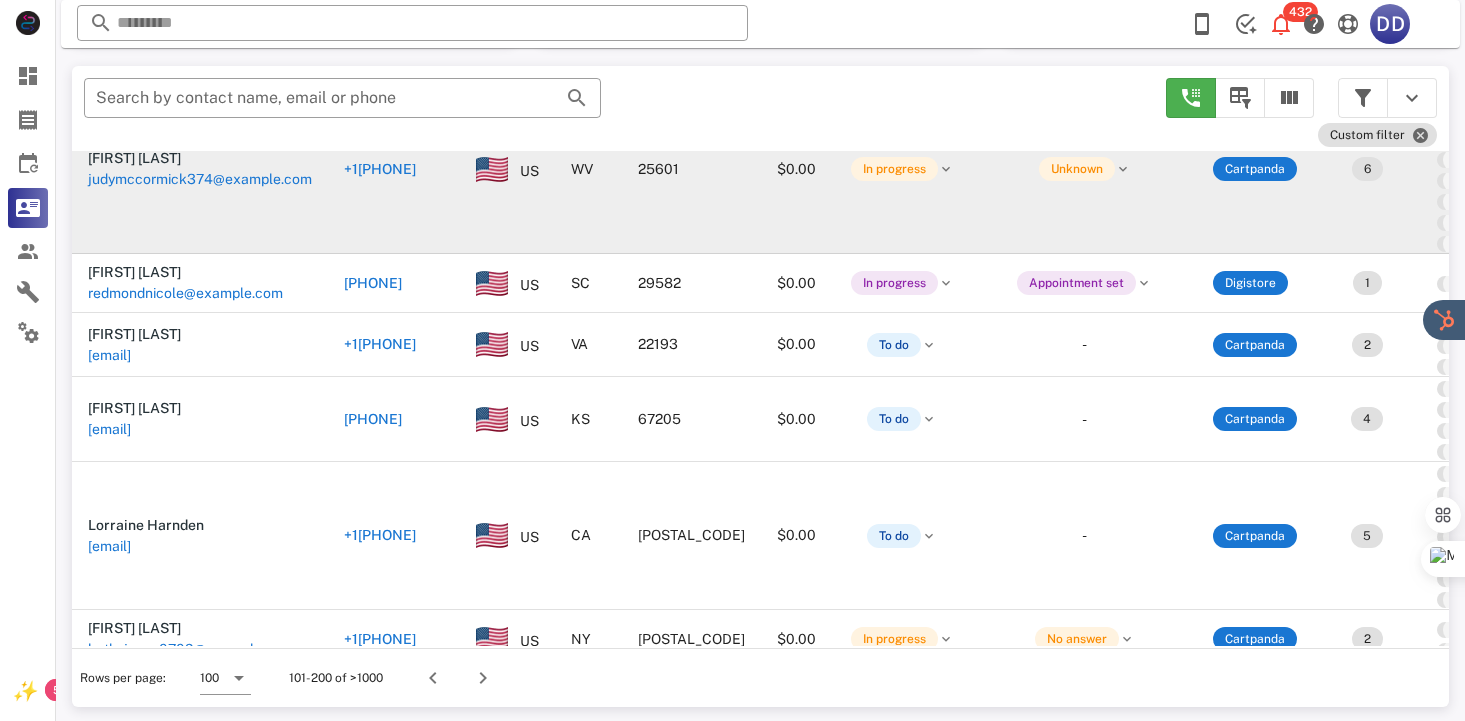 scroll, scrollTop: 1672, scrollLeft: 0, axis: vertical 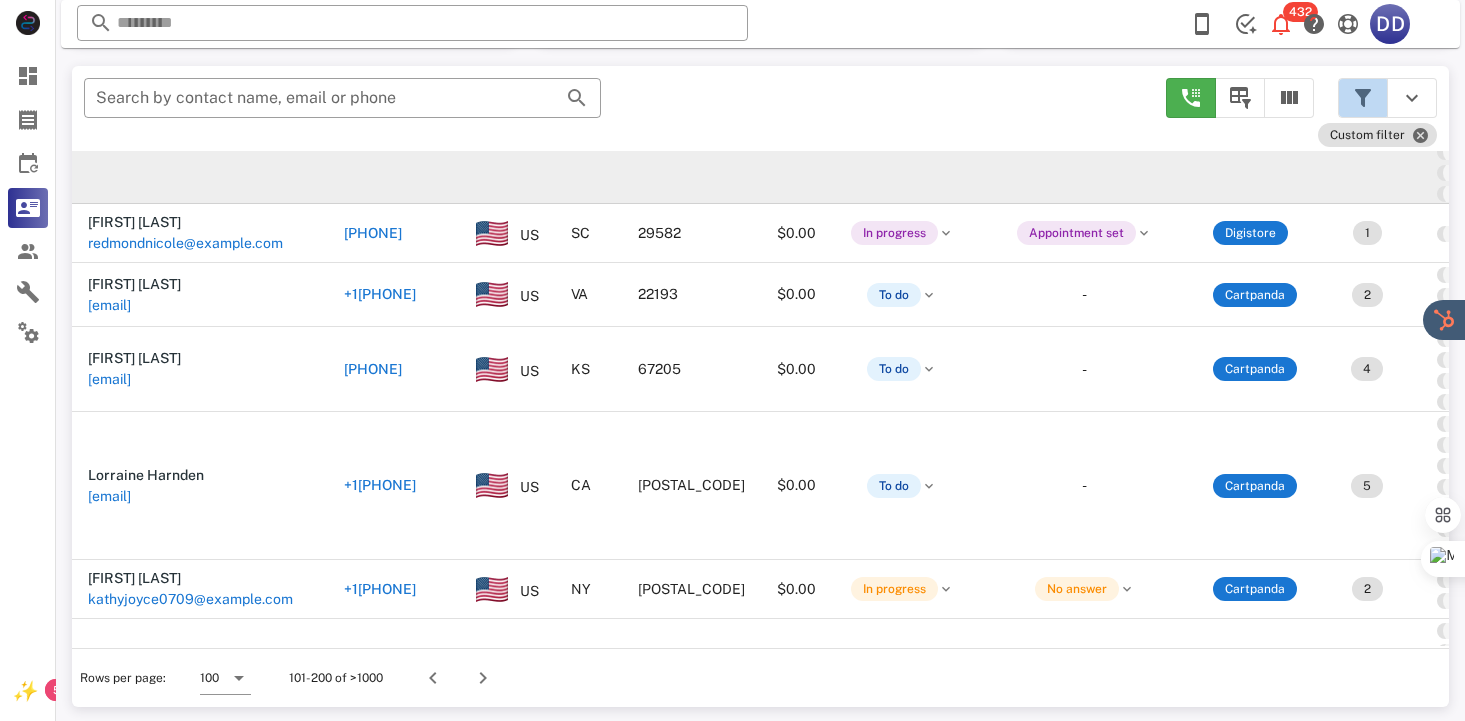 click at bounding box center (1363, 98) 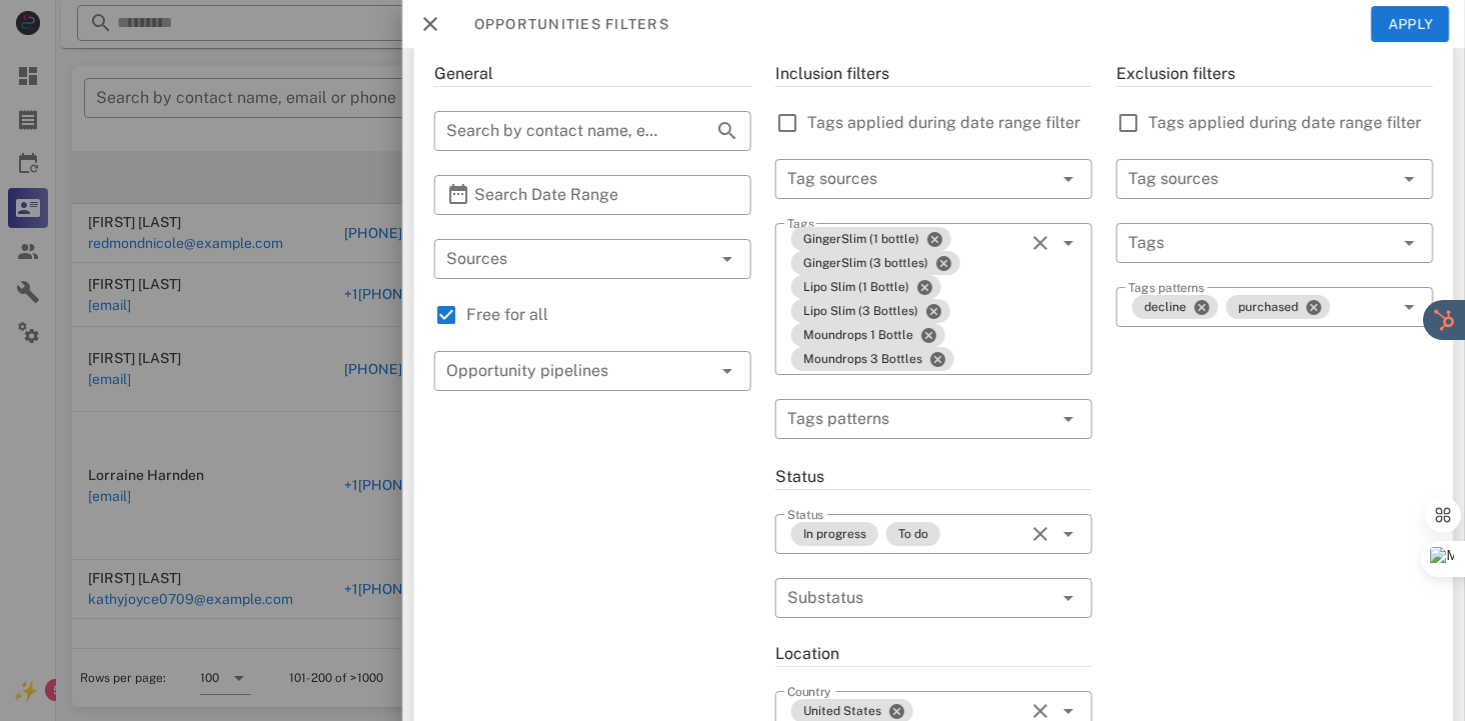 scroll, scrollTop: 107, scrollLeft: 0, axis: vertical 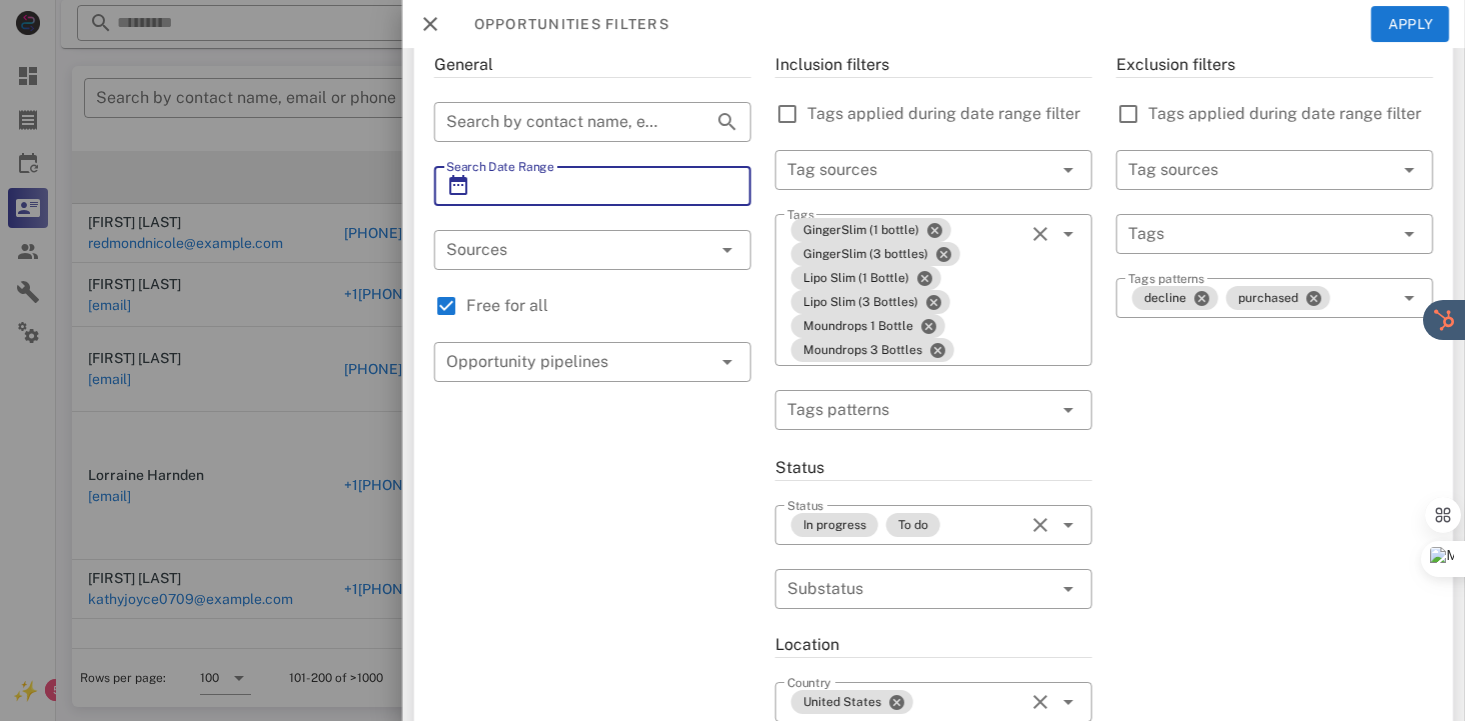 click on "Search Date Range" at bounding box center [592, 186] 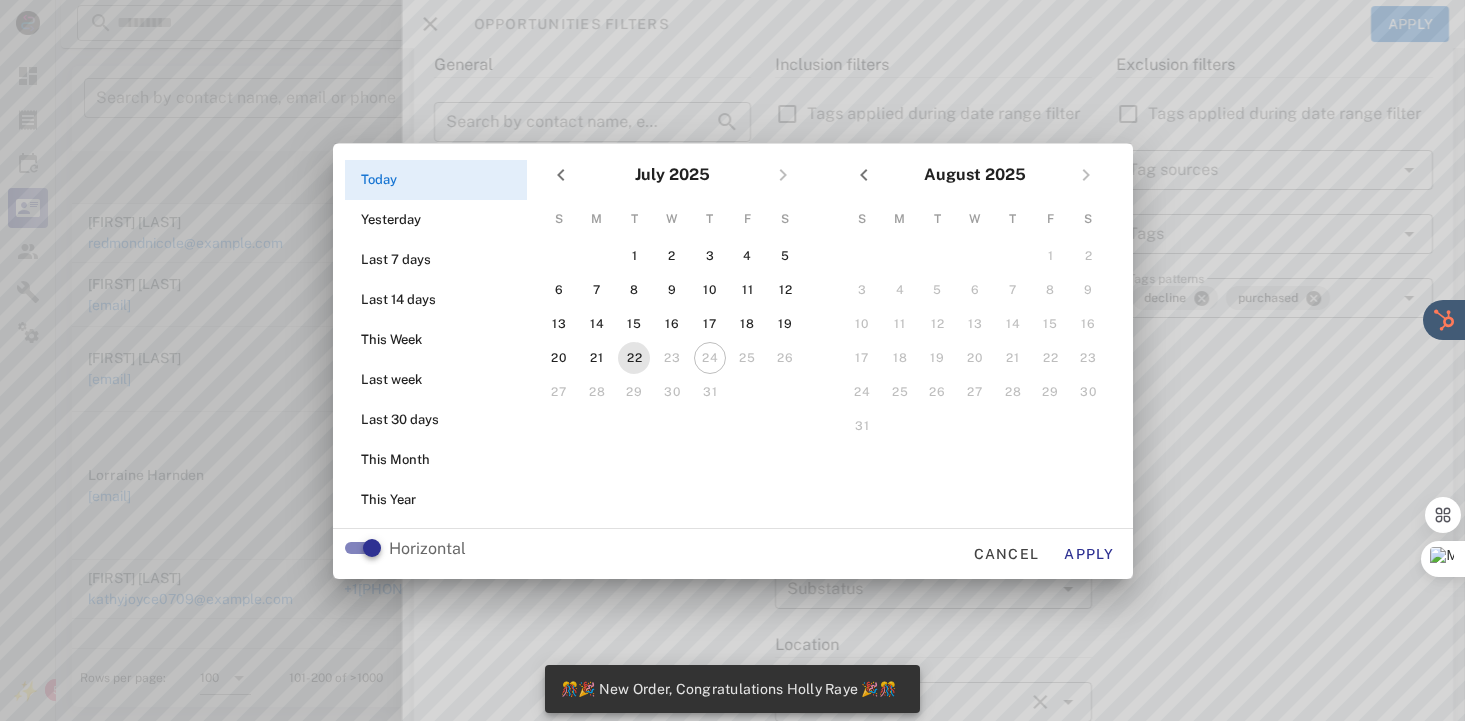 click on "22" at bounding box center (634, 358) 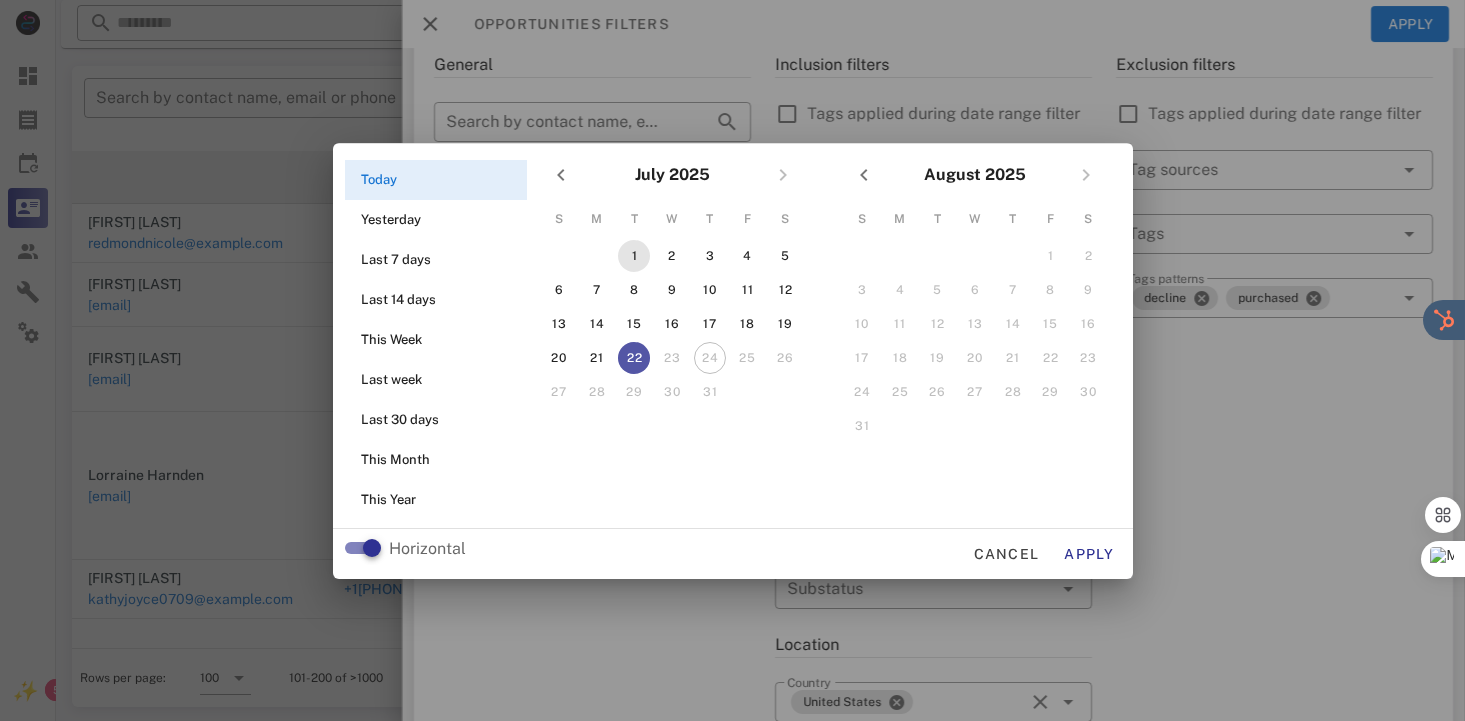 click on "1" at bounding box center (634, 256) 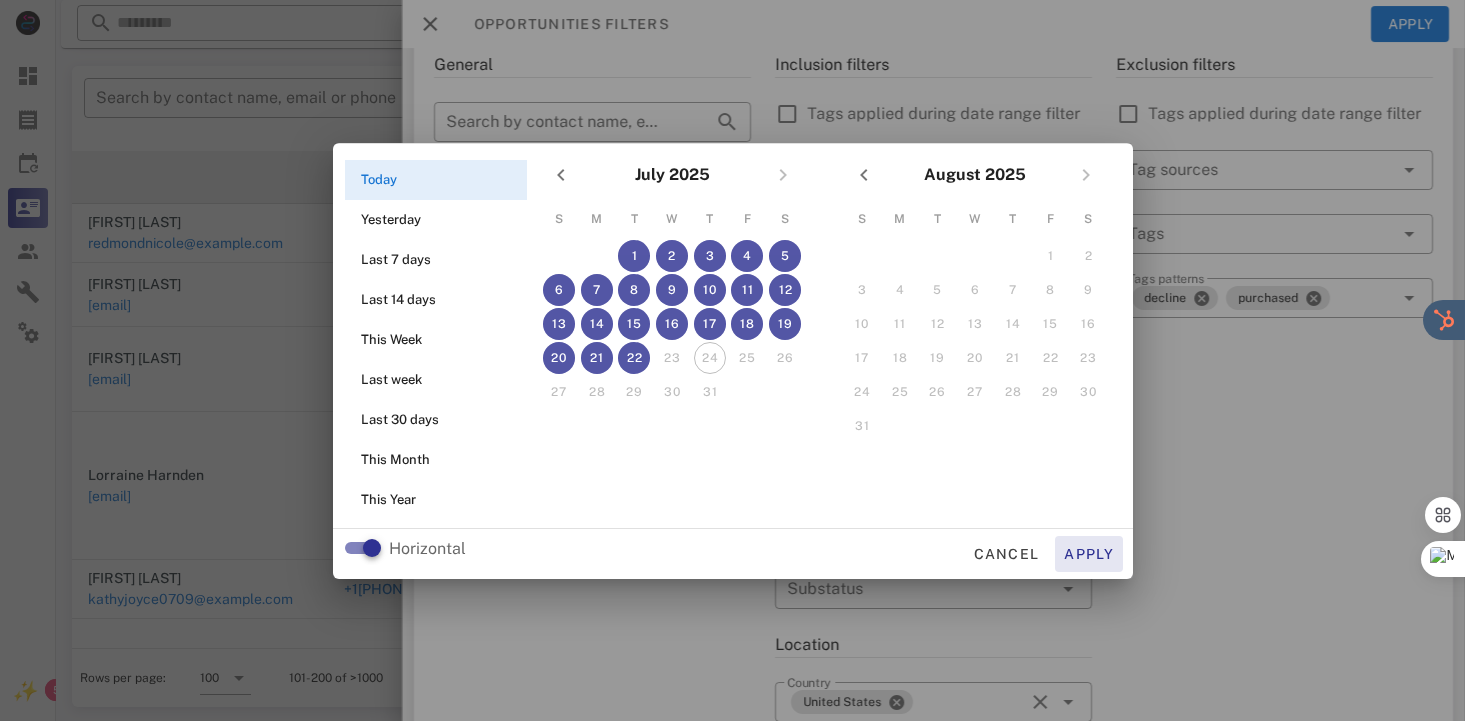 click on "Apply" at bounding box center (1089, 554) 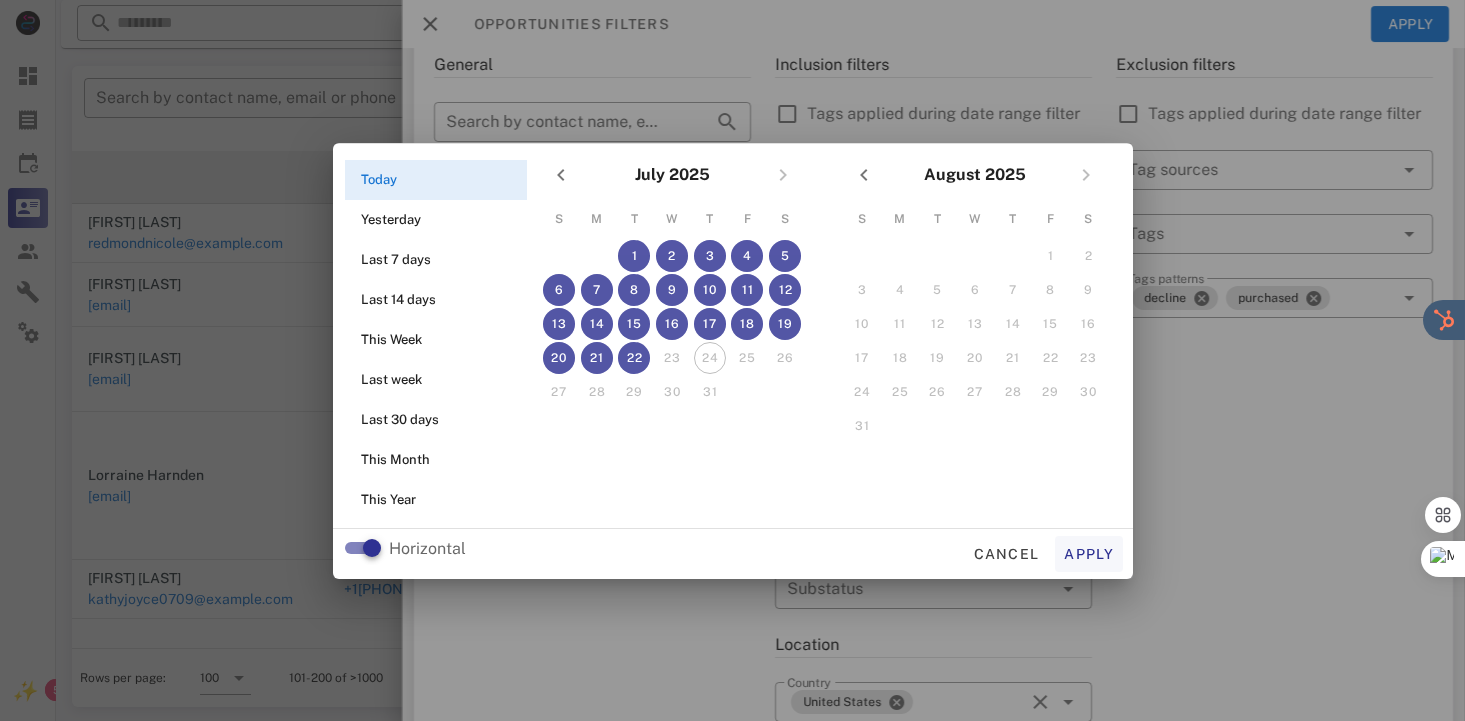 type on "**********" 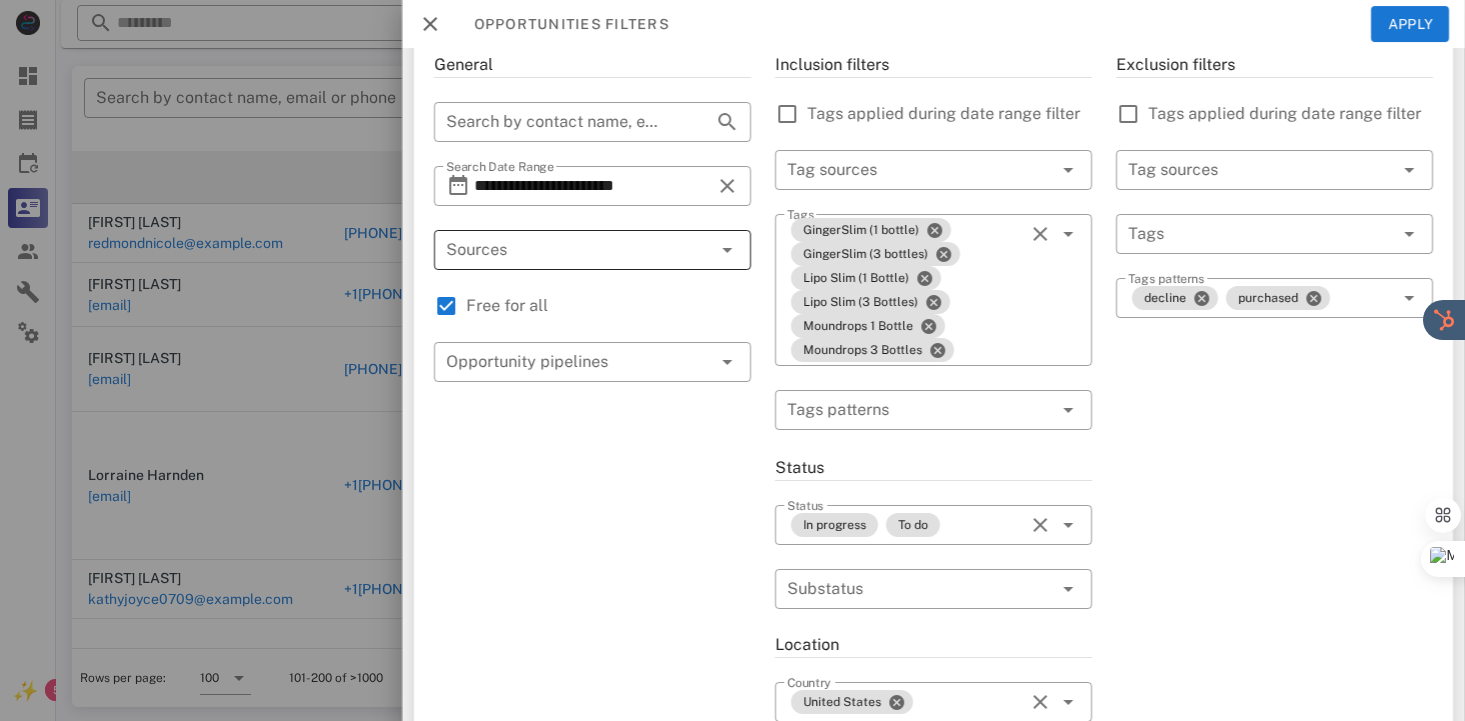 click at bounding box center [727, 250] 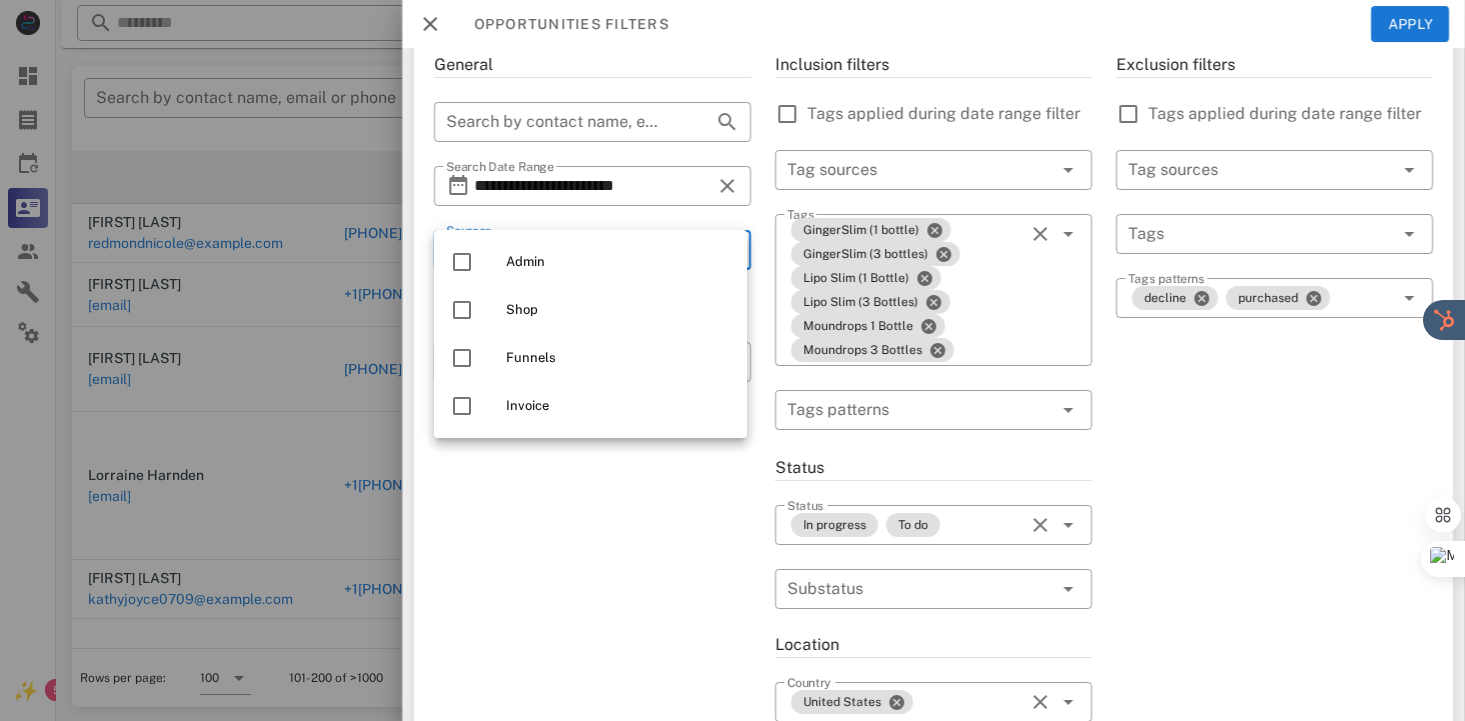 click on "**********" at bounding box center [592, 658] 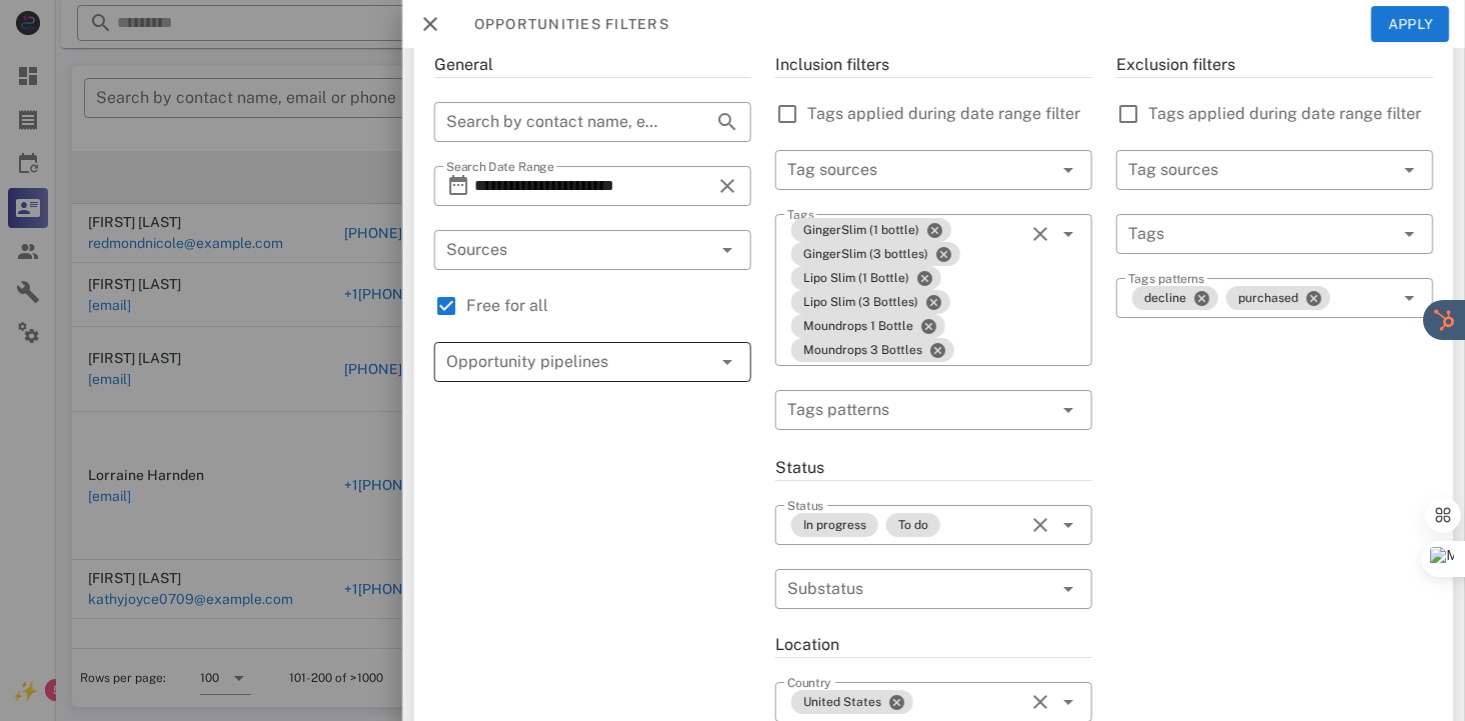 click at bounding box center (727, 362) 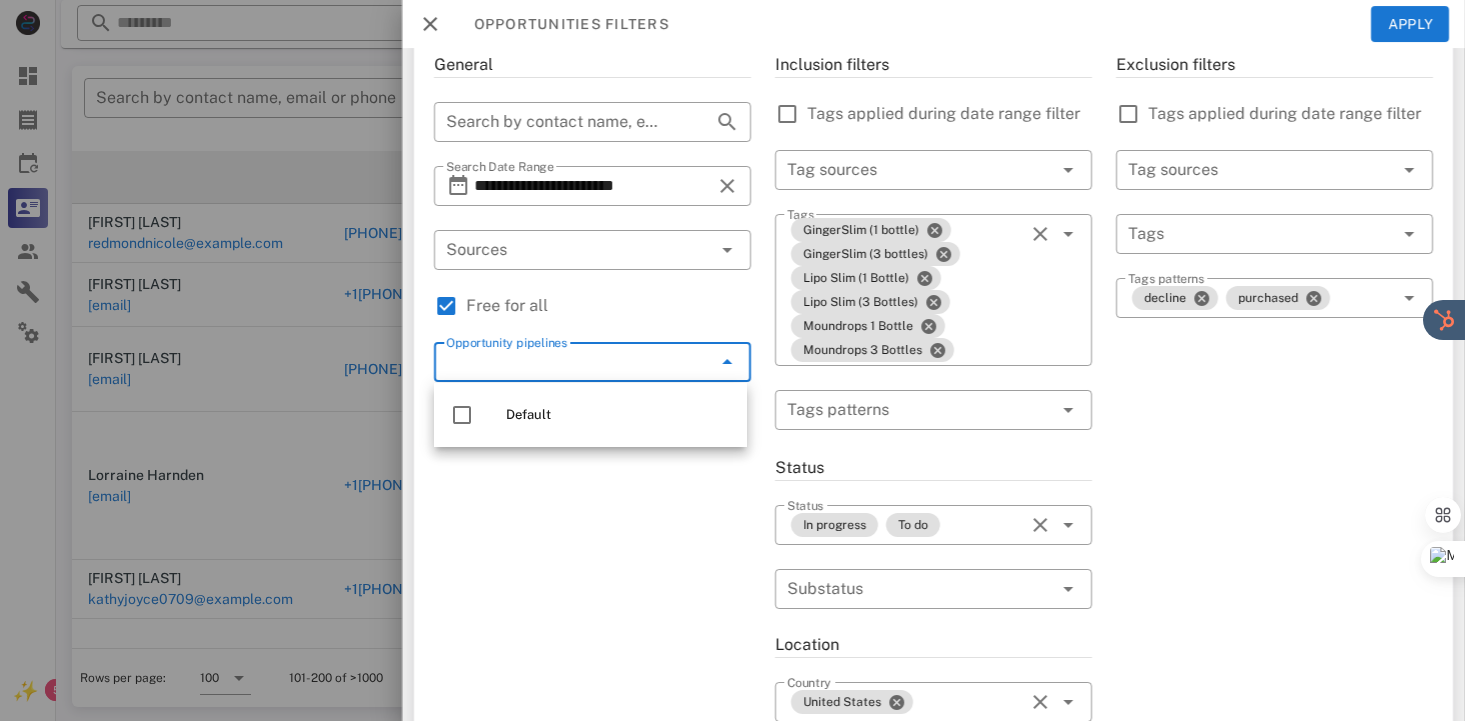 click at bounding box center [727, 362] 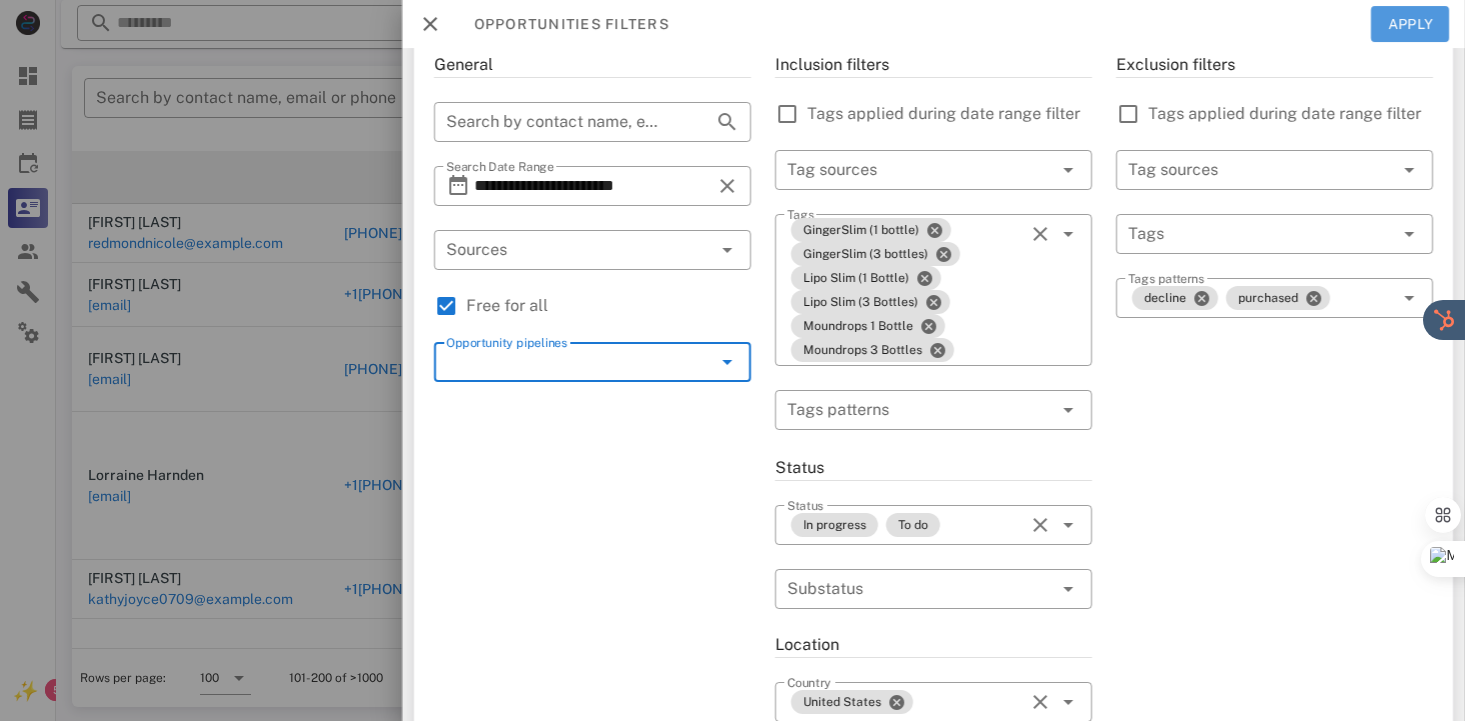 click on "Apply" at bounding box center (1410, 24) 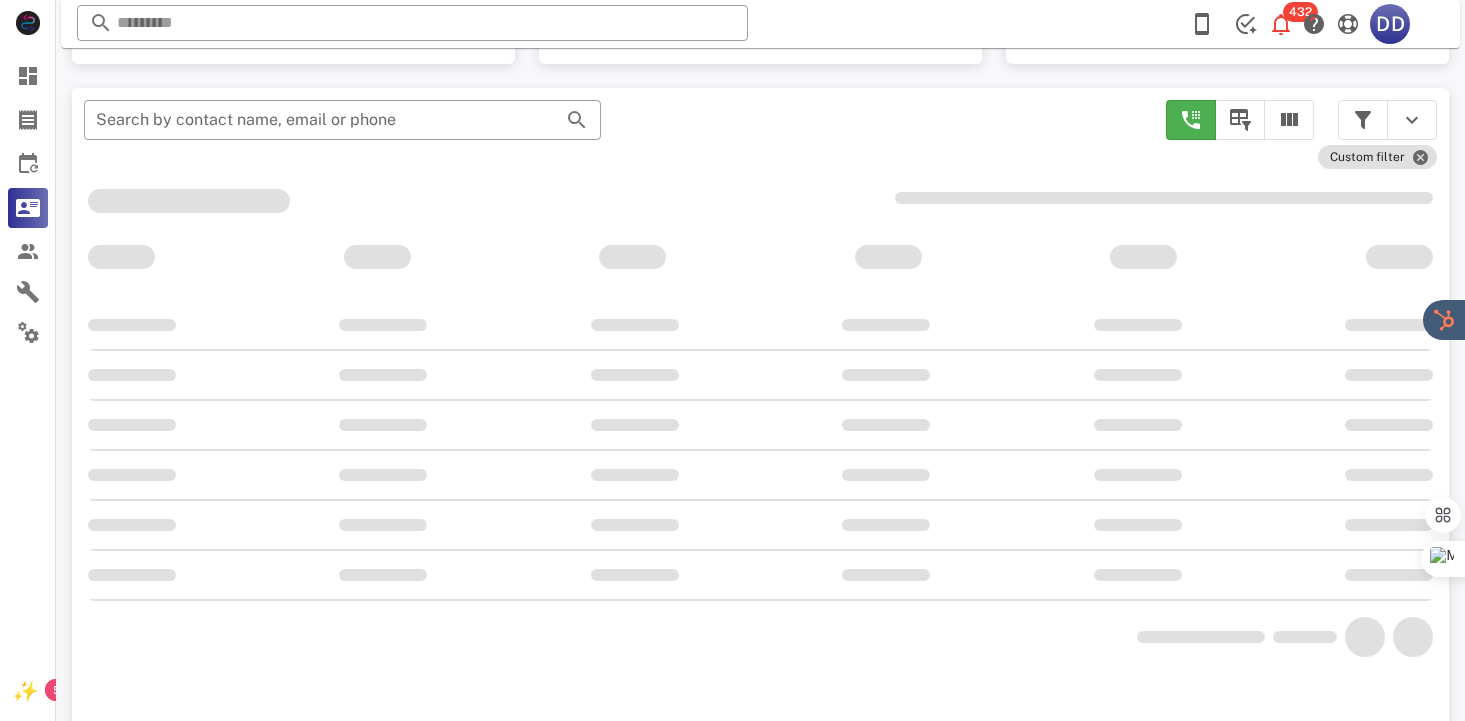 scroll, scrollTop: 378, scrollLeft: 0, axis: vertical 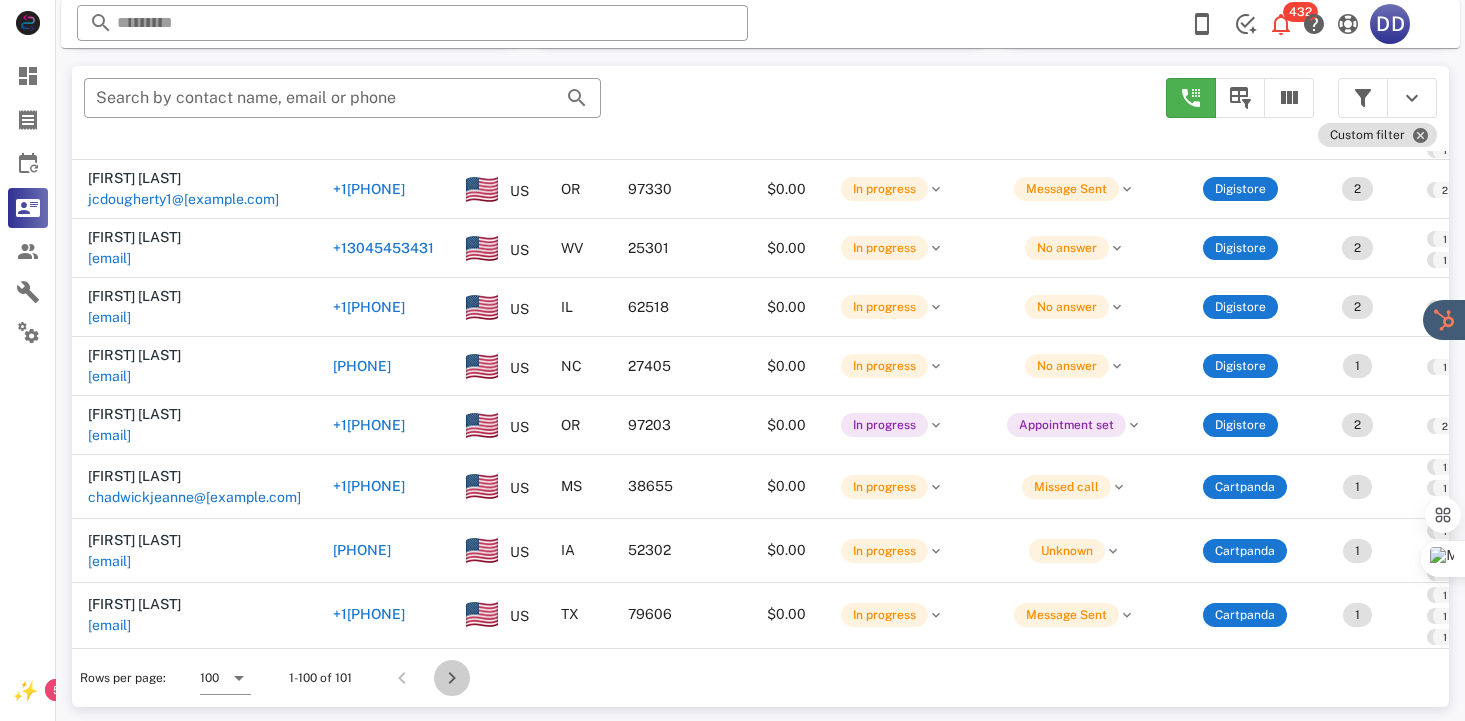 click at bounding box center [452, 678] 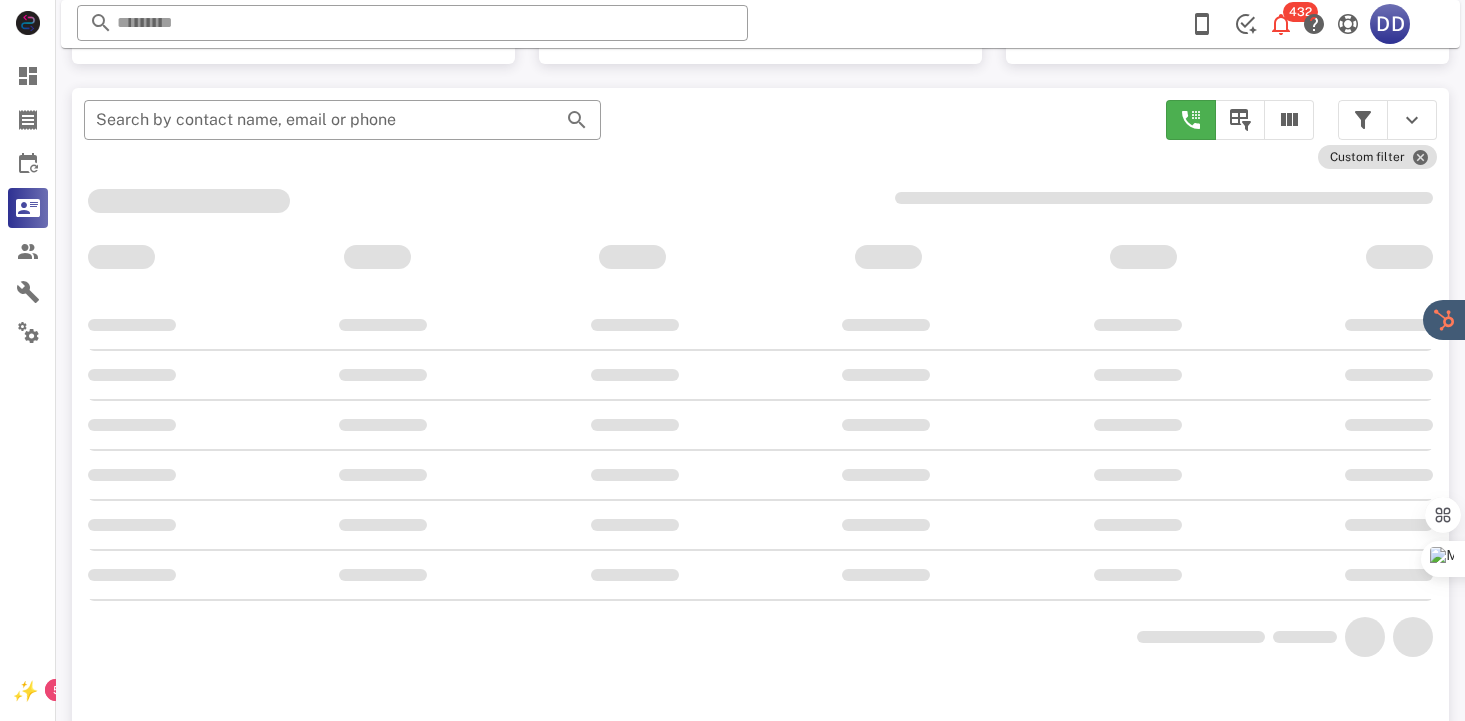 scroll, scrollTop: 378, scrollLeft: 0, axis: vertical 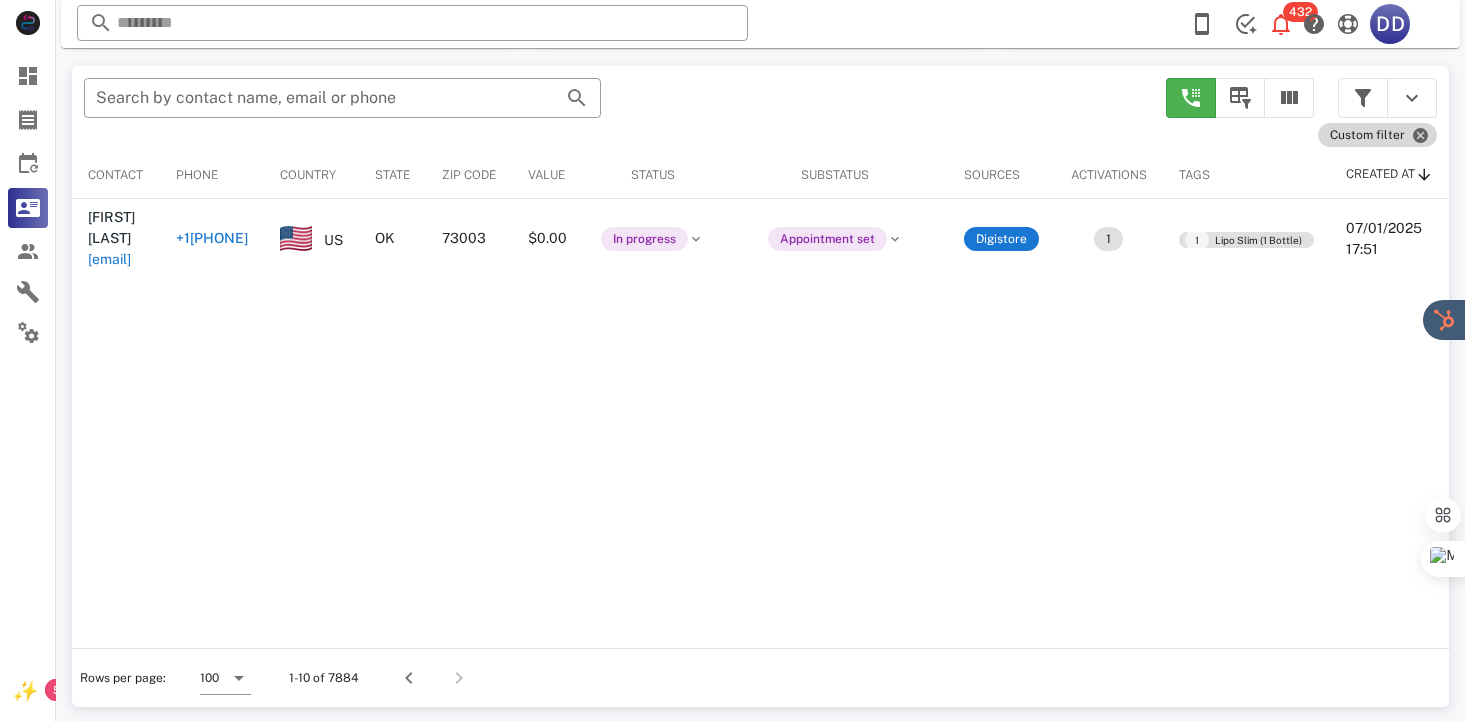 click on "Custom filter" at bounding box center [1377, 135] 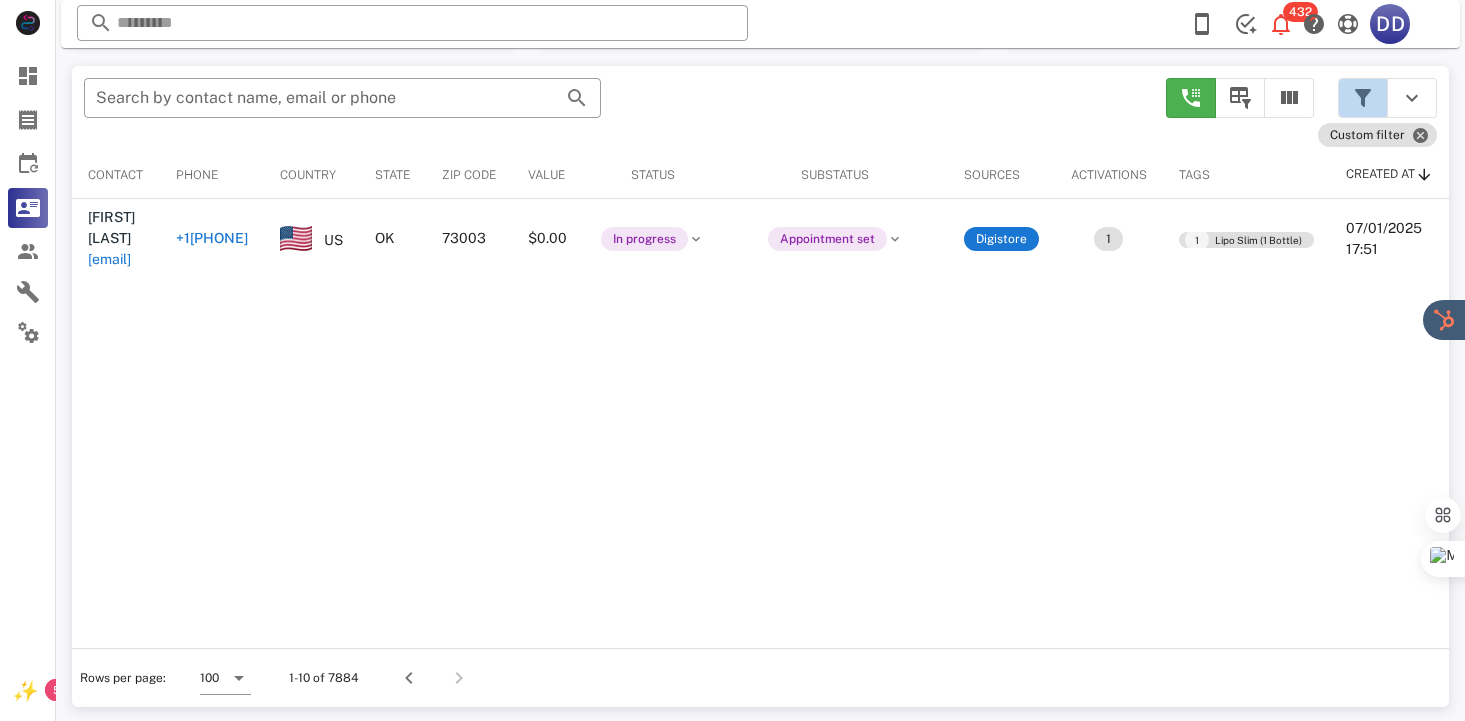 click at bounding box center (1363, 98) 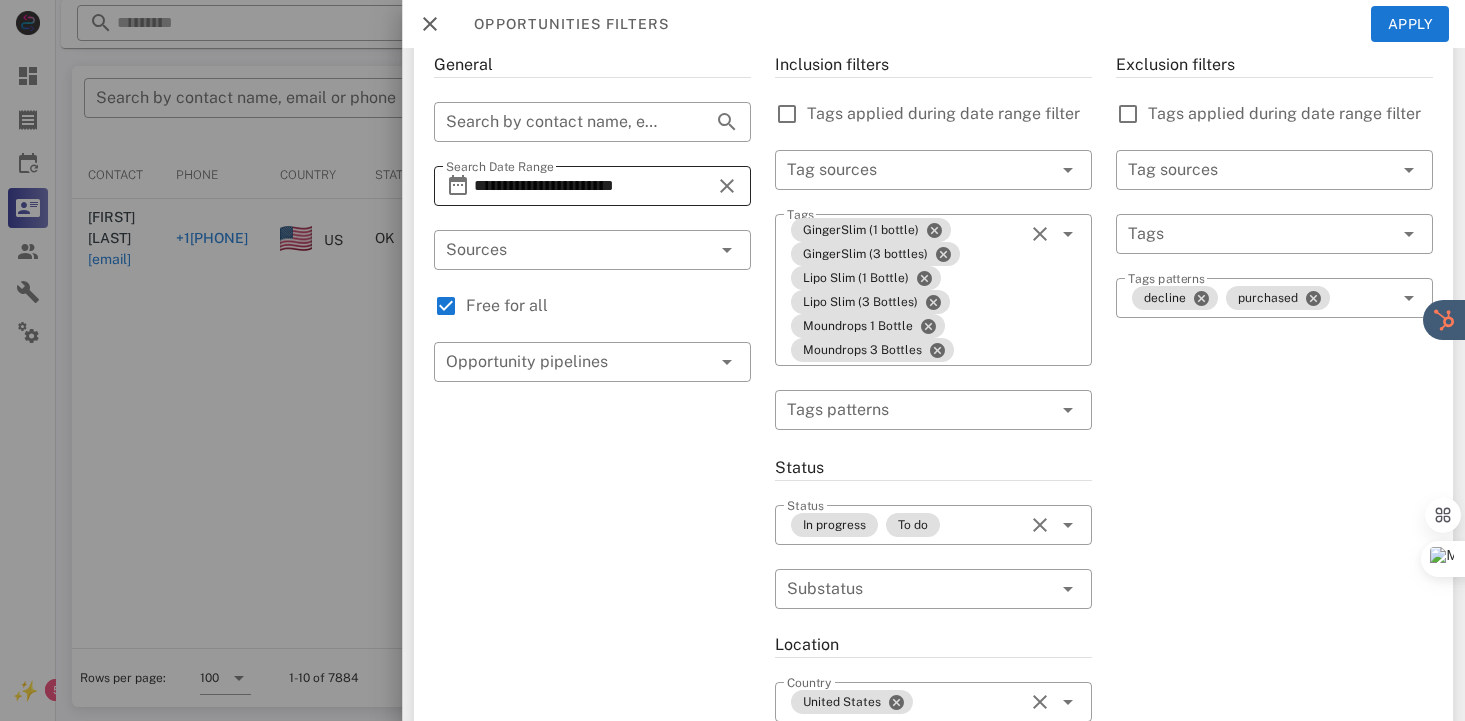 click at bounding box center (727, 186) 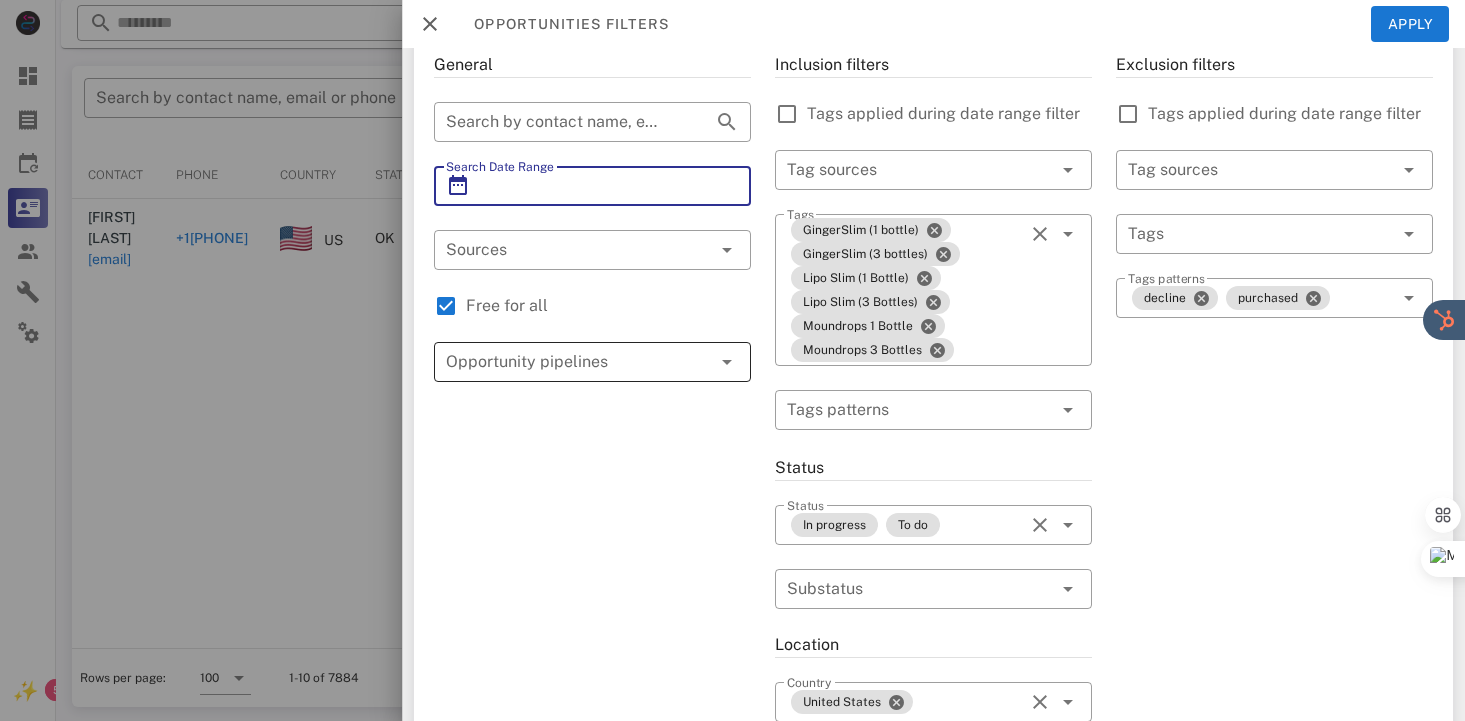 click at bounding box center (727, 362) 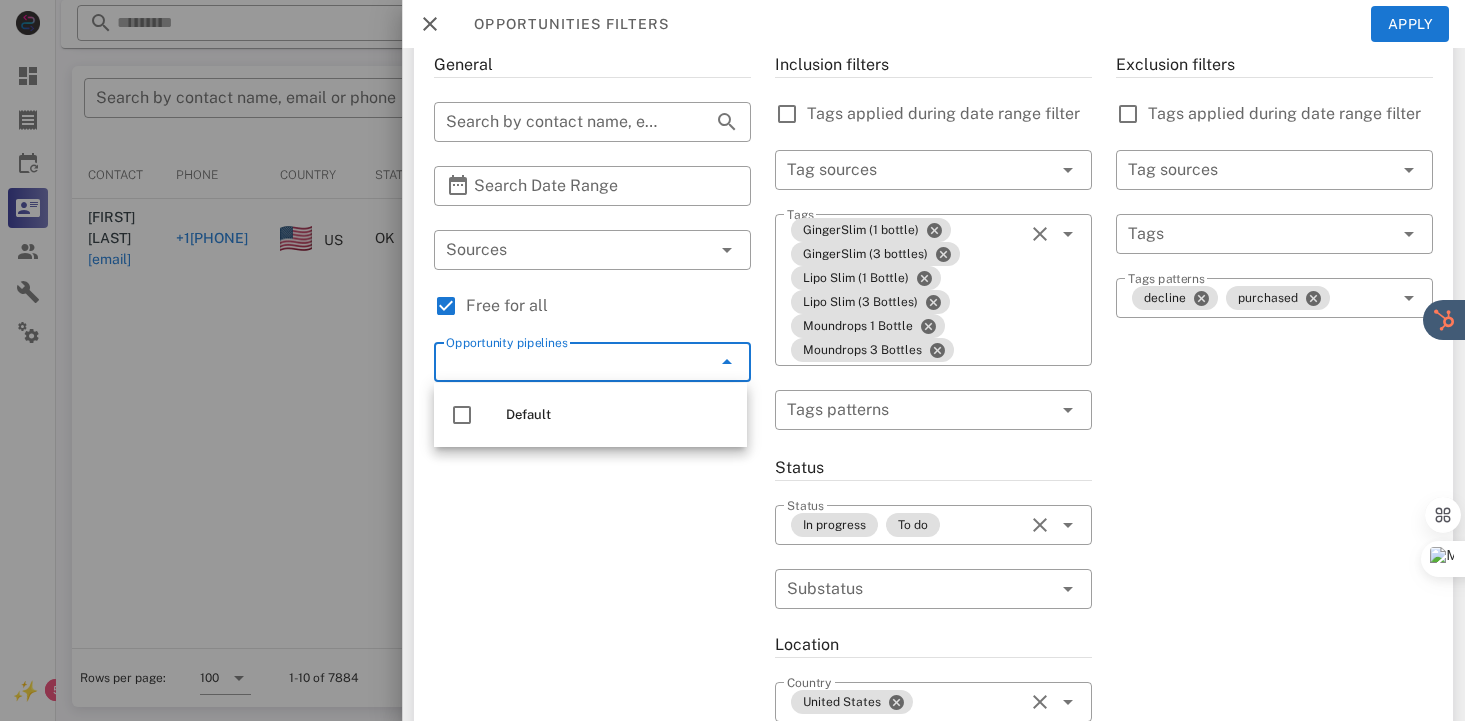 click on "Free for all" at bounding box center [608, 306] 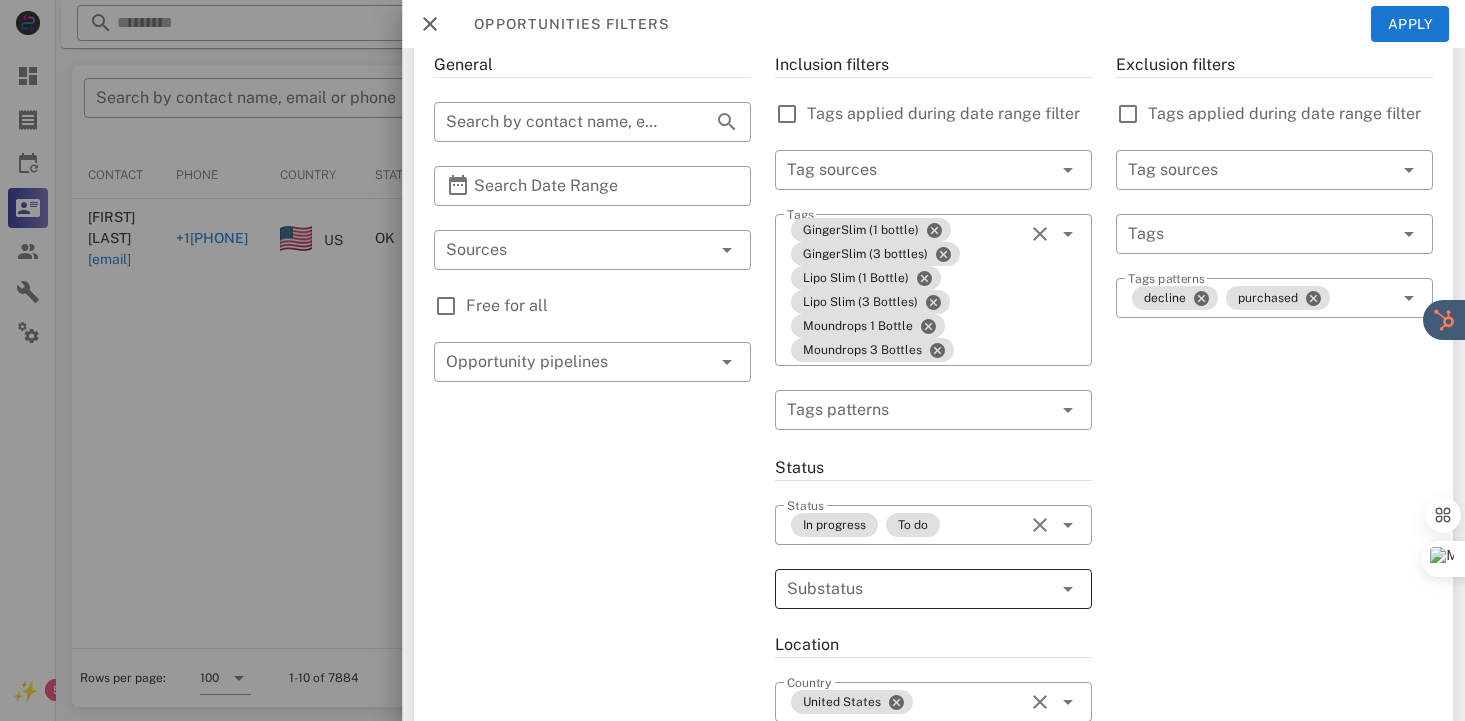 click at bounding box center (1040, 589) 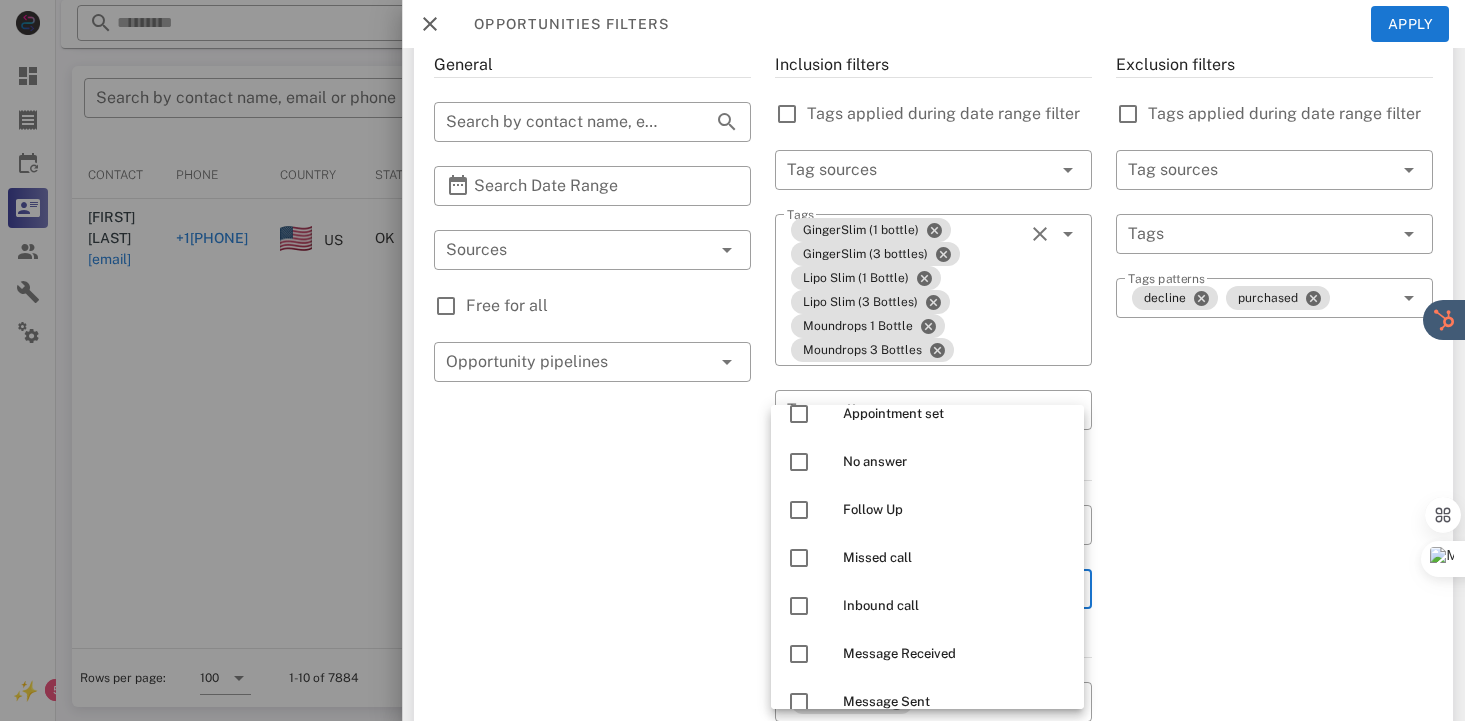 scroll, scrollTop: 0, scrollLeft: 0, axis: both 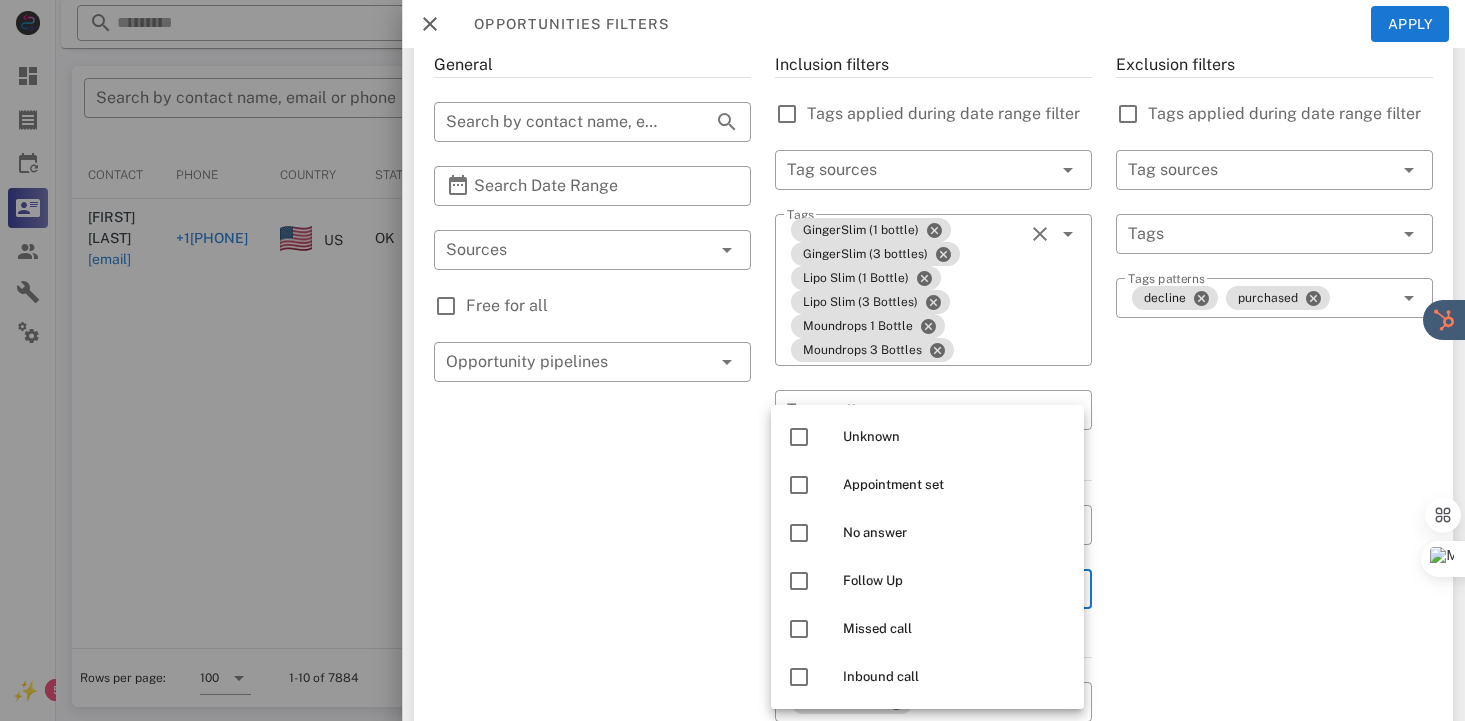 click on "Exclusion filters Tags applied during date range filter ​ Tag sources ​ Tags ​ Tags patterns decline purchased" at bounding box center [1274, 658] 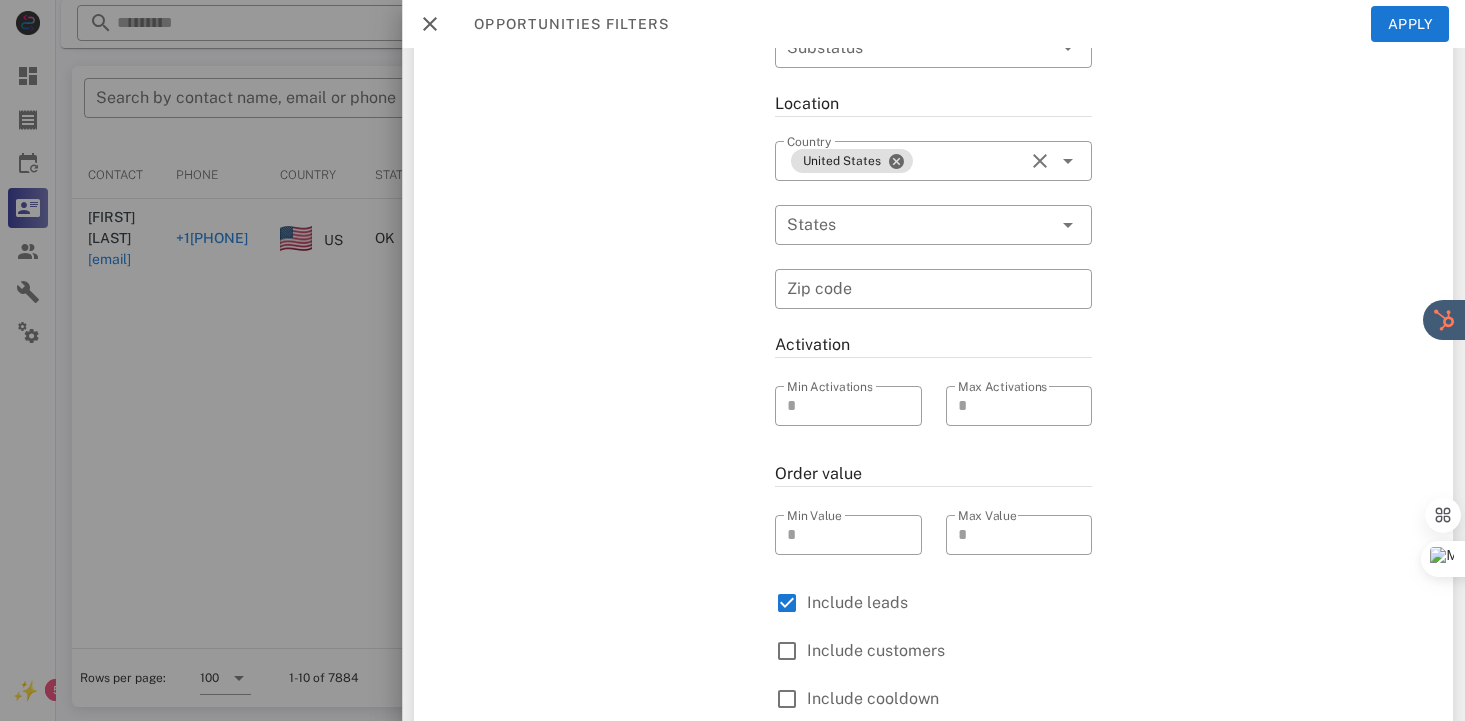 scroll, scrollTop: 673, scrollLeft: 0, axis: vertical 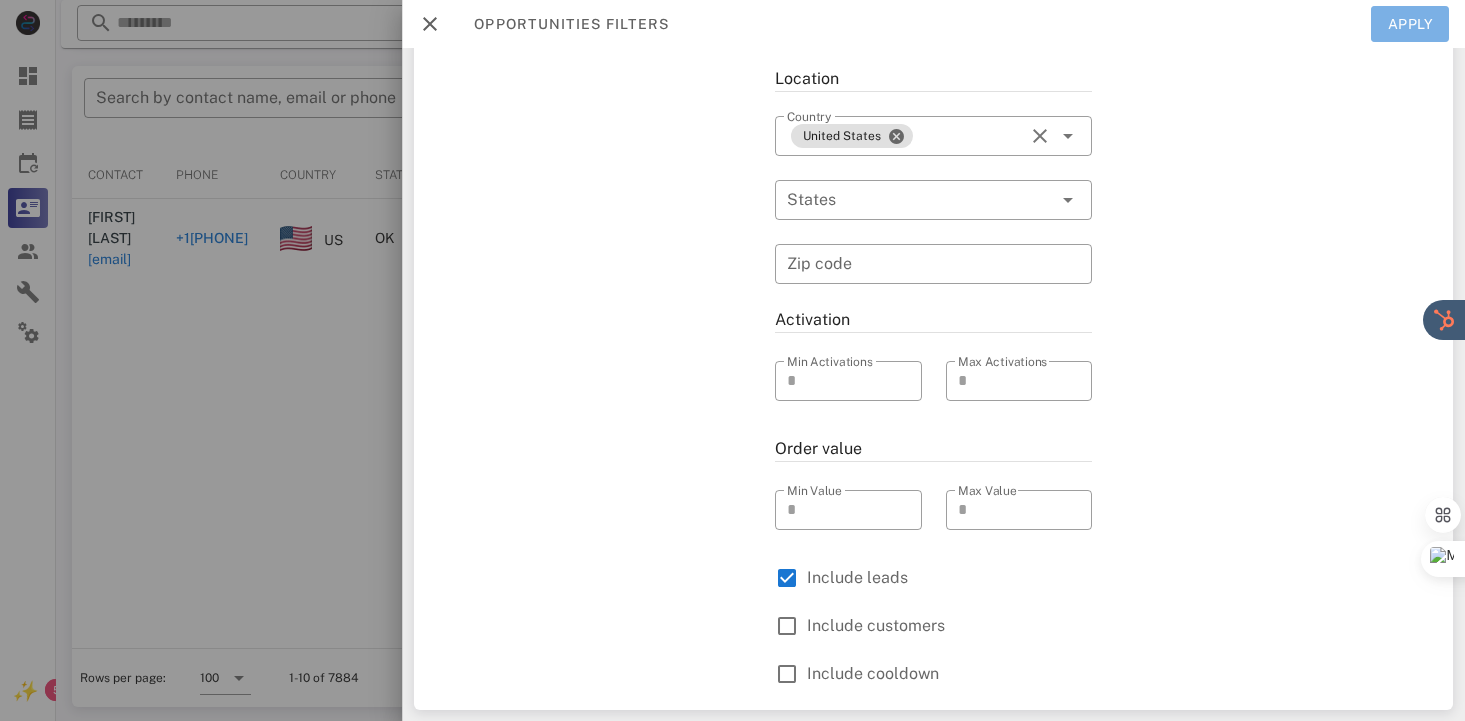 click on "Apply" at bounding box center [1410, 24] 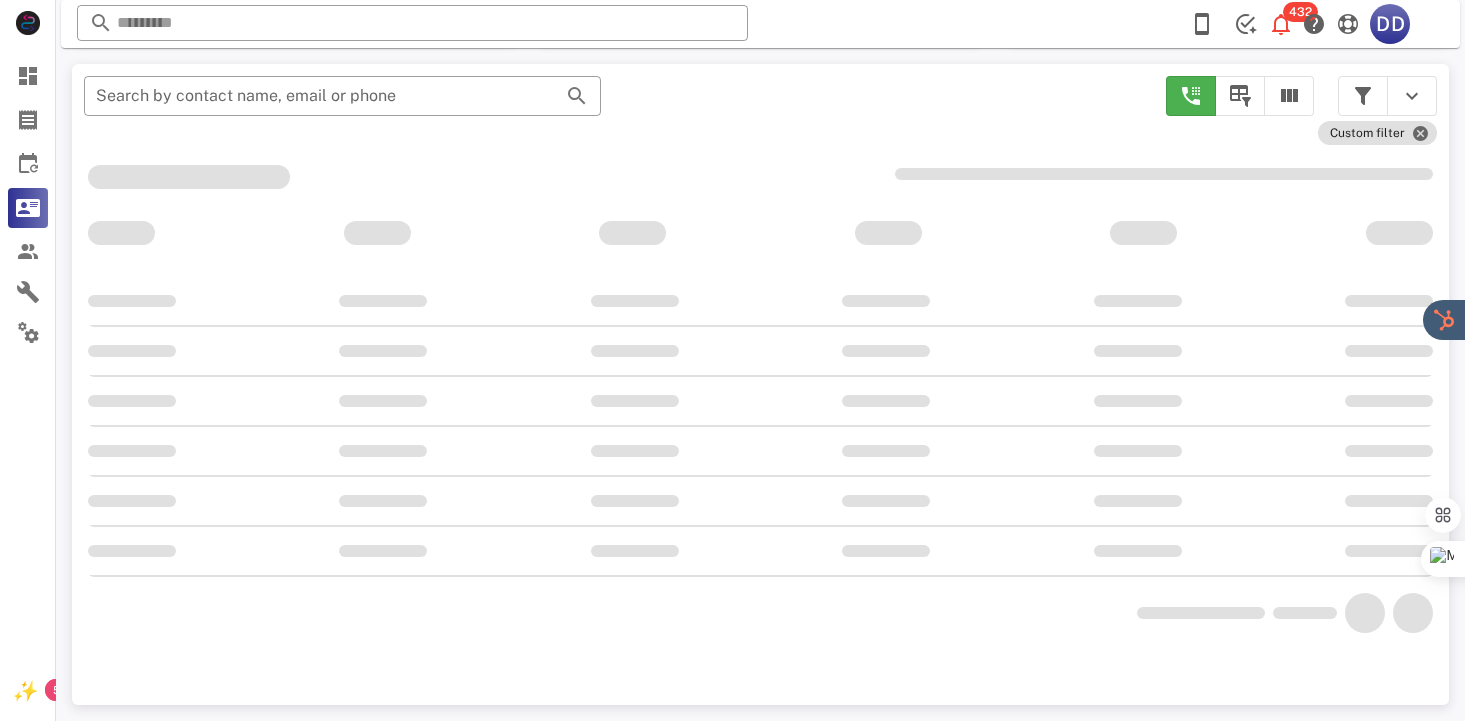 scroll, scrollTop: 378, scrollLeft: 0, axis: vertical 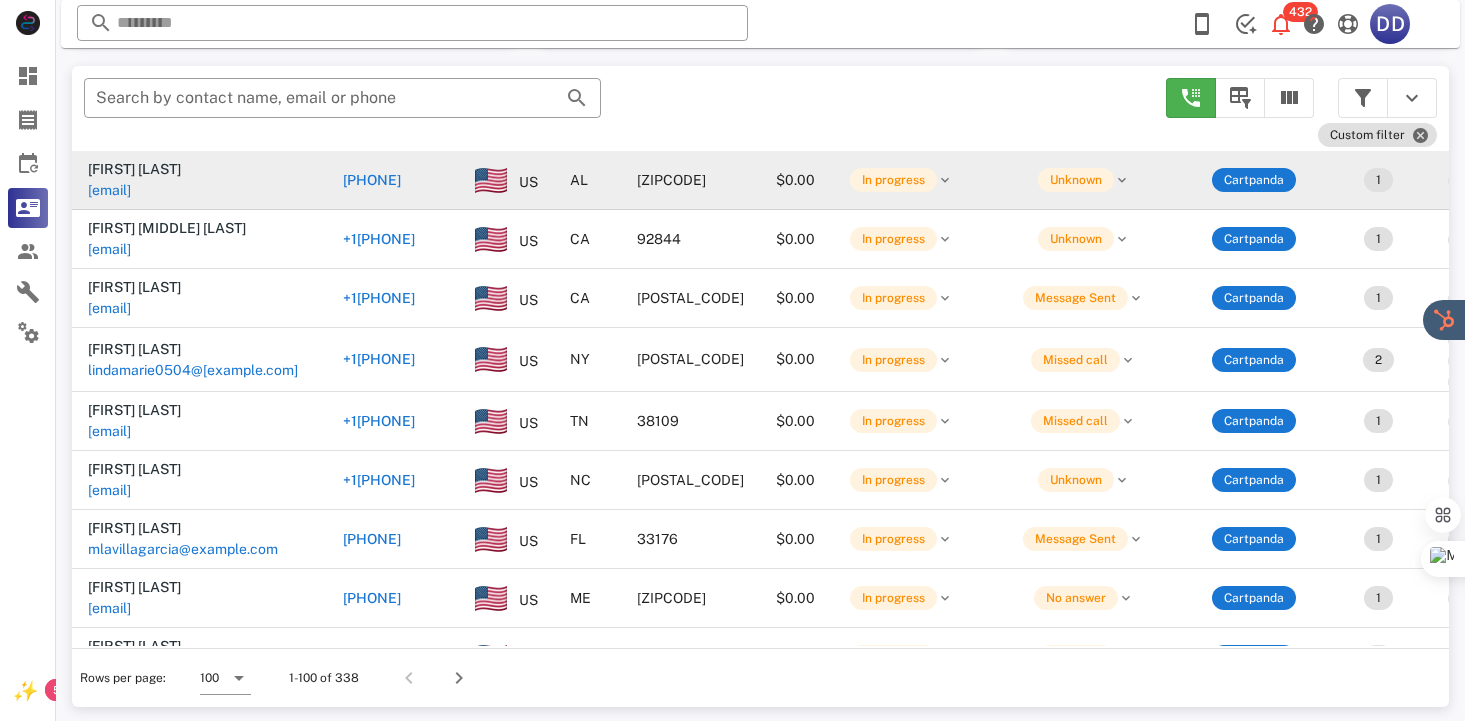 click on "[PHONE]" at bounding box center (372, 180) 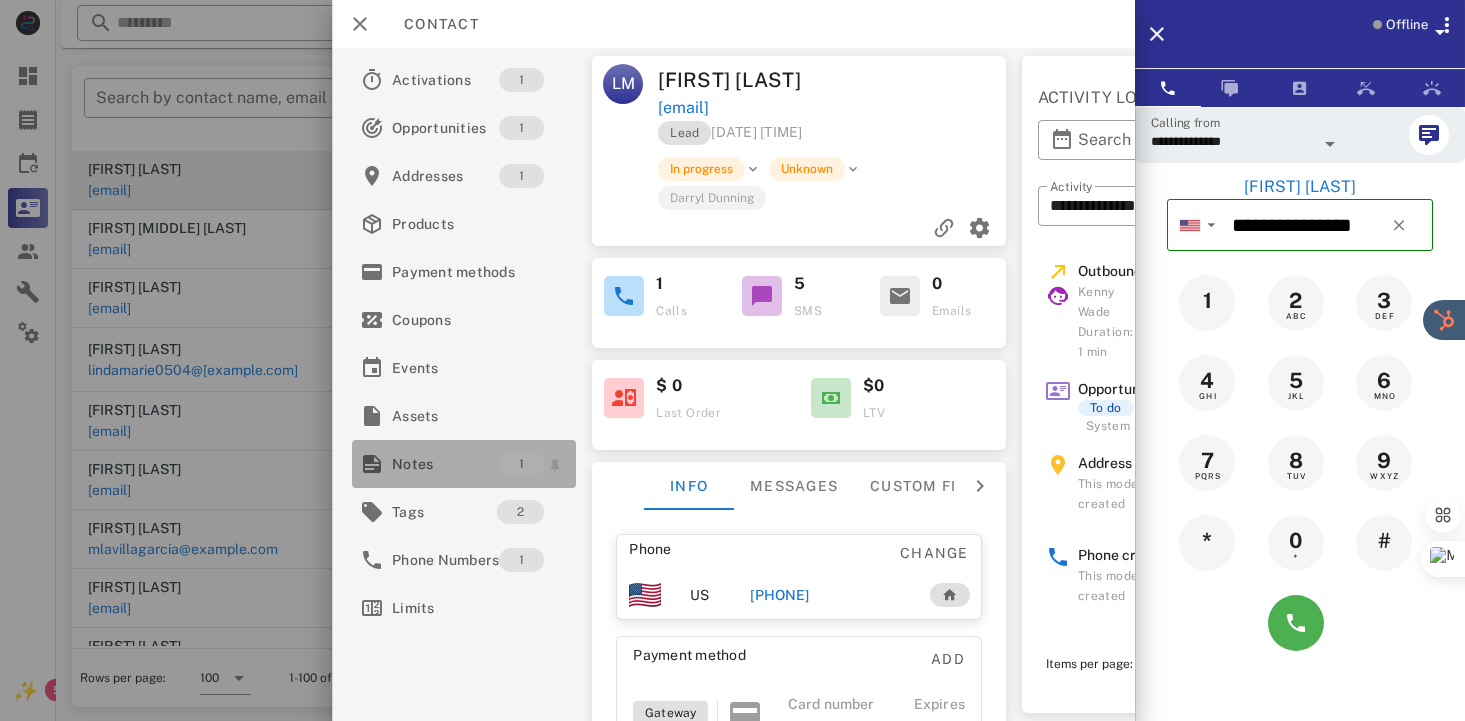 click on "Notes" at bounding box center (445, 464) 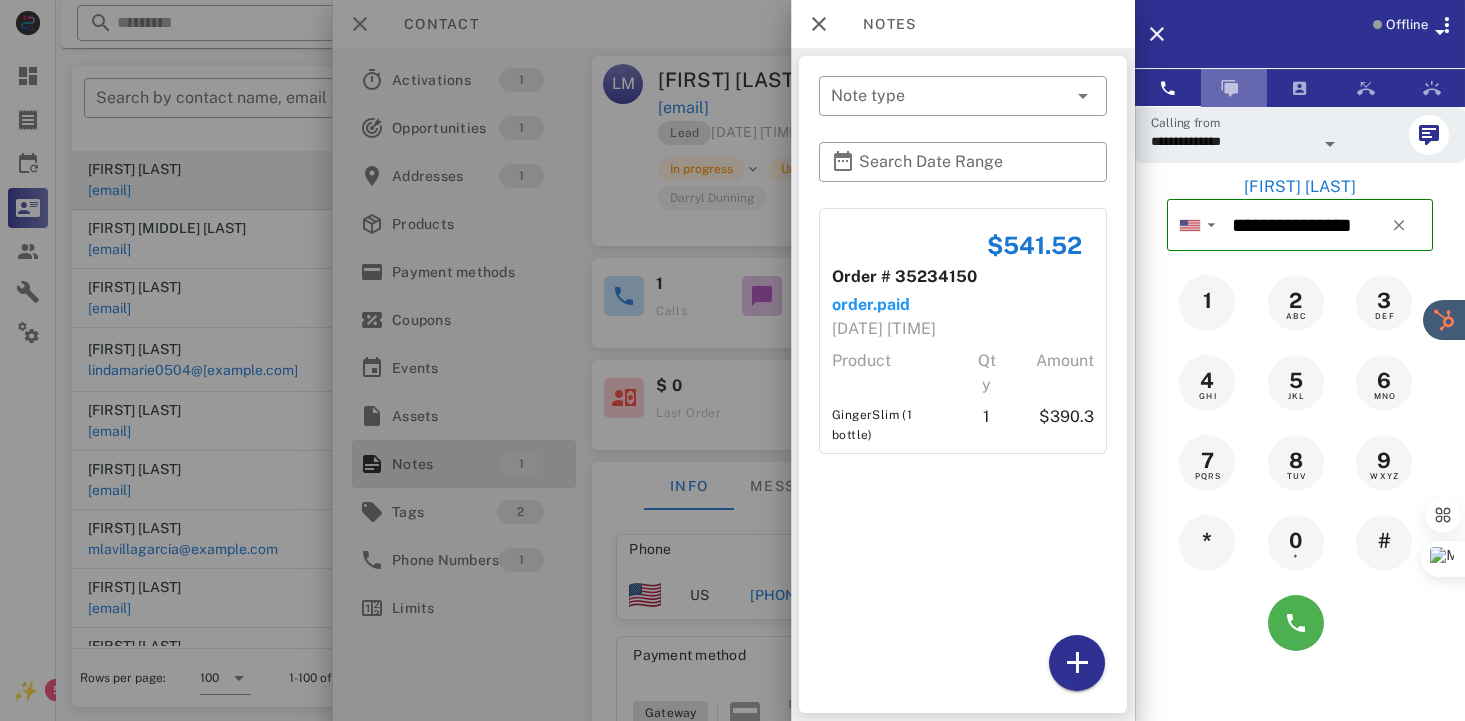 click at bounding box center [1230, 88] 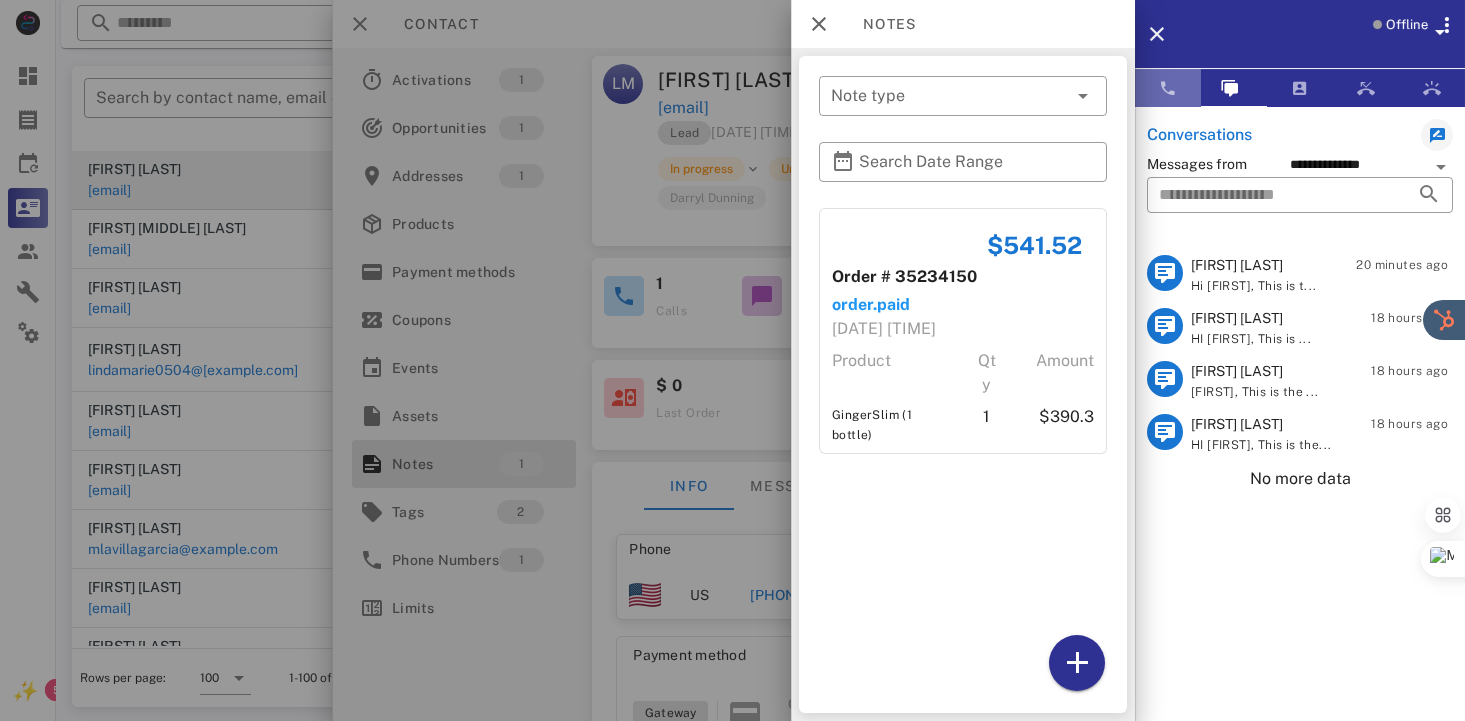 click at bounding box center (1168, 88) 